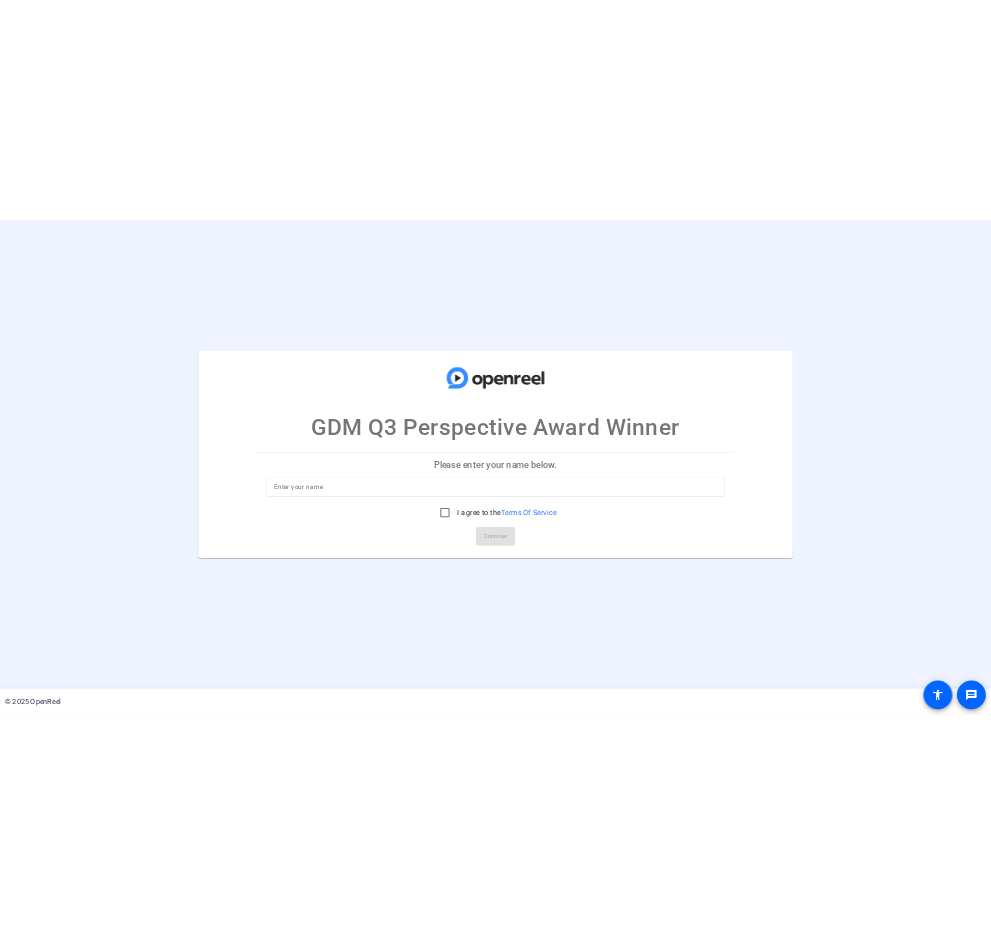 scroll, scrollTop: 0, scrollLeft: 0, axis: both 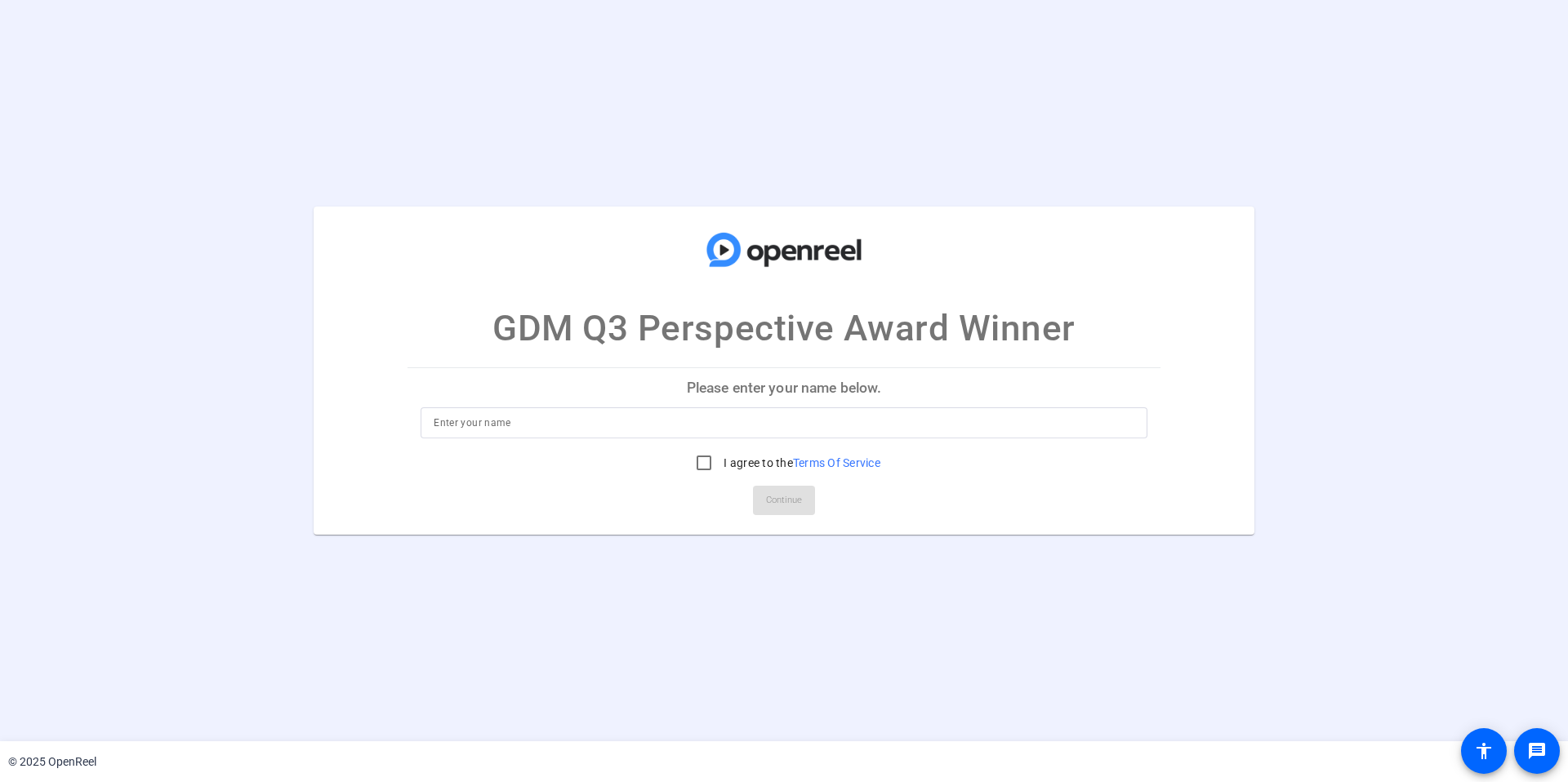 click on "Please enter your name below." 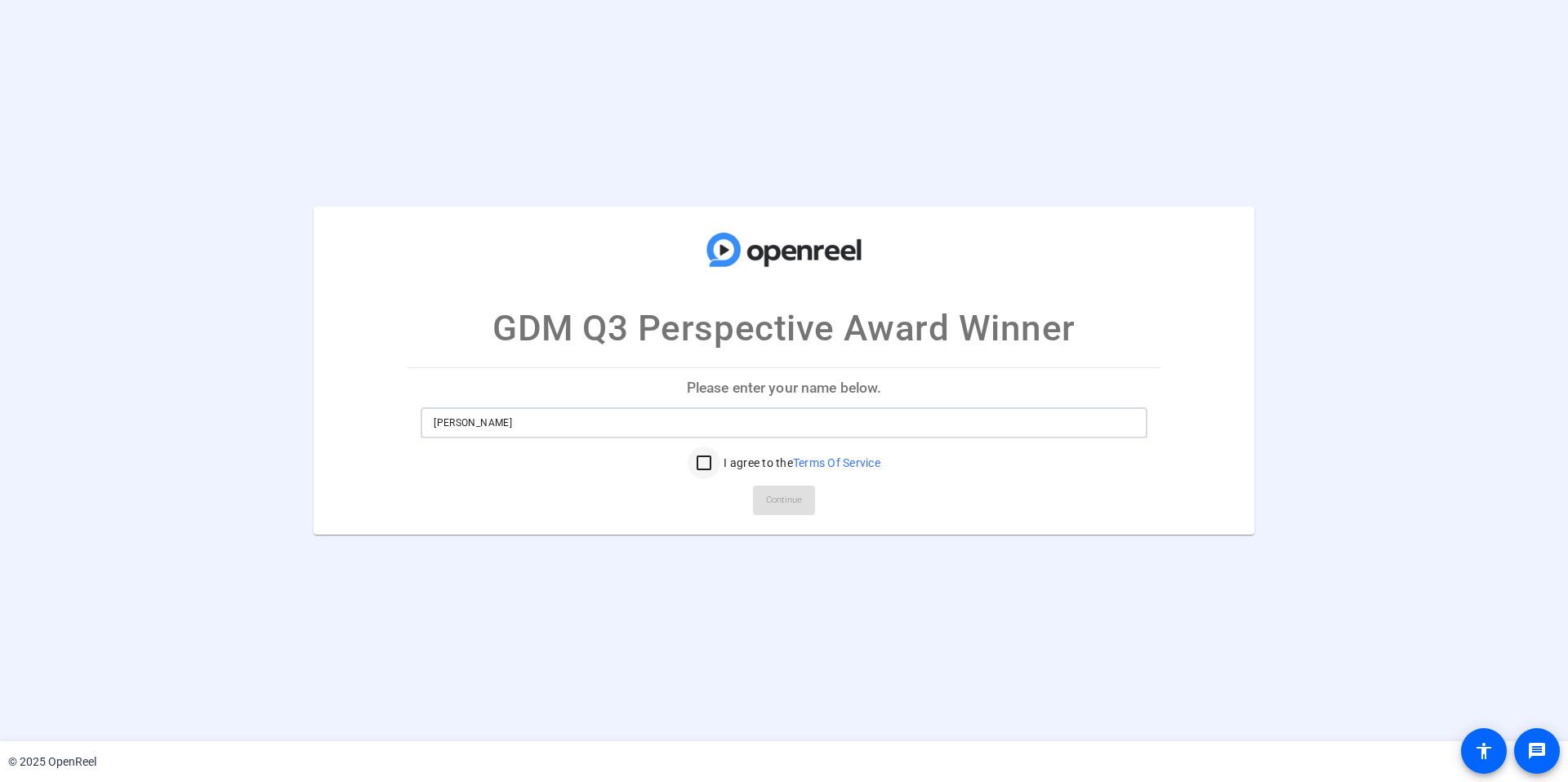 type on "[PERSON_NAME]" 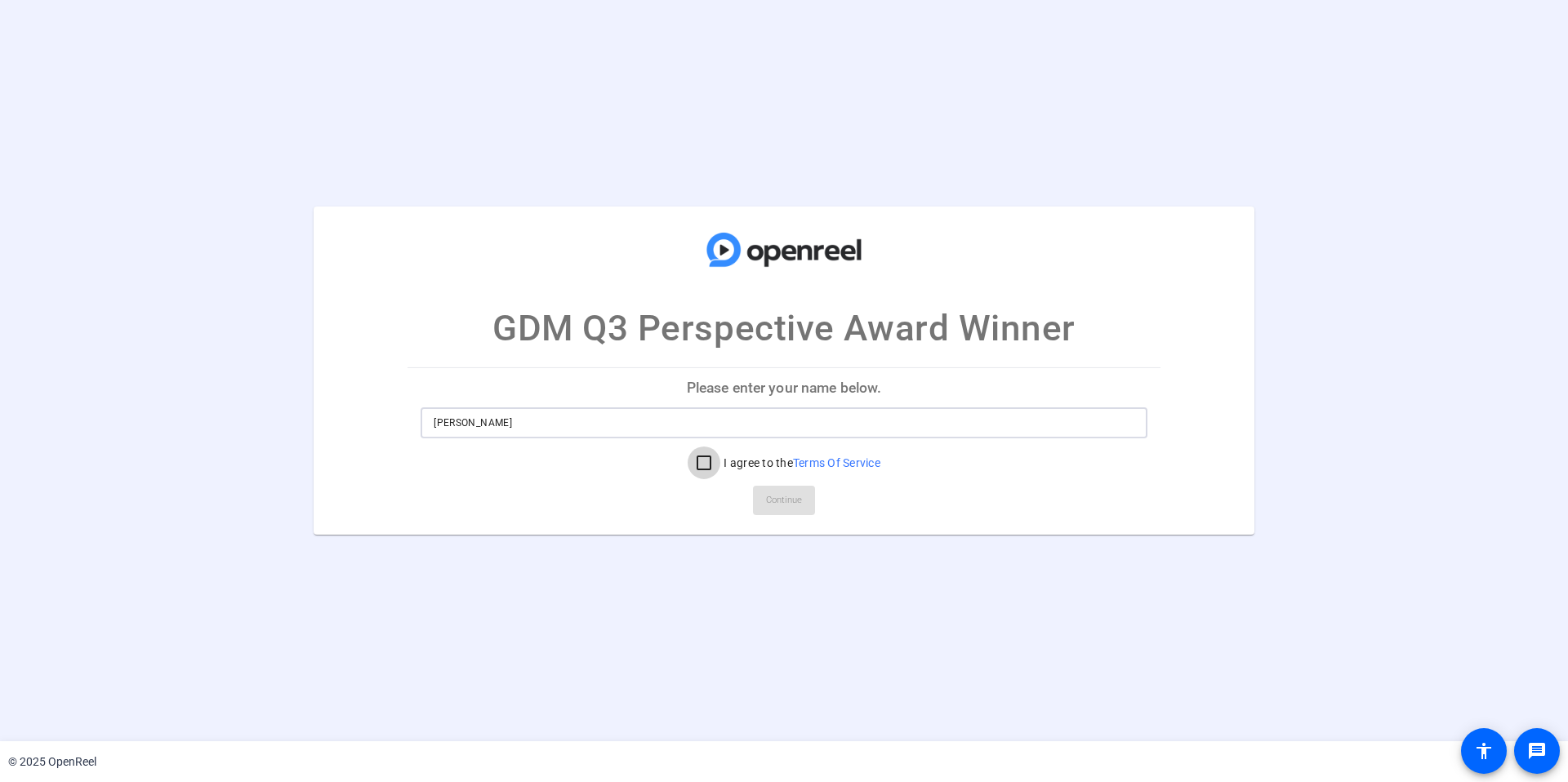 click on "I agree to the  Terms Of Service" at bounding box center [704, 463] 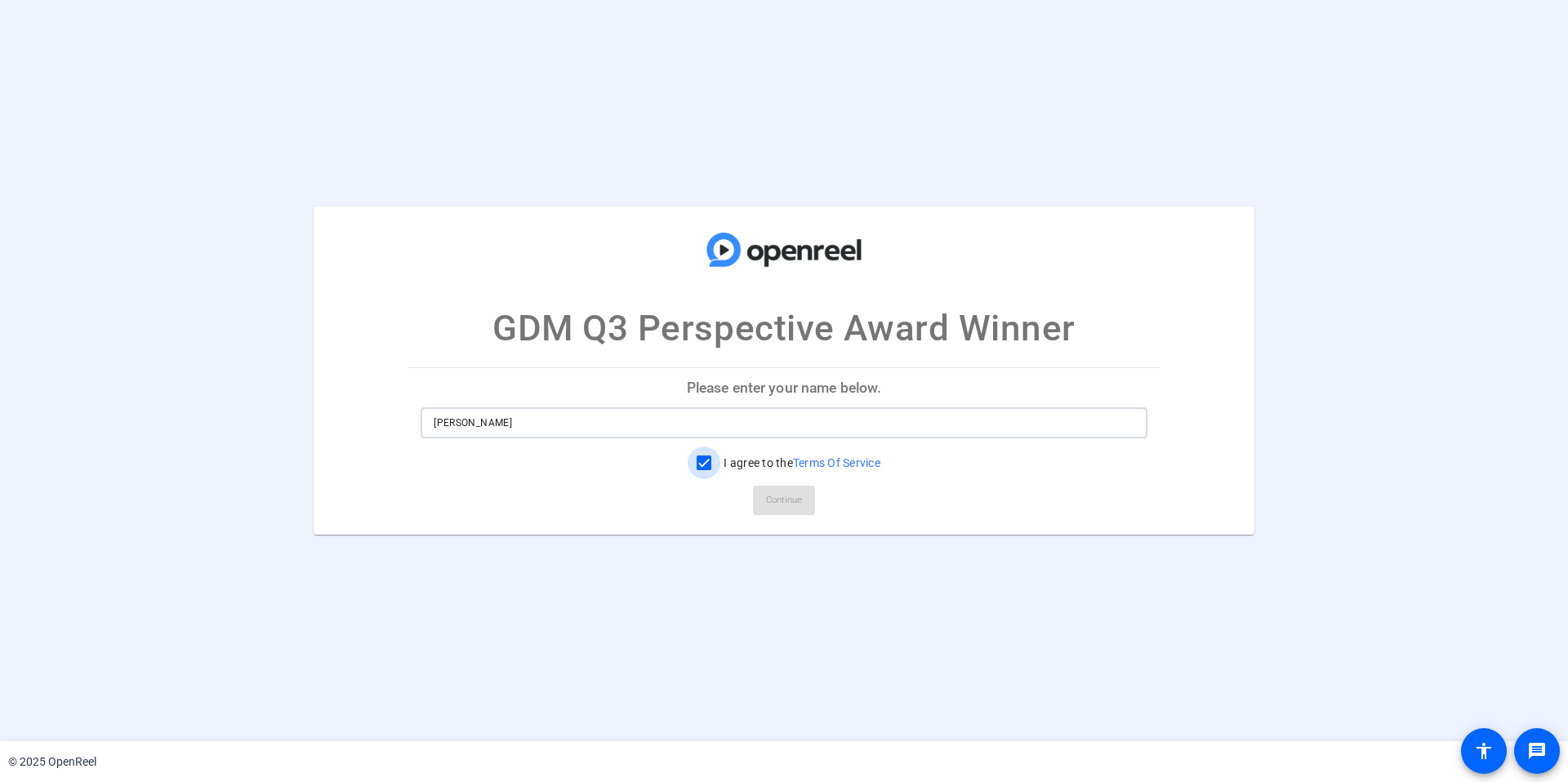 checkbox on "true" 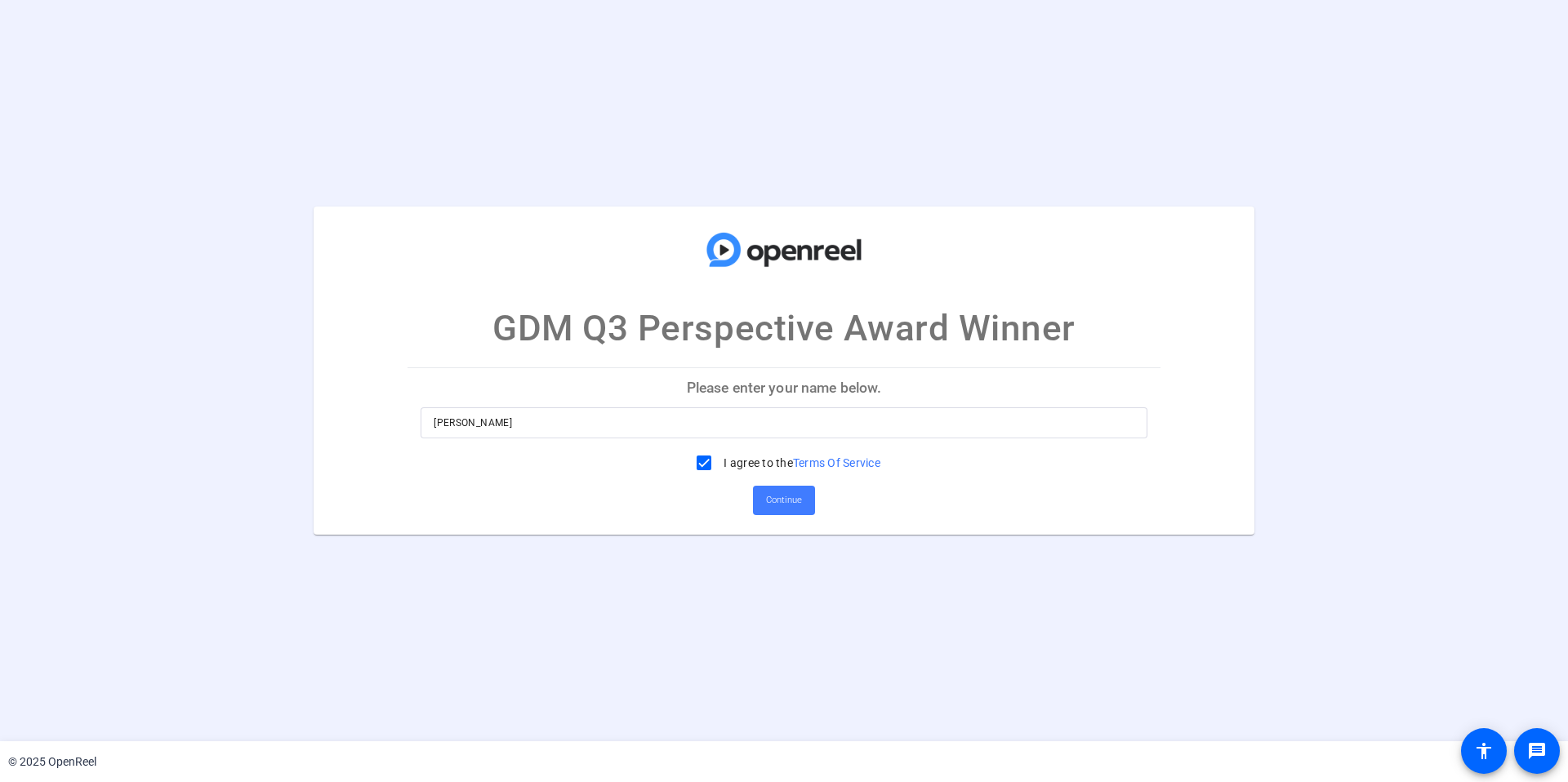 click on "Continue" 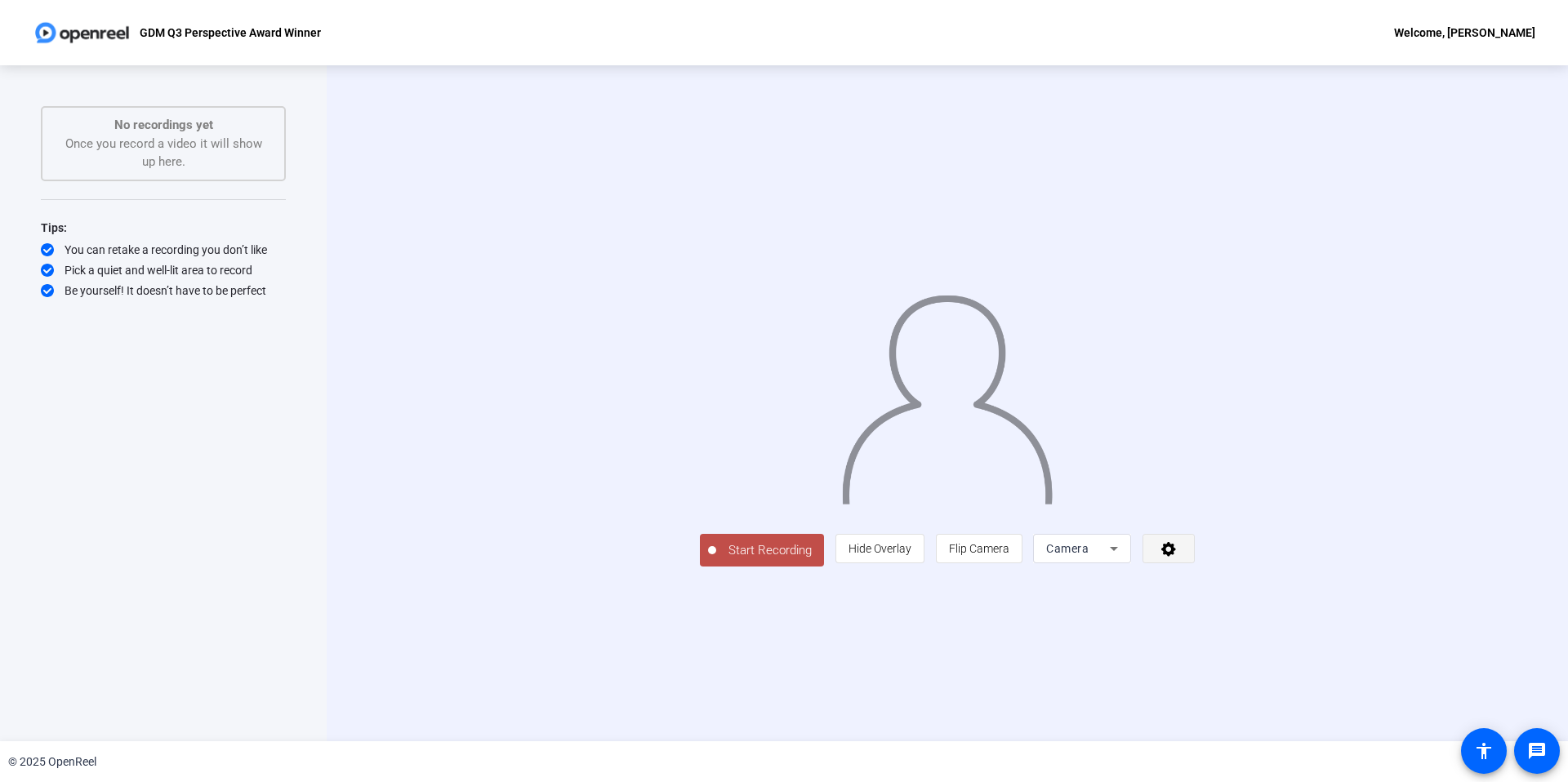 click 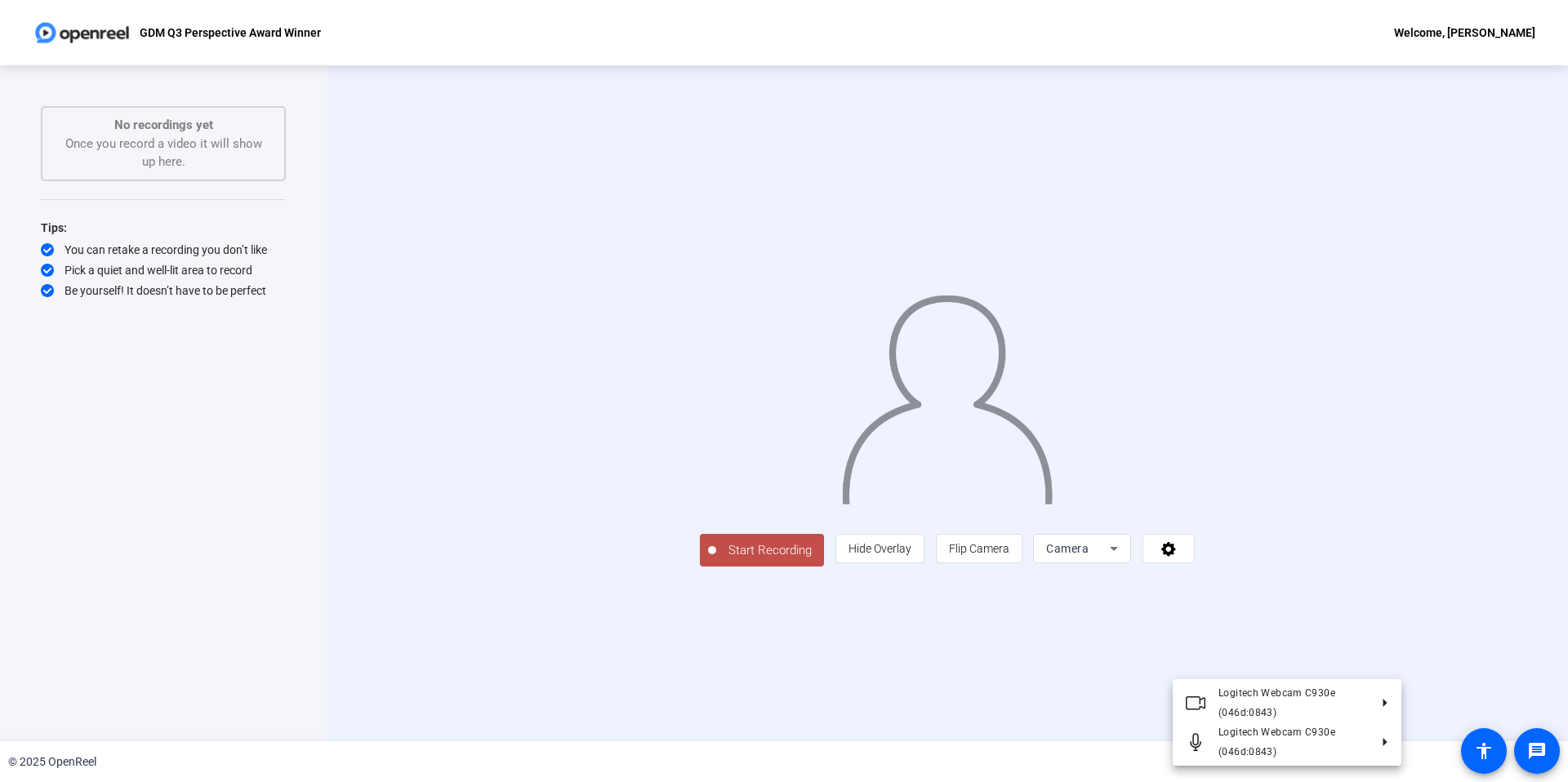 click at bounding box center (784, 391) 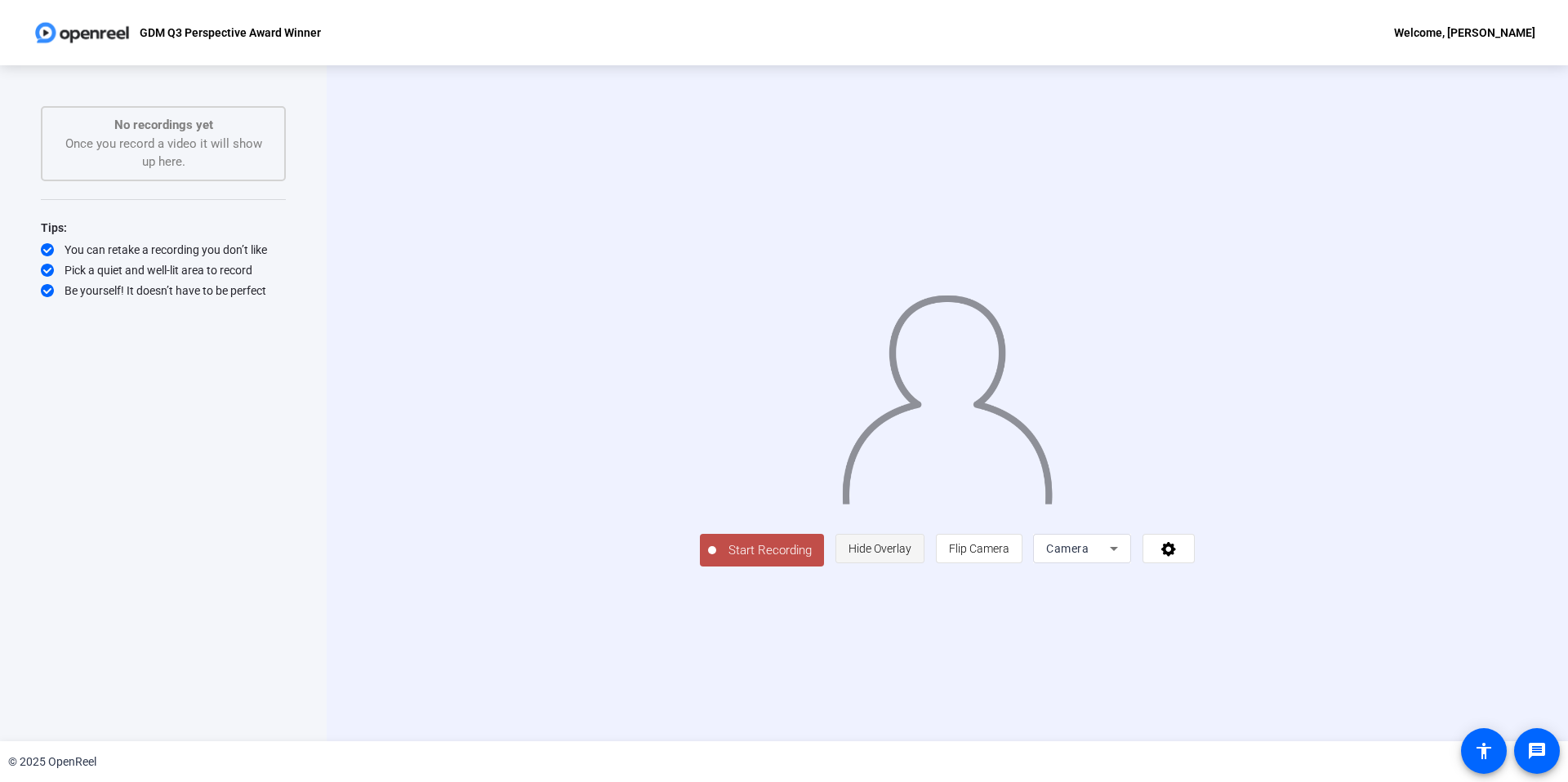 click on "Hide Overlay" 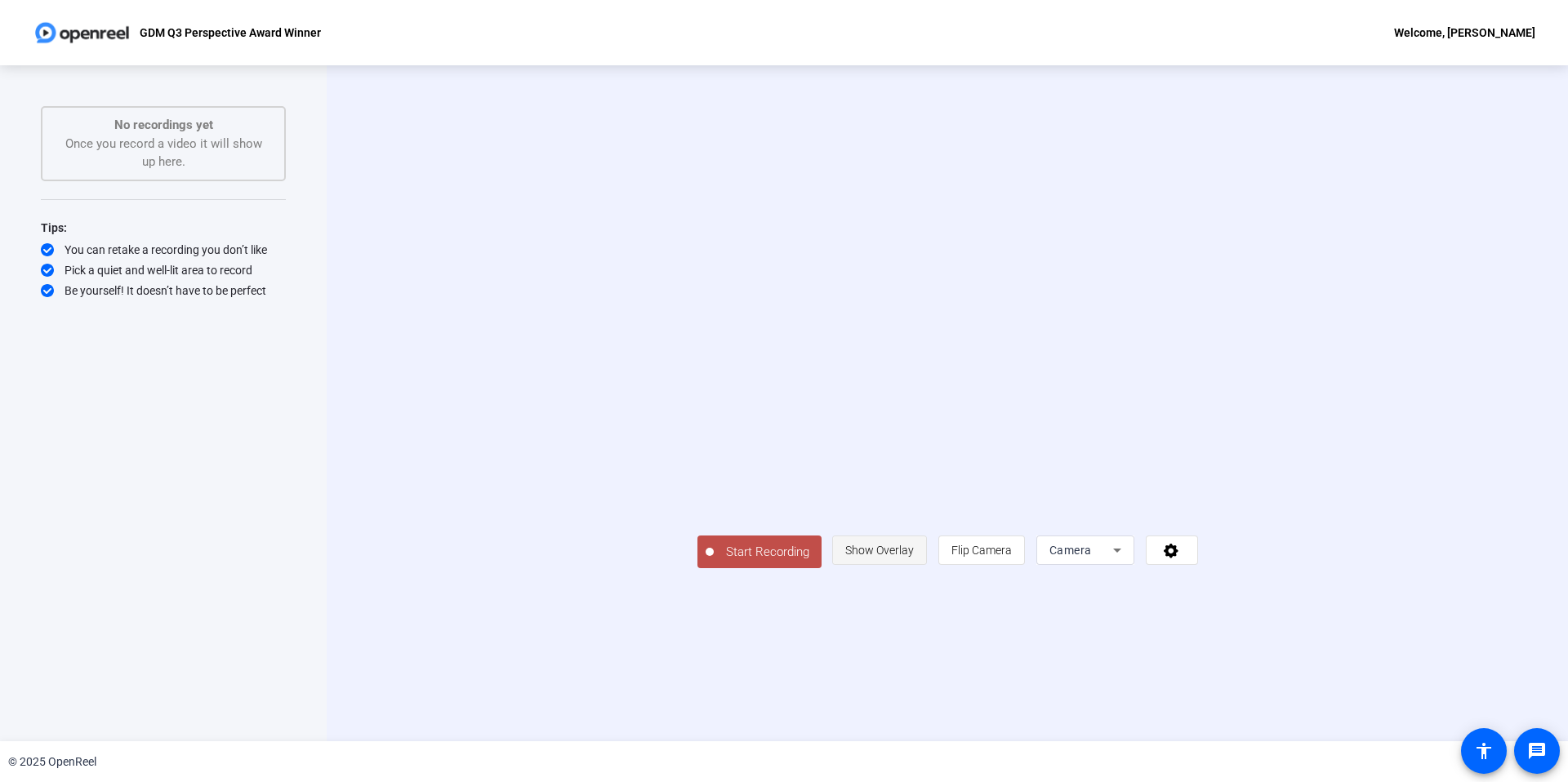 click on "Show Overlay" 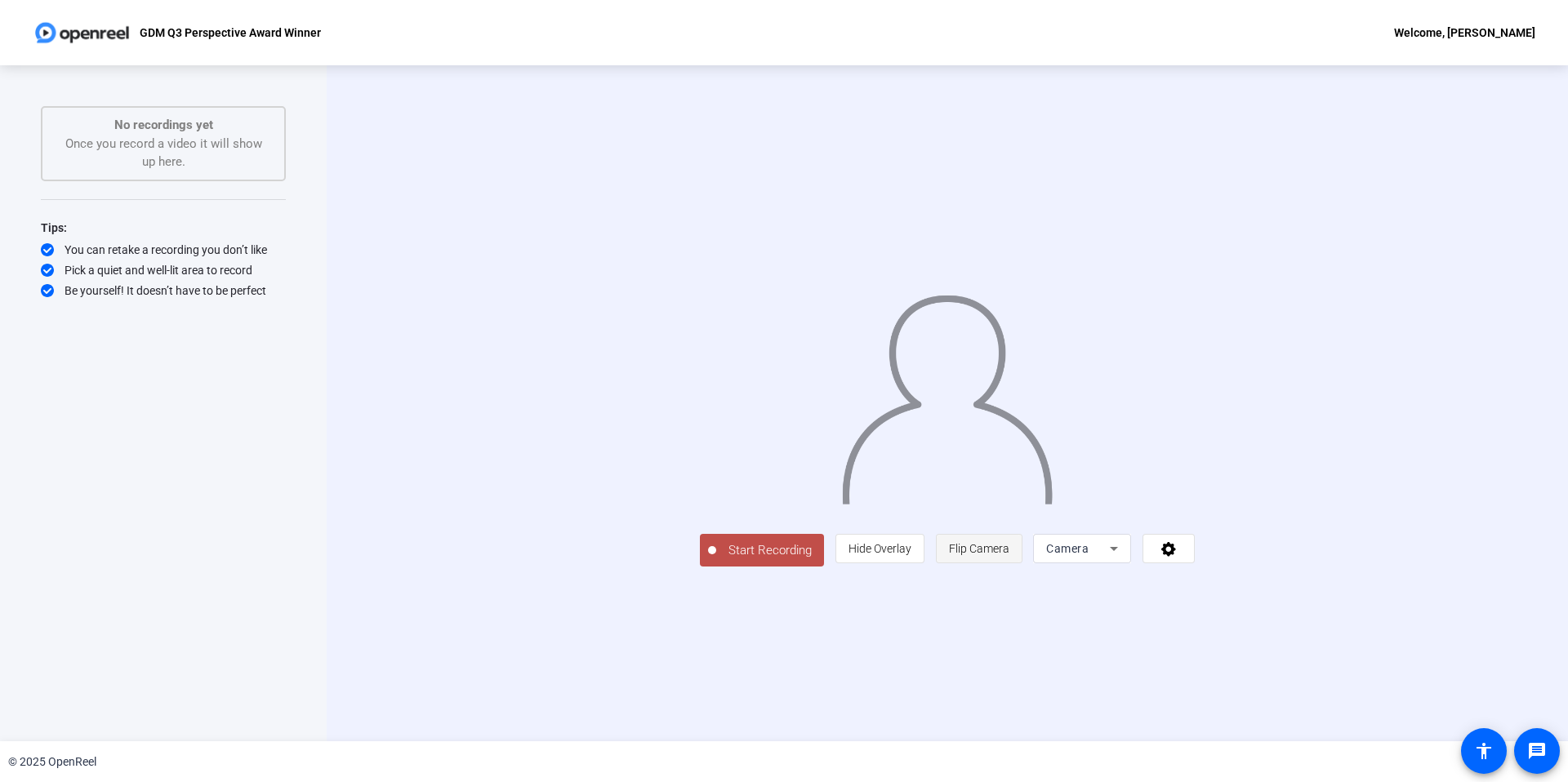 click on "Flip Camera" 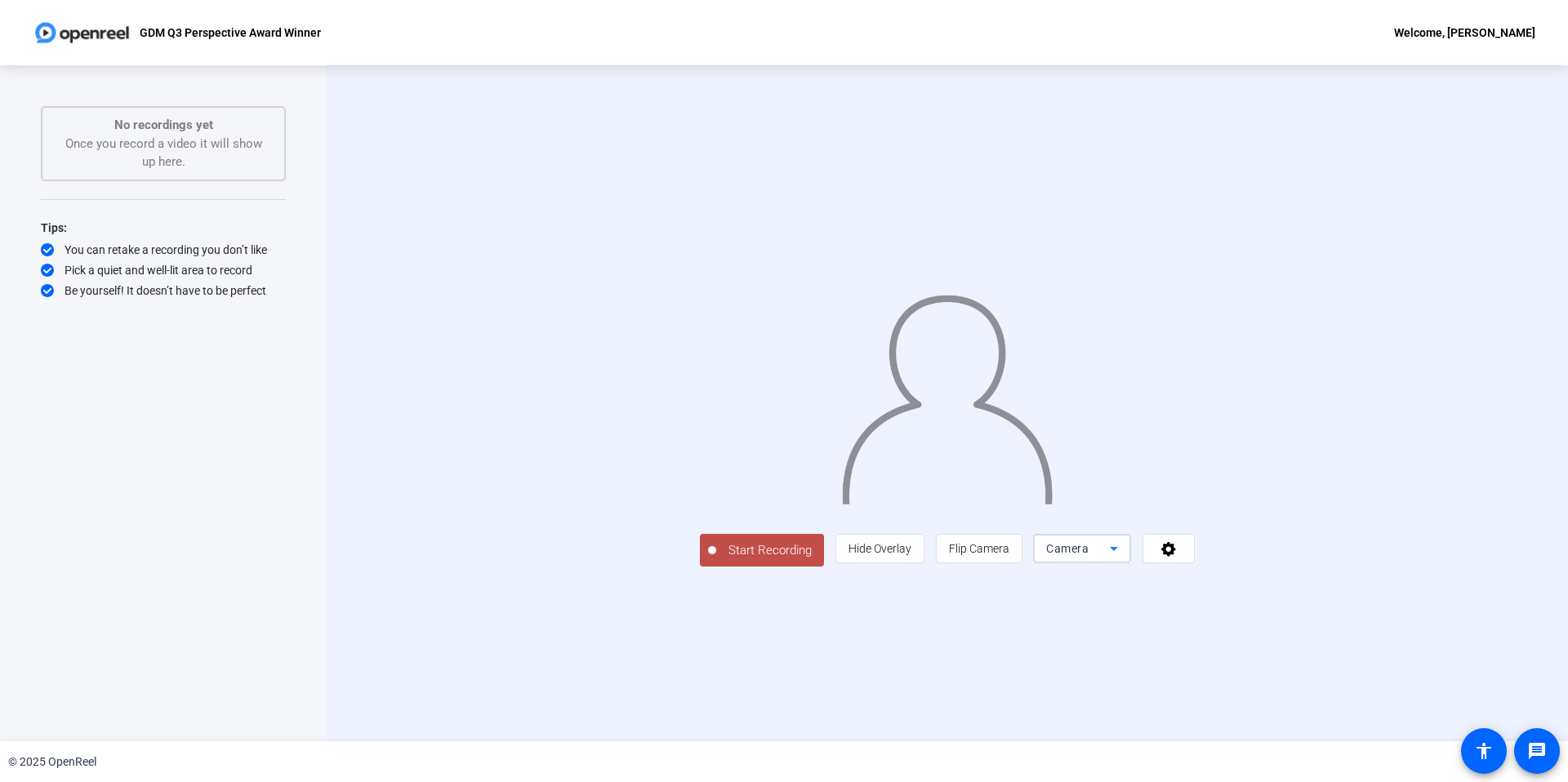 click 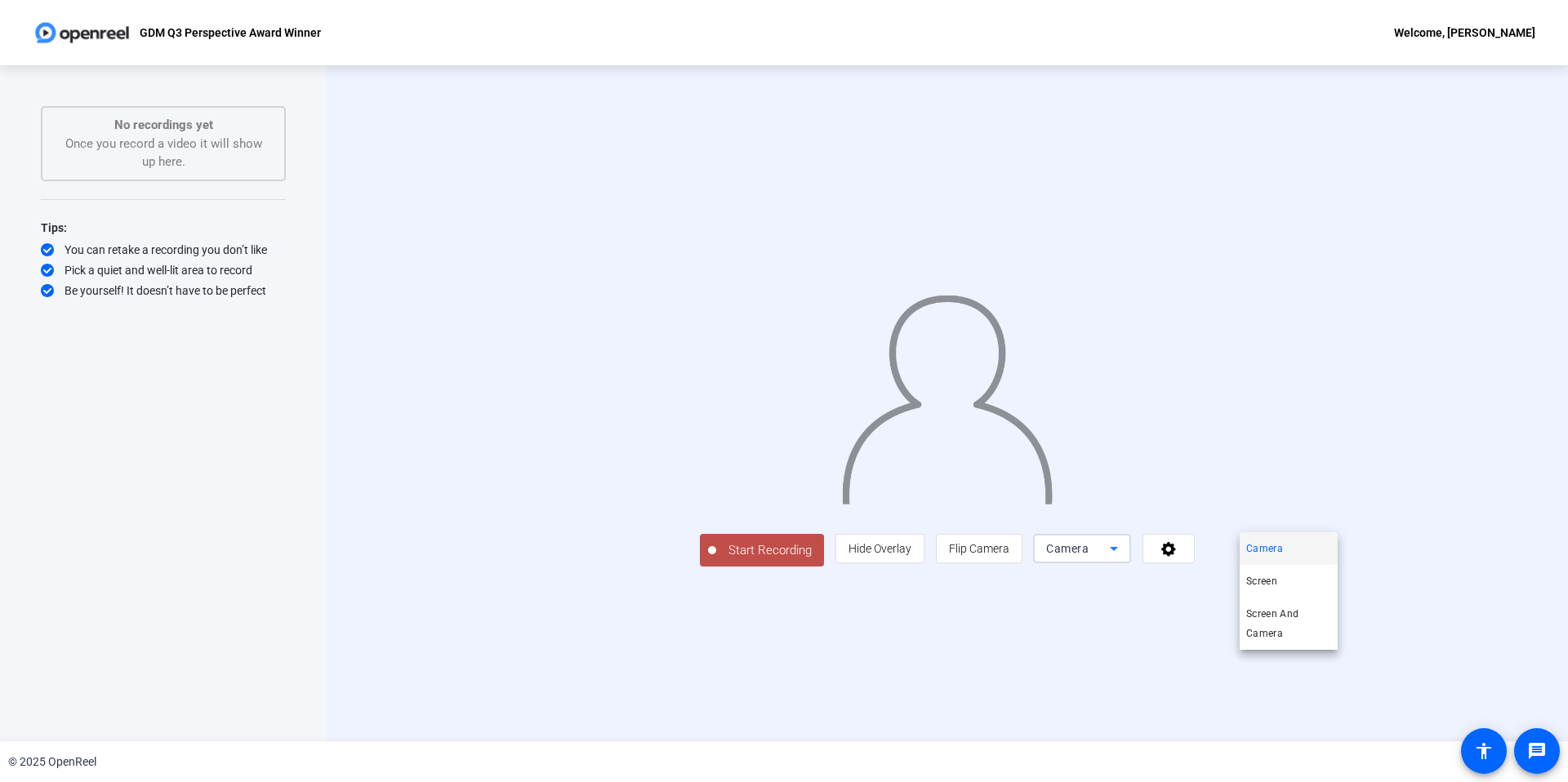 click at bounding box center [784, 391] 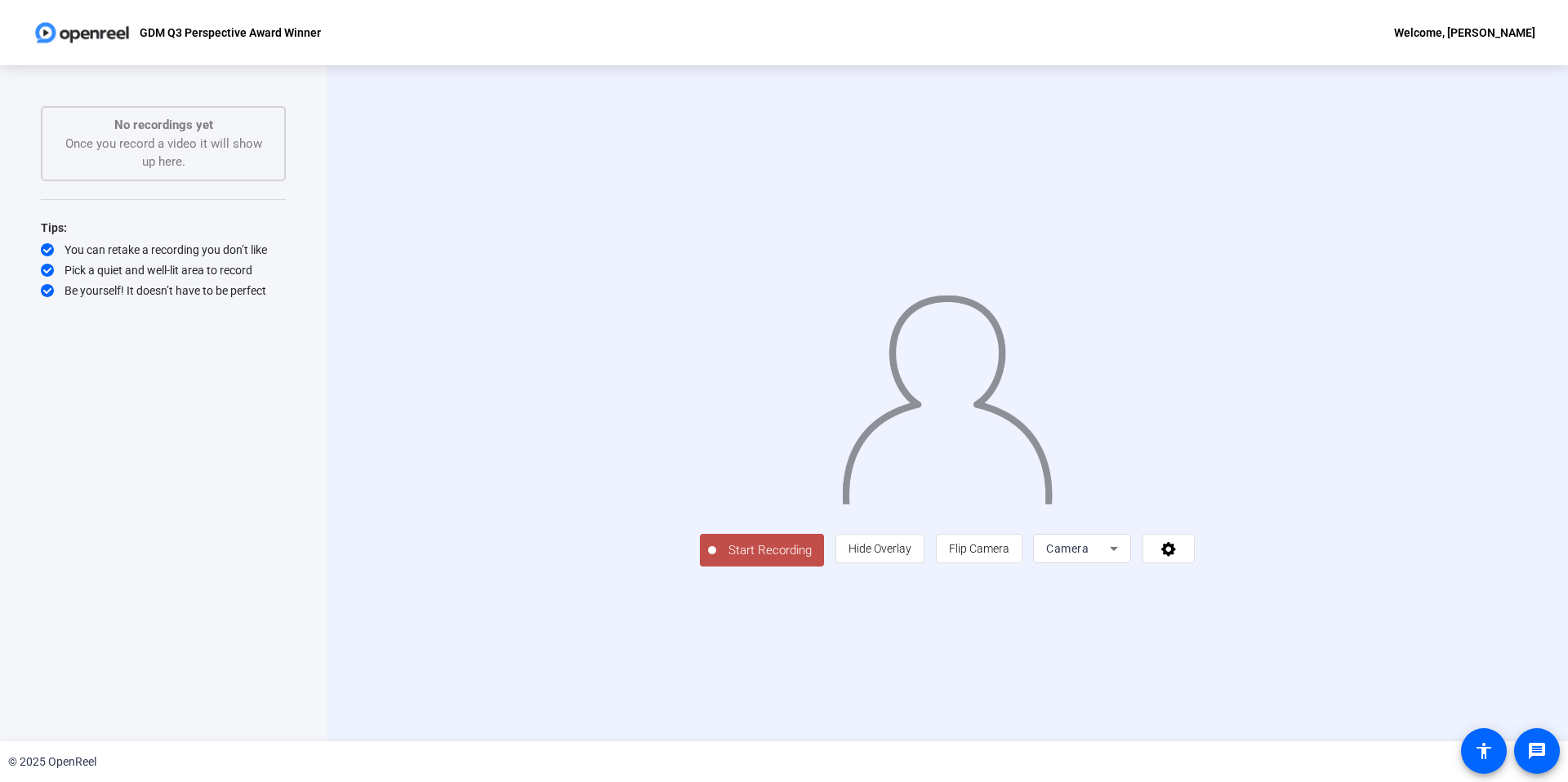 click on "Start Recording  person  Hide Overlay flip Flip Camera Camera" 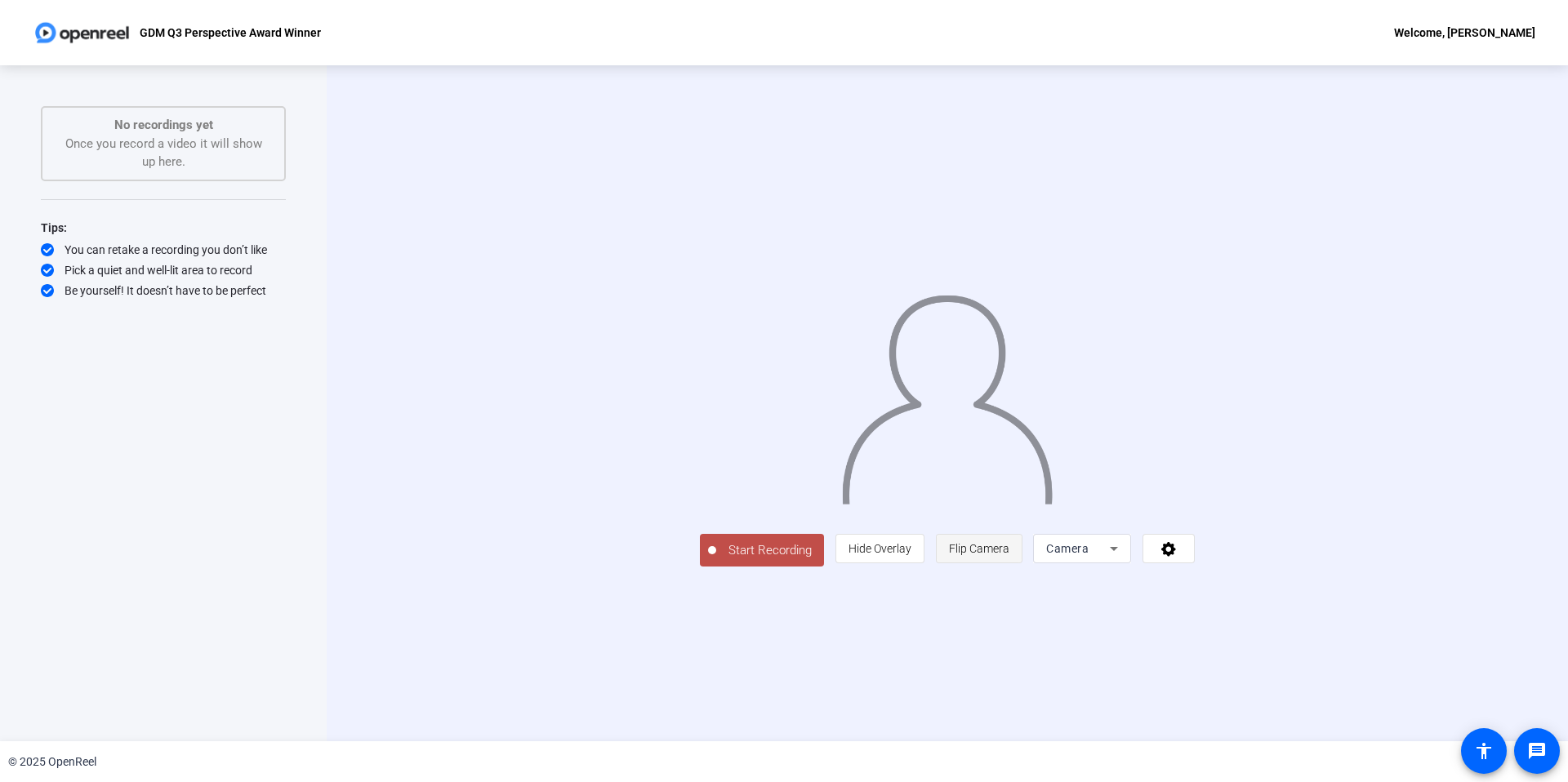 click on "Flip Camera" 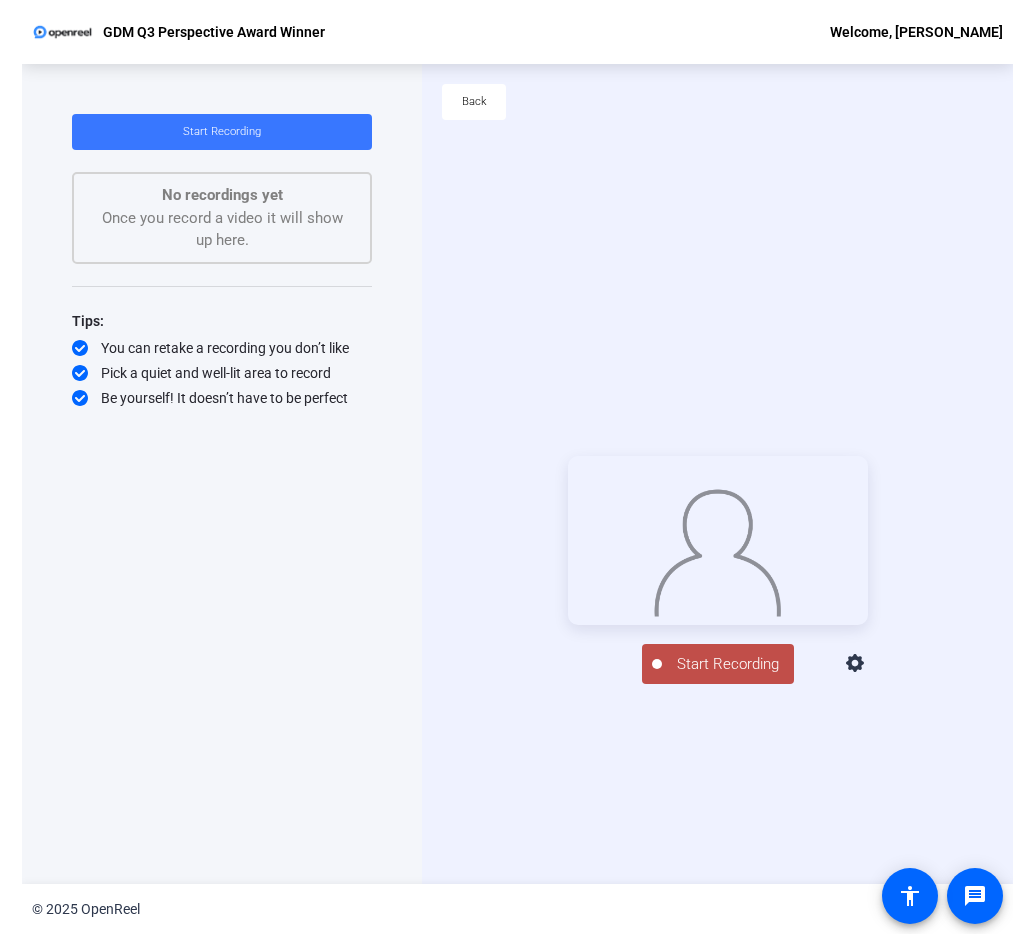 scroll, scrollTop: 3, scrollLeft: 0, axis: vertical 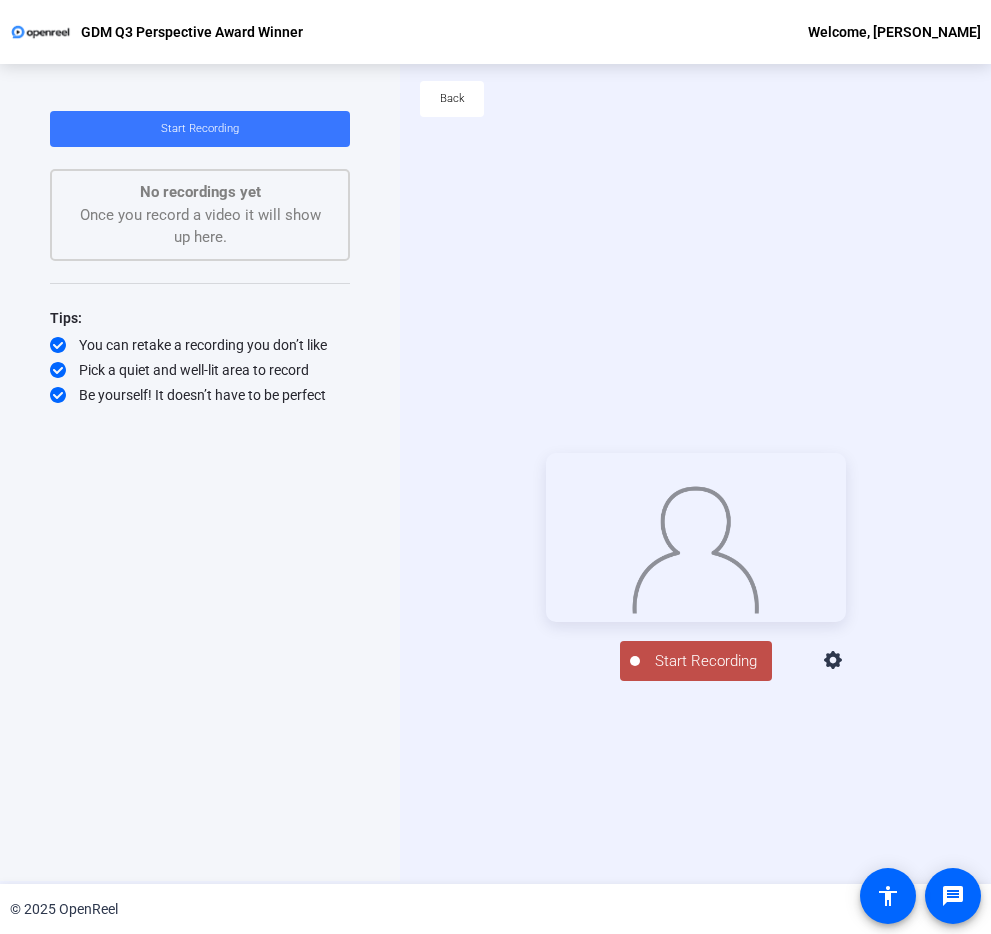 click on "Start Recording" 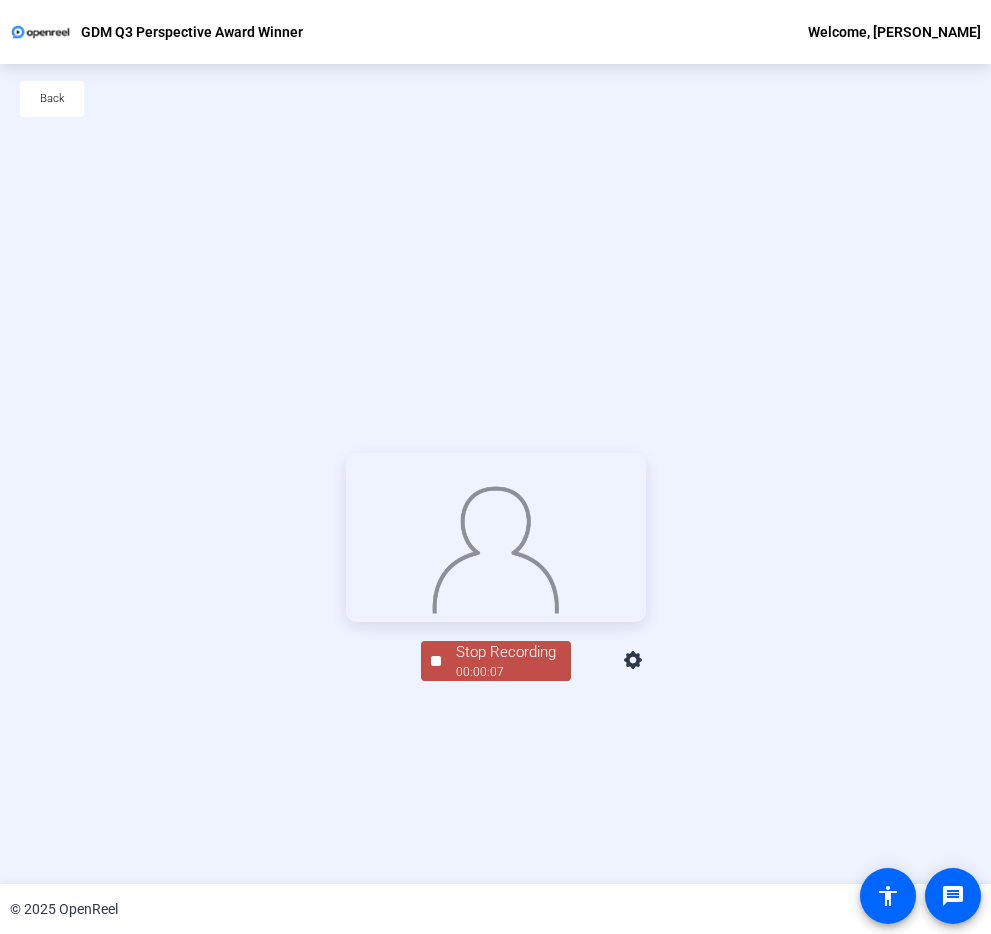 click on "Stop Recording  00:00:07" 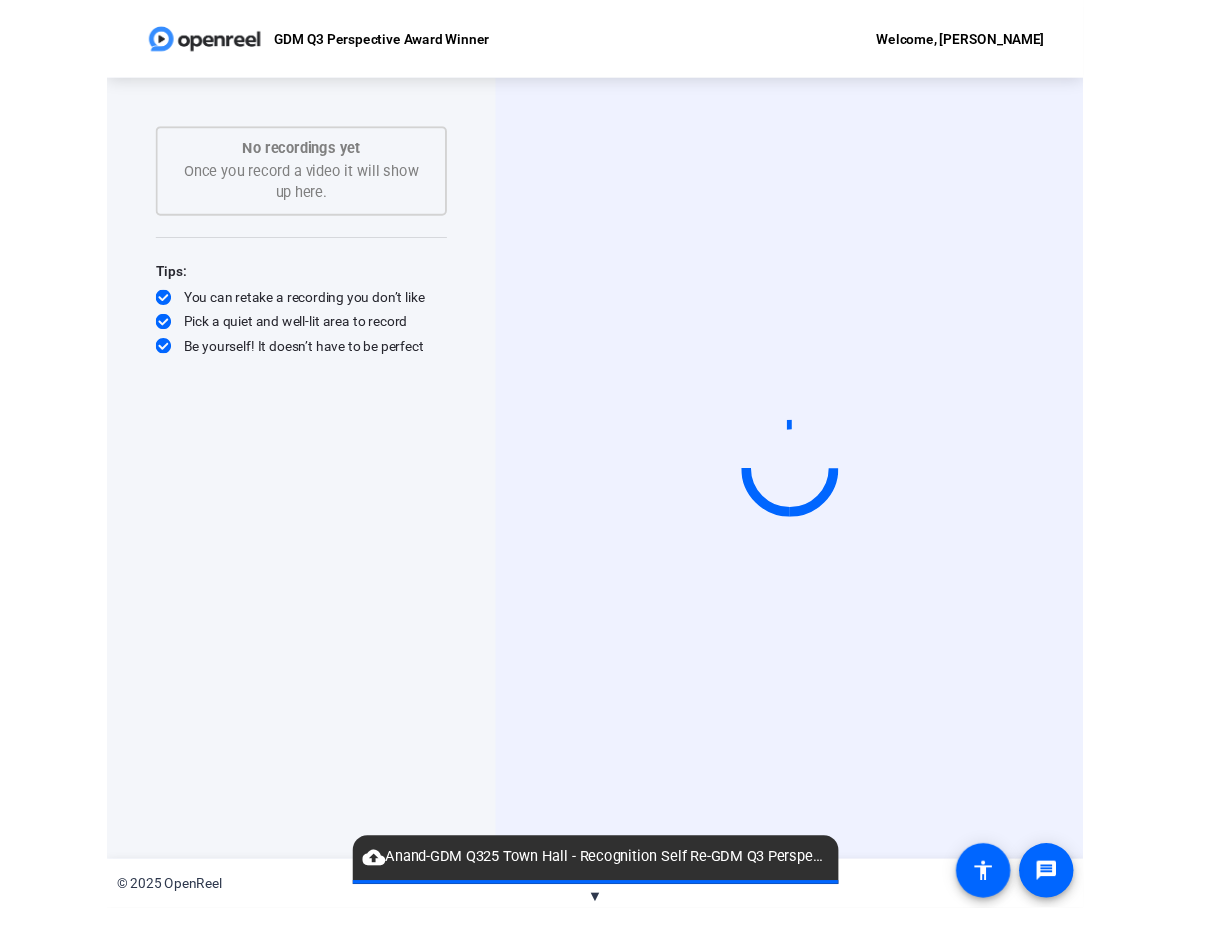 scroll, scrollTop: 0, scrollLeft: 0, axis: both 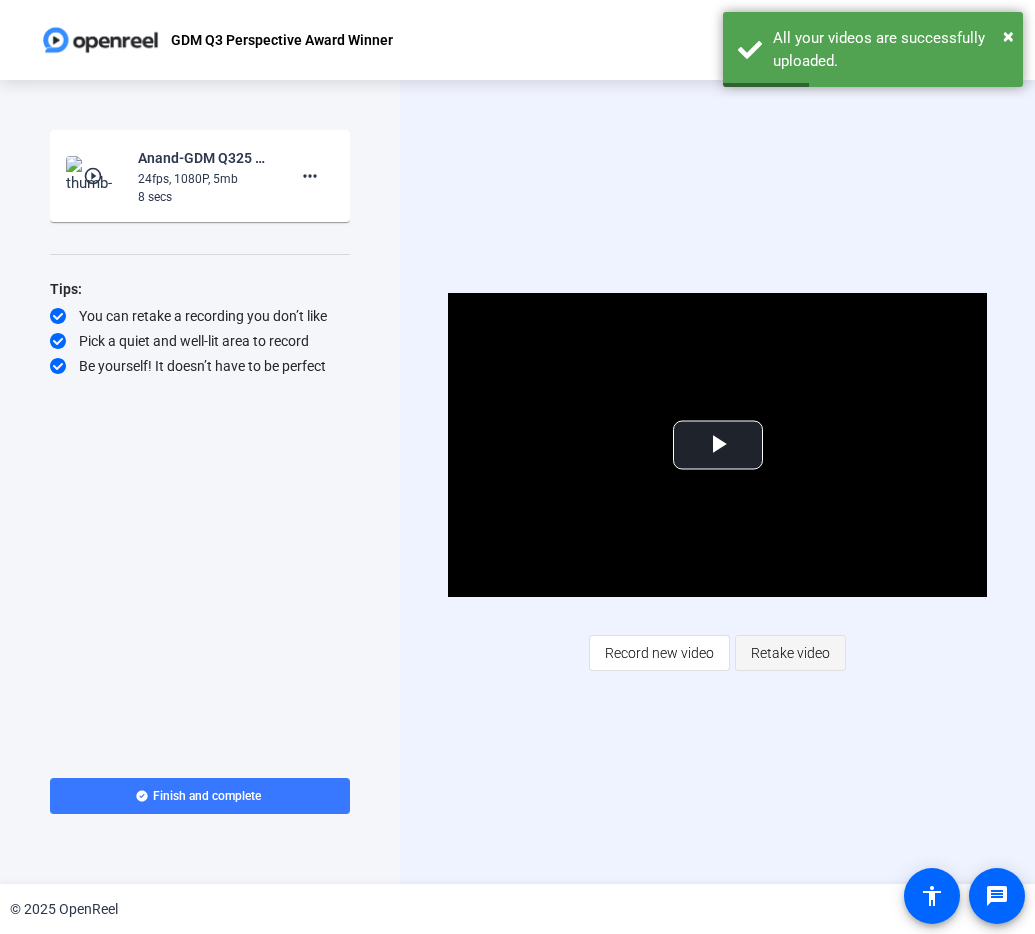 click on "Retake video" 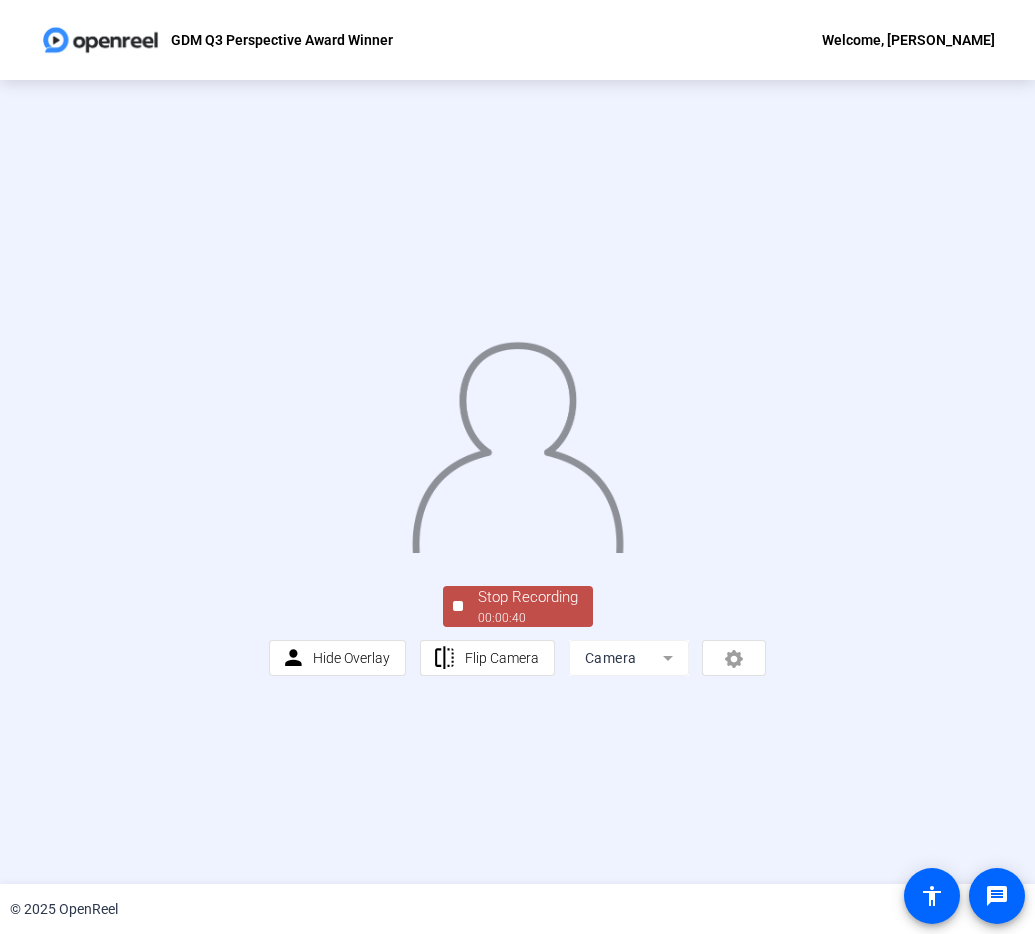 click on "Stop Recording" 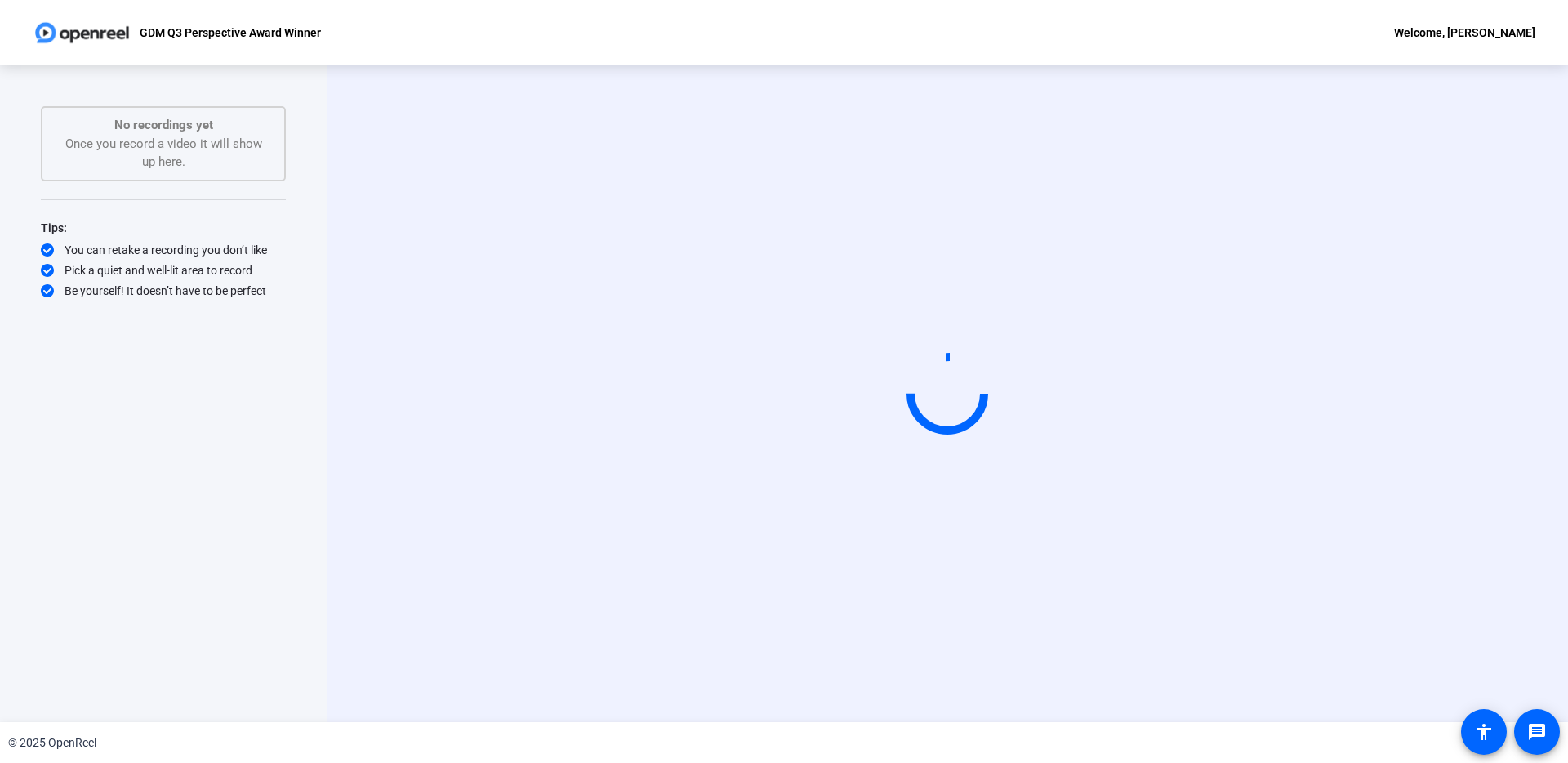 click on "Start Recording" 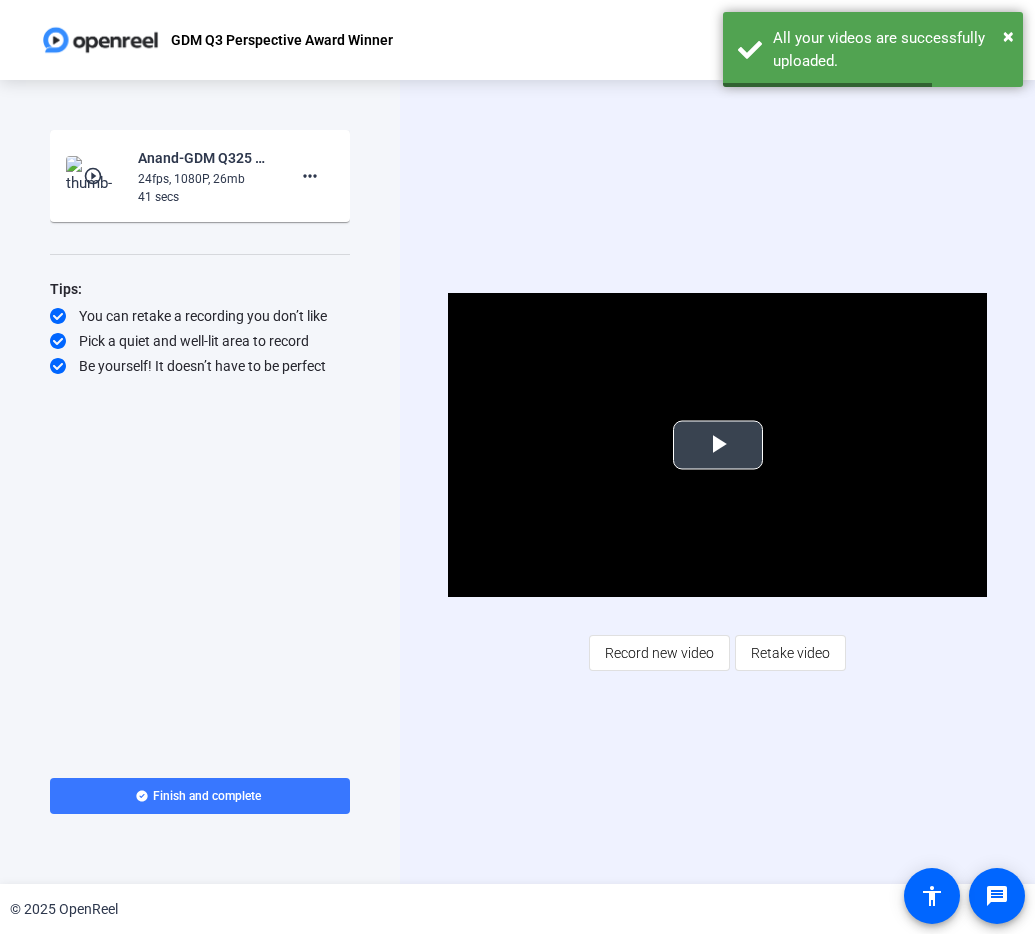 click at bounding box center (718, 445) 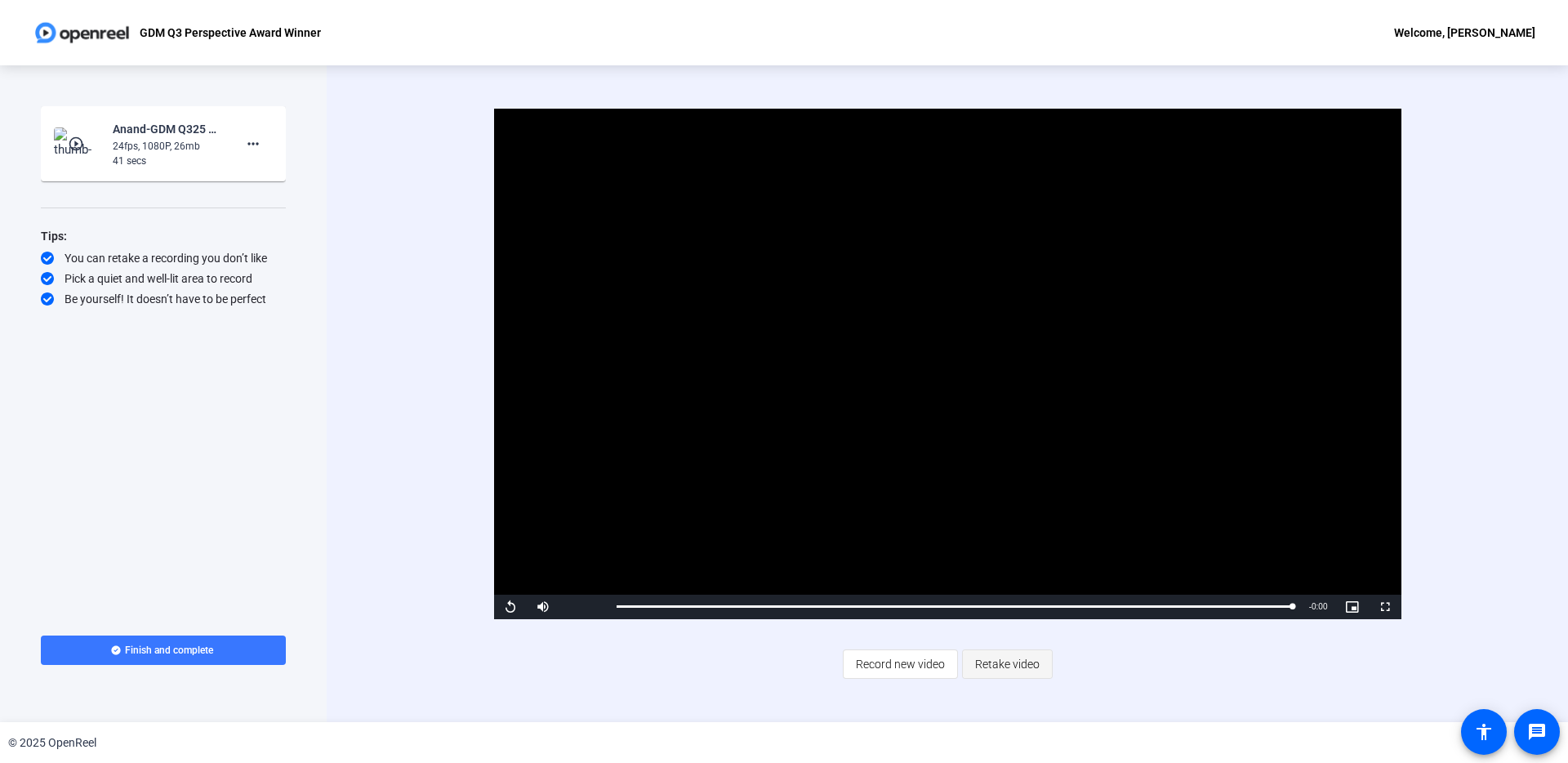 click on "Retake video" 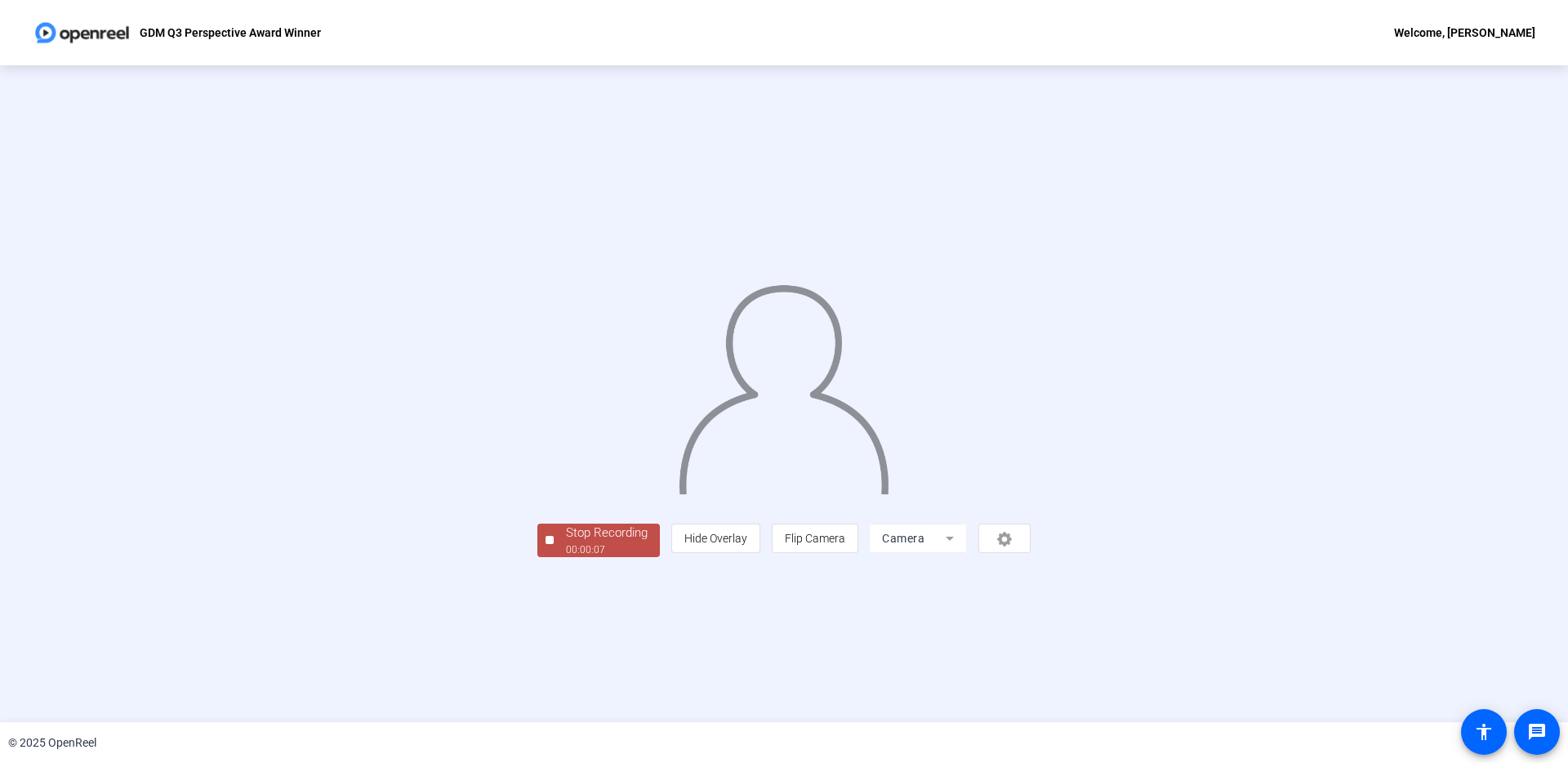 click on "00:00:07" 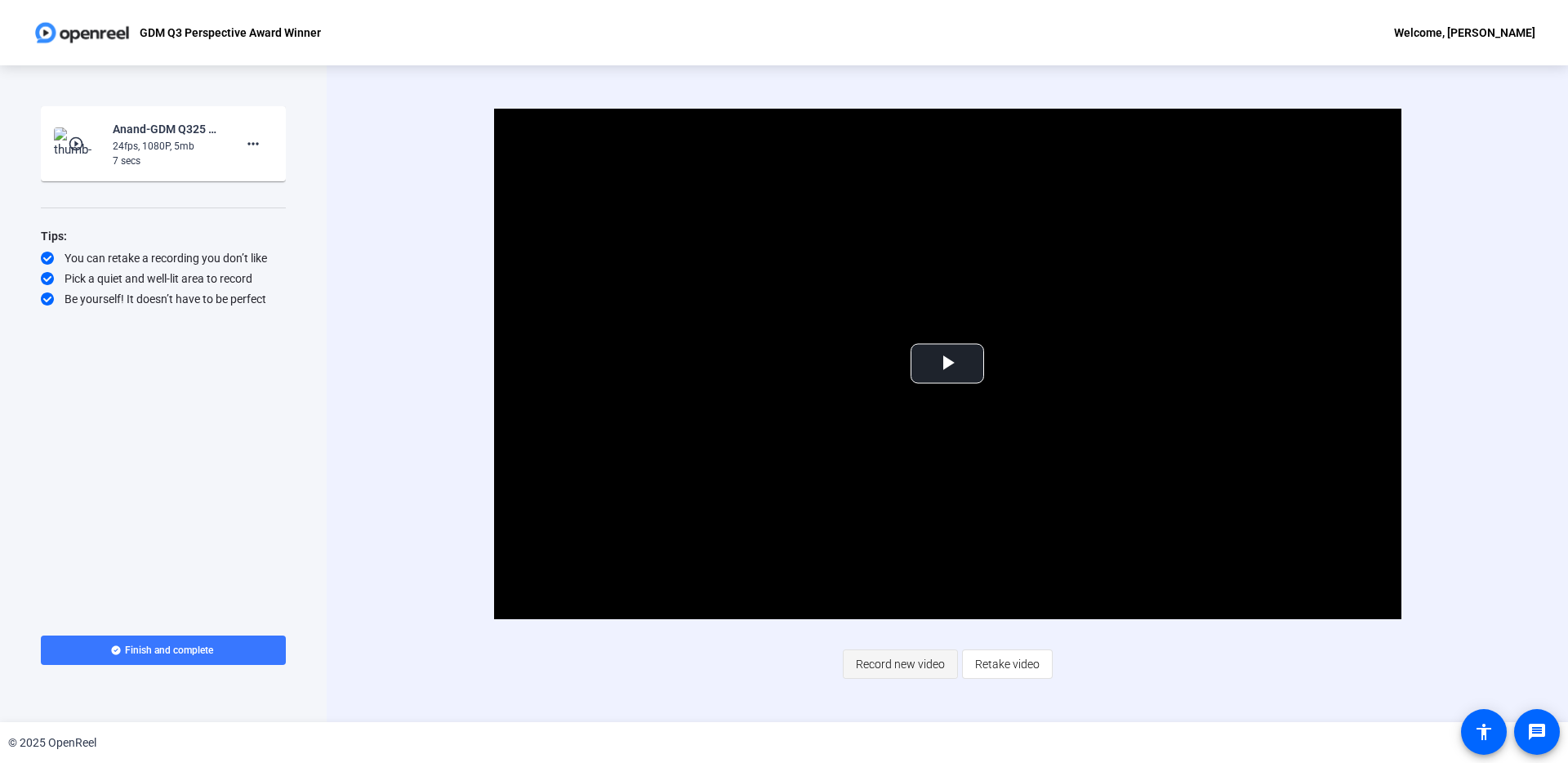 click on "Record new video" 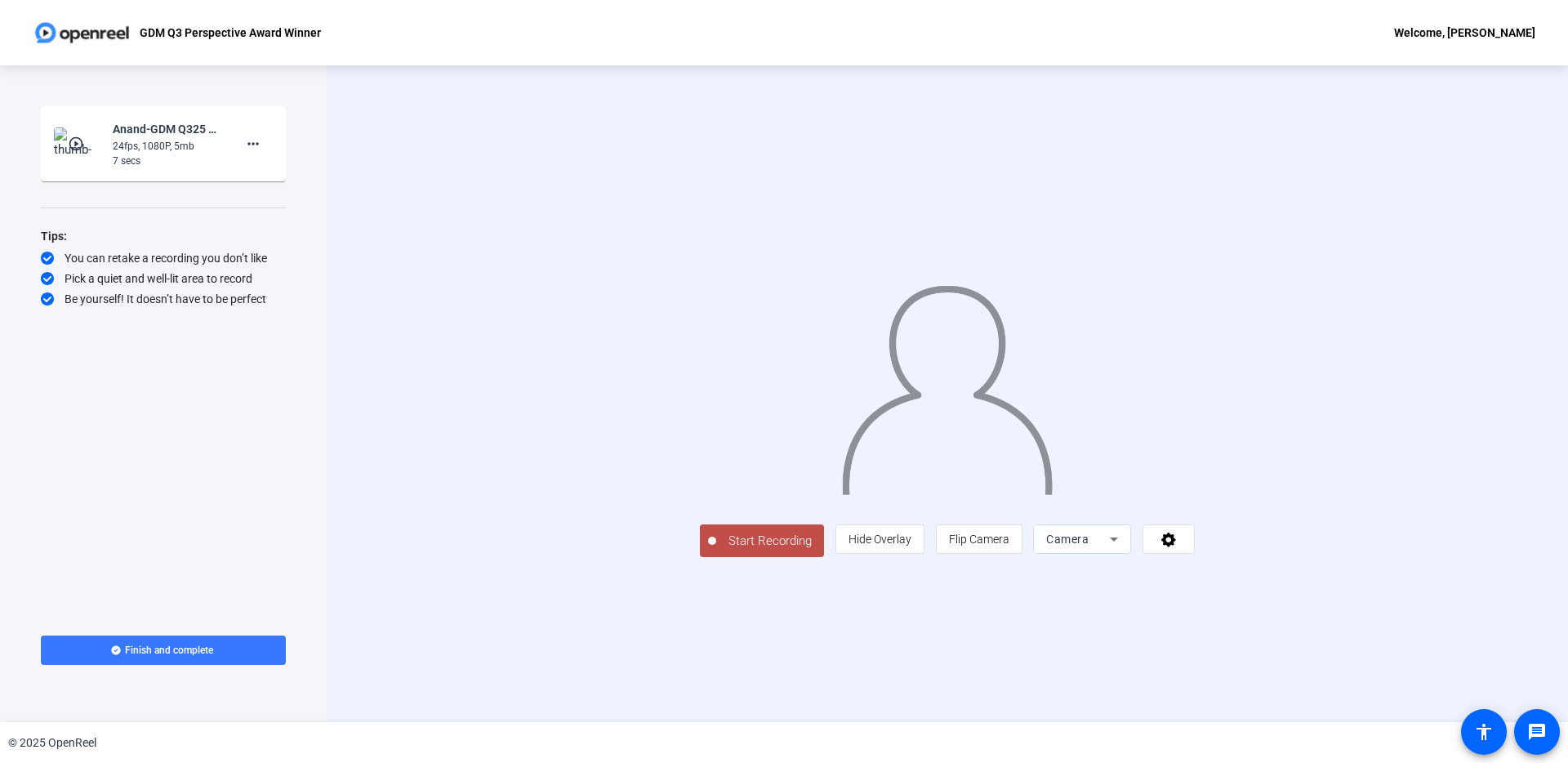 click on "Camera" at bounding box center (1078, 539) 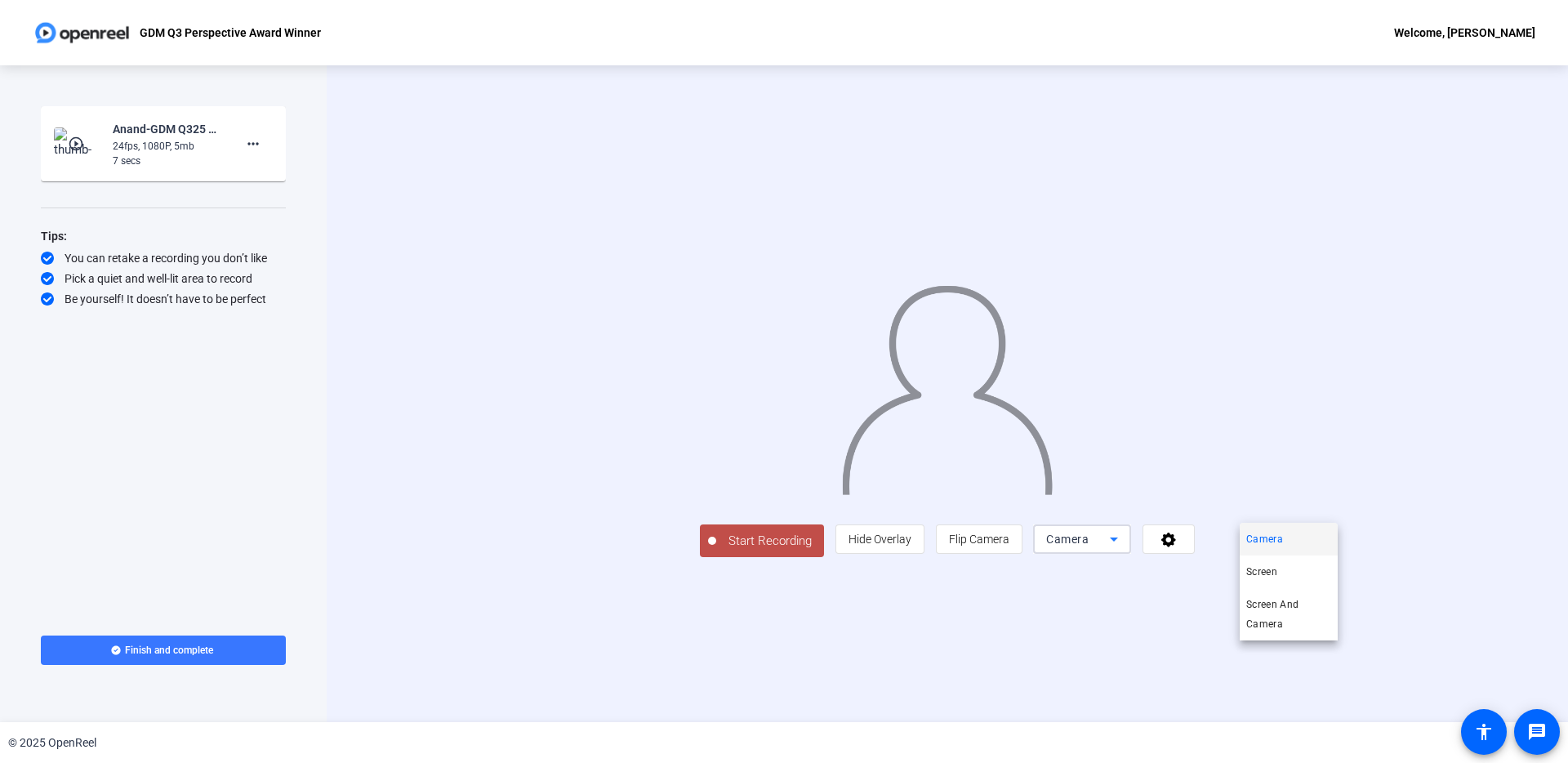 click at bounding box center (784, 382) 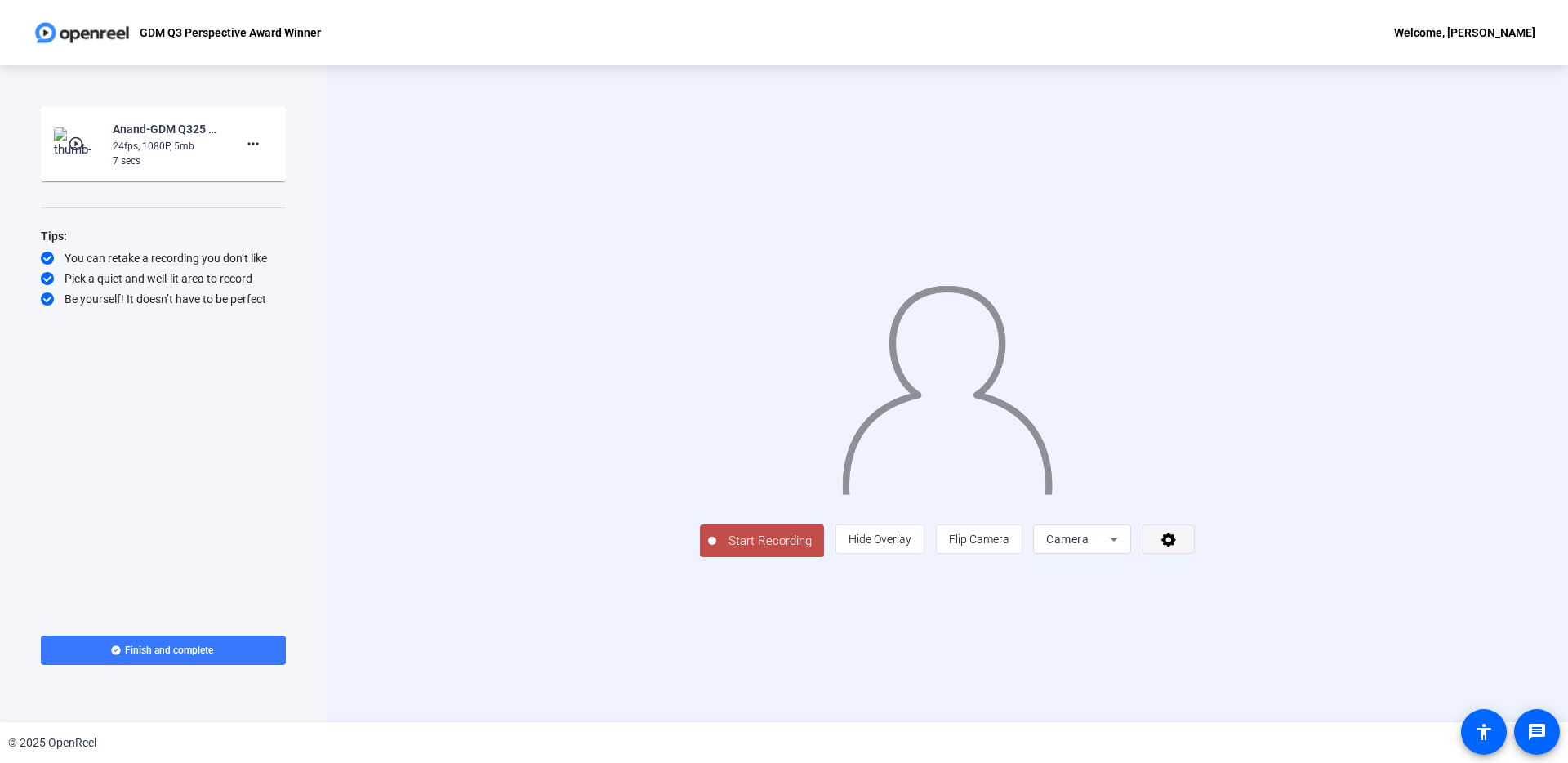 click 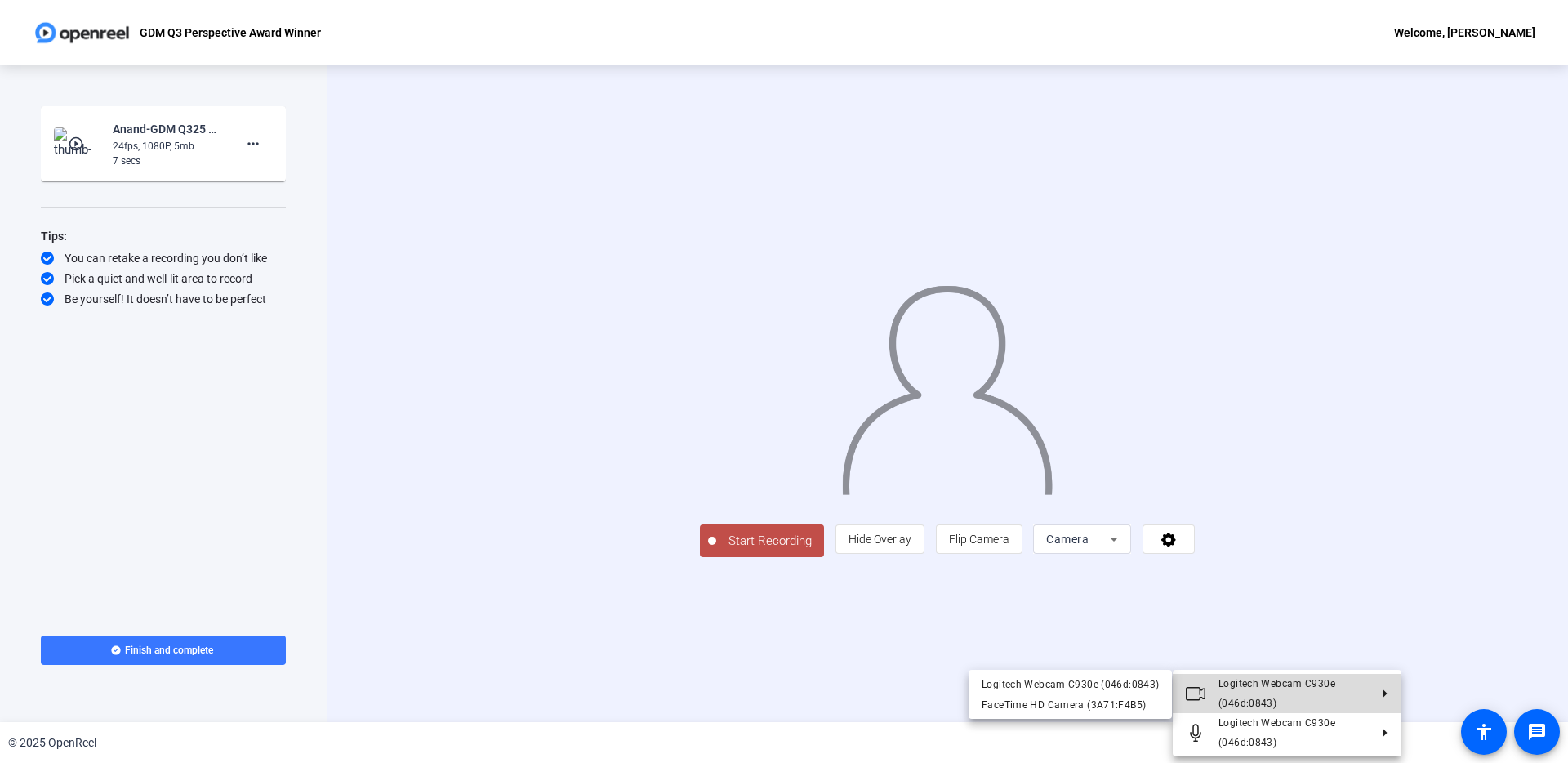 click 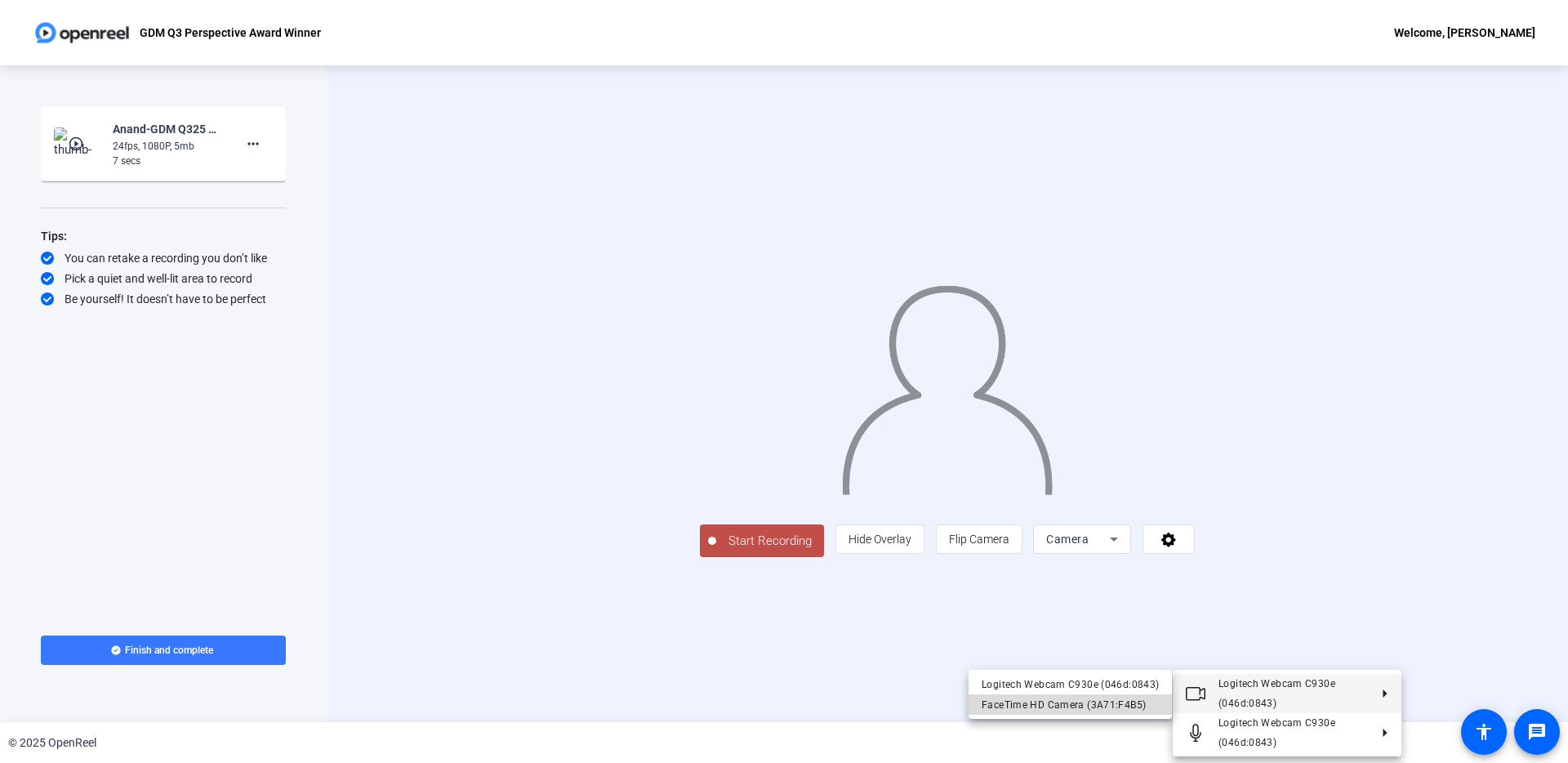 click on "FaceTime HD Camera (3A71:F4B5)" at bounding box center (1070, 704) 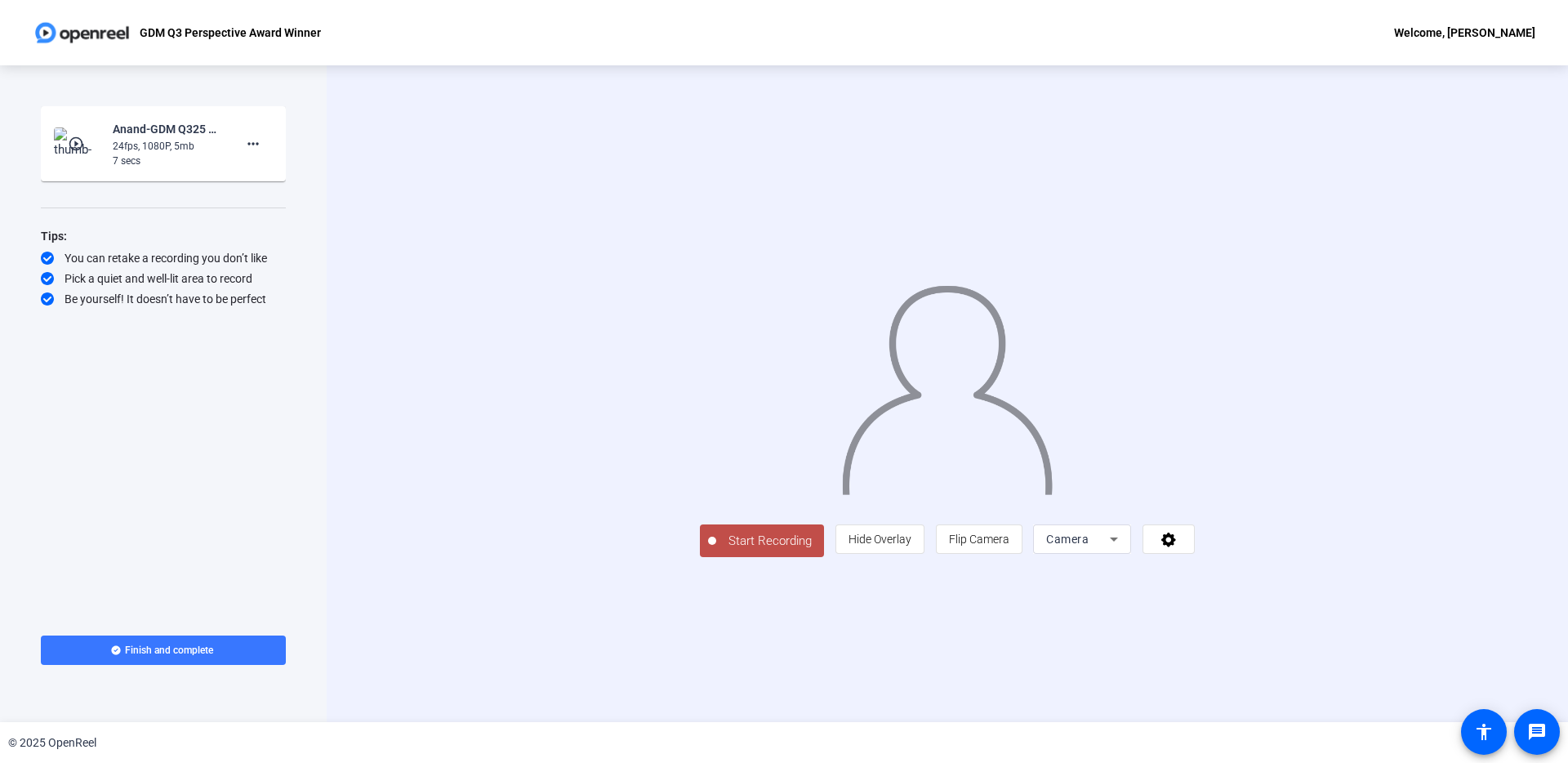 click on "person  Hide Overlay flip Flip Camera Camera" 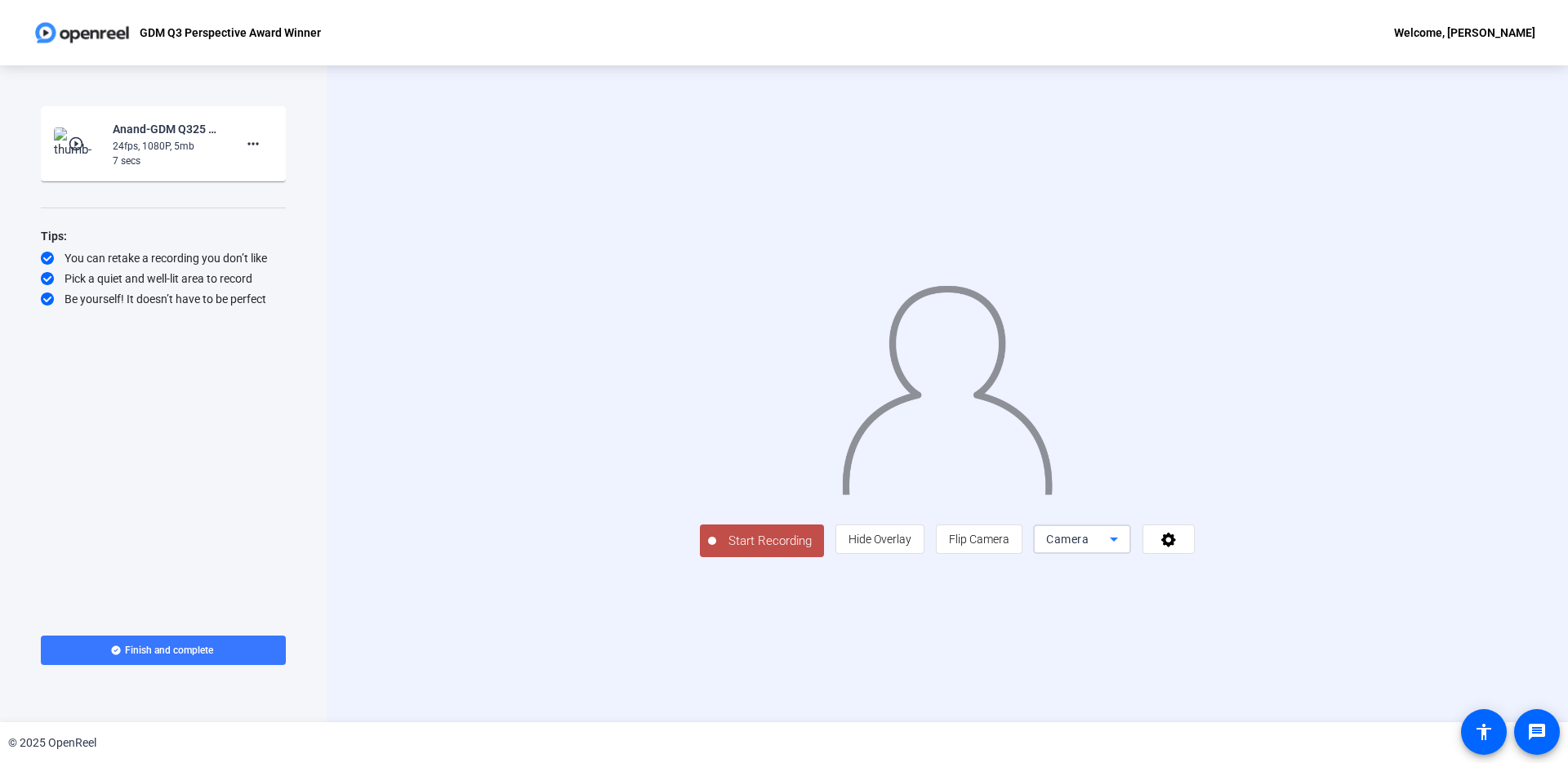 click 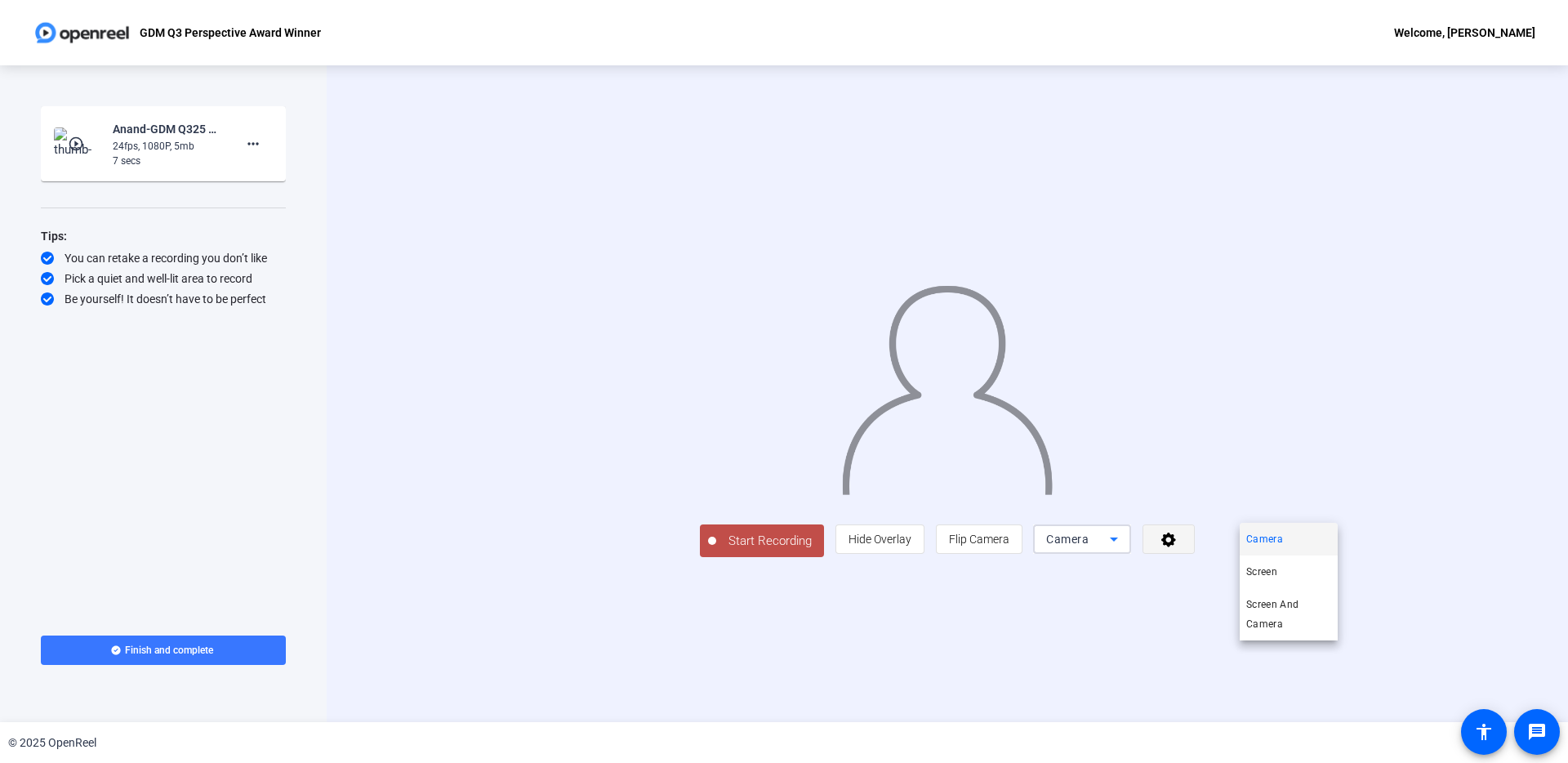 click at bounding box center (784, 382) 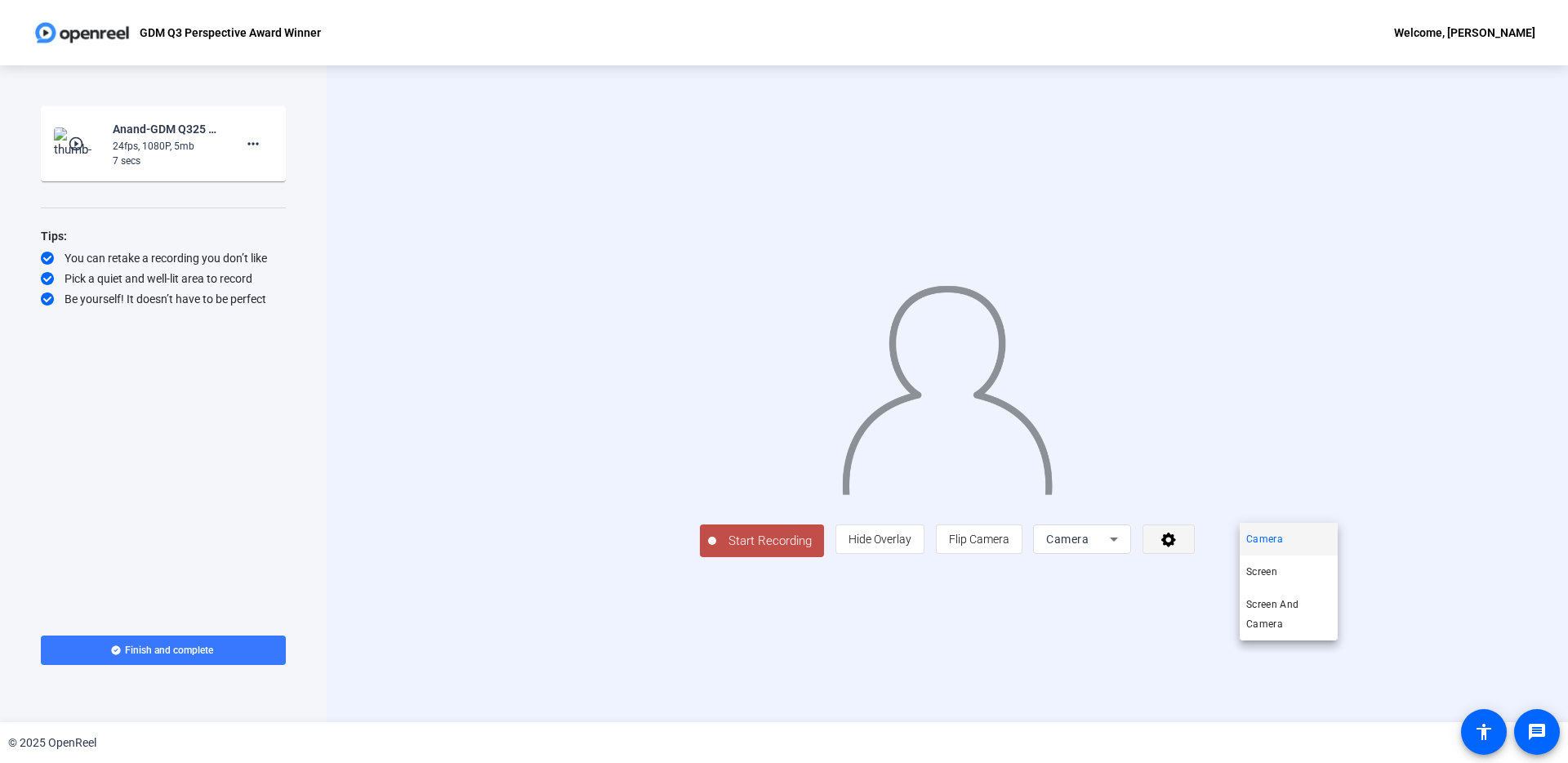 click 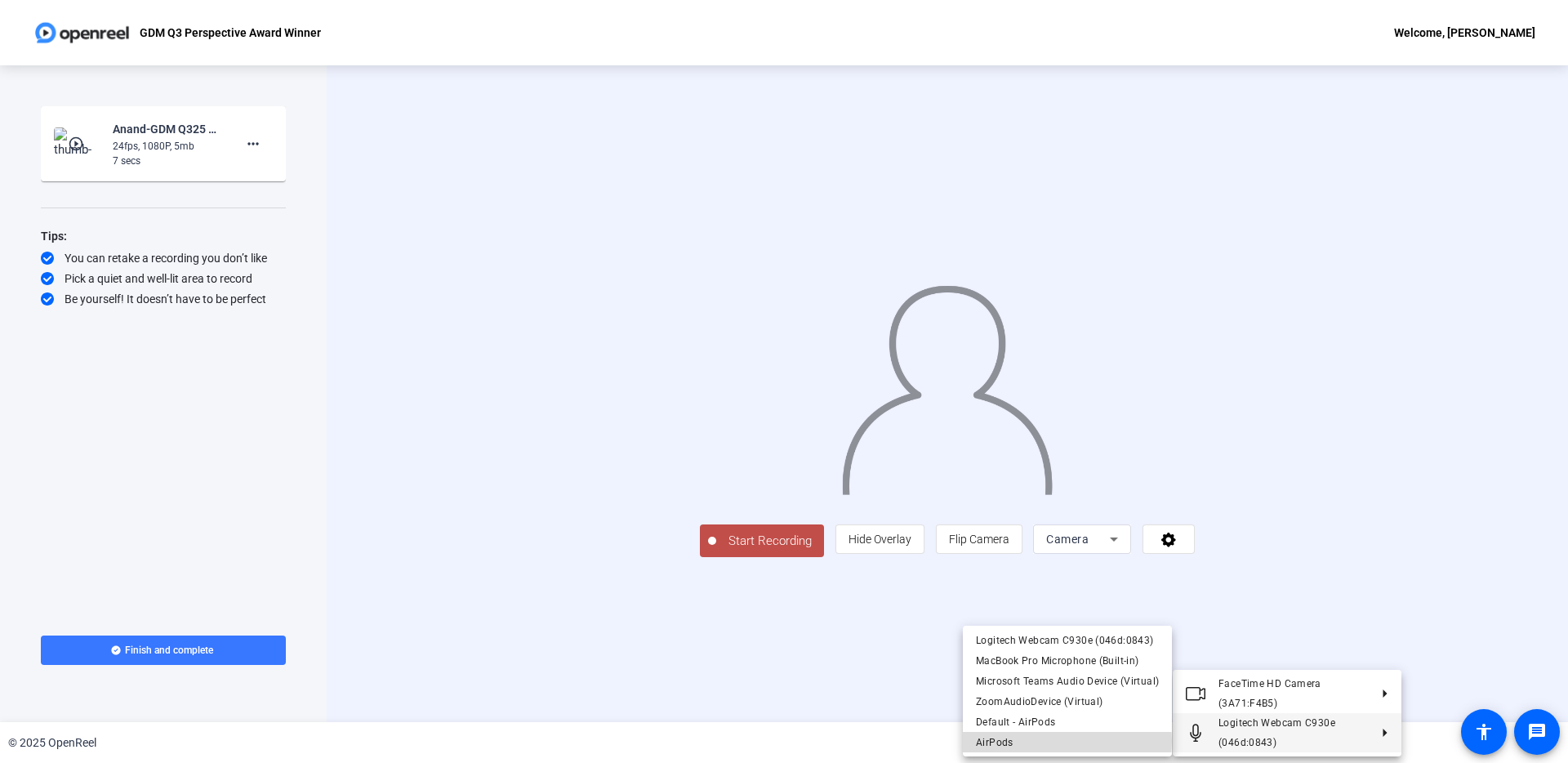 click on "AirPods" at bounding box center (1067, 743) 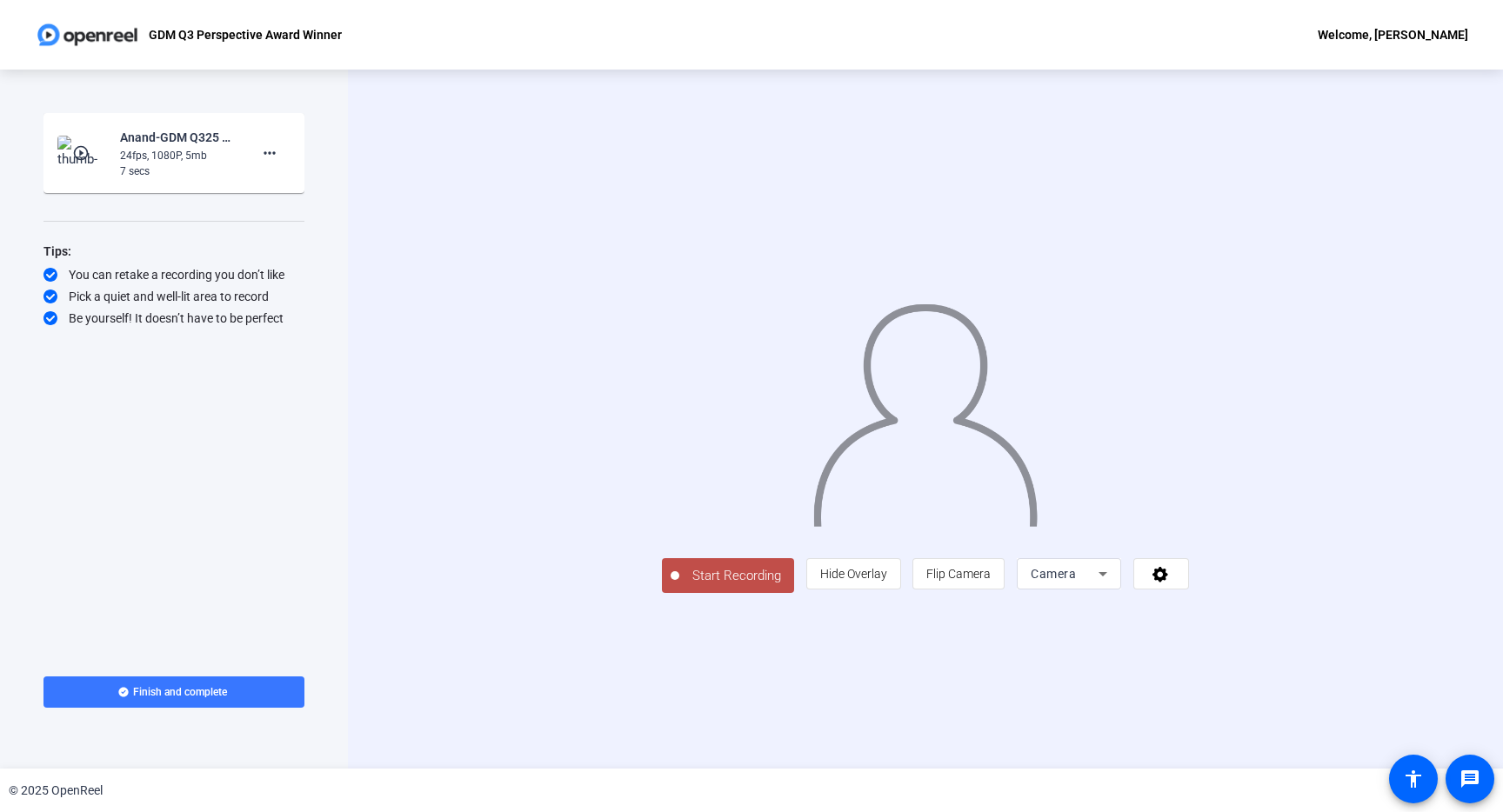 click on "Start Recording  person  Hide Overlay flip Flip Camera Camera" 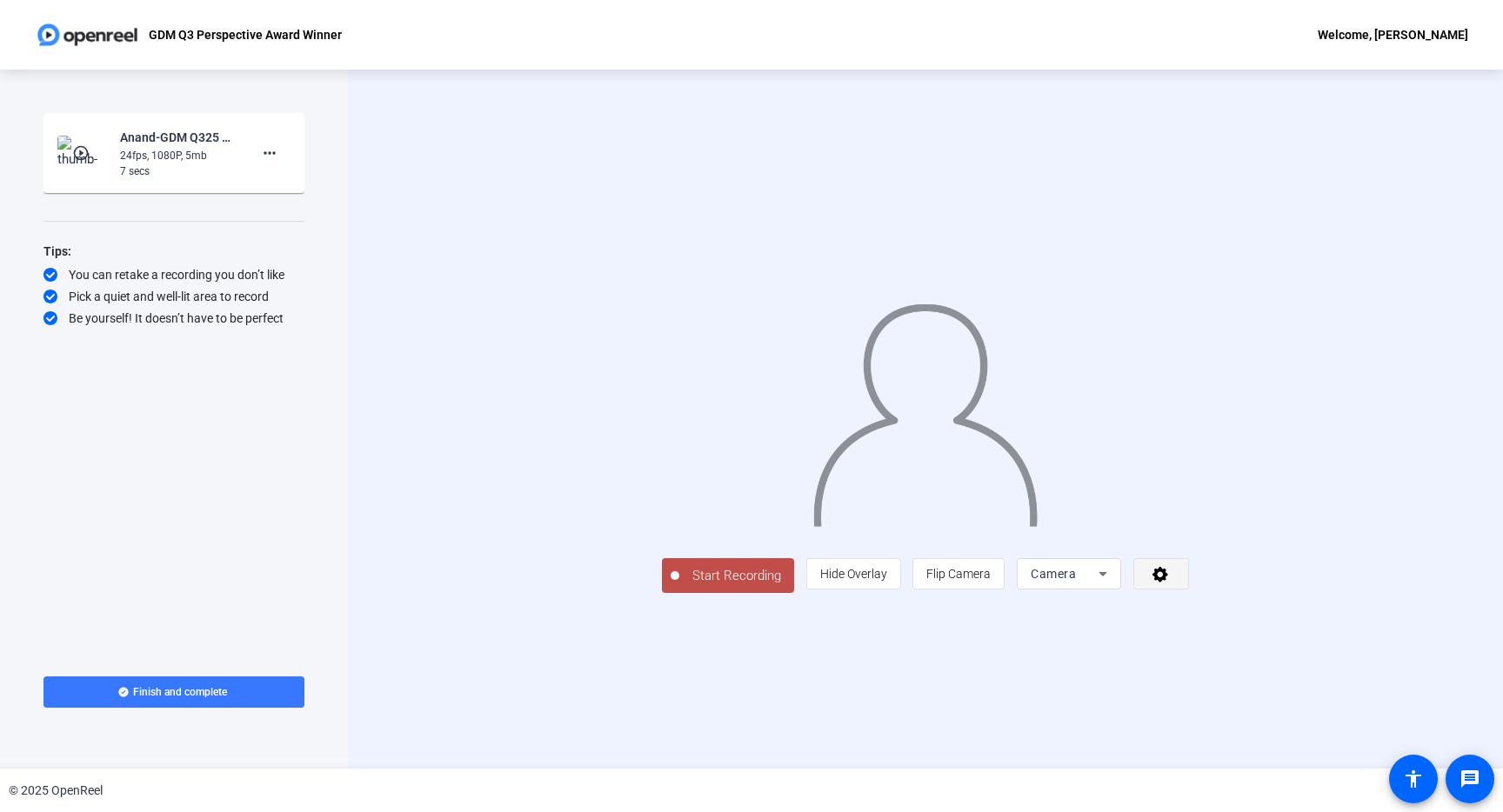click 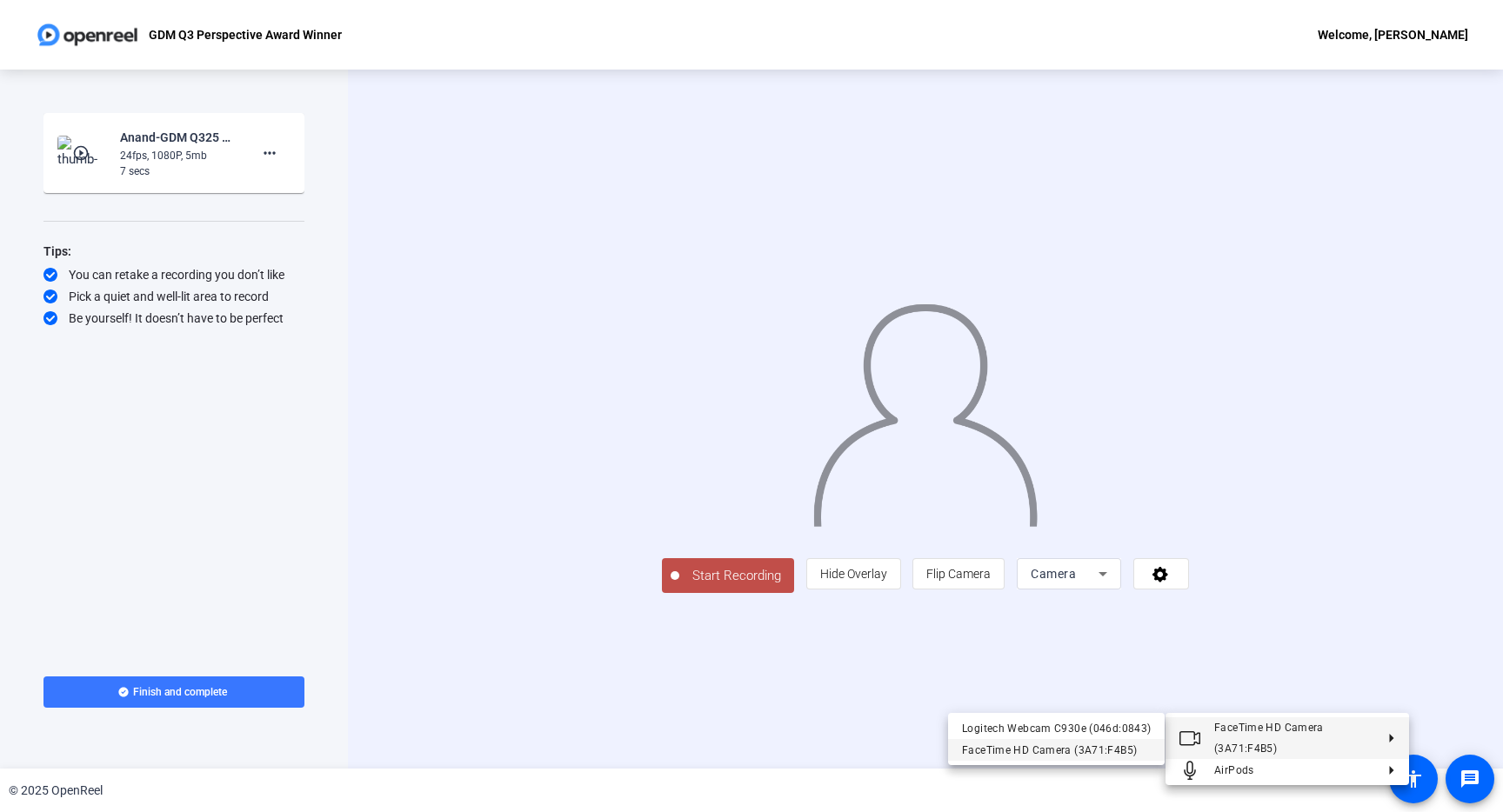 click on "FaceTime HD Camera (3A71:F4B5)" at bounding box center (1056, 749) 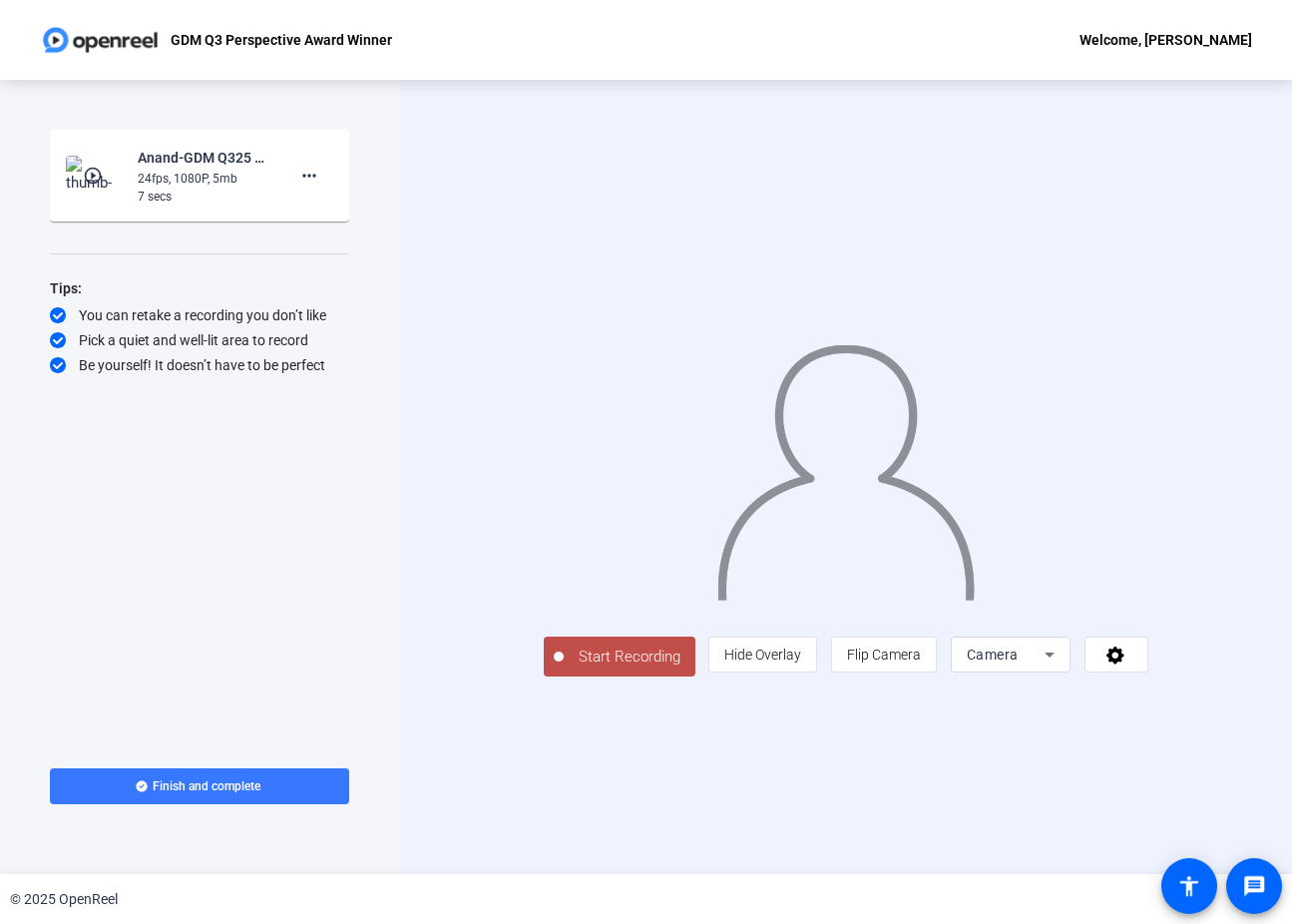 click on "Start Recording" 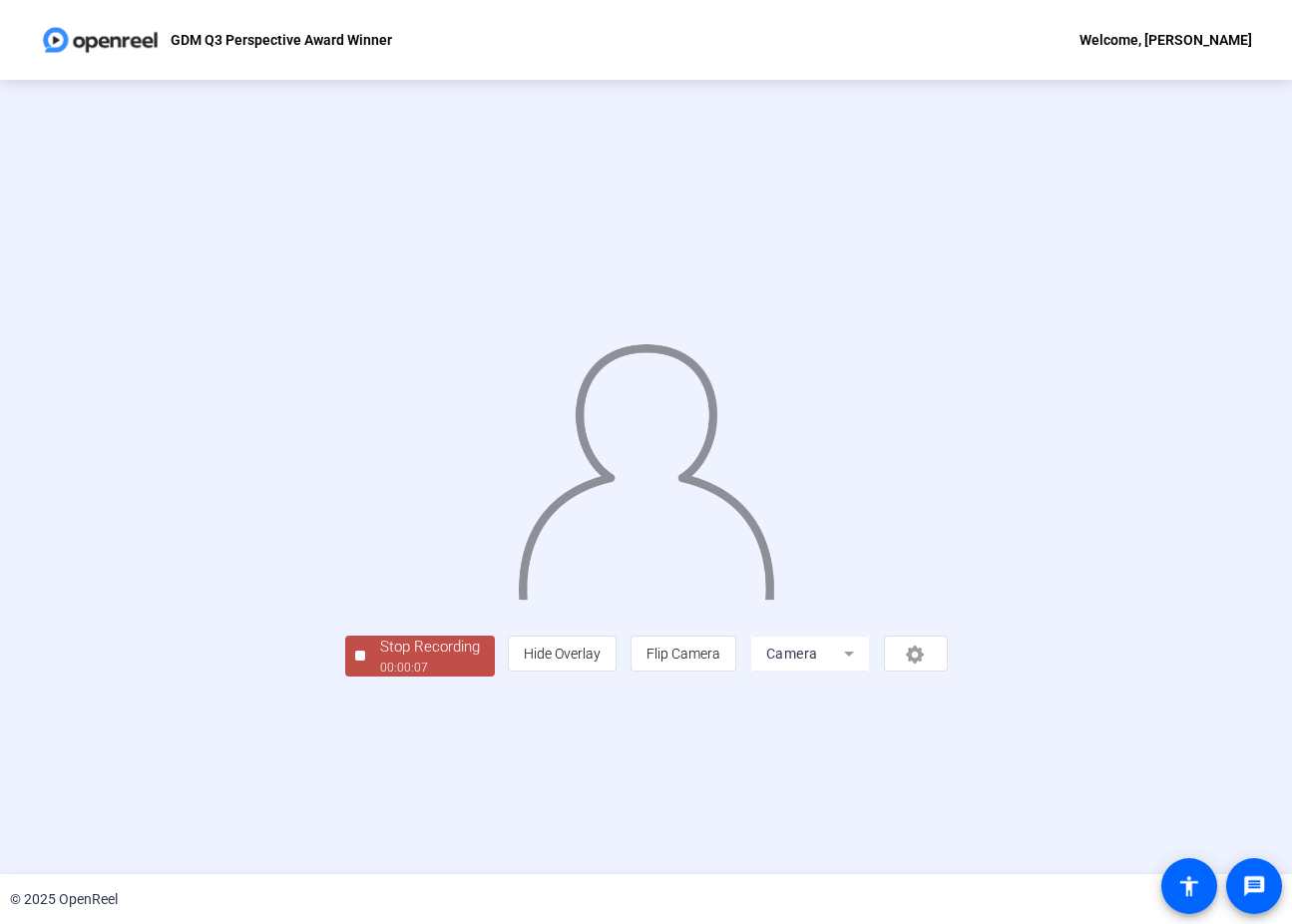 click on "00:00:07" 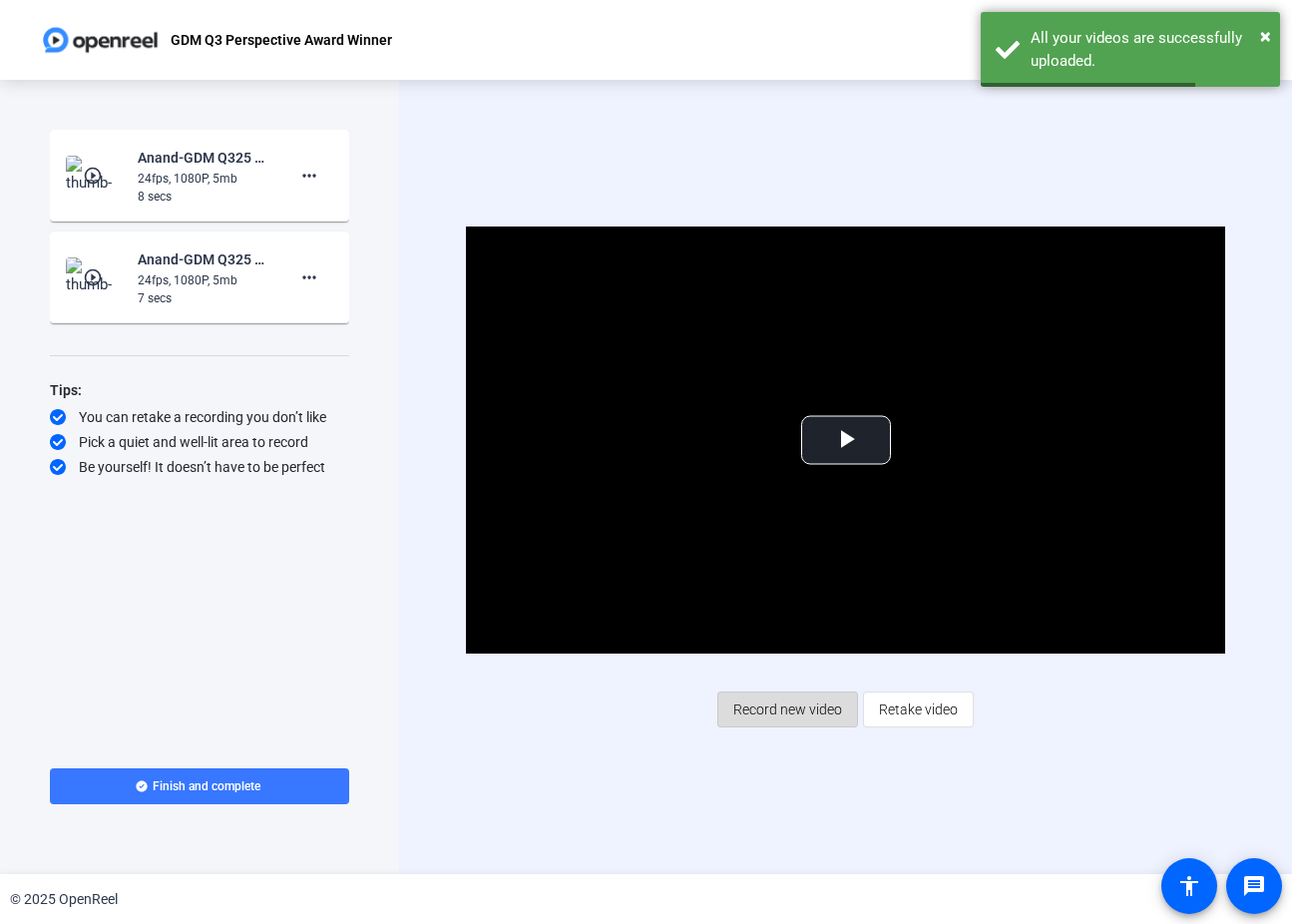 click on "Record new video" 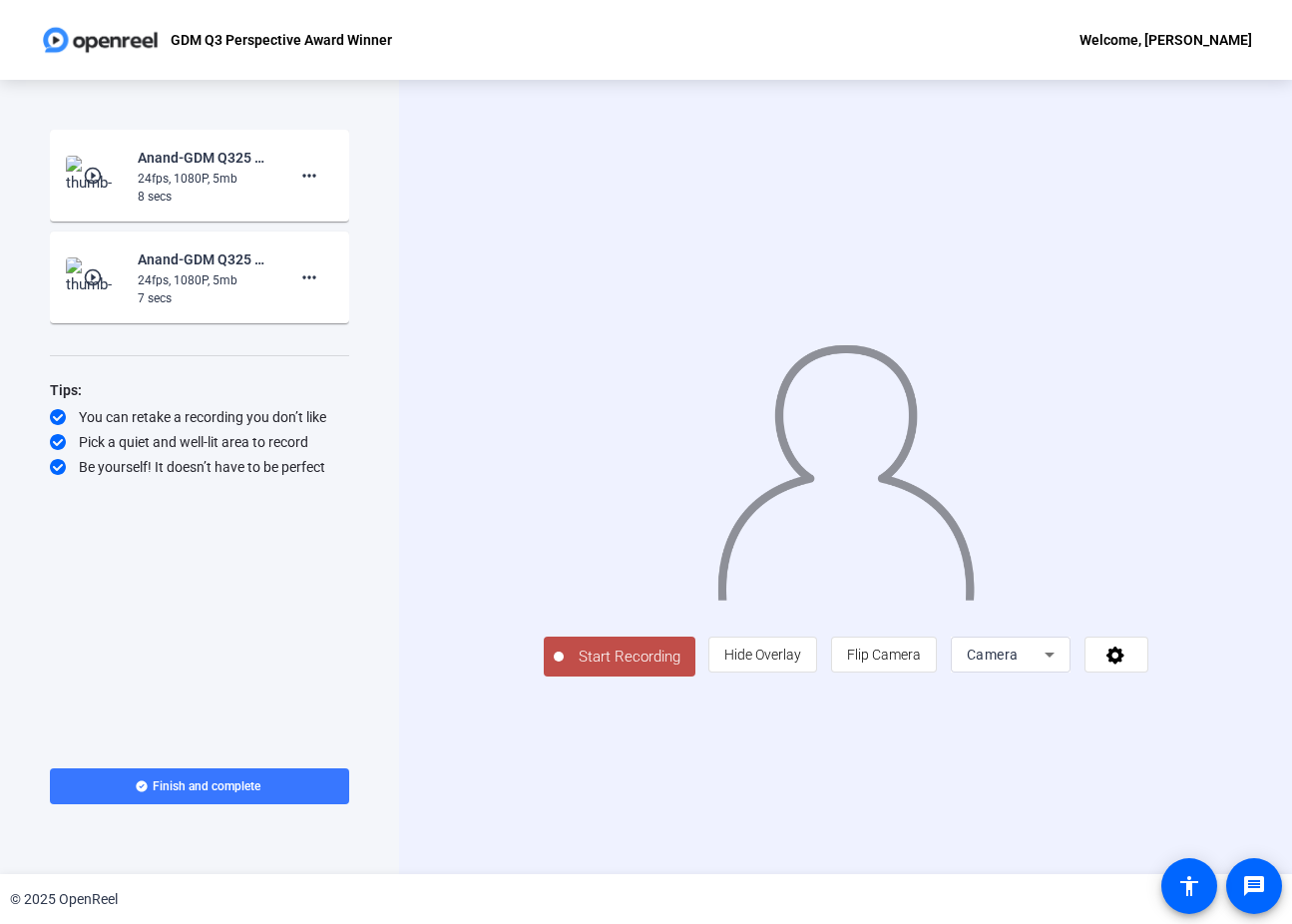 click on "Start Recording" 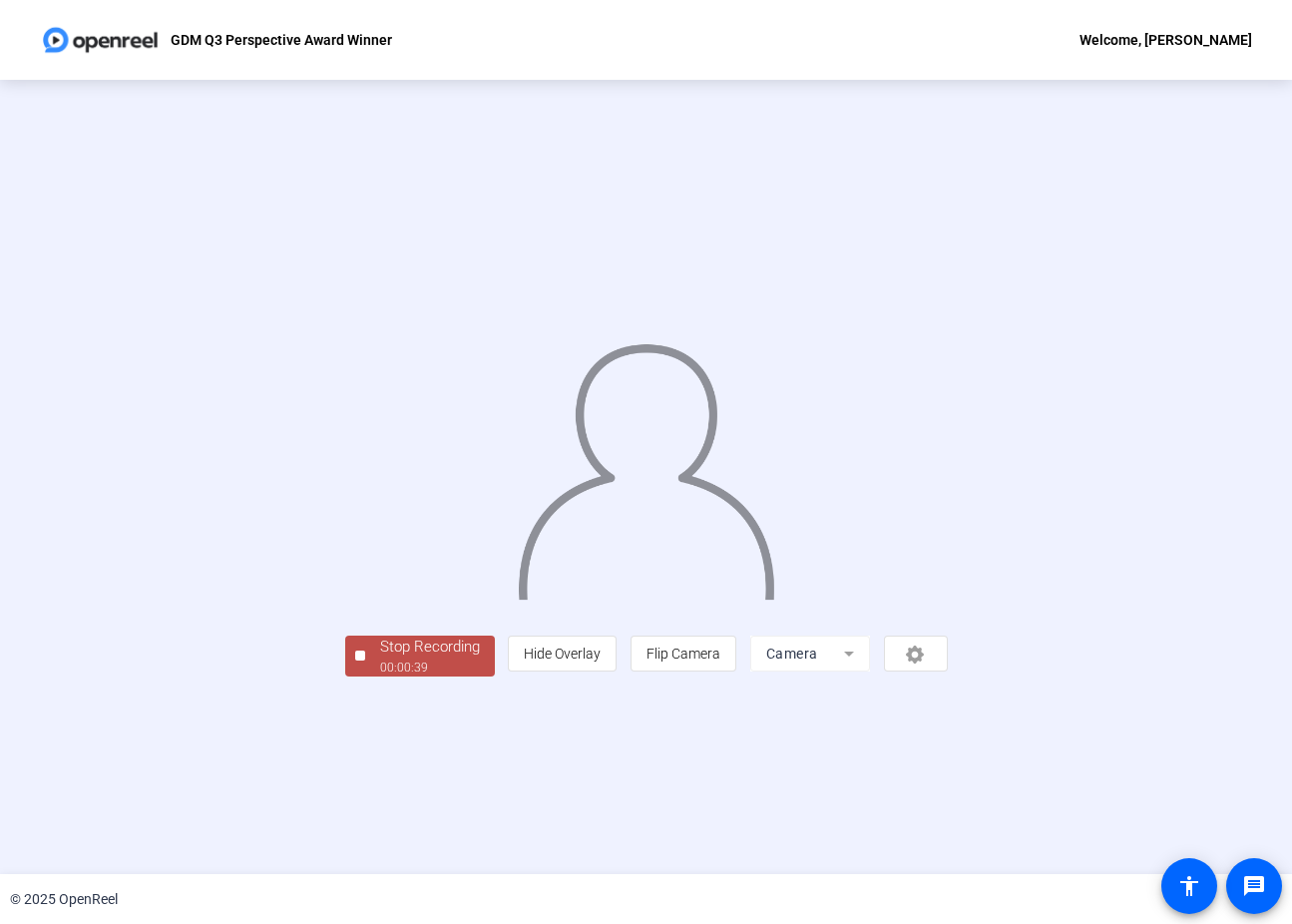 click on "00:00:39" 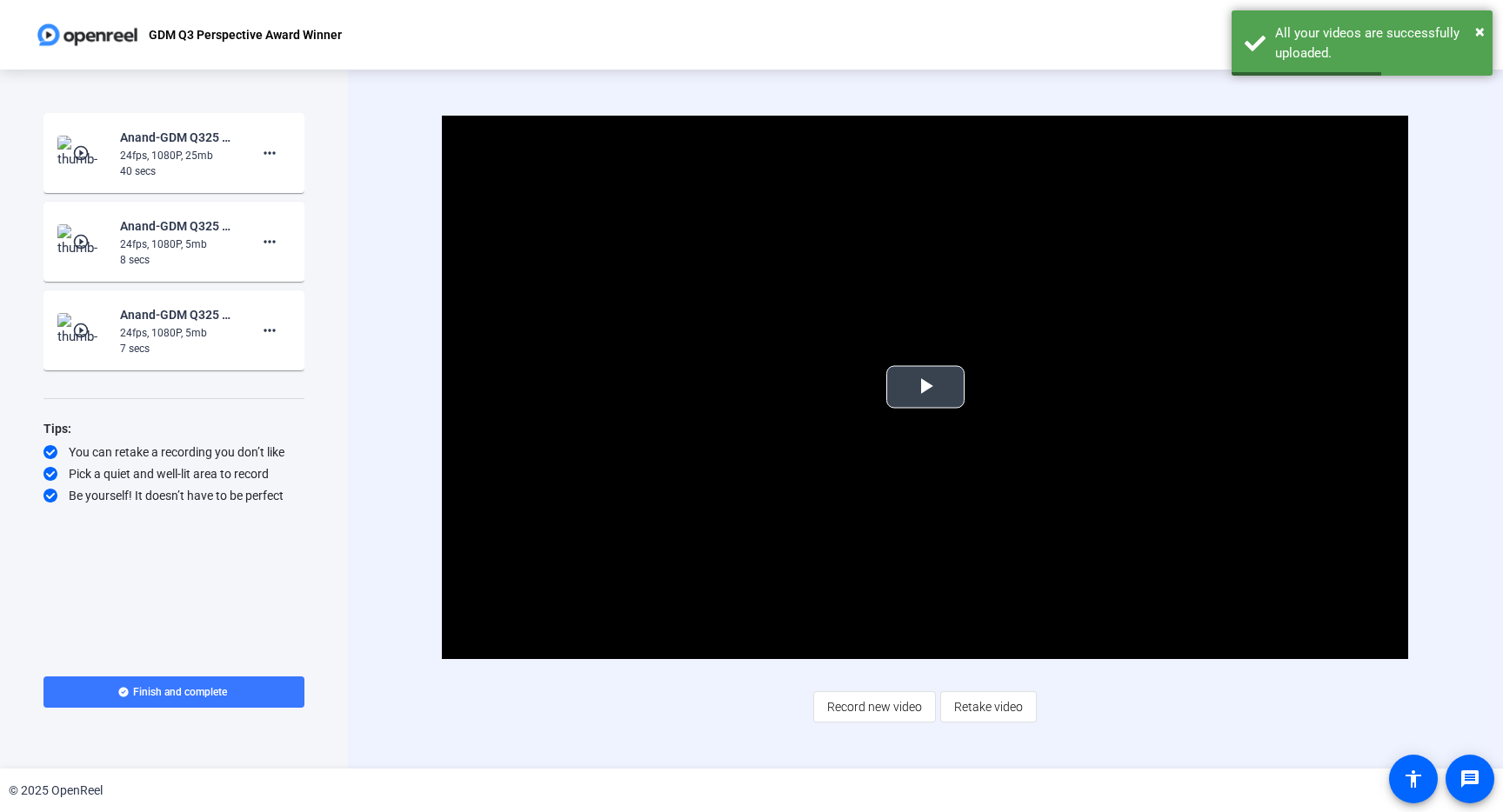 click at bounding box center (925, 387) 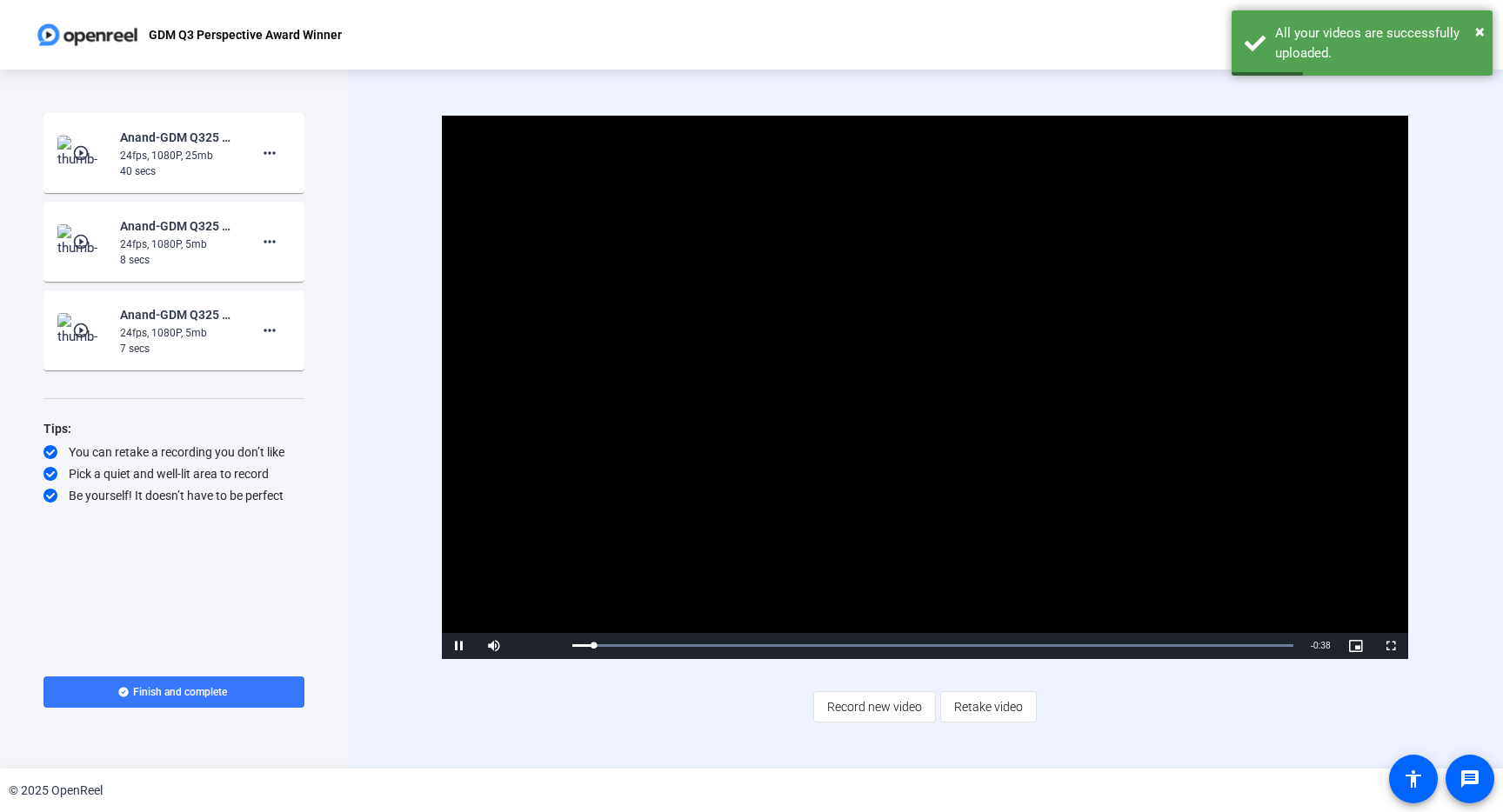 click on "Video Player is loading. Play Video Pause Mute Current Time  0:01 / Duration  0:39 Loaded :  100.00% 0:01 Stream Type  LIVE Seek to live, currently behind live LIVE Remaining Time  - 0:38   1x Playback Rate Chapters Chapters Descriptions descriptions off , selected Captions captions settings , opens captions settings dialog captions off , selected Audio Track Picture-in-Picture Fullscreen This is a modal window. Beginning of dialog window. Escape will cancel and close the window. Text Color White Black [PERSON_NAME] Blue Yellow Magenta Cyan Transparency Opaque Semi-Transparent Background Color Black White [PERSON_NAME] Blue Yellow Magenta Cyan Transparency Opaque Semi-Transparent Transparent Window Color Black White [PERSON_NAME] Blue Yellow Magenta Cyan Transparency Transparent Semi-Transparent Opaque Font Size 50% 75% 100% 125% 150% 175% 200% 300% 400% Text Edge Style None Raised Depressed Uniform Dropshadow Font Family Proportional Sans-Serif Monospace Sans-Serif Proportional Serif Monospace Serif Casual Script" 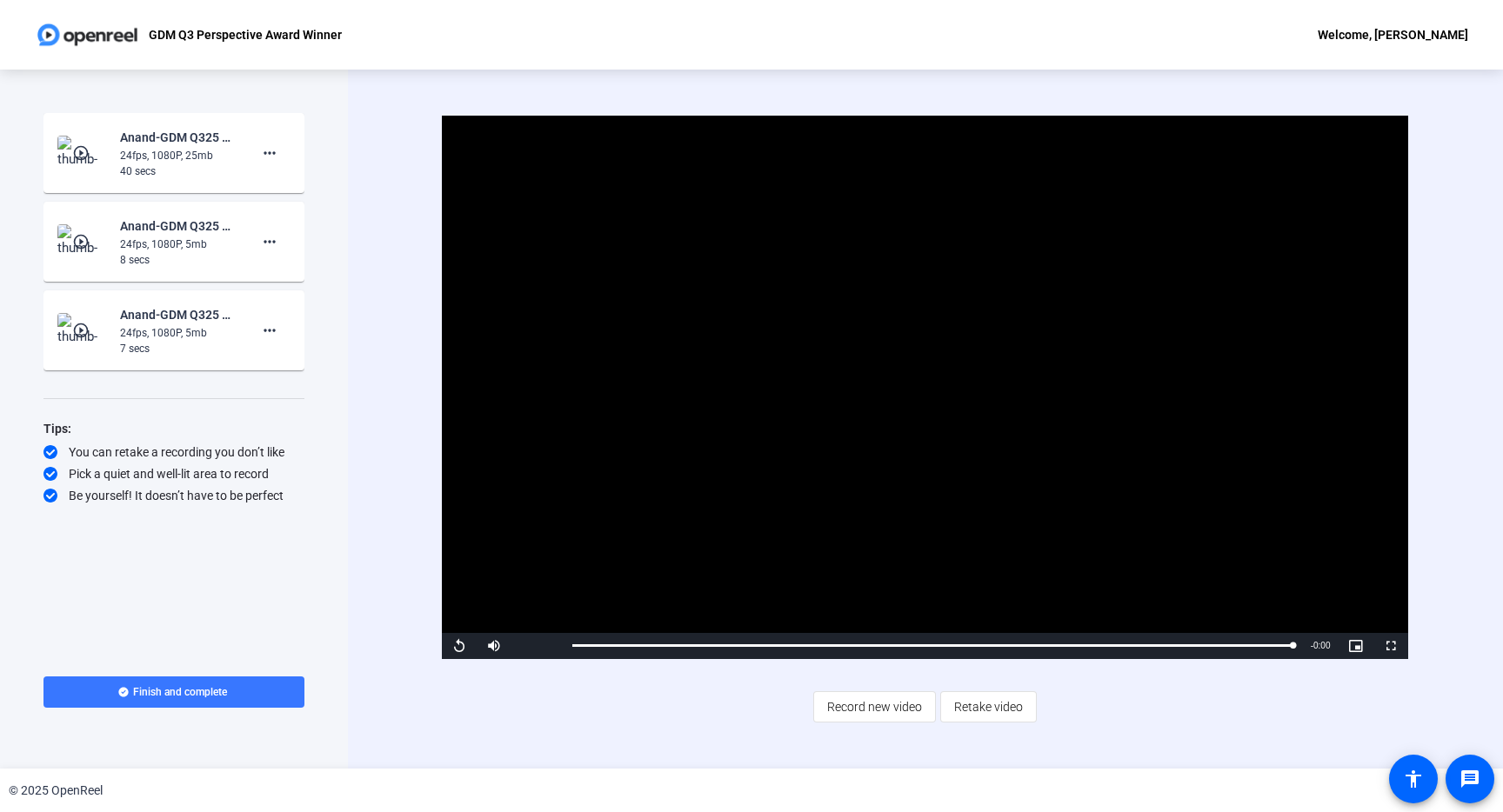 click on "GDM Q3 Perspective Award Winner Welcome, [PERSON_NAME]" 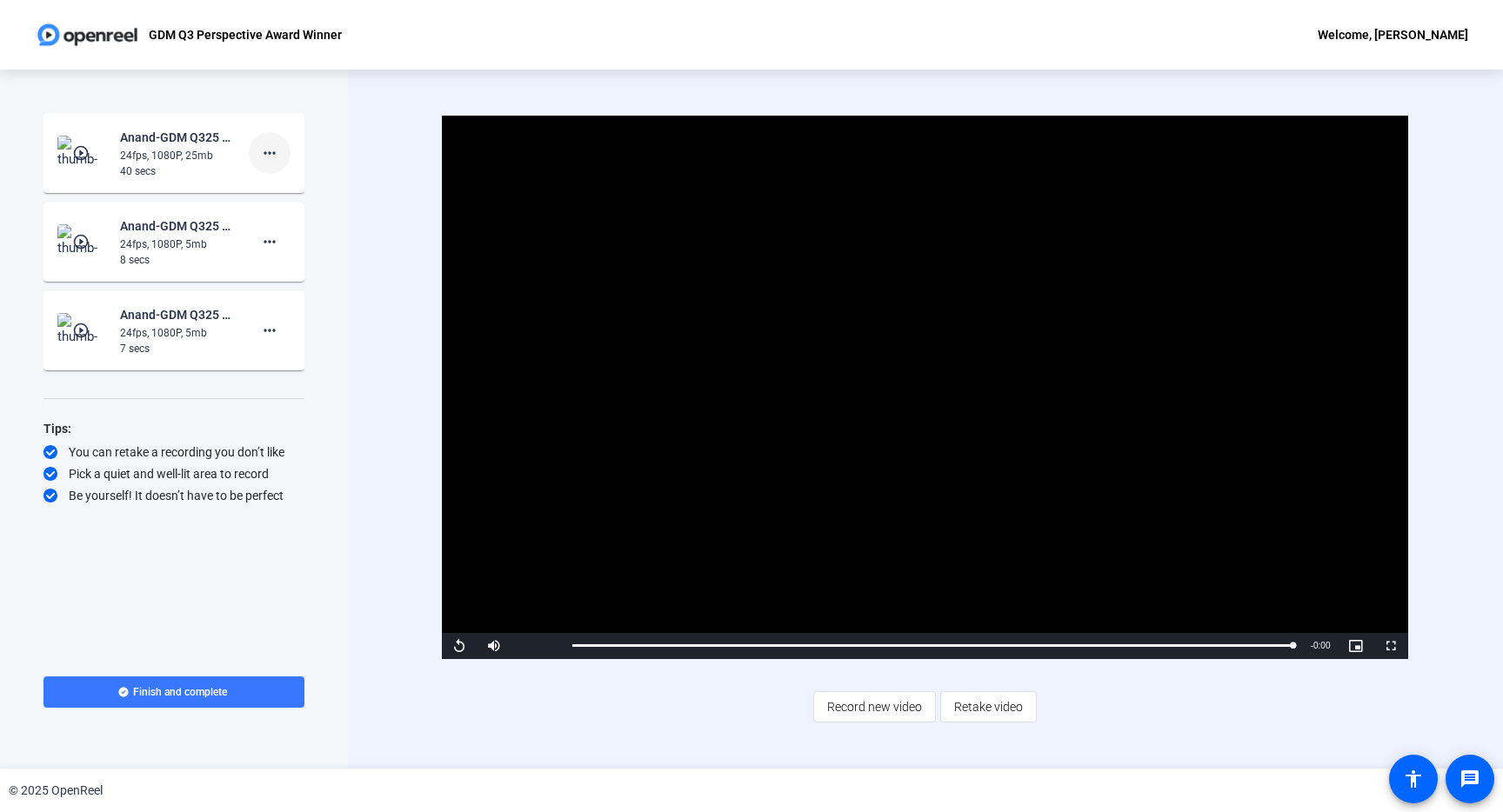 click on "more_horiz" 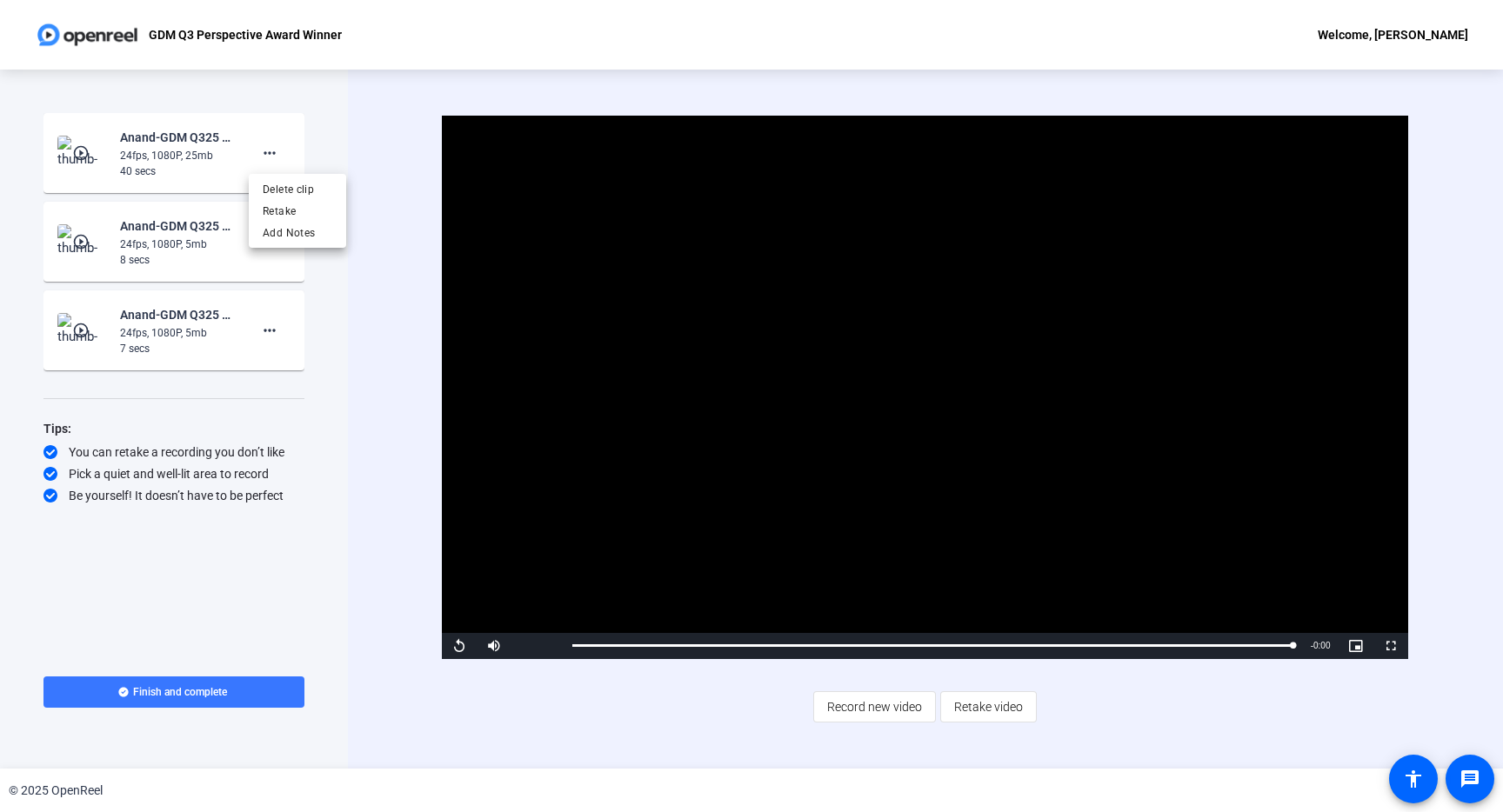 click at bounding box center (752, 406) 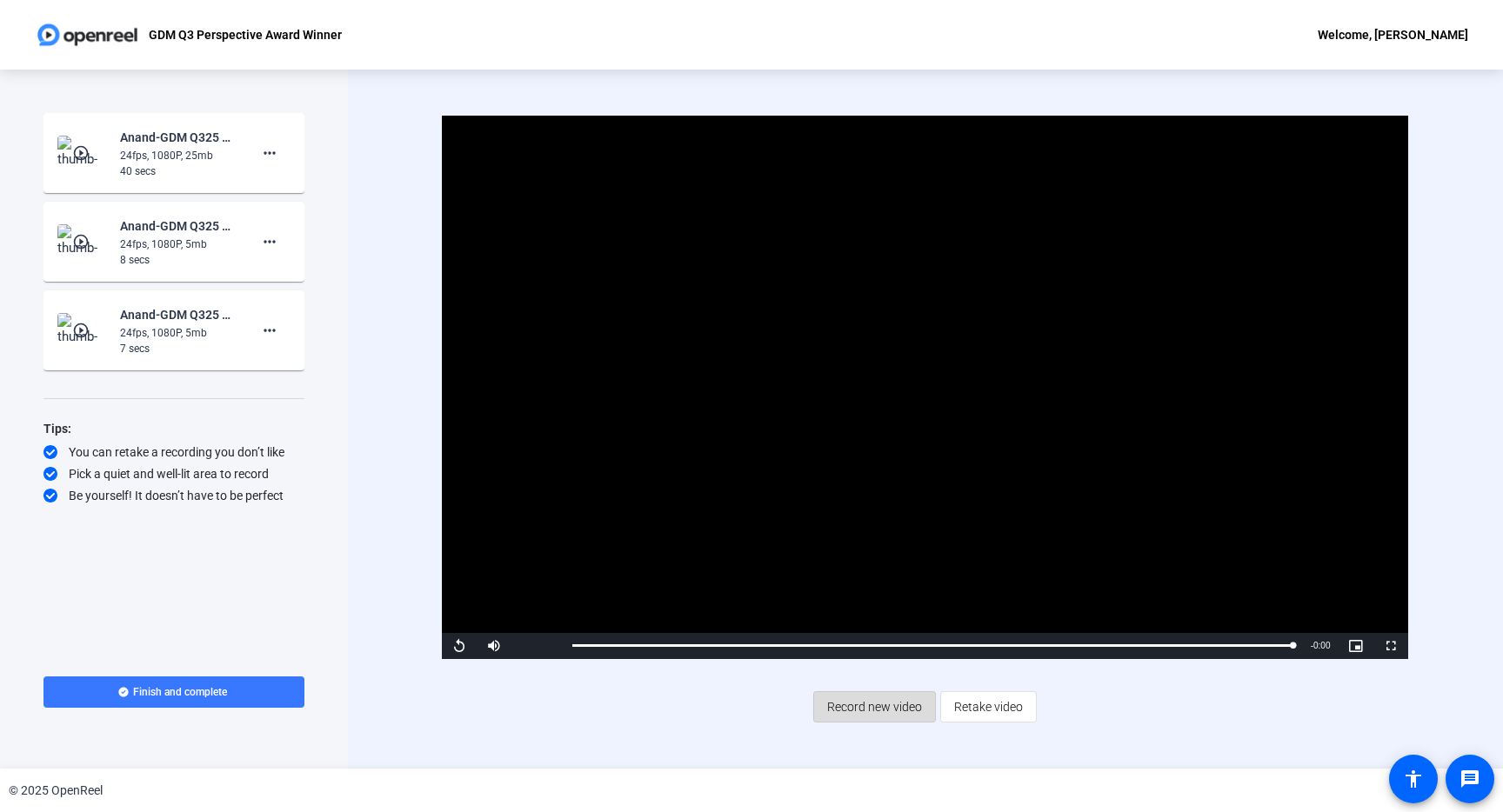 click on "Record new video" 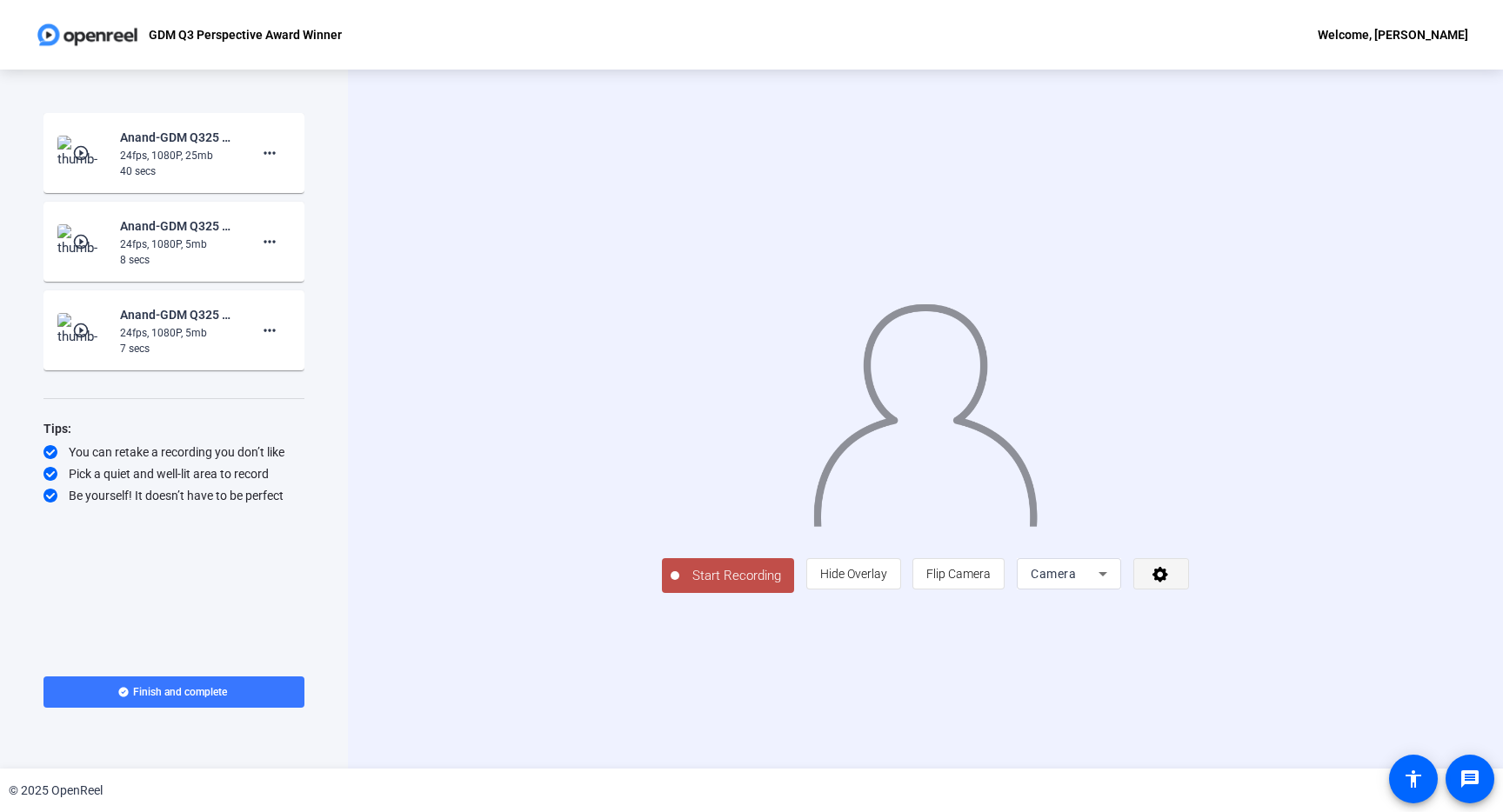 click 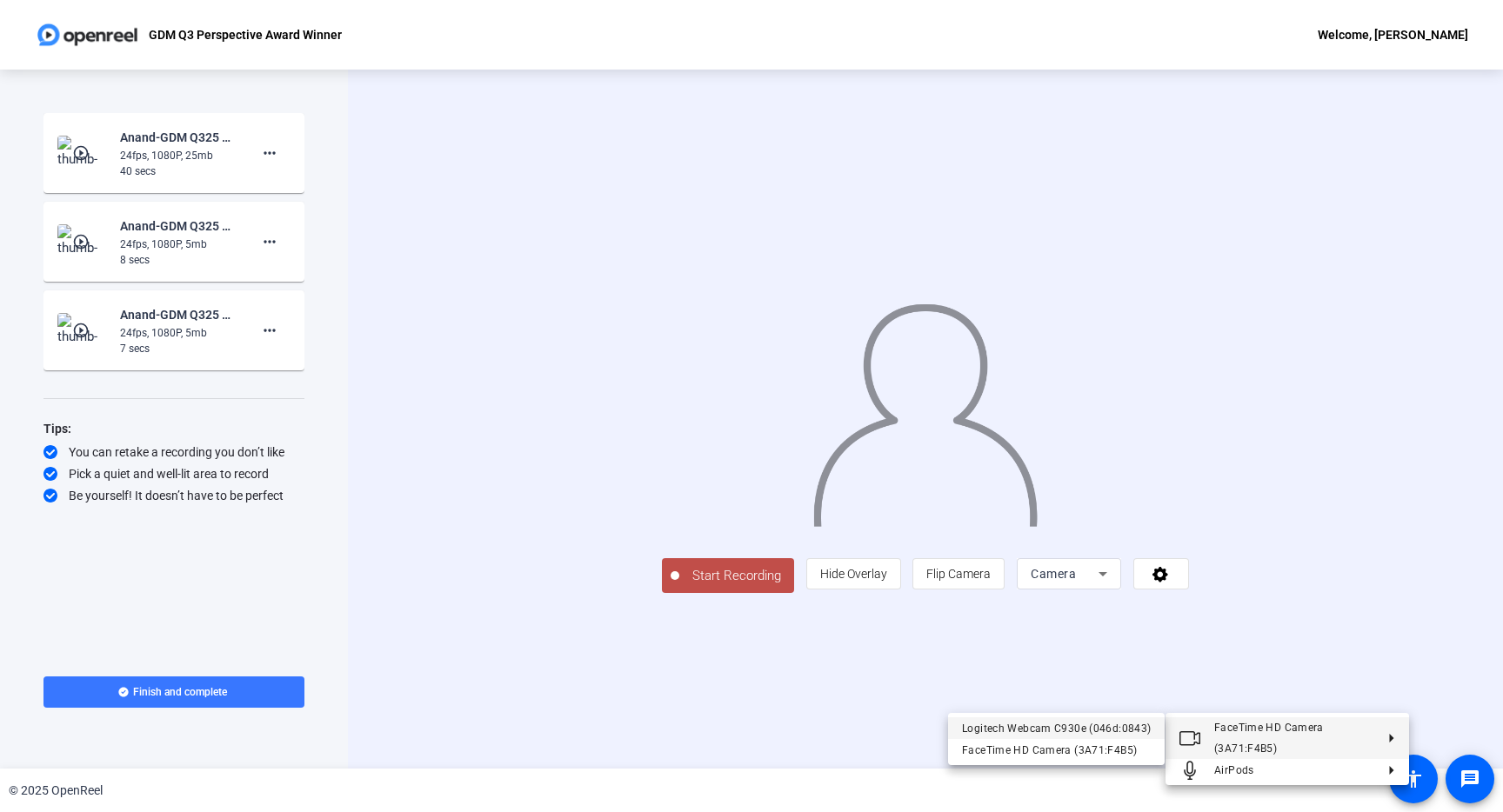 click on "Logitech Webcam C930e (046d:0843)" at bounding box center (1056, 728) 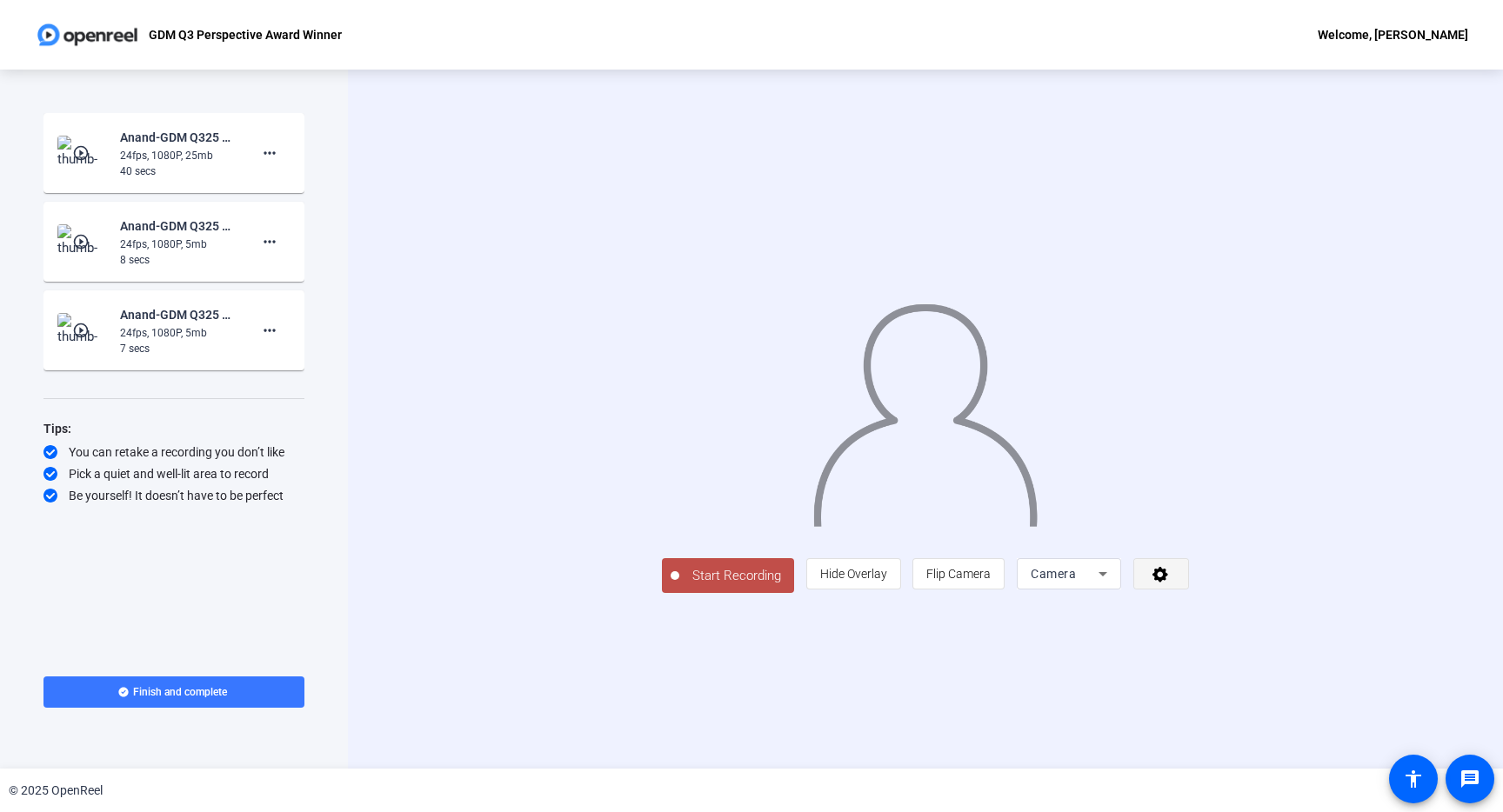 click 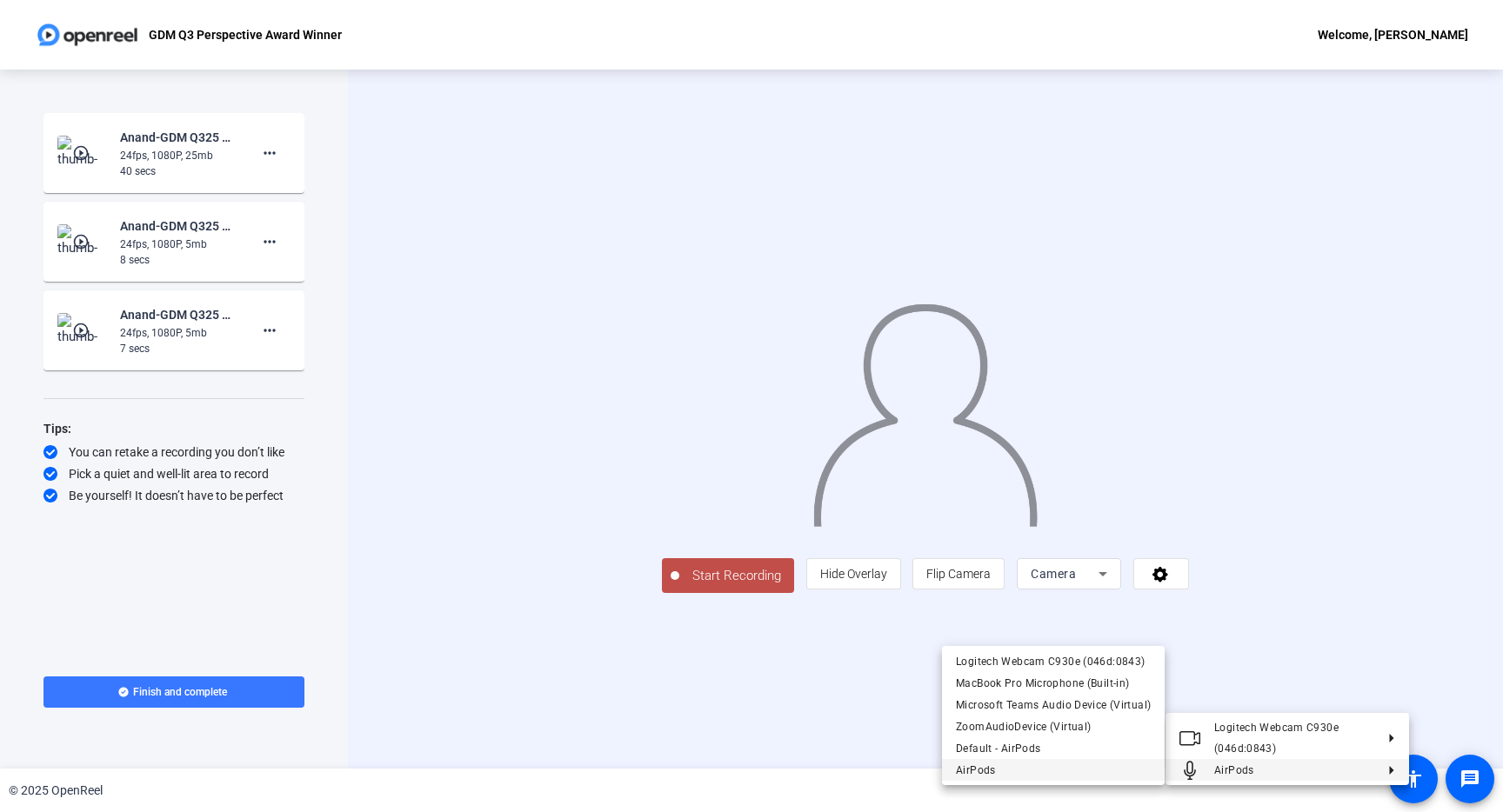 click on "AirPods" at bounding box center [1053, 770] 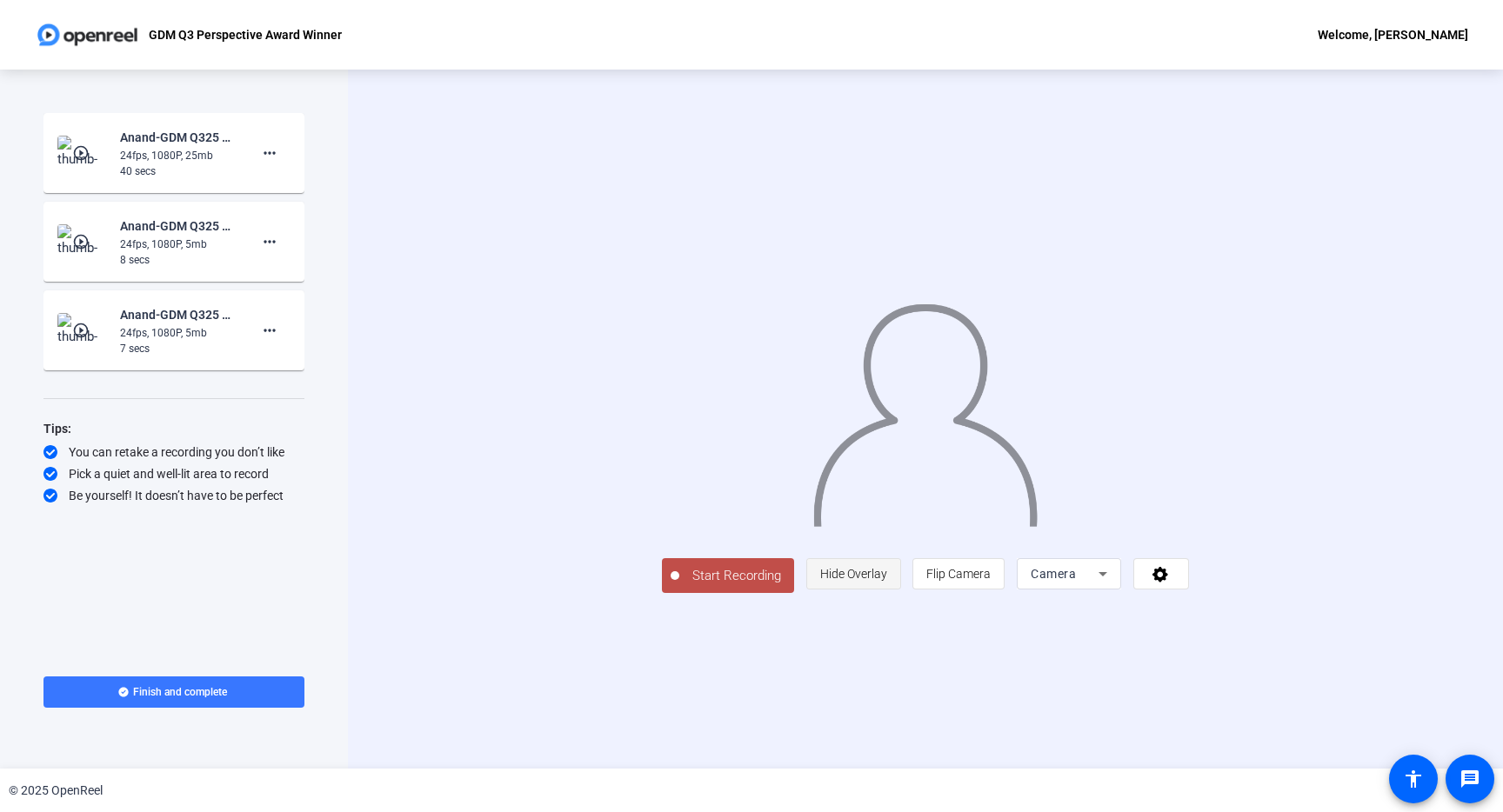 click on "Hide Overlay" 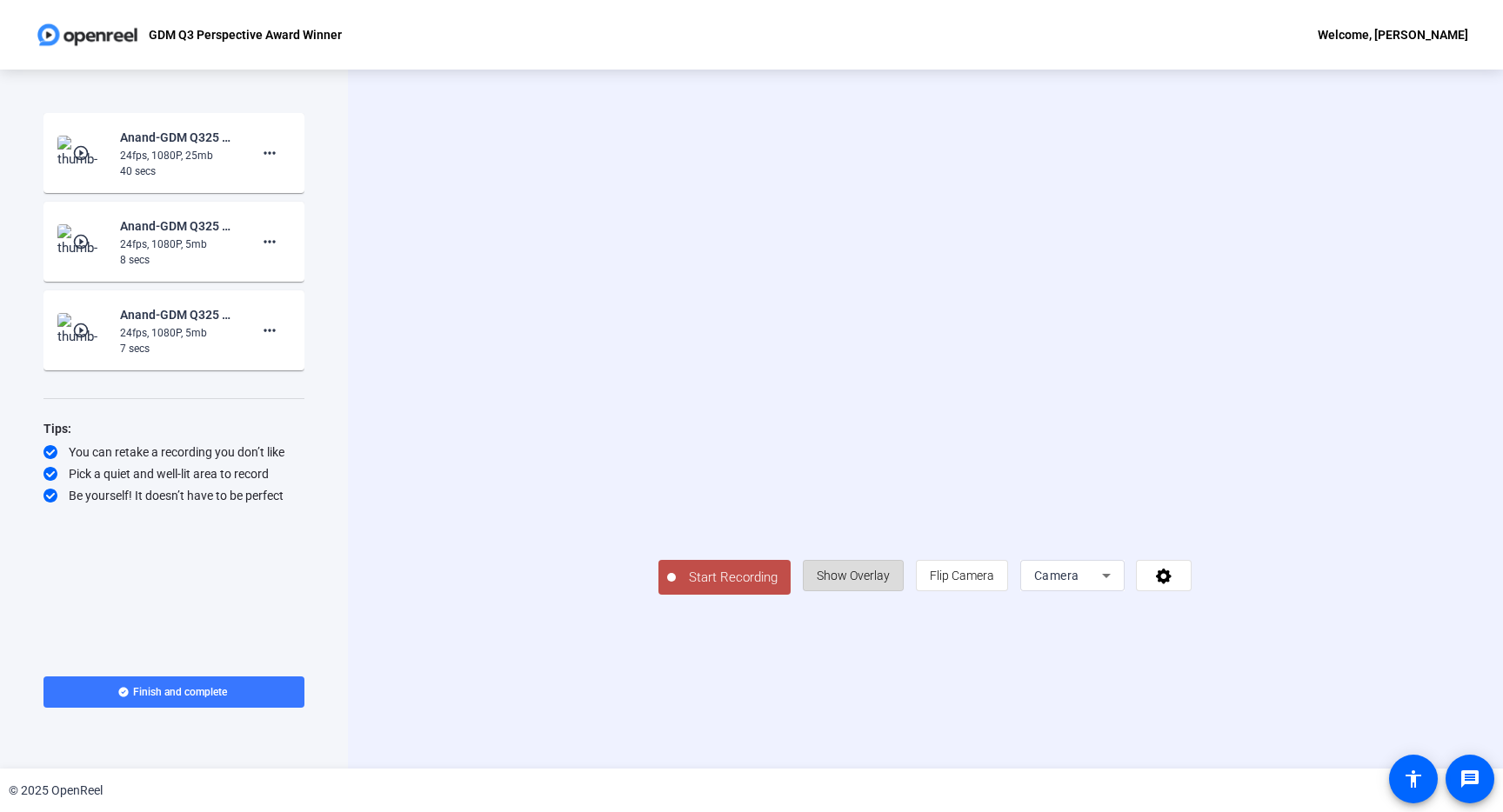 click on "Show Overlay" 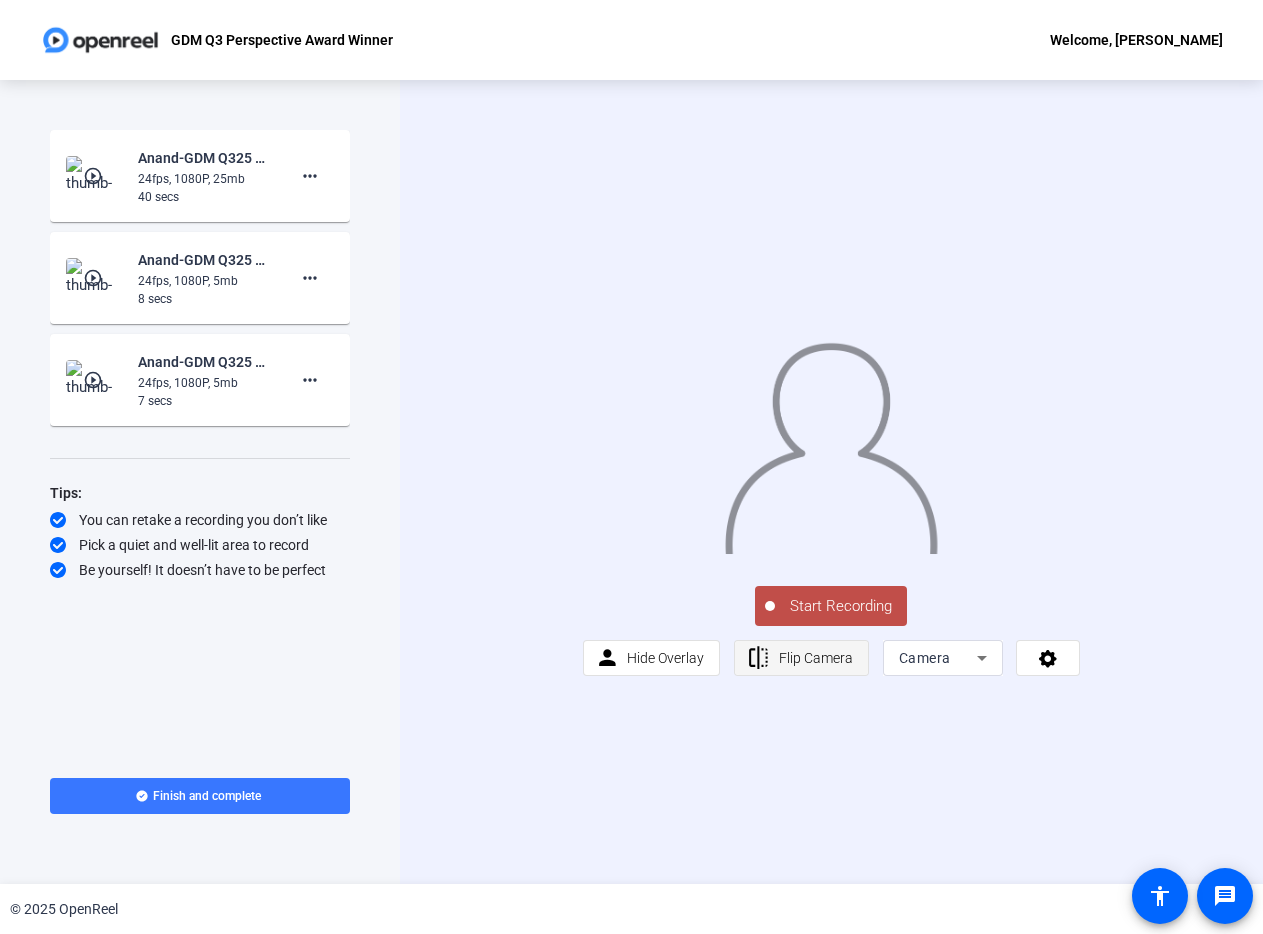 click on "Flip Camera" 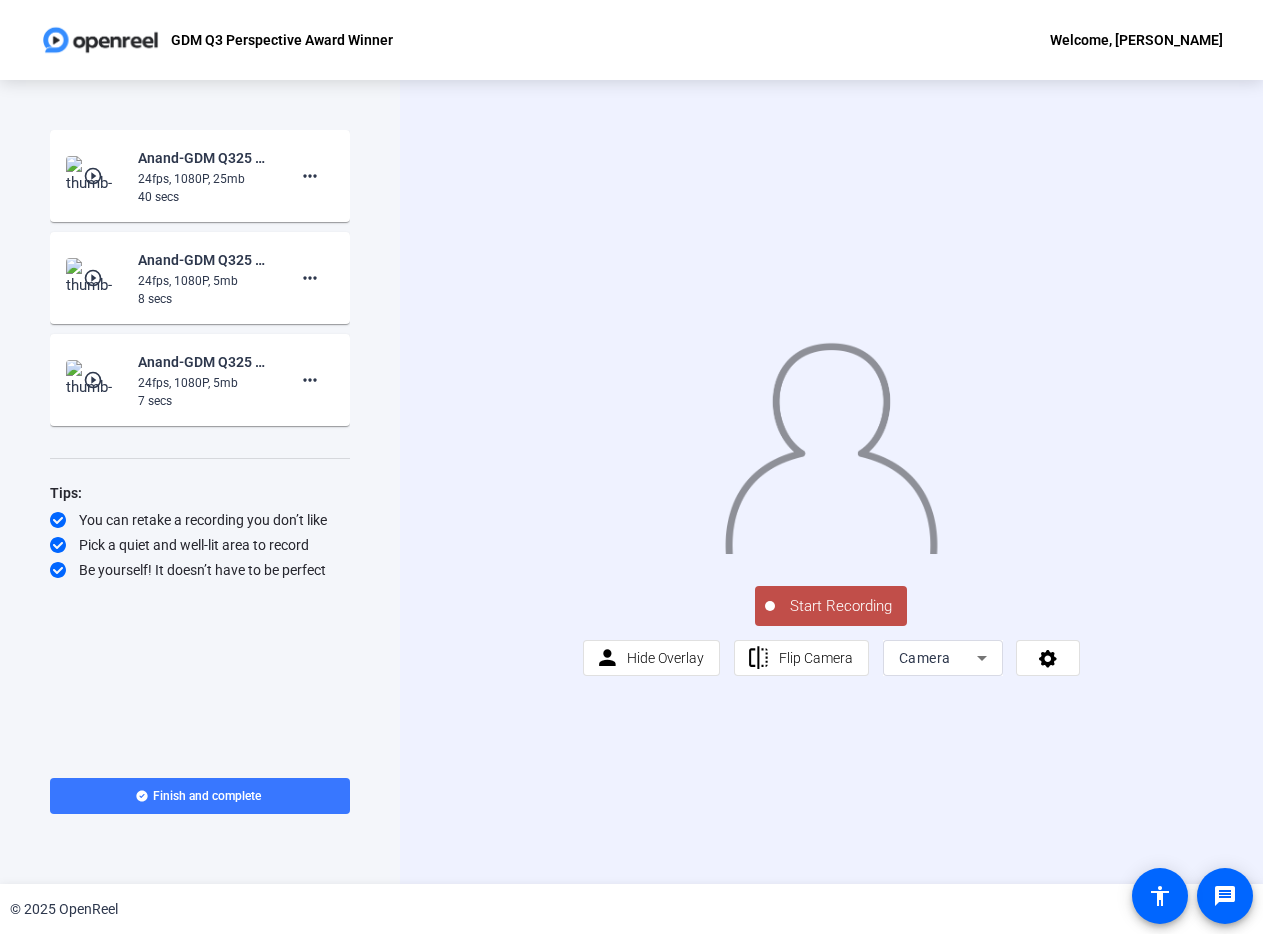 click on "Start Recording" 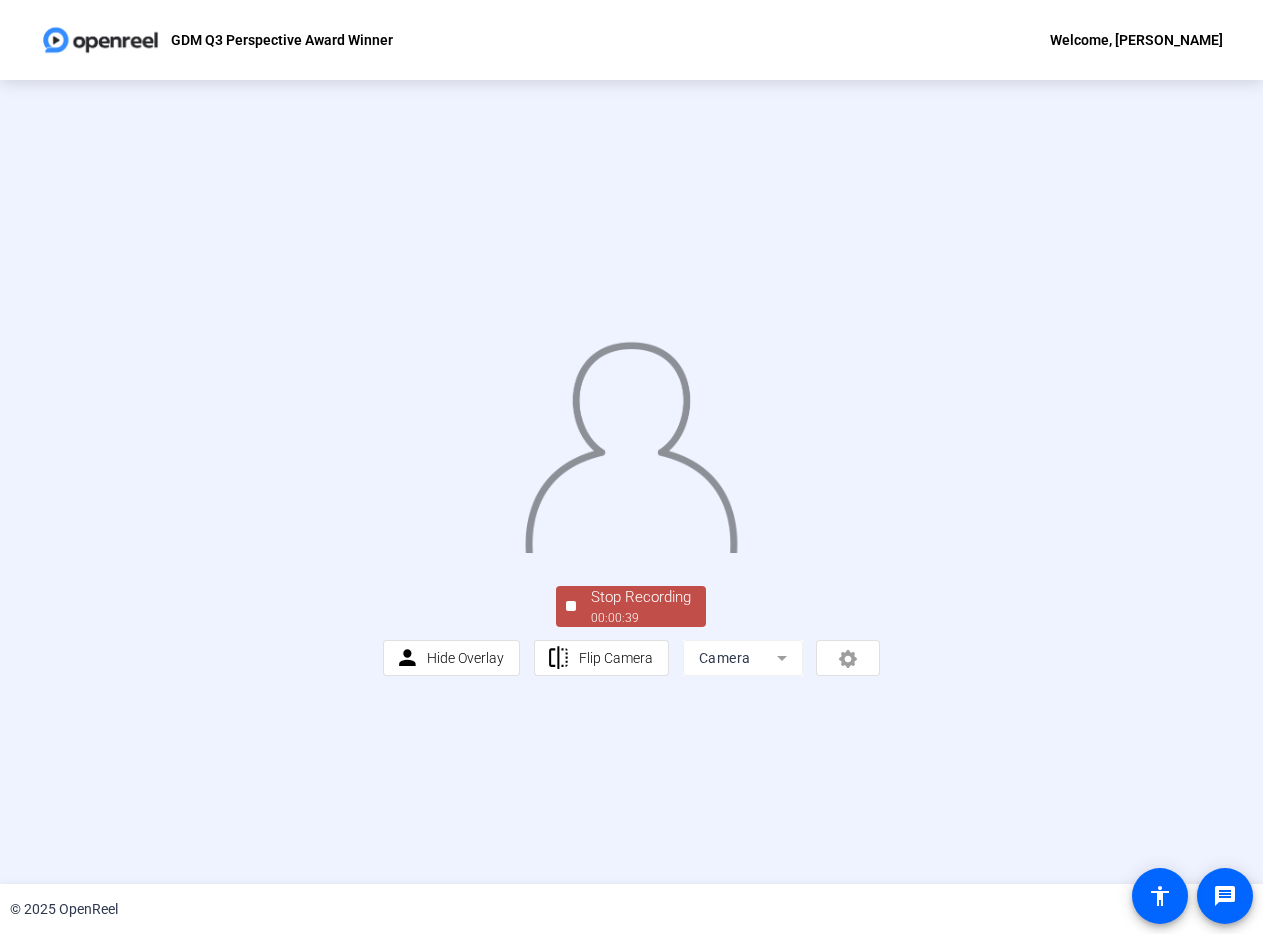 click on "00:00:39" 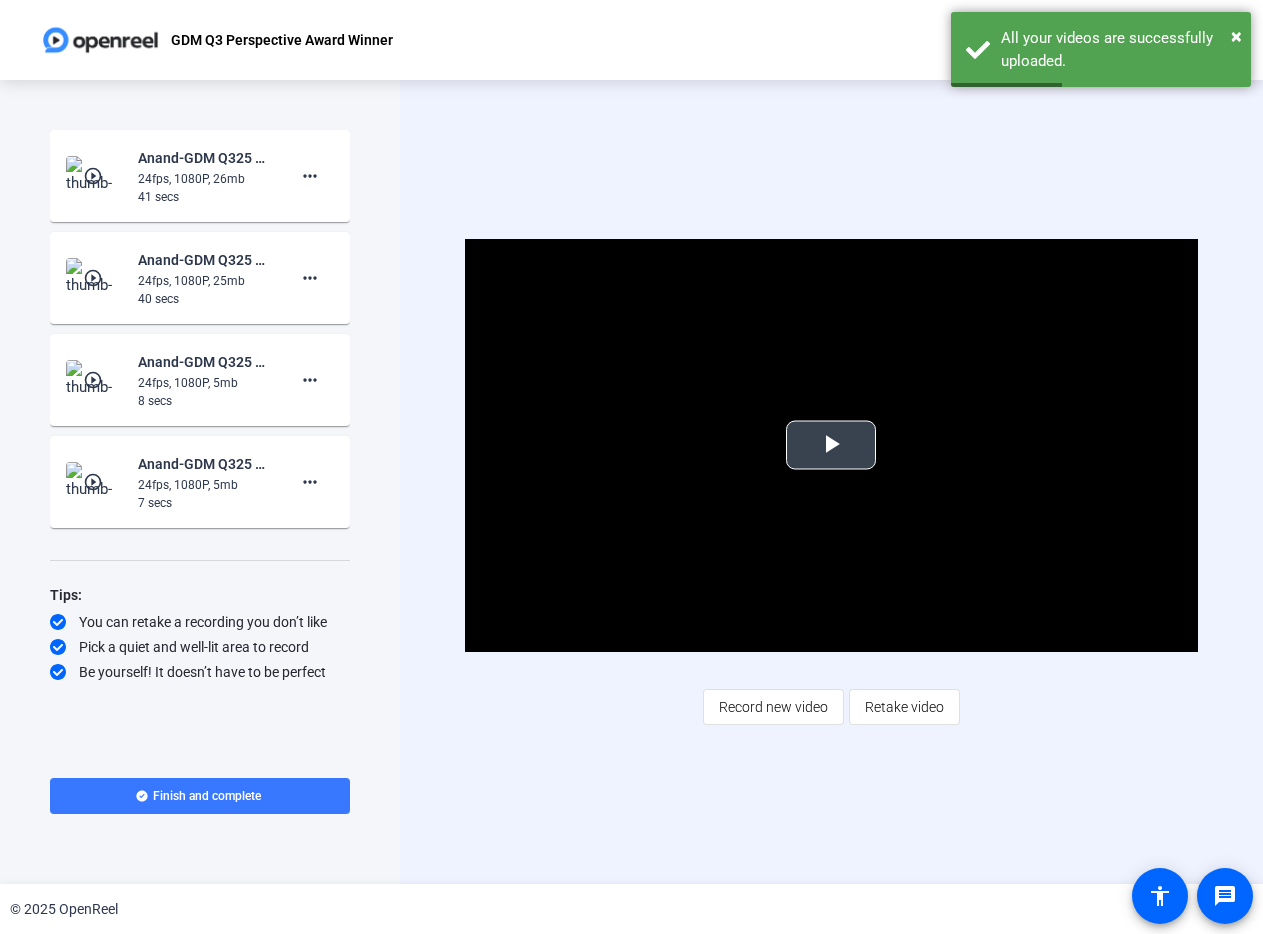click at bounding box center [831, 445] 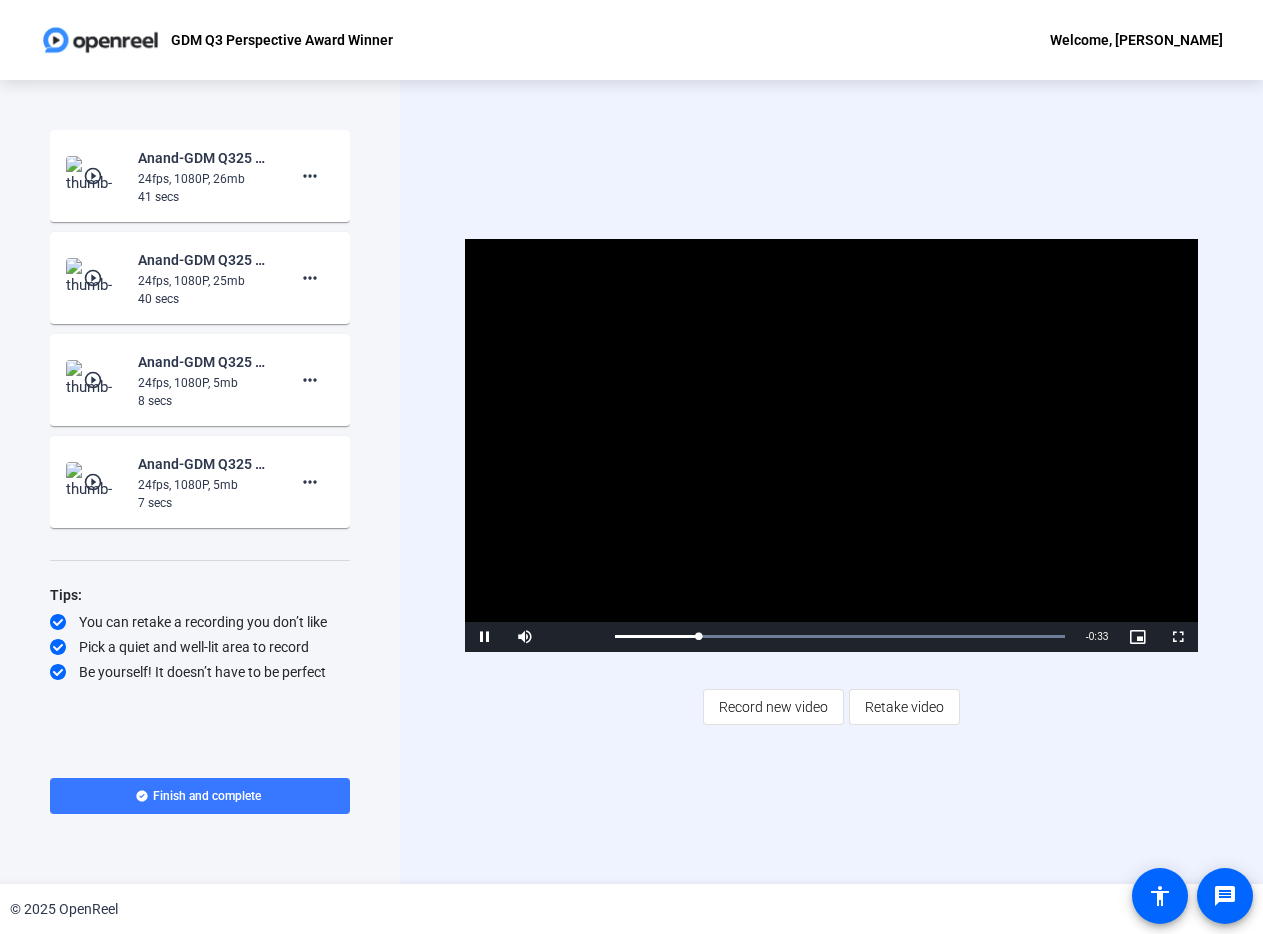 click on "Video Player is loading. Play Video Pause Mute Current Time  0:07 / Duration  0:40 Loaded :  100.00% 0:07 Stream Type  LIVE Seek to live, currently behind live LIVE Remaining Time  - 0:33   1x Playback Rate Chapters Chapters Descriptions descriptions off , selected Captions captions settings , opens captions settings dialog captions off , selected Audio Track Picture-in-Picture Fullscreen This is a modal window. Beginning of dialog window. Escape will cancel and close the window. Text Color White Black [PERSON_NAME] Blue Yellow Magenta Cyan Transparency Opaque Semi-Transparent Background Color Black White [PERSON_NAME] Blue Yellow Magenta Cyan Transparency Opaque Semi-Transparent Transparent Window Color Black White [PERSON_NAME] Blue Yellow Magenta Cyan Transparency Transparent Semi-Transparent Opaque Font Size 50% 75% 100% 125% 150% 175% 200% 300% 400% Text Edge Style None Raised Depressed Uniform Dropshadow Font Family Proportional Sans-Serif Monospace Sans-Serif Proportional Serif Monospace Serif Casual Script" 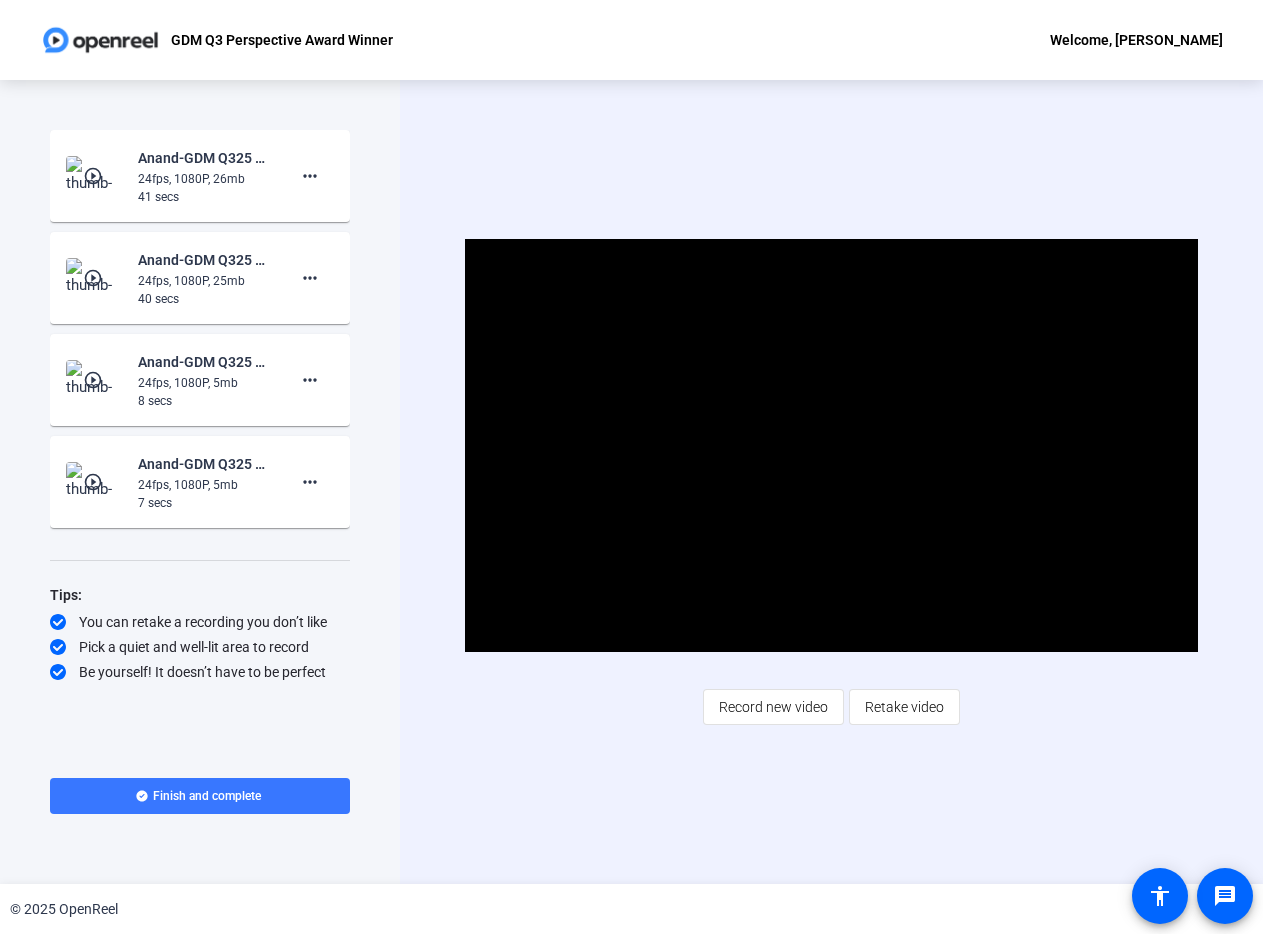 click 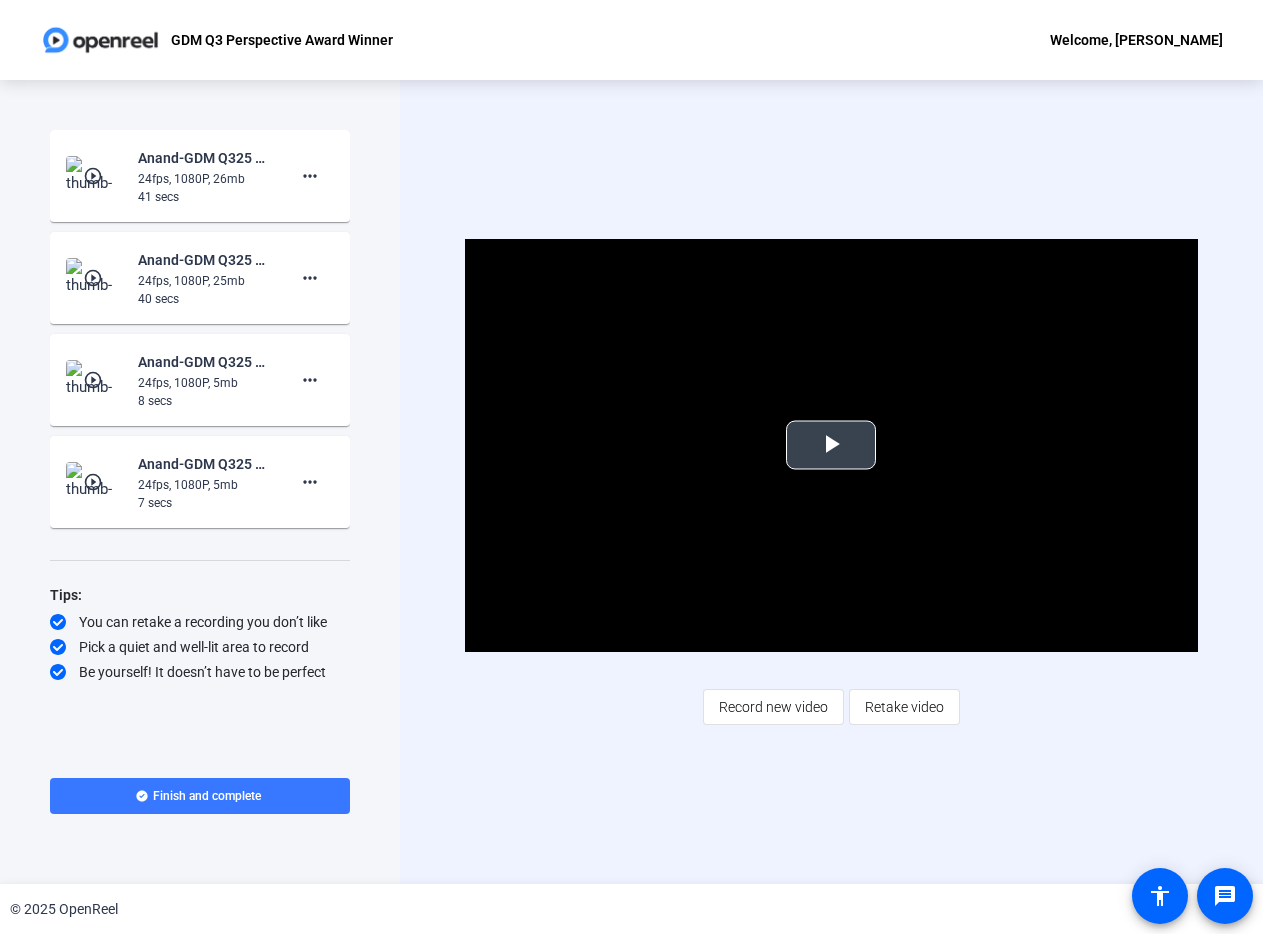 click at bounding box center [831, 445] 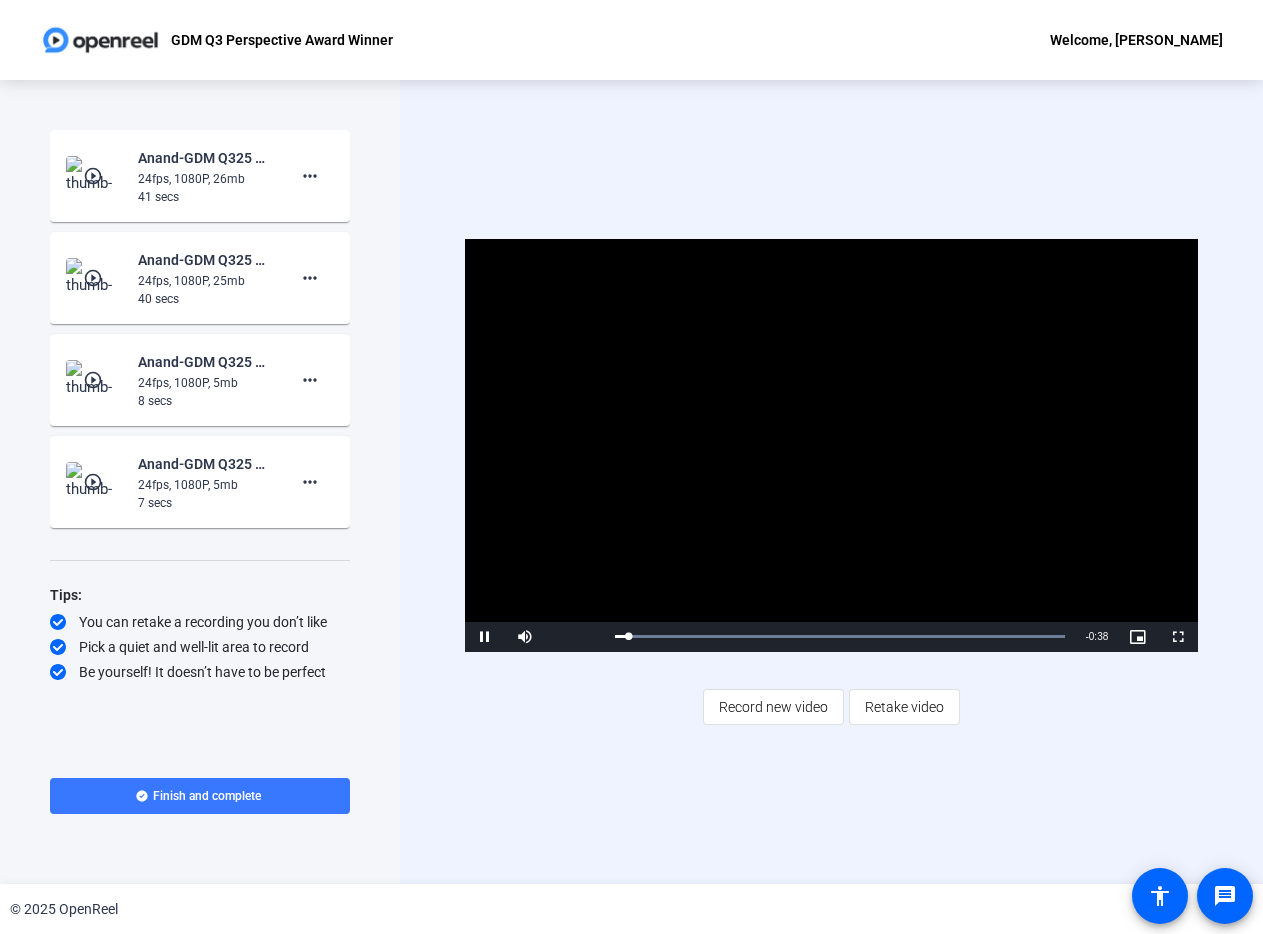 click on "Video Player is loading. Play Video Pause Mute Current Time  0:01 / Duration  0:39 Loaded :  100.00% 0:23 0:01 Stream Type  LIVE Seek to live, currently behind live LIVE Remaining Time  - 0:38   1x Playback Rate Chapters Chapters Descriptions descriptions off , selected Captions captions settings , opens captions settings dialog captions off , selected Audio Track Picture-in-Picture Fullscreen This is a modal window. Beginning of dialog window. Escape will cancel and close the window. Text Color White Black [PERSON_NAME] Blue Yellow Magenta Cyan Transparency Opaque Semi-Transparent Background Color Black White [PERSON_NAME] Blue Yellow Magenta Cyan Transparency Opaque Semi-Transparent Transparent Window Color Black White [PERSON_NAME] Blue Yellow Magenta Cyan Transparency Transparent Semi-Transparent Opaque Font Size 50% 75% 100% 125% 150% 175% 200% 300% 400% Text Edge Style None Raised Depressed Uniform Dropshadow Font Family Proportional Sans-Serif Monospace Sans-Serif Proportional Serif Monospace Serif Casual" 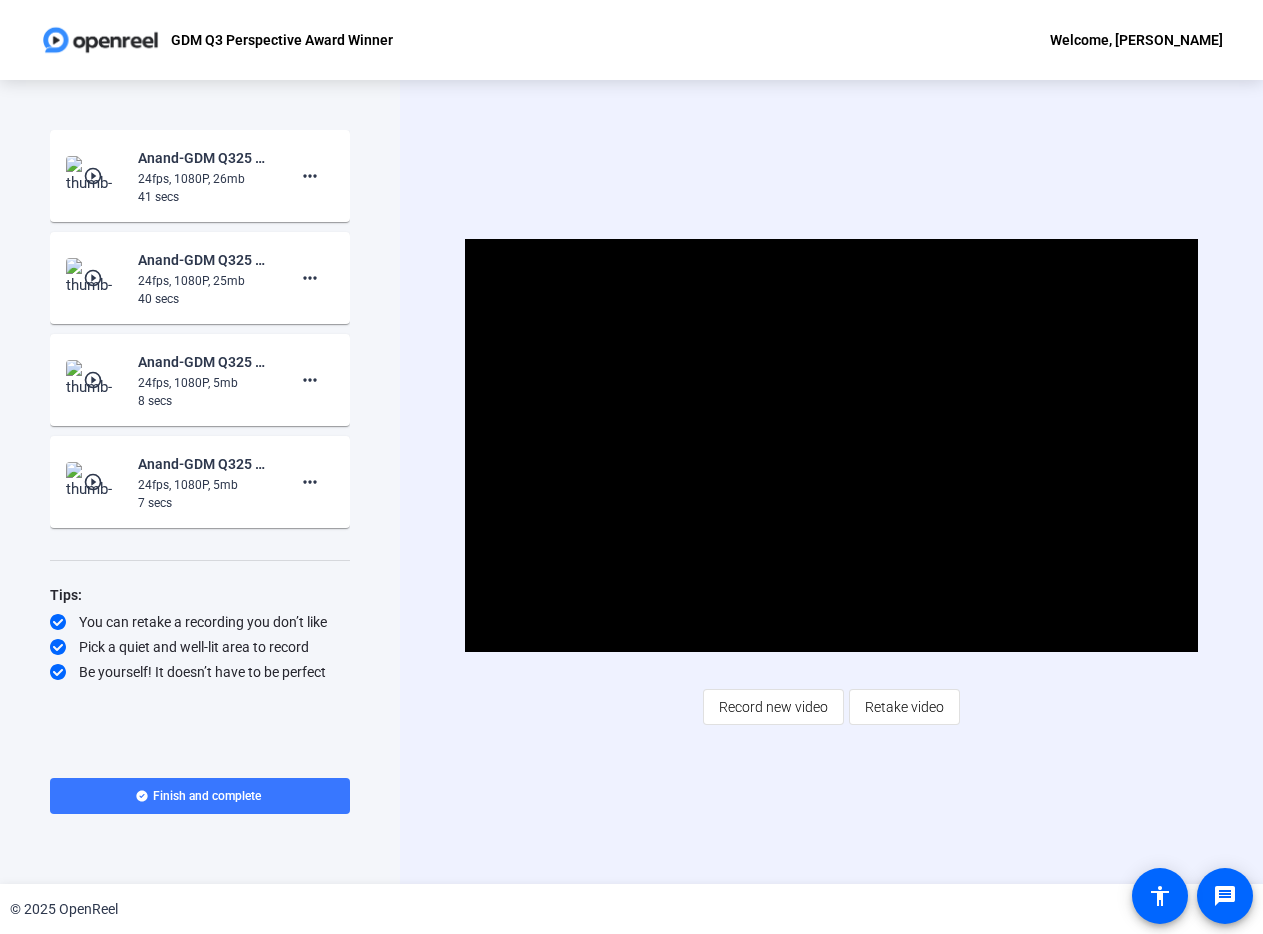 click on "24fps, 1080P, 26mb" 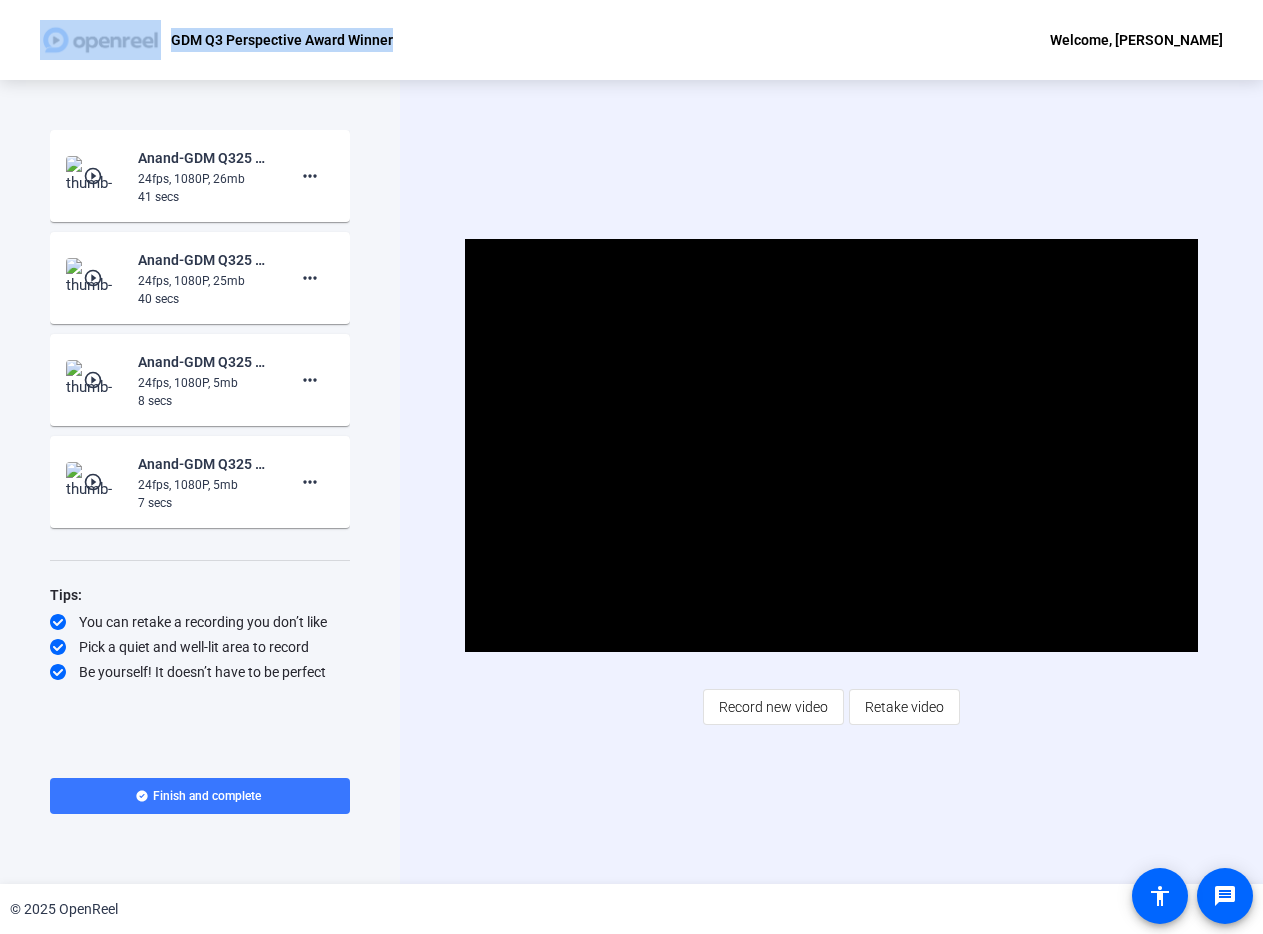 drag, startPoint x: 467, startPoint y: 52, endPoint x: 8, endPoint y: 46, distance: 459.0392 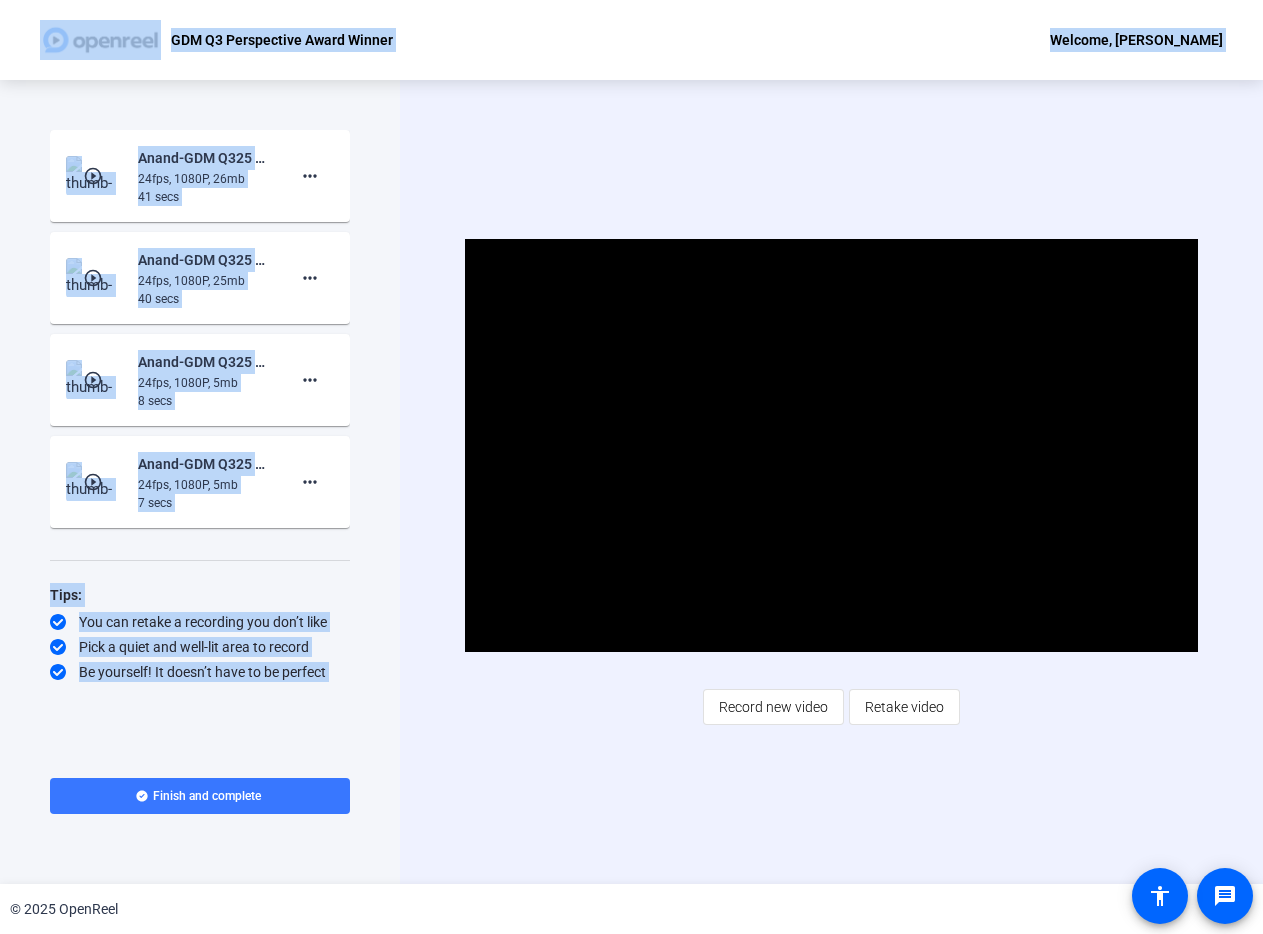 drag, startPoint x: 8, startPoint y: 46, endPoint x: 764, endPoint y: 176, distance: 767.0958 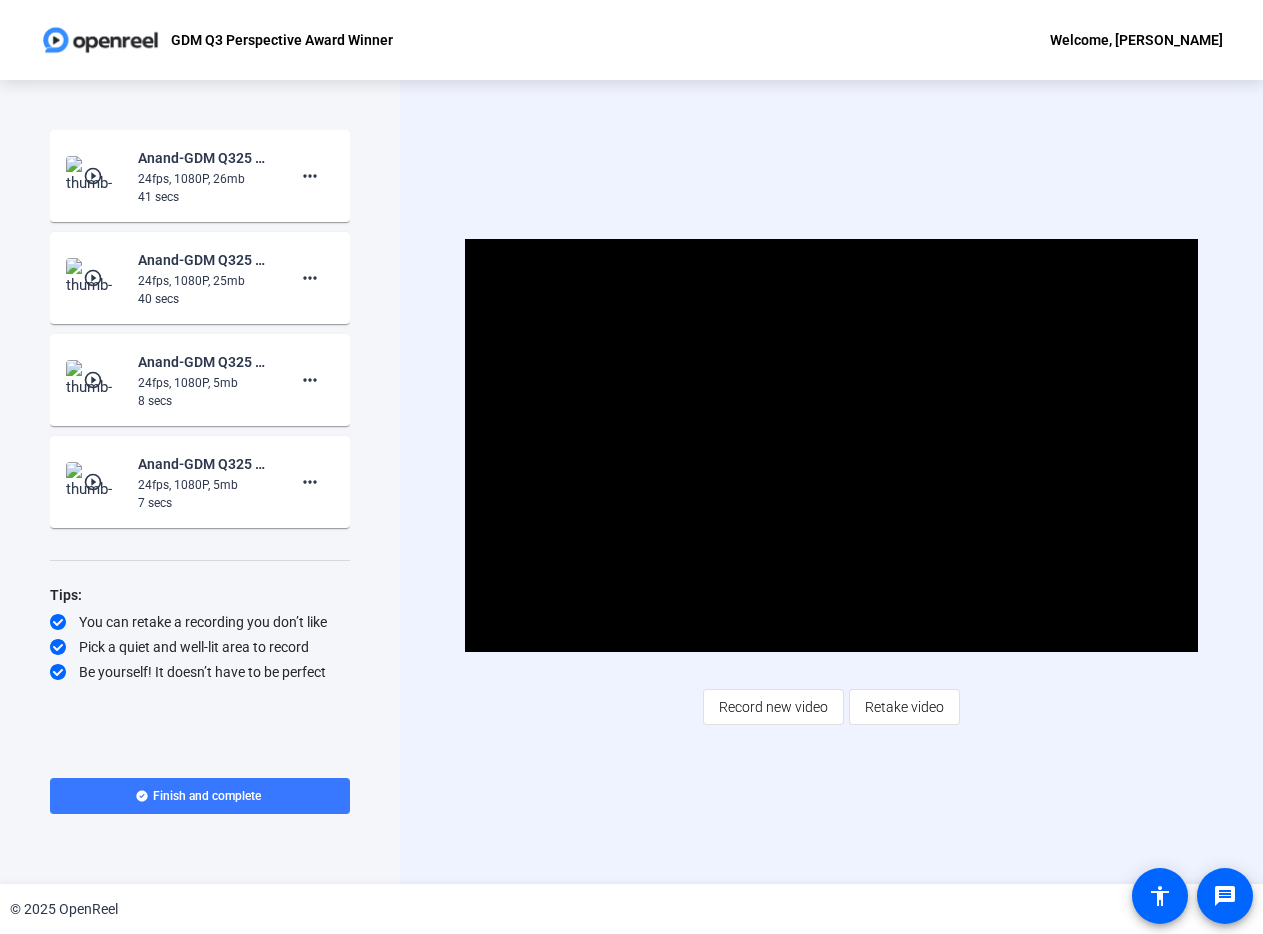 drag, startPoint x: 764, startPoint y: 176, endPoint x: 524, endPoint y: -2, distance: 298.8043 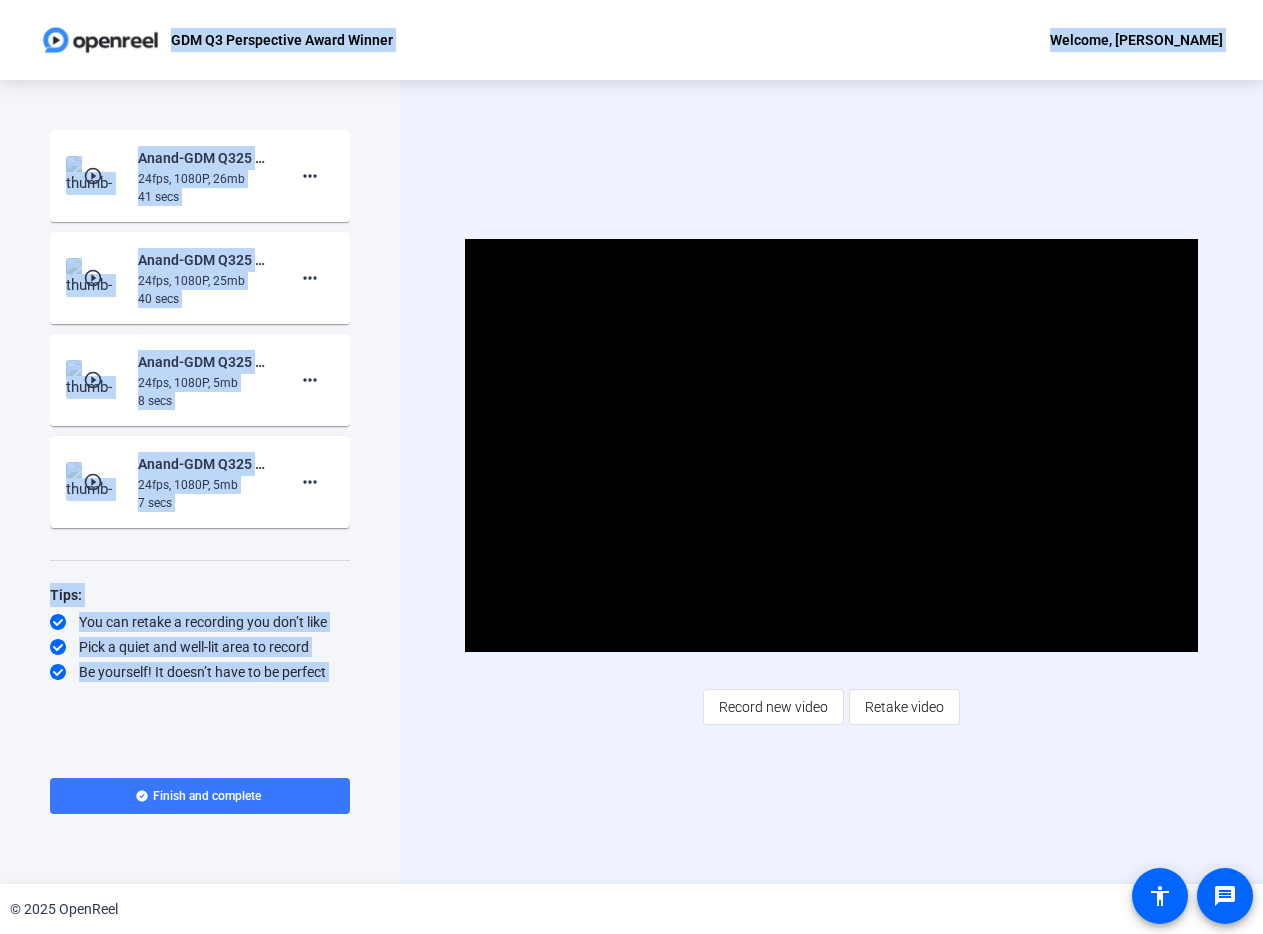 drag, startPoint x: 498, startPoint y: 10, endPoint x: 726, endPoint y: 180, distance: 284.40112 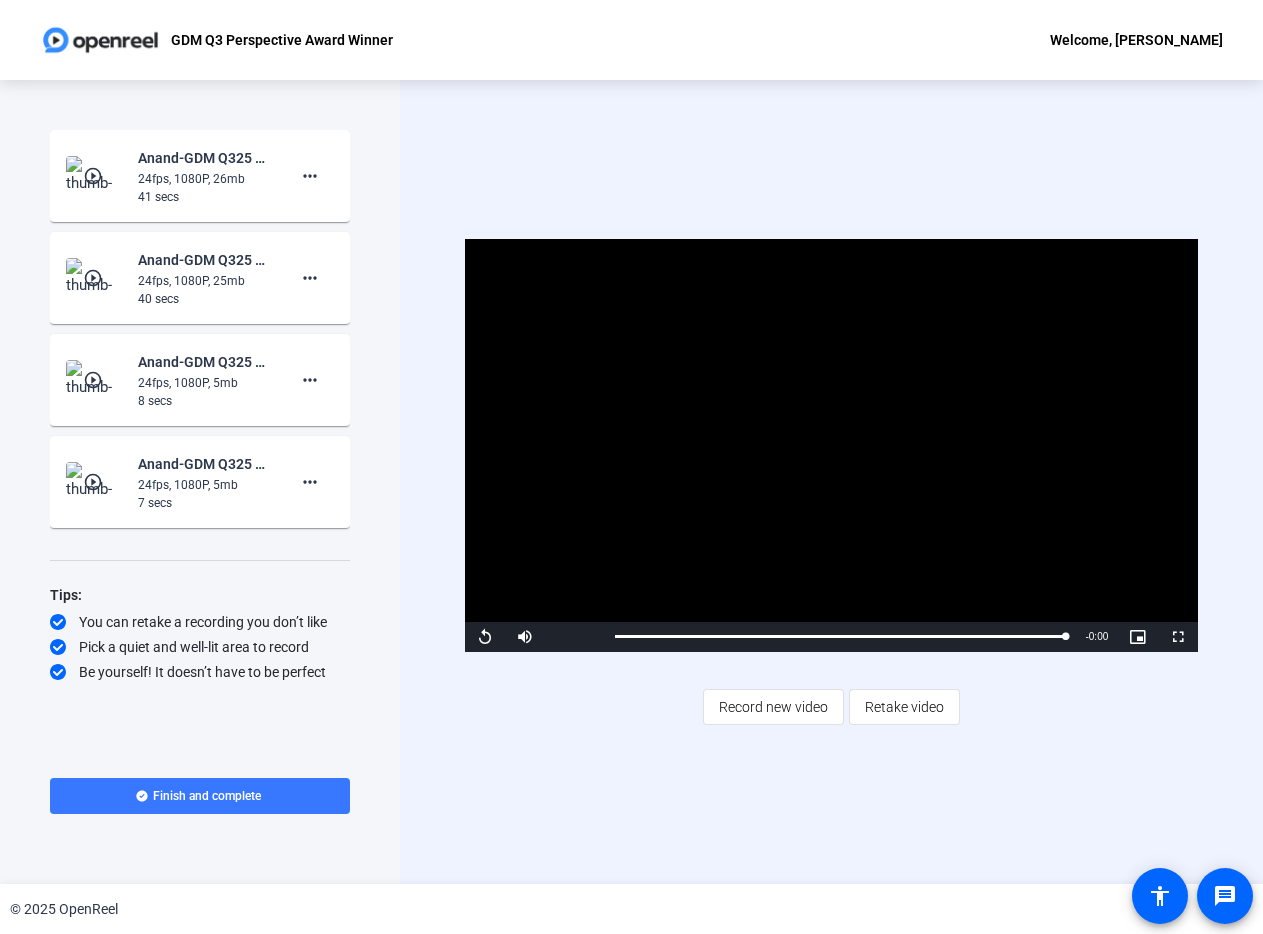 click on "Video Player is loading. Play Video Replay Mute Current Time  0:39 / Duration  0:39 Loaded :  100.00% 0:23 0:39 Stream Type  LIVE Seek to live, currently behind live LIVE Remaining Time  - 0:00   1x Playback Rate Chapters Chapters Descriptions descriptions off , selected Captions captions settings , opens captions settings dialog captions off , selected Audio Track Picture-in-Picture Fullscreen This is a modal window. Beginning of dialog window. Escape will cancel and close the window. Text Color White Black [PERSON_NAME] Blue Yellow Magenta Cyan Transparency Opaque Semi-Transparent Background Color Black White [PERSON_NAME] Blue Yellow Magenta Cyan Transparency Opaque Semi-Transparent Transparent Window Color Black White [PERSON_NAME] Blue Yellow Magenta Cyan Transparency Transparent Semi-Transparent Opaque Font Size 50% 75% 100% 125% 150% 175% 200% 300% 400% Text Edge Style None Raised Depressed Uniform Dropshadow Font Family Proportional Sans-Serif Monospace Sans-Serif Proportional Serif Monospace Serif Casual" 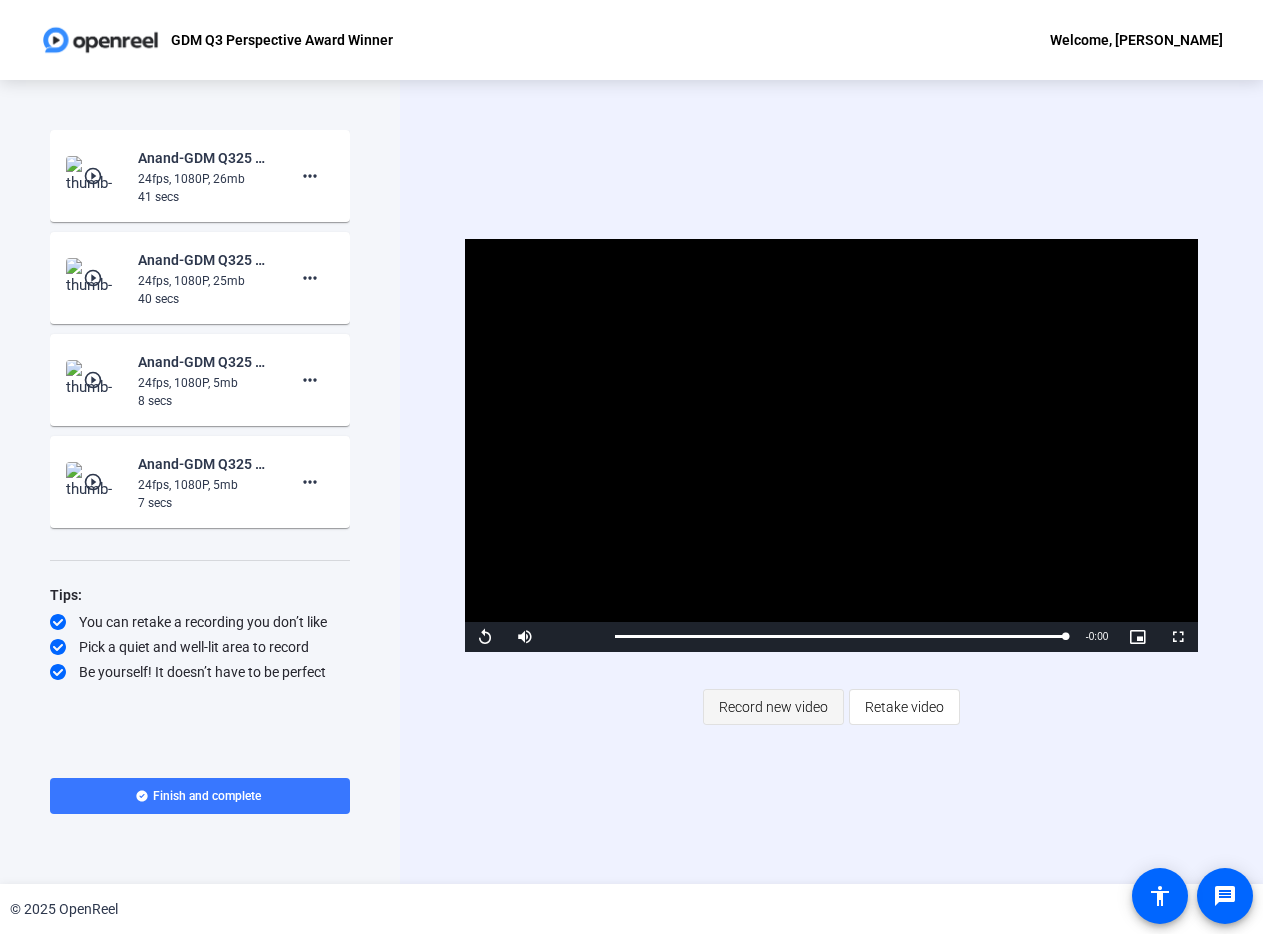 click on "Record new video" 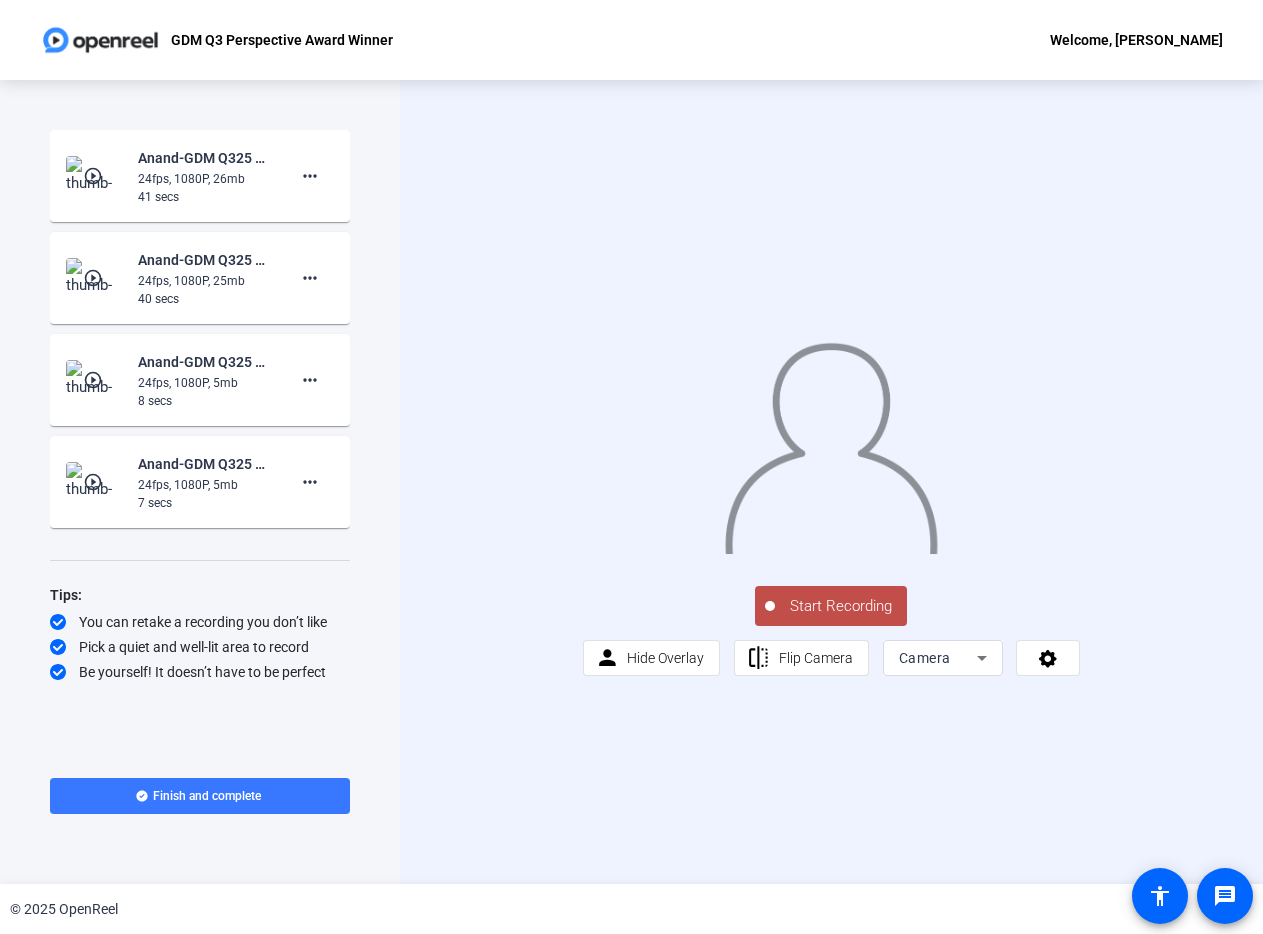 click on "Camera" 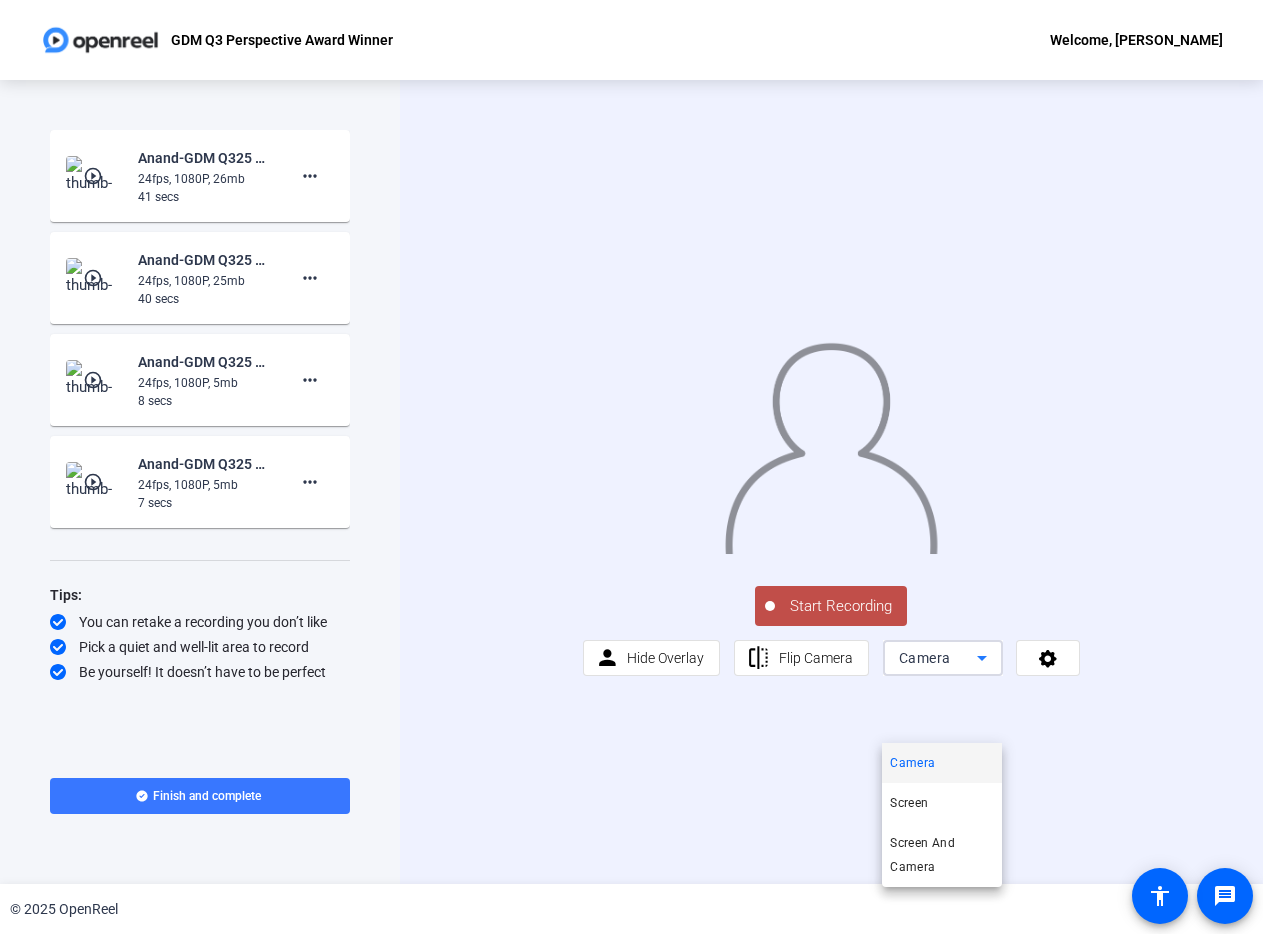 click at bounding box center [631, 467] 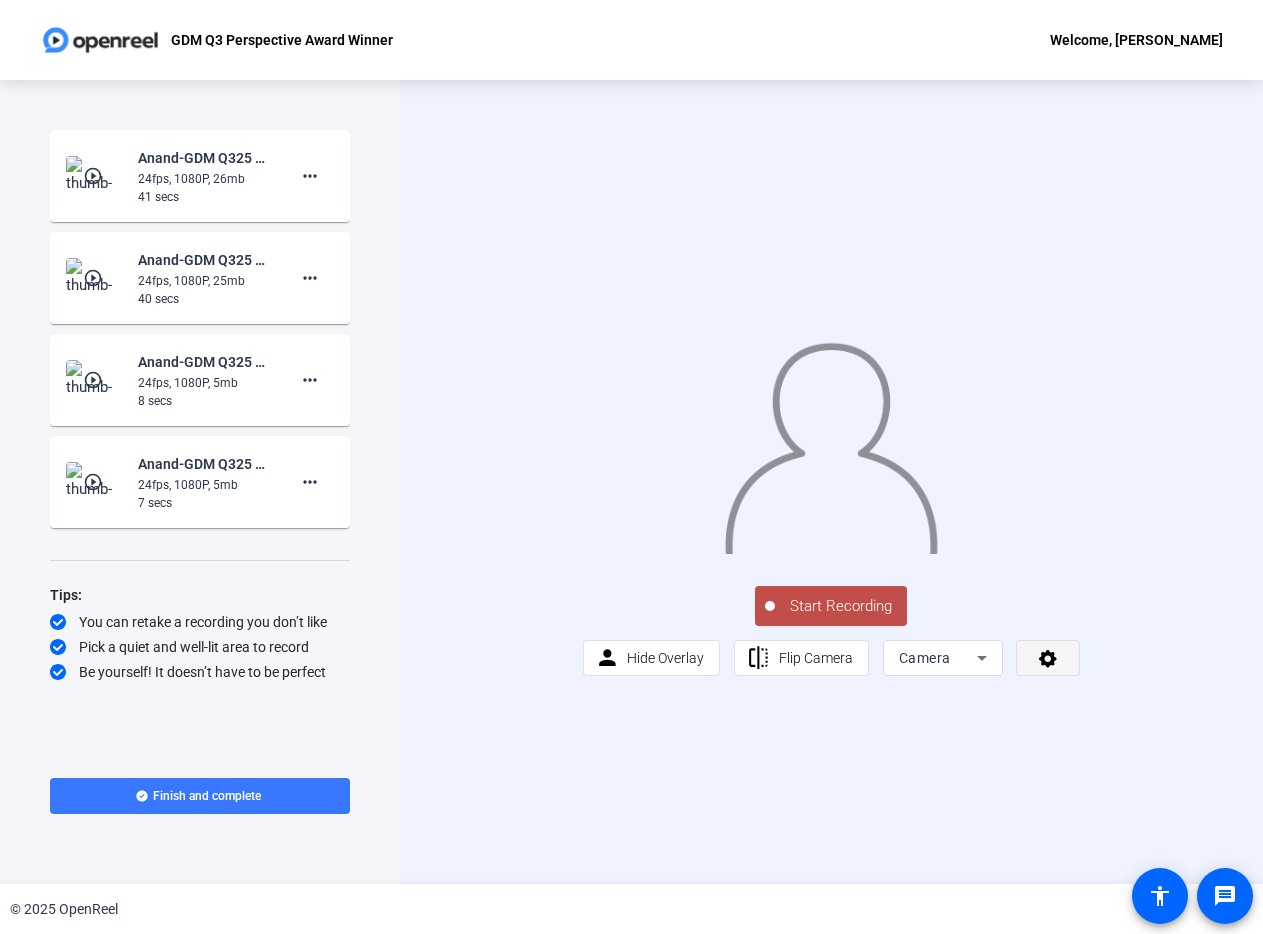 click 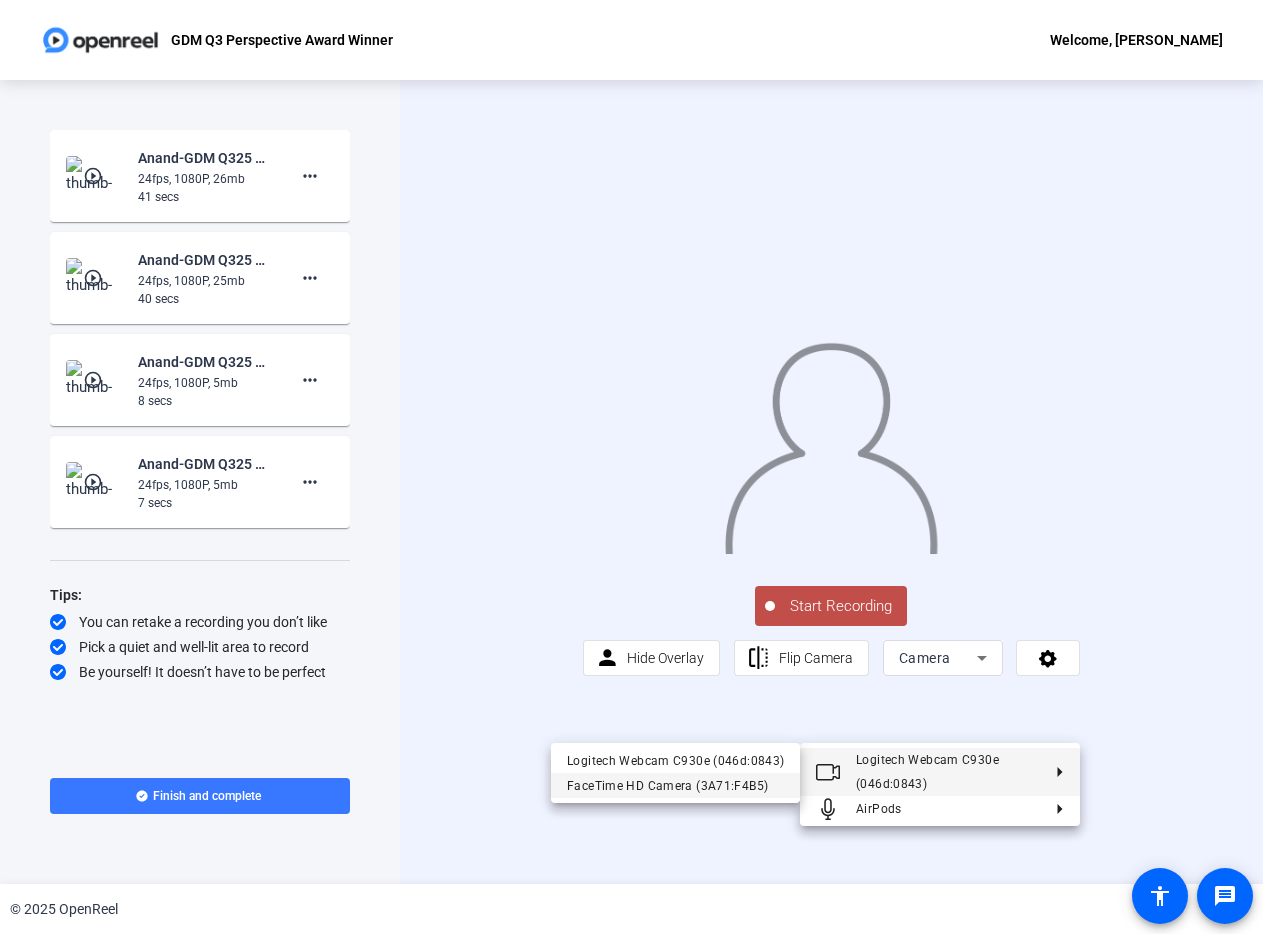 click on "FaceTime HD Camera (3A71:F4B5)" at bounding box center (675, 785) 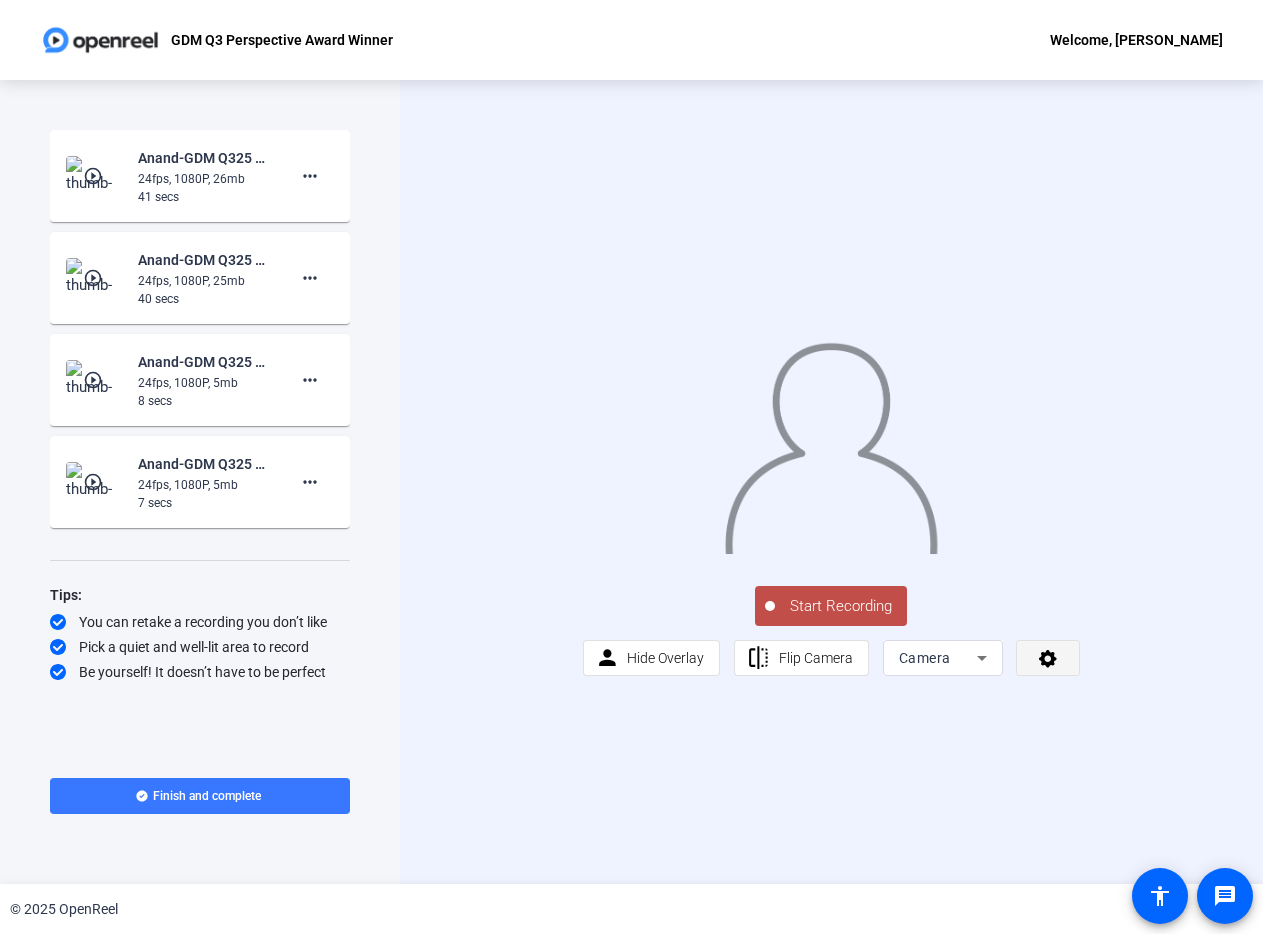 click 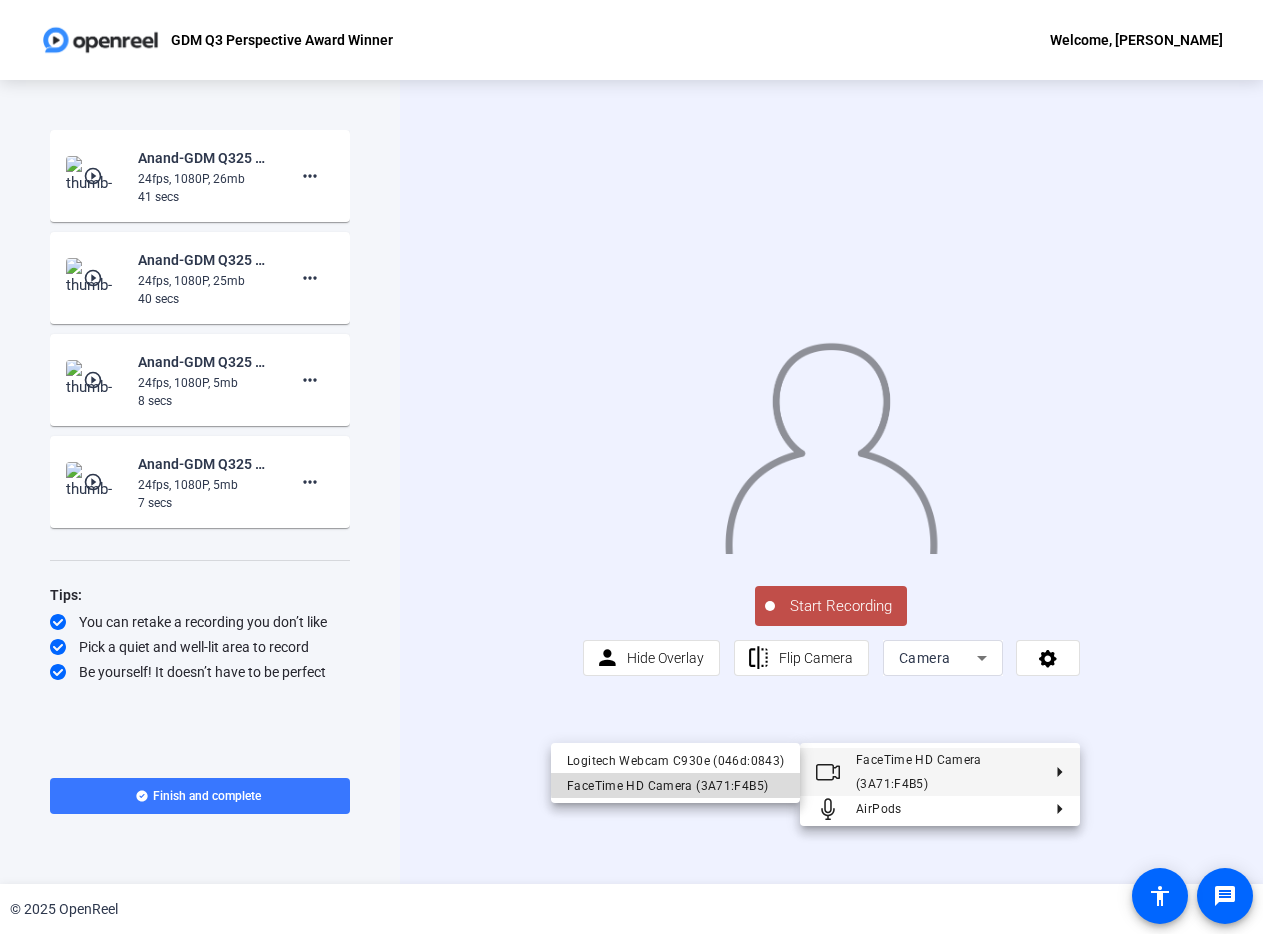 click on "FaceTime HD Camera (3A71:F4B5)" at bounding box center (675, 785) 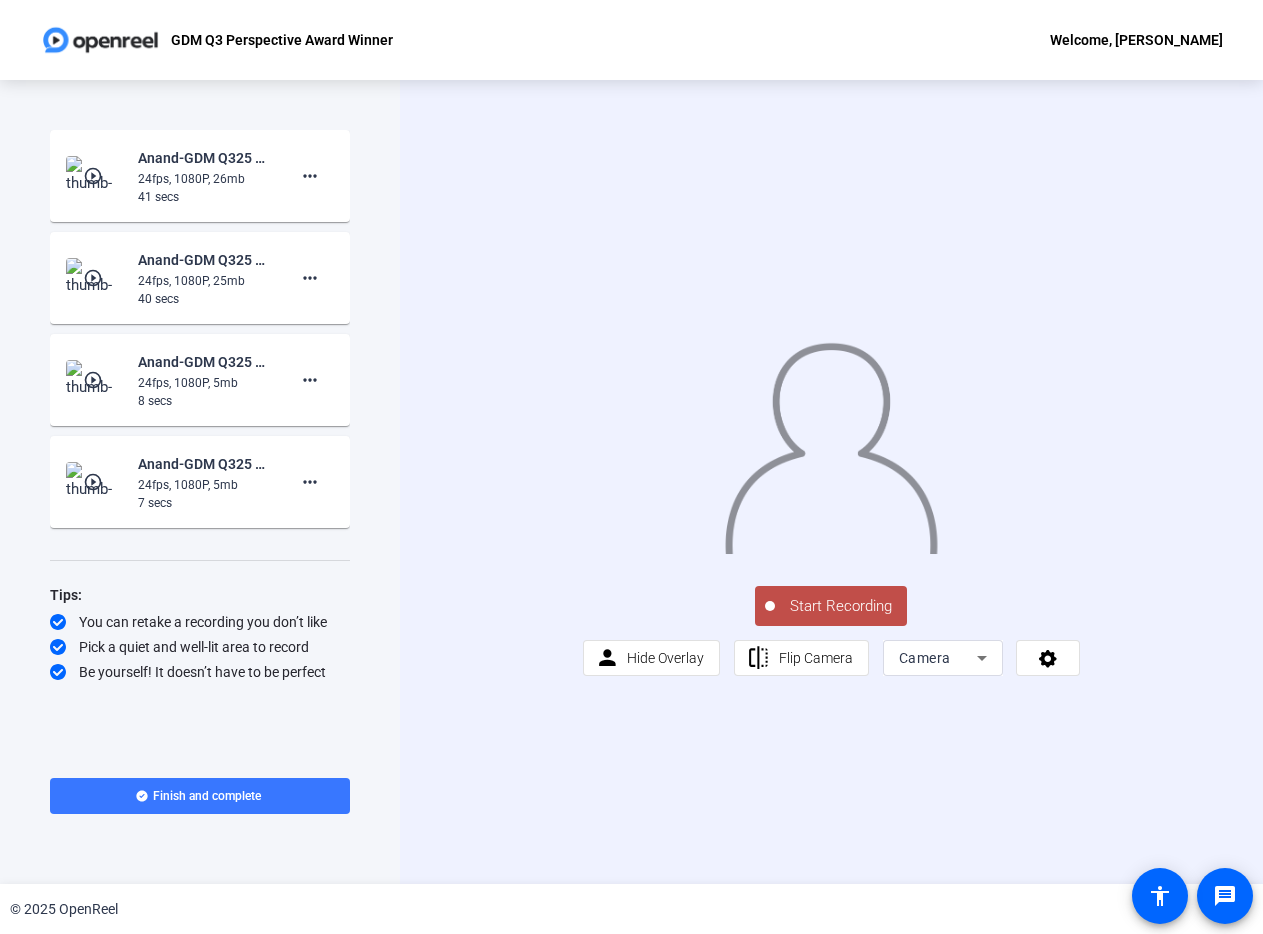 click on "Start Recording  person  Hide Overlay flip Flip Camera Camera" 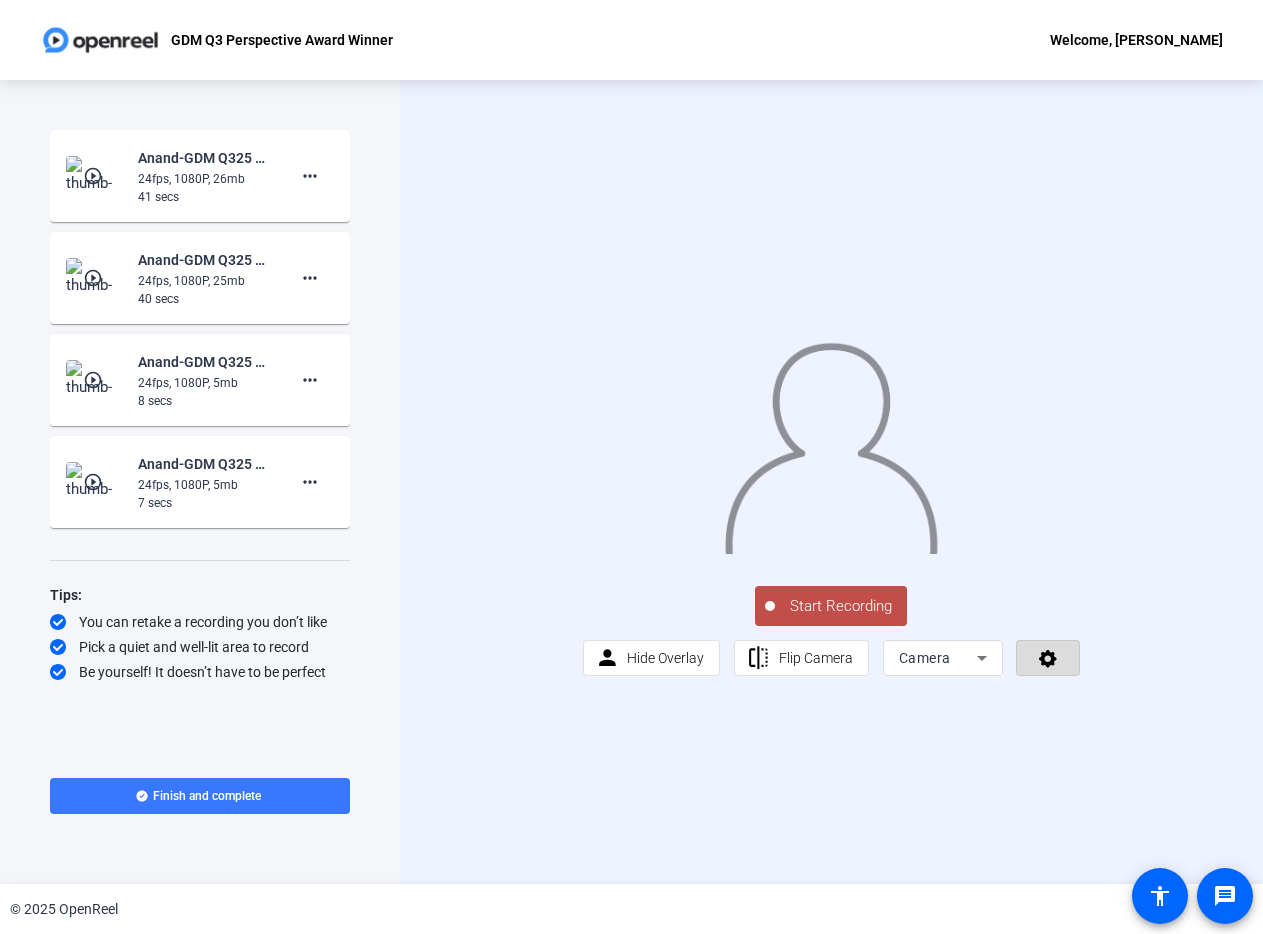 click 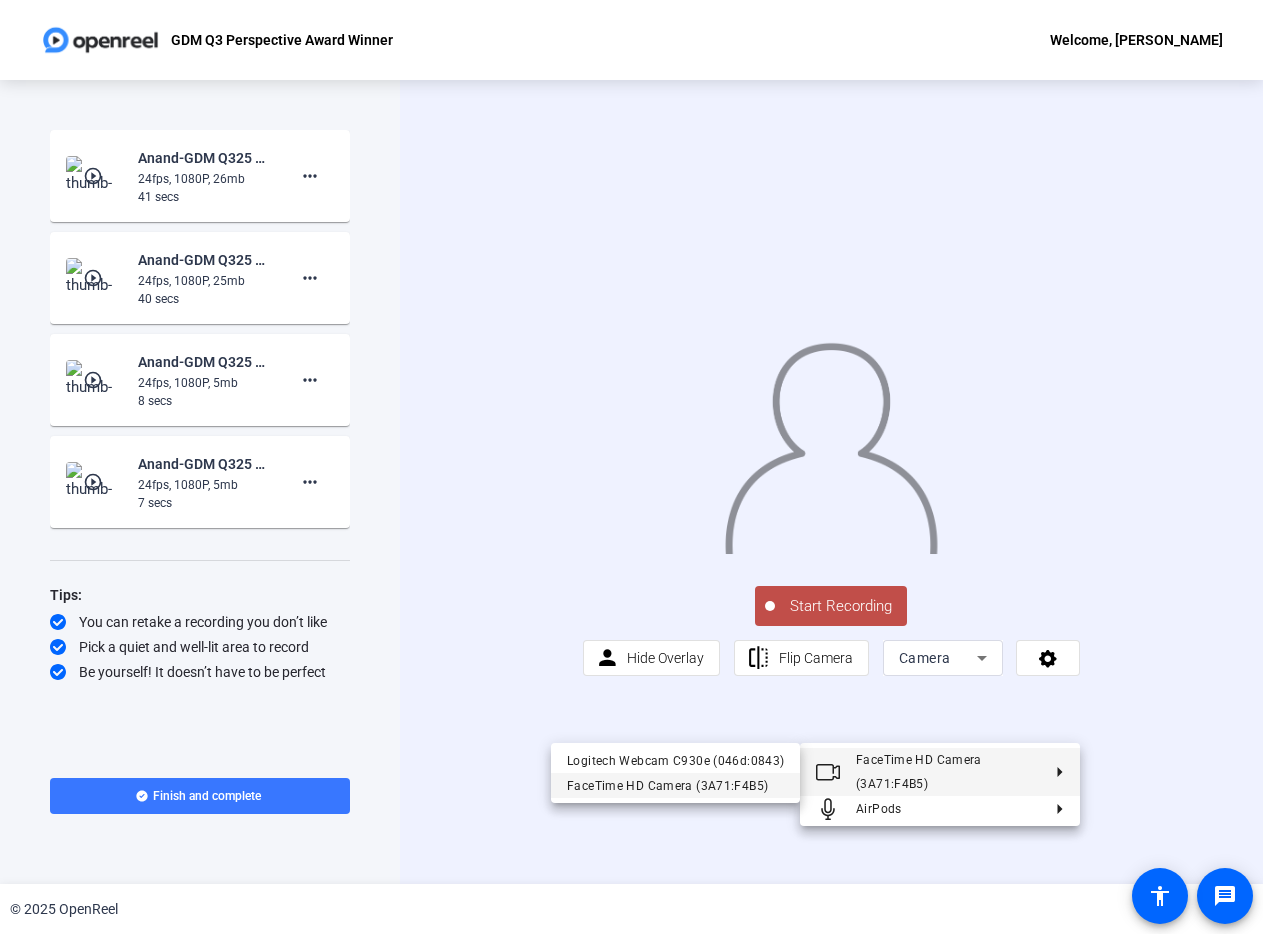 click on "FaceTime HD Camera (3A71:F4B5)" at bounding box center [675, 785] 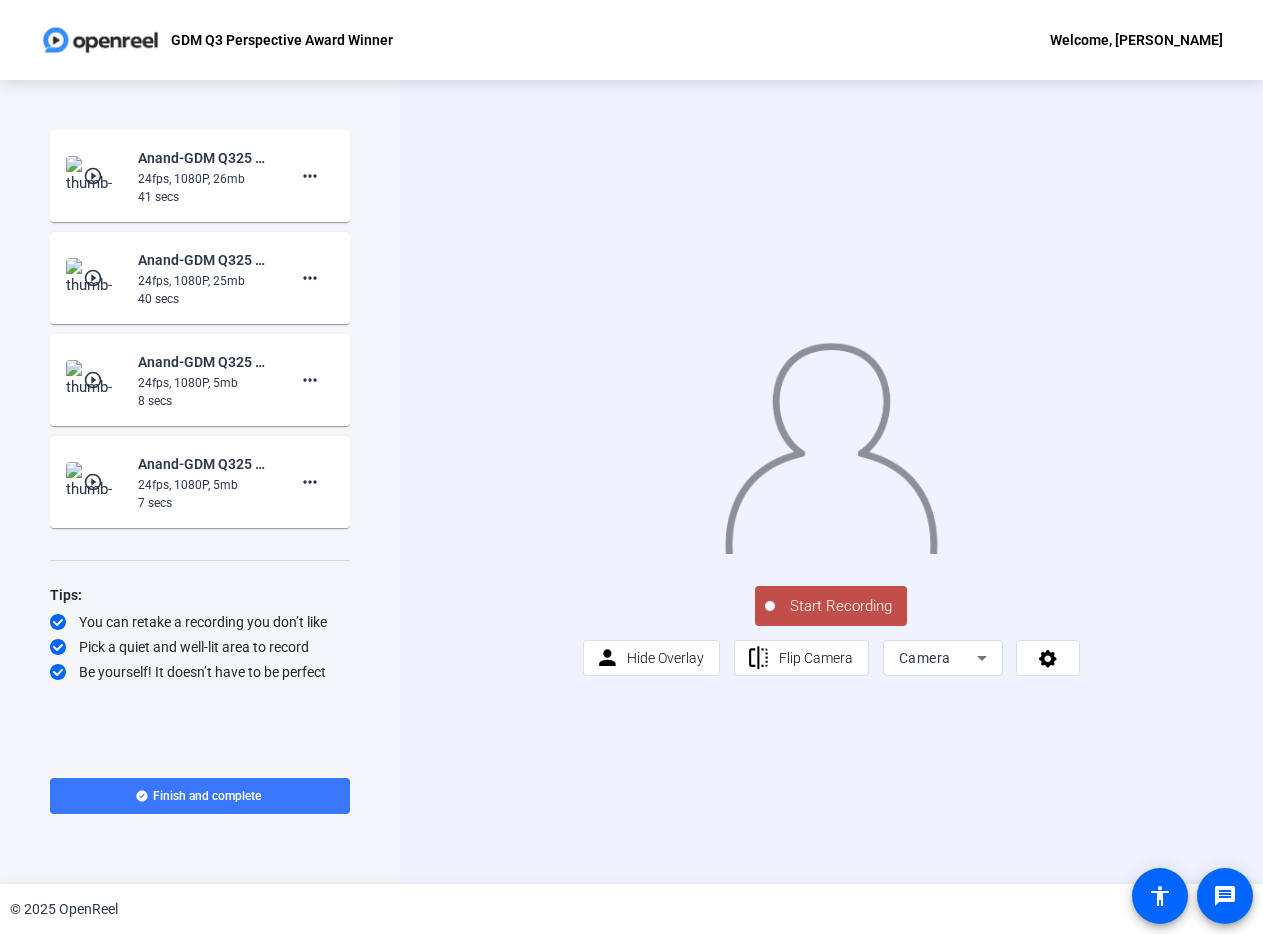 click on "Start Recording" 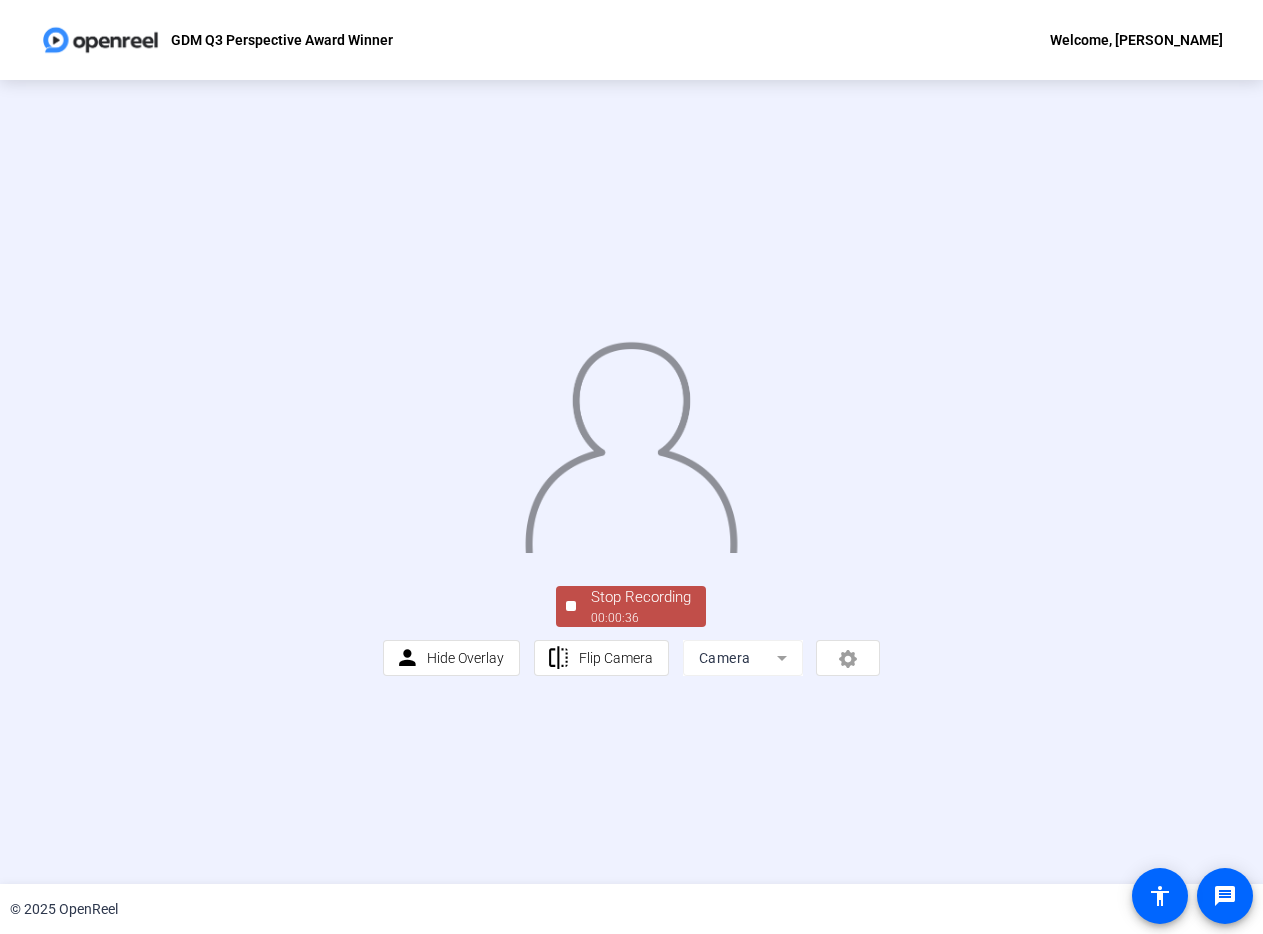 click on "00:00:36" 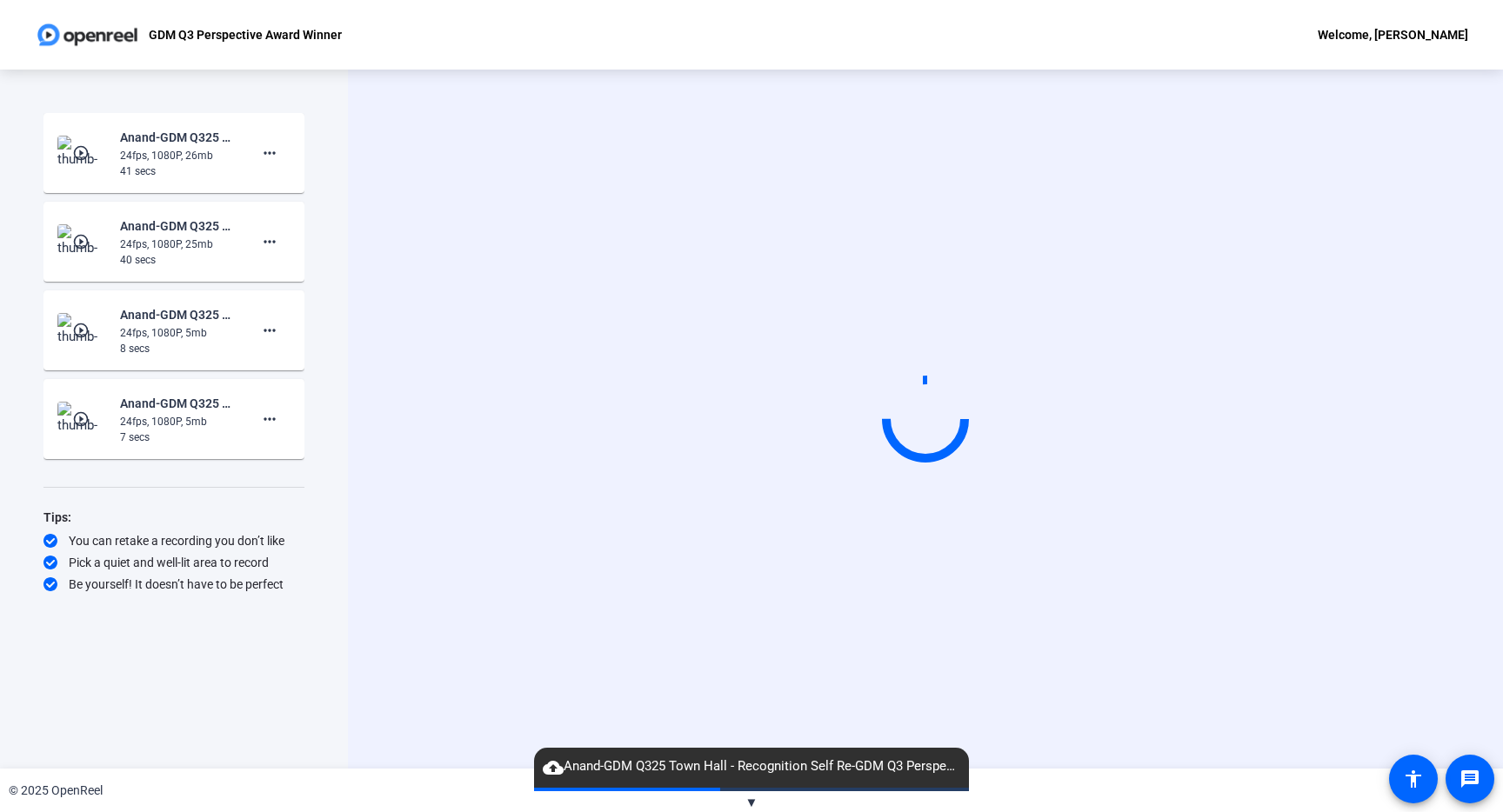 click on "Start Recording" 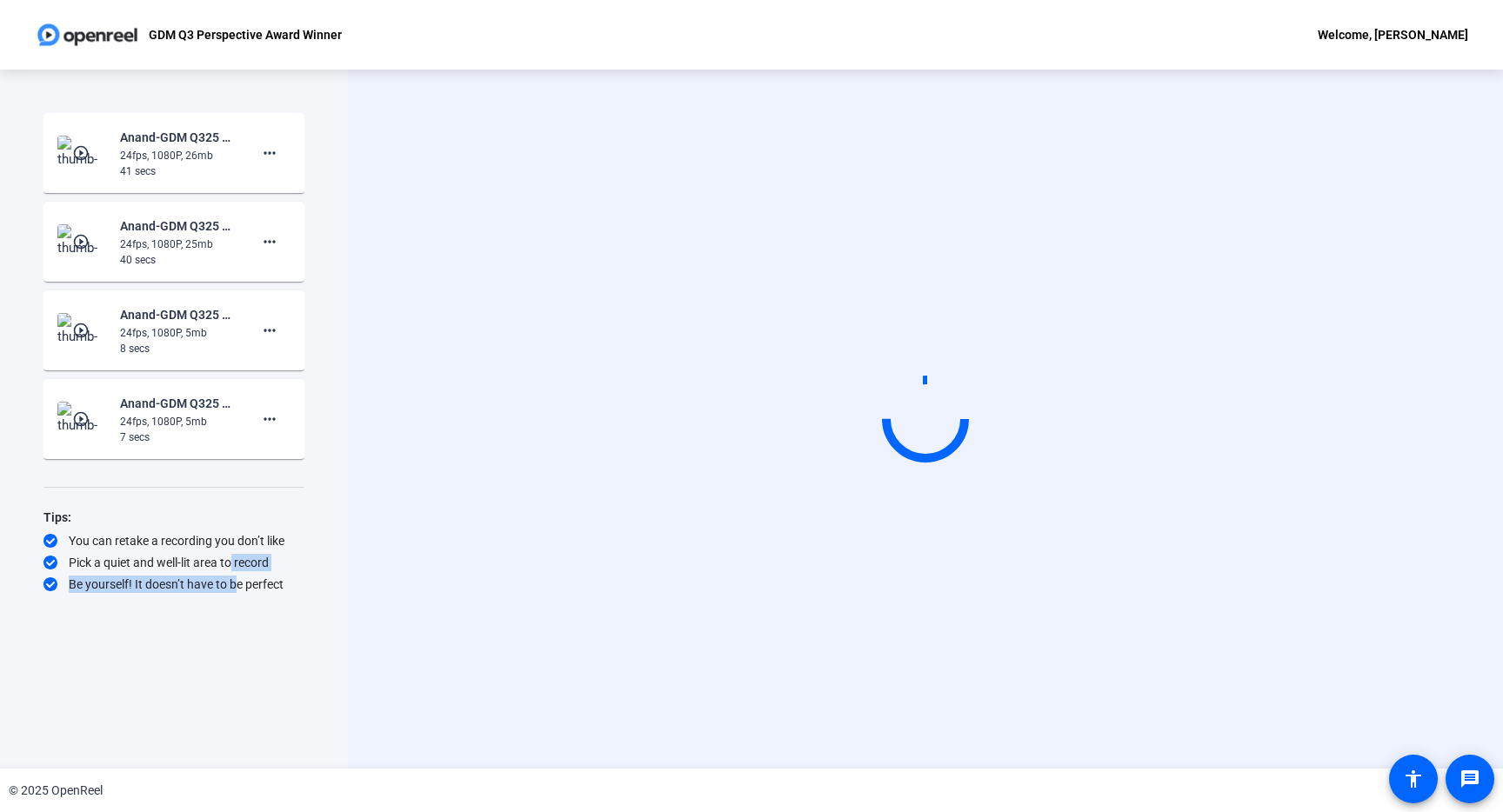 drag, startPoint x: 227, startPoint y: 565, endPoint x: 233, endPoint y: 580, distance: 16.155494 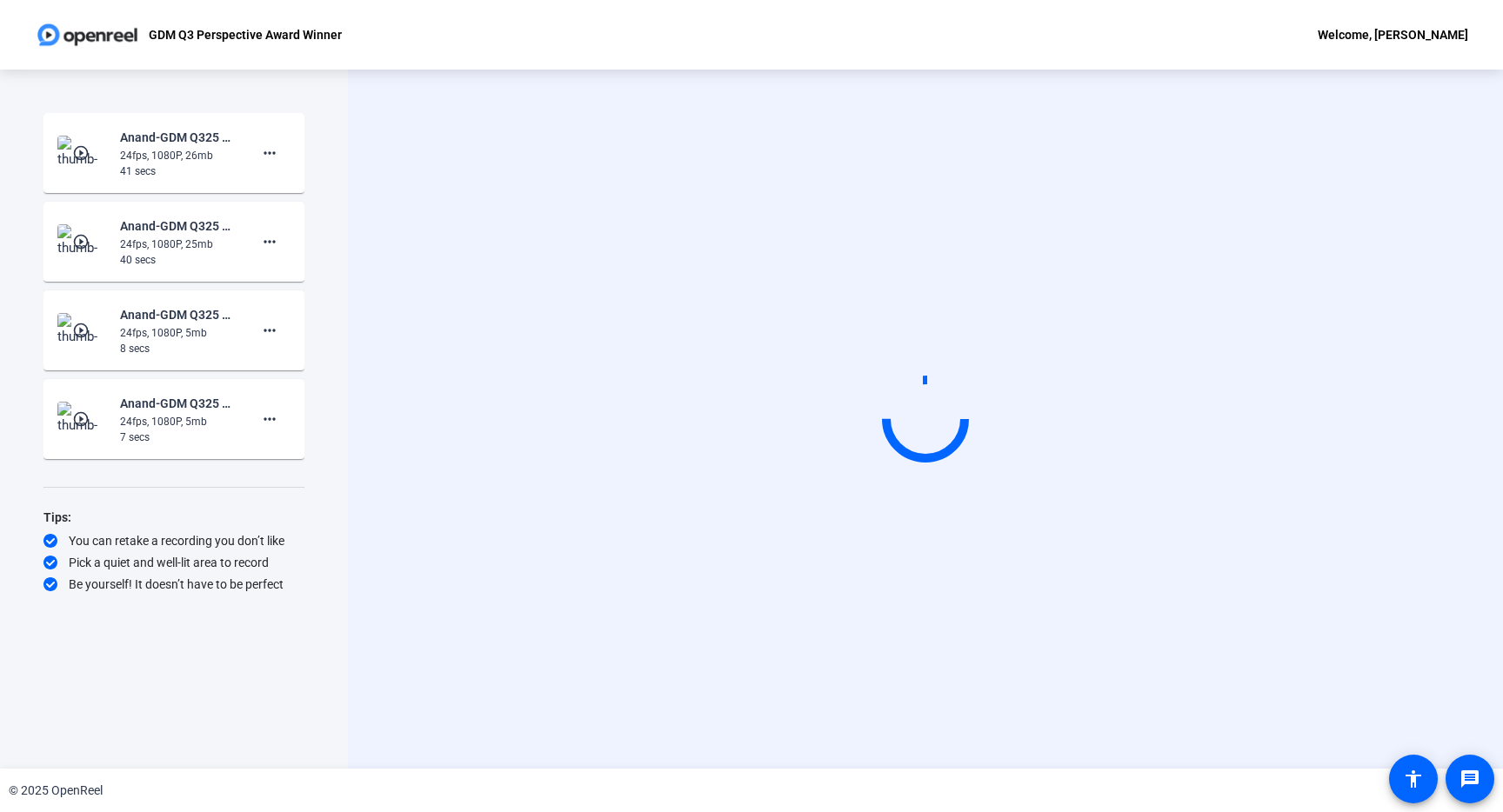 click on "Be yourself! It doesn’t have to be perfect" 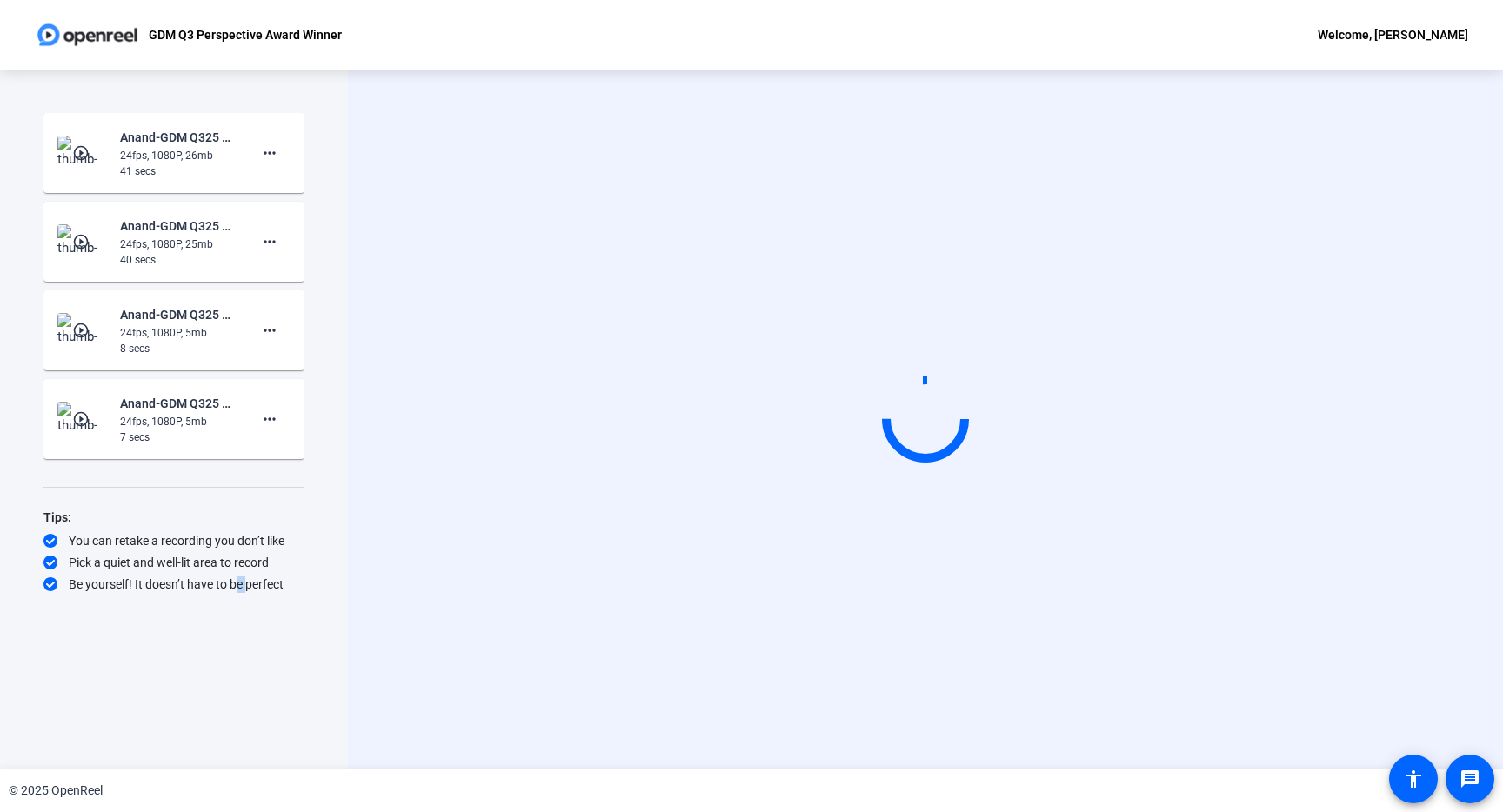click on "Be yourself! It doesn’t have to be perfect" 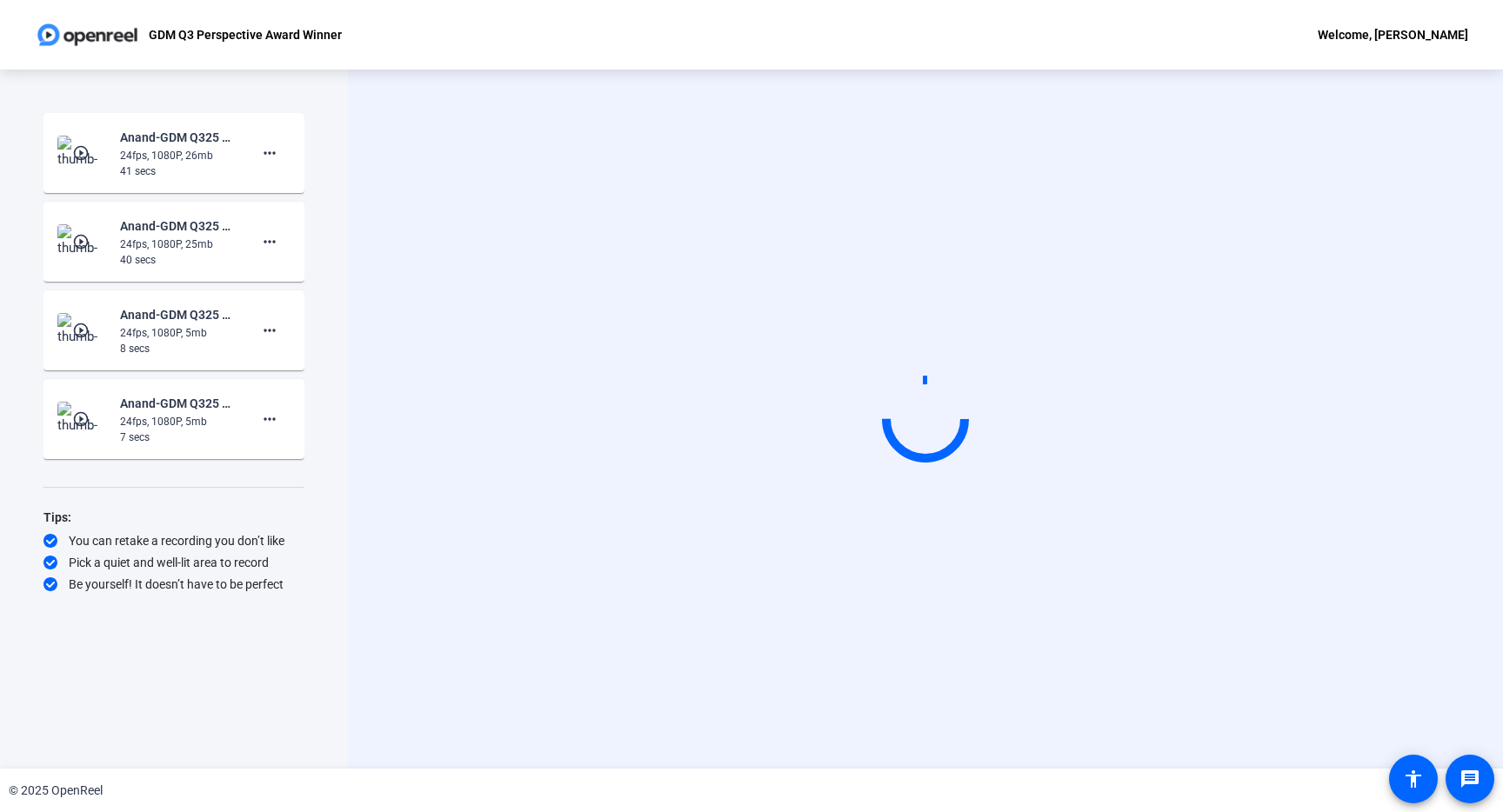 click on "Pick a quiet and well-lit area to record" 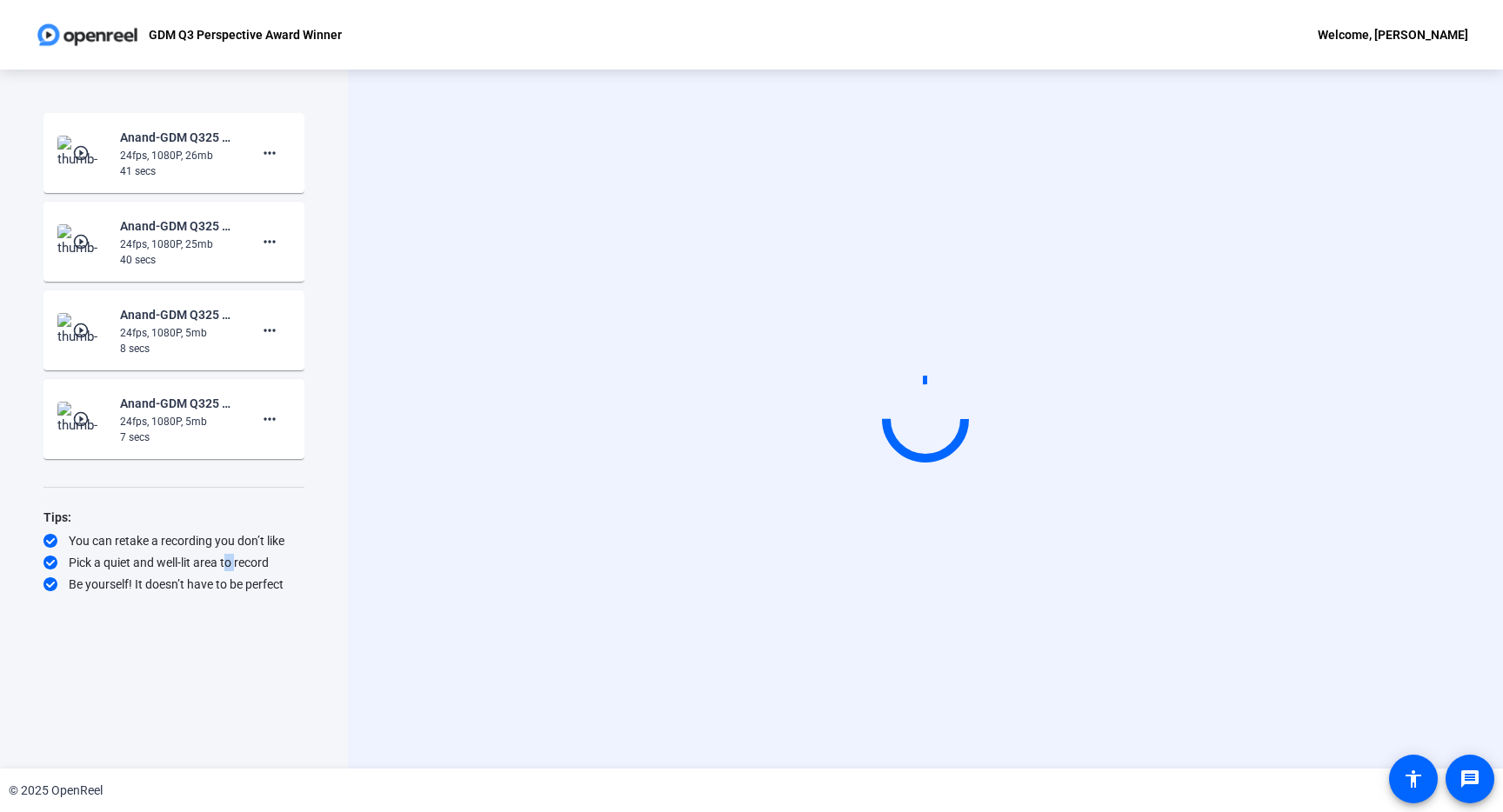 click on "Pick a quiet and well-lit area to record" 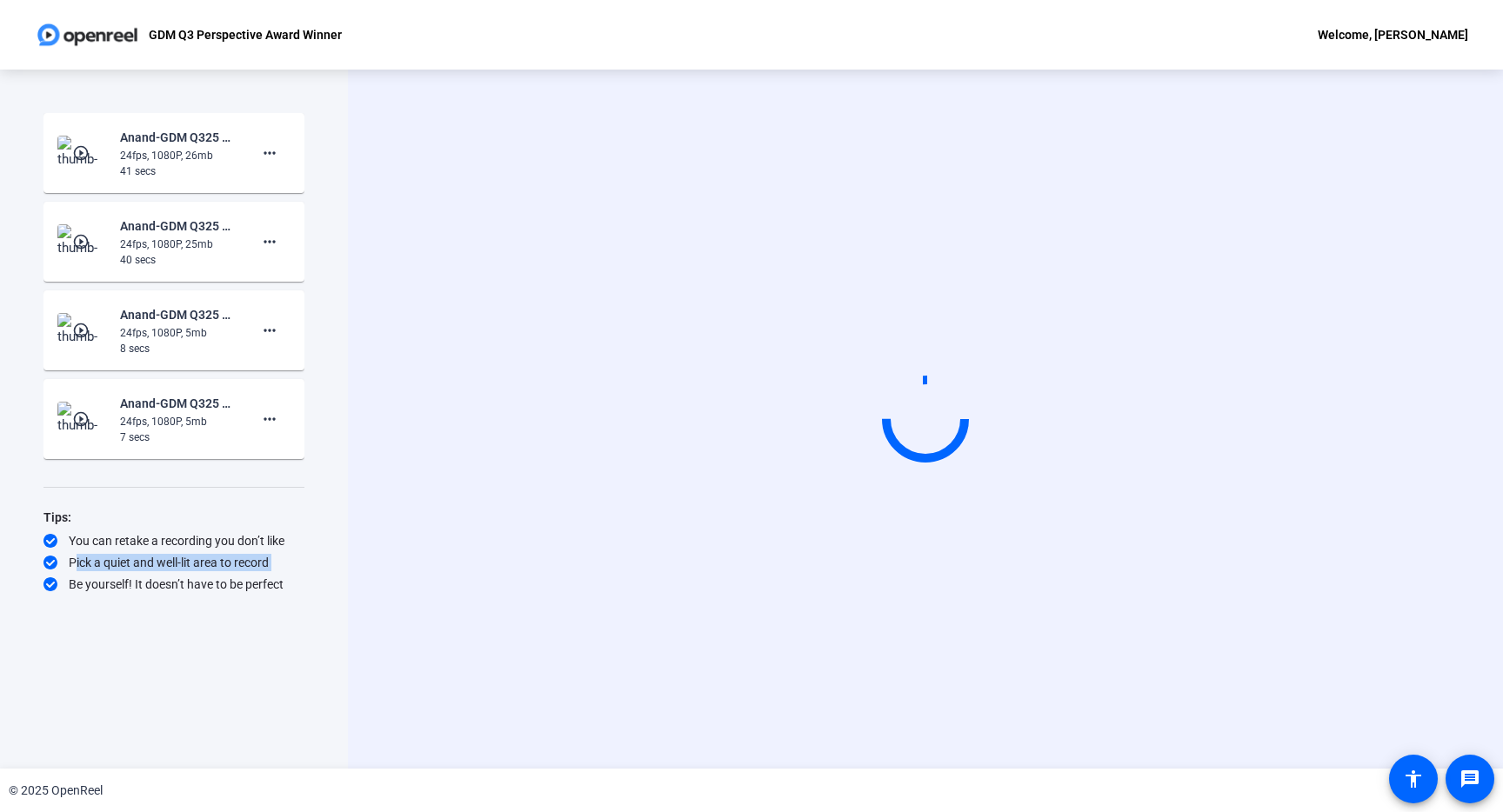 click on "Pick a quiet and well-lit area to record" 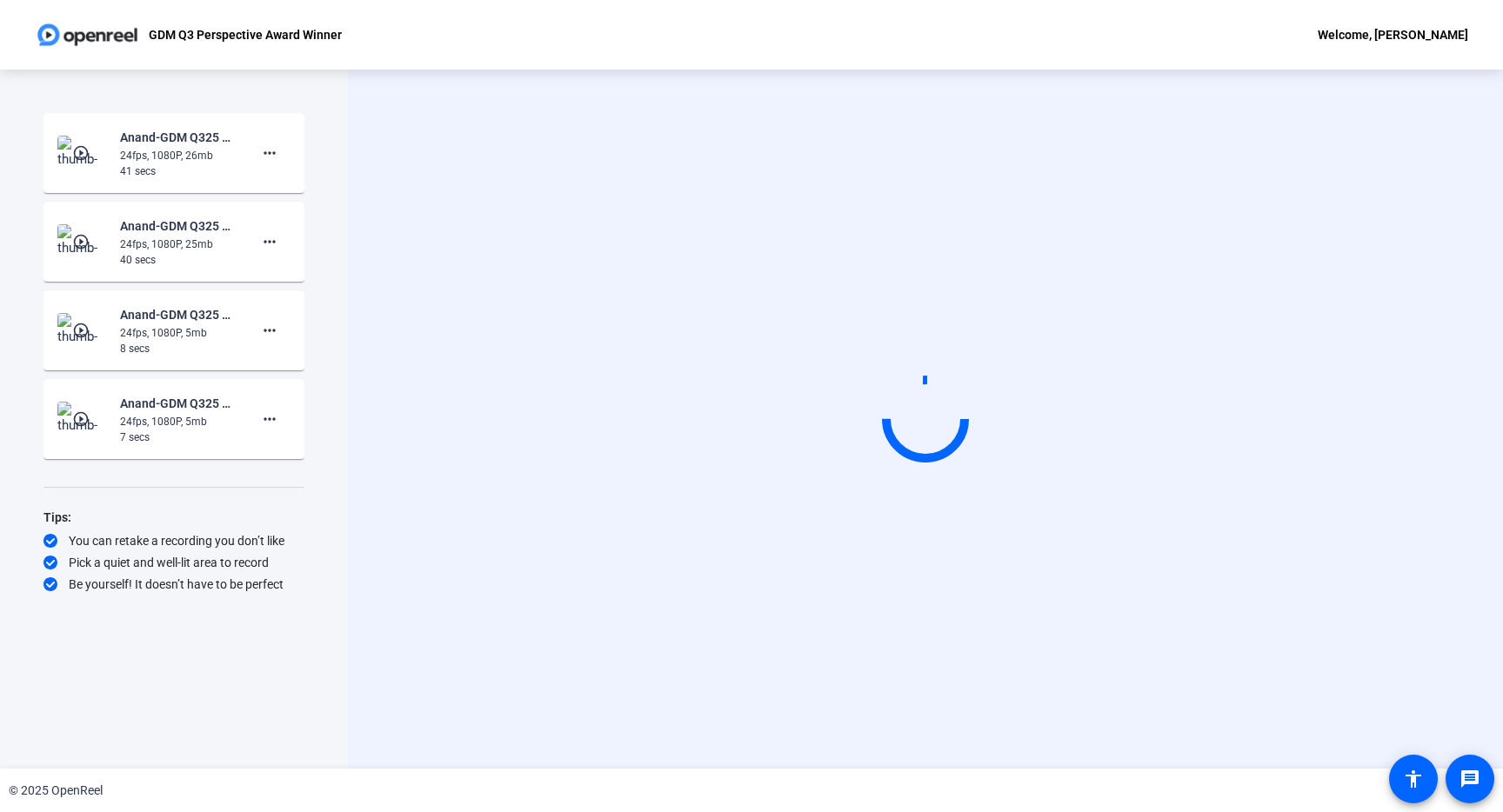 click on "Be yourself! It doesn’t have to be perfect" 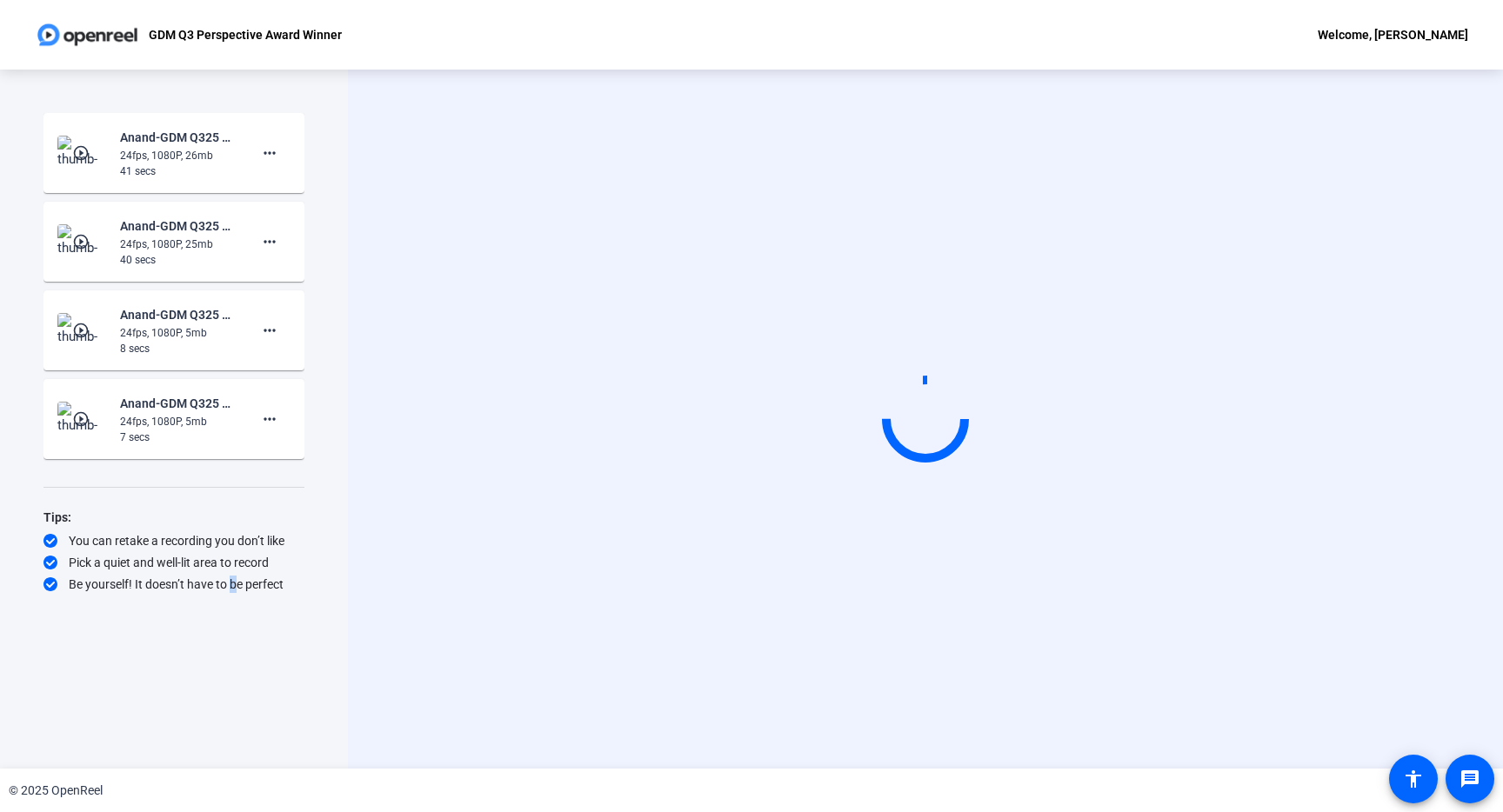 click on "Be yourself! It doesn’t have to be perfect" 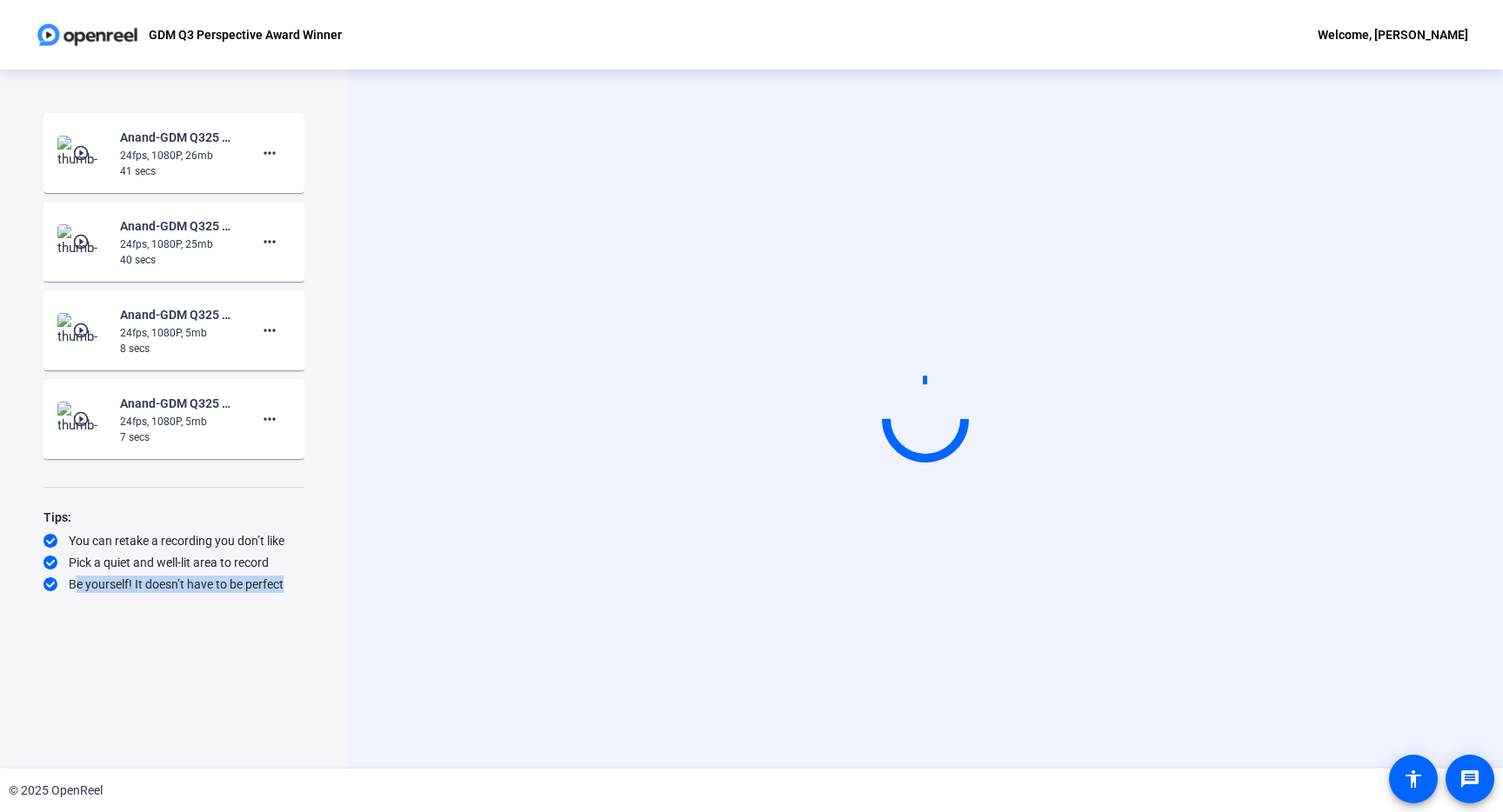 click on "Be yourself! It doesn’t have to be perfect" 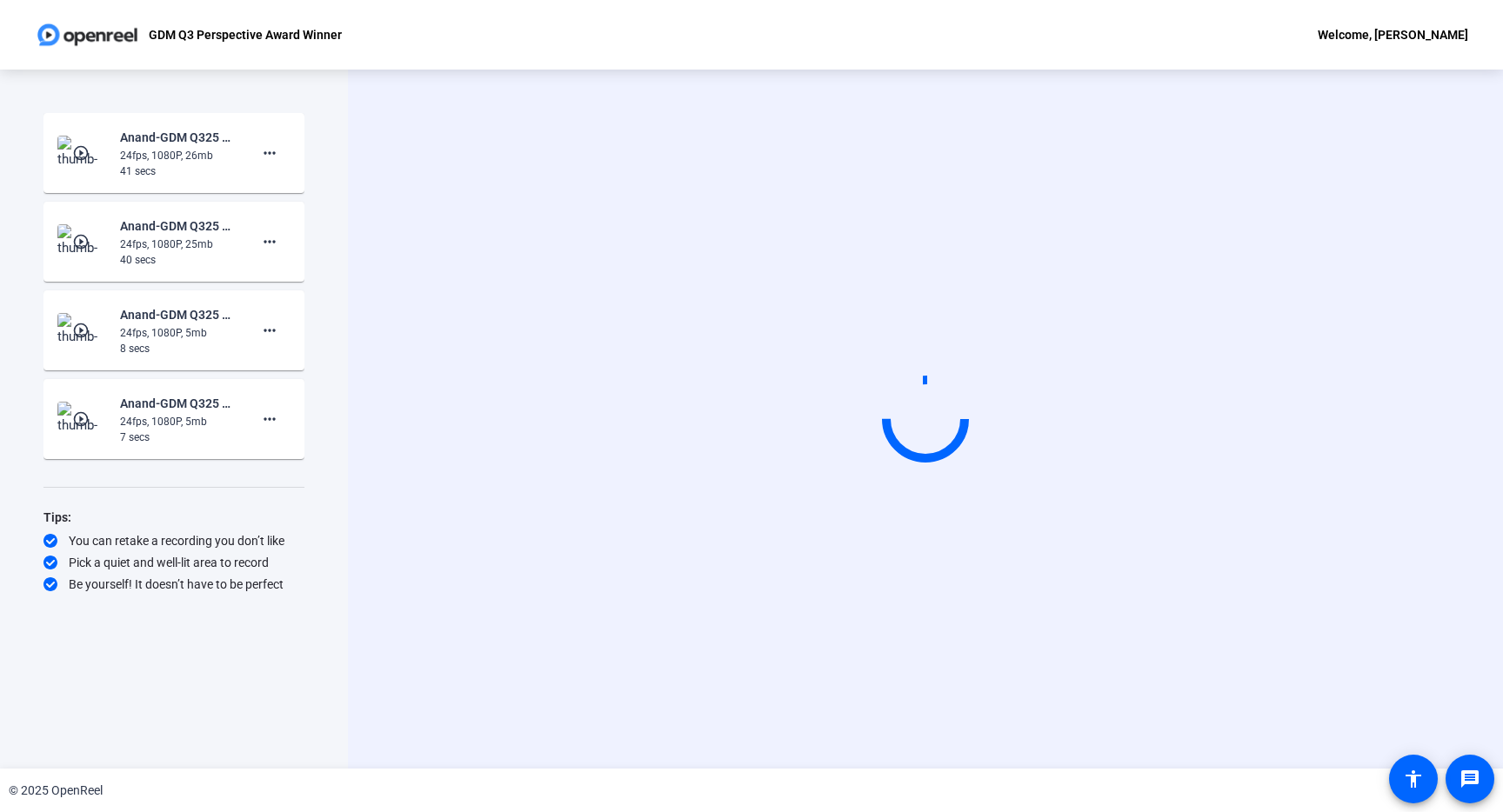 click on "Be yourself! It doesn’t have to be perfect" 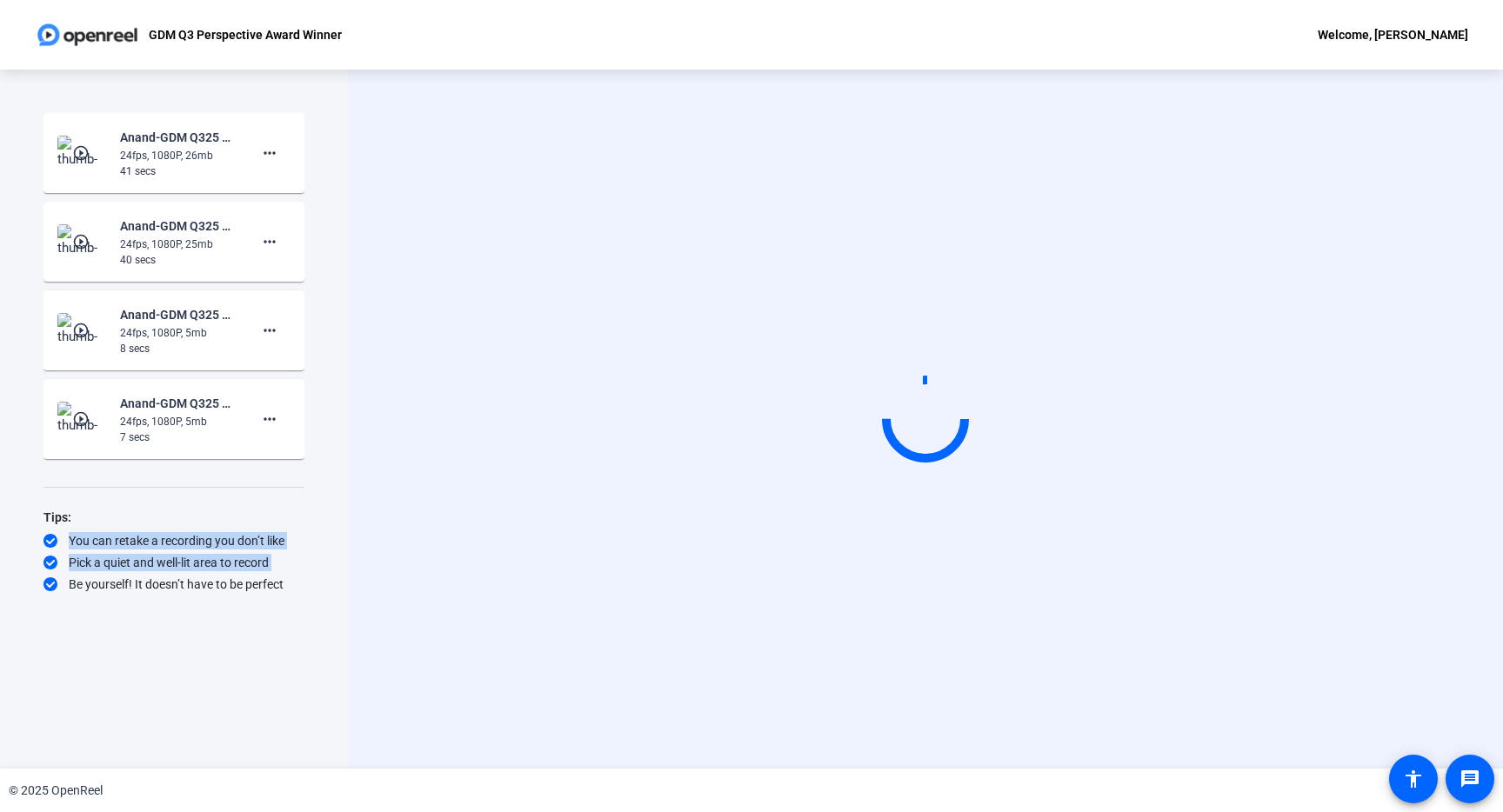 drag, startPoint x: 287, startPoint y: 588, endPoint x: 283, endPoint y: 527, distance: 61.131007 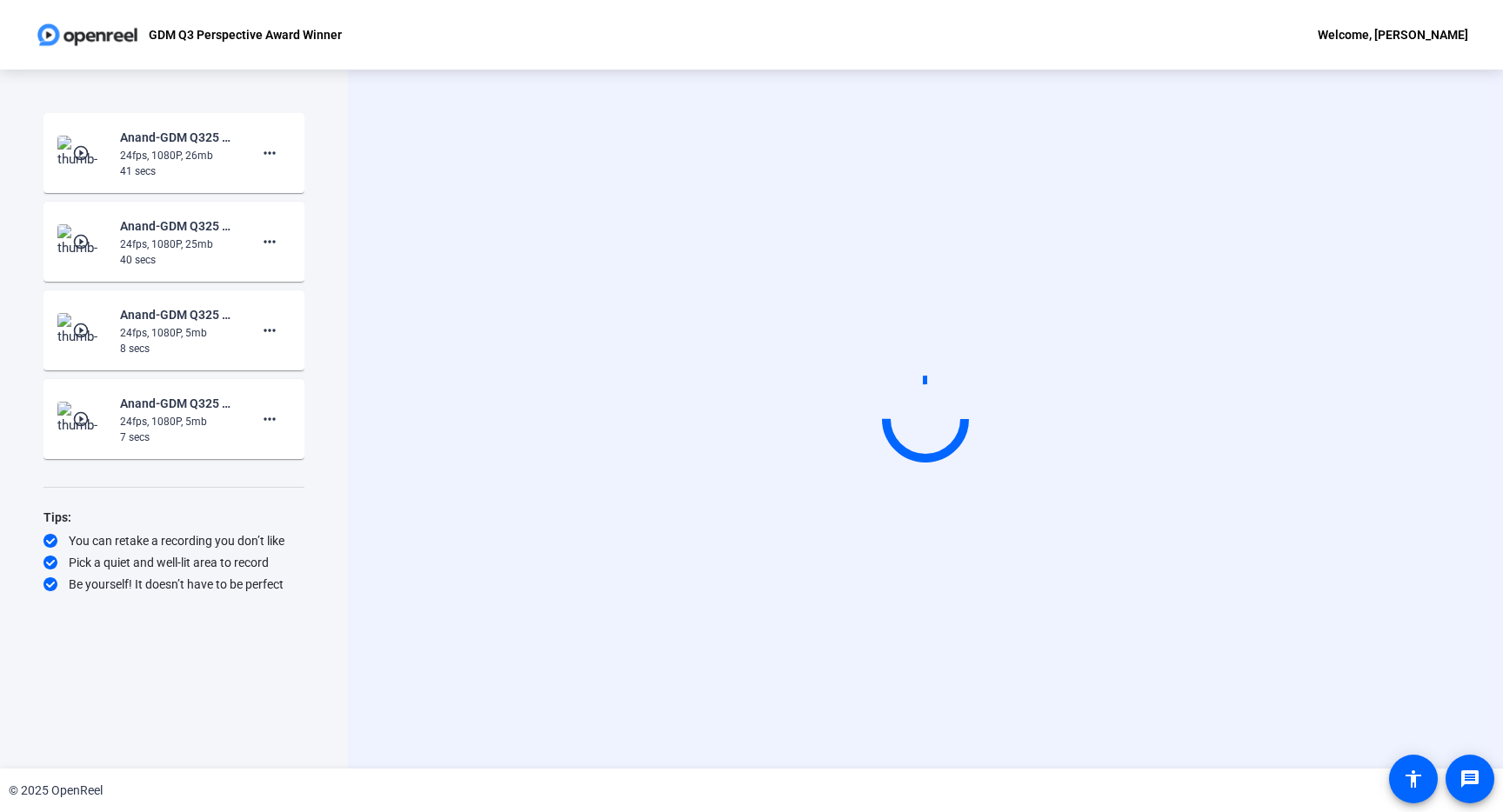 click on "Start Recording" 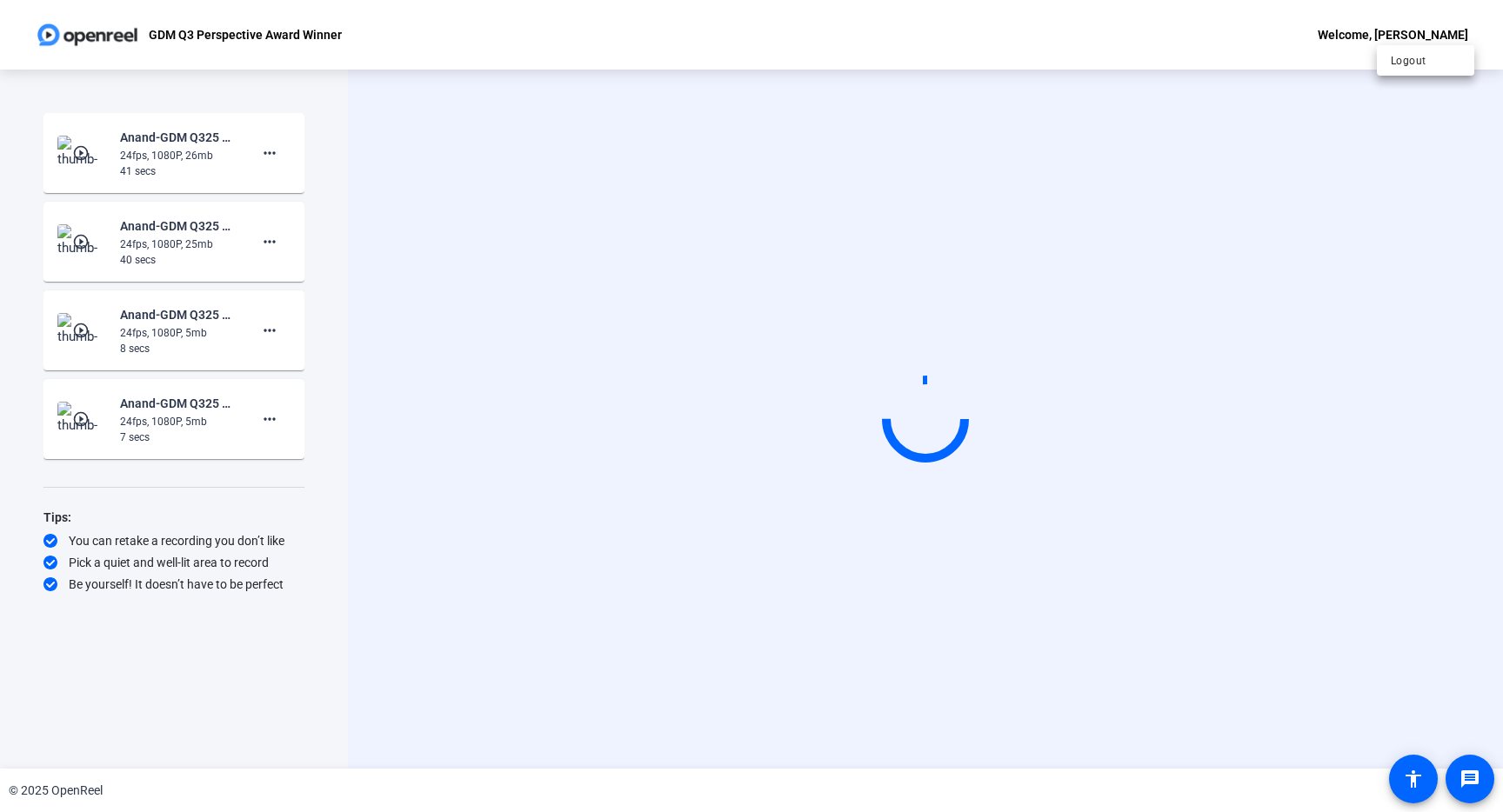click at bounding box center [752, 406] 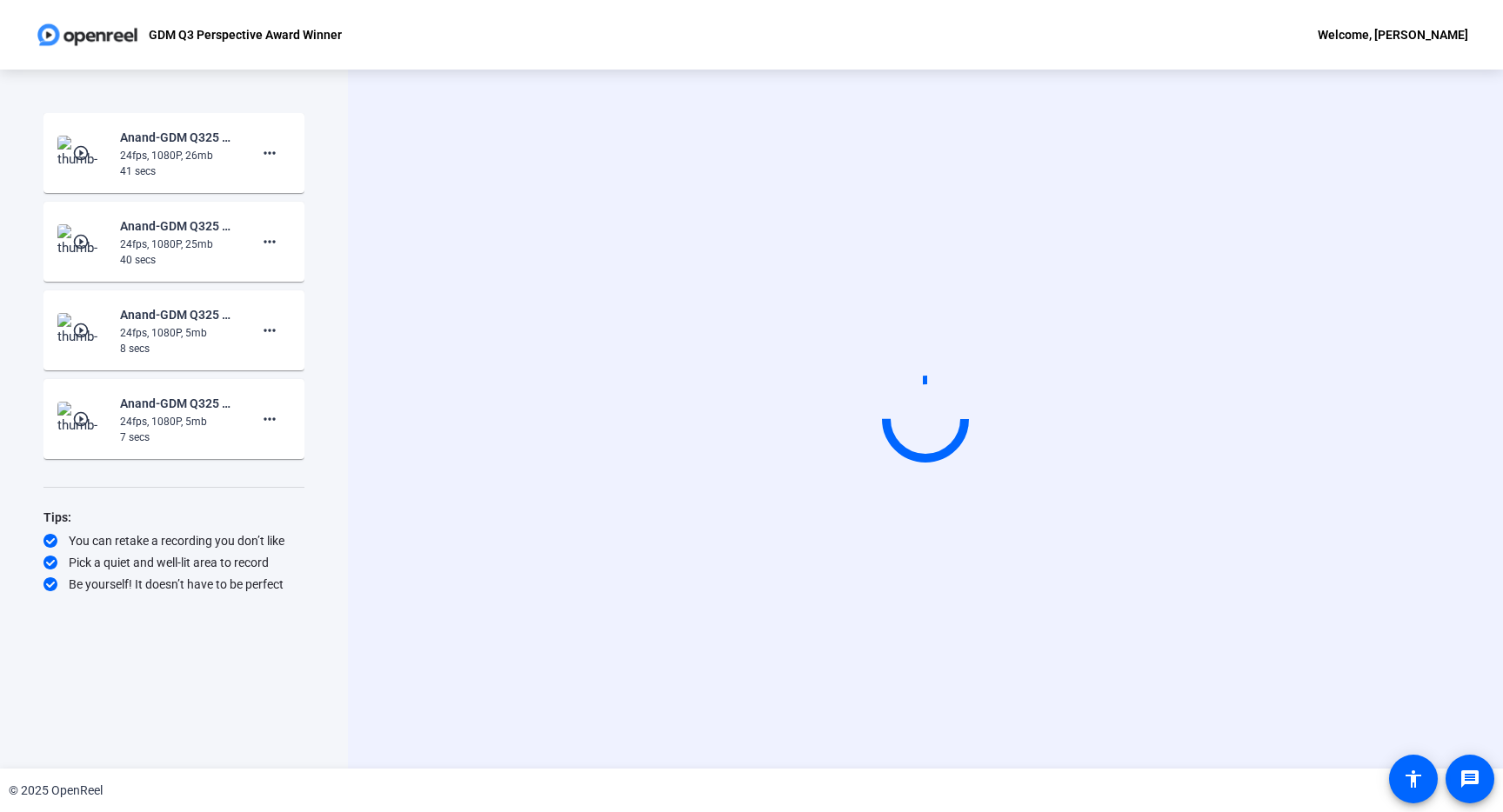 click on "GDM Q3 Perspective Award Winner Welcome, [PERSON_NAME]" 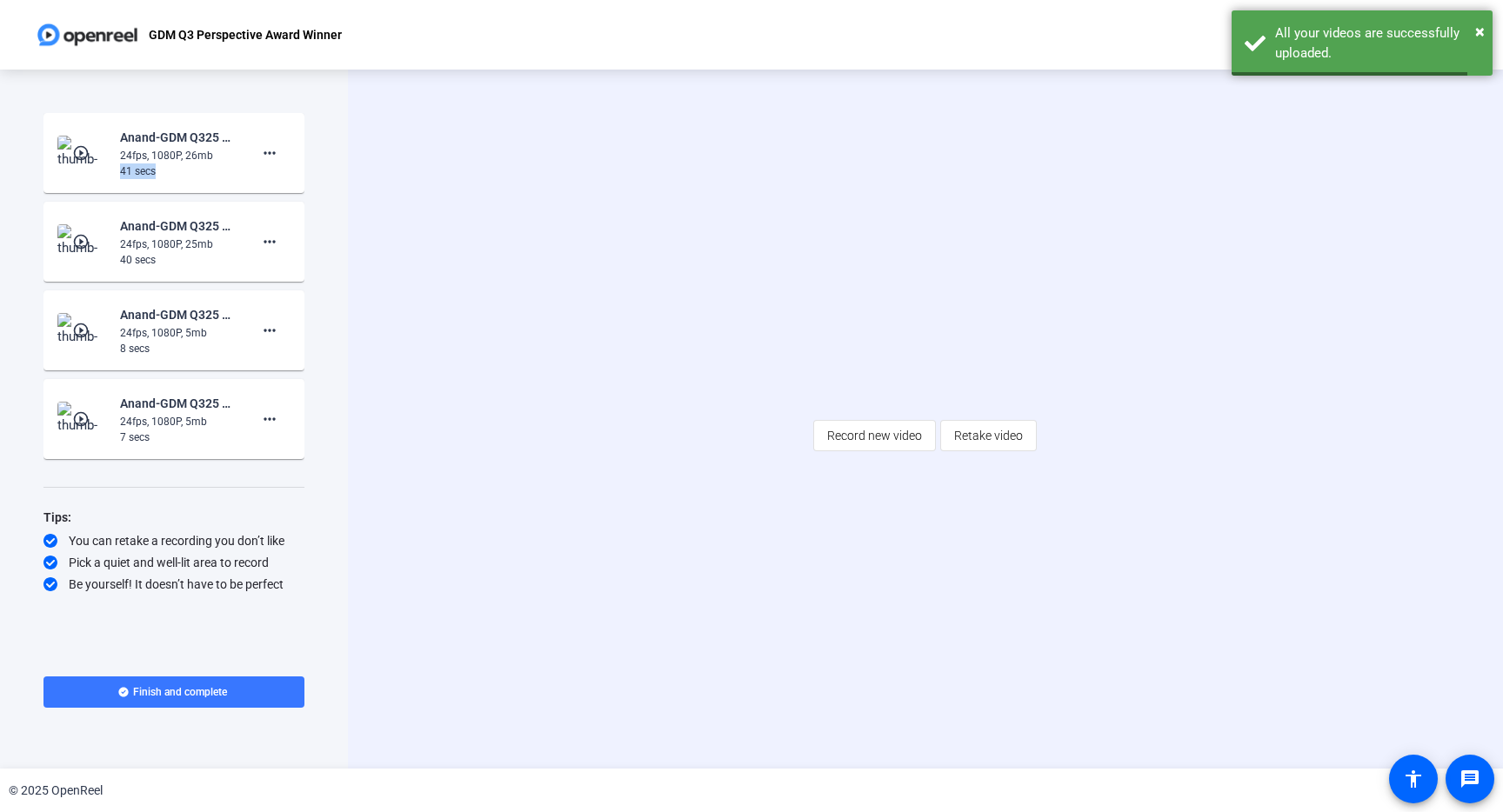 drag, startPoint x: 119, startPoint y: 174, endPoint x: 200, endPoint y: 174, distance: 81 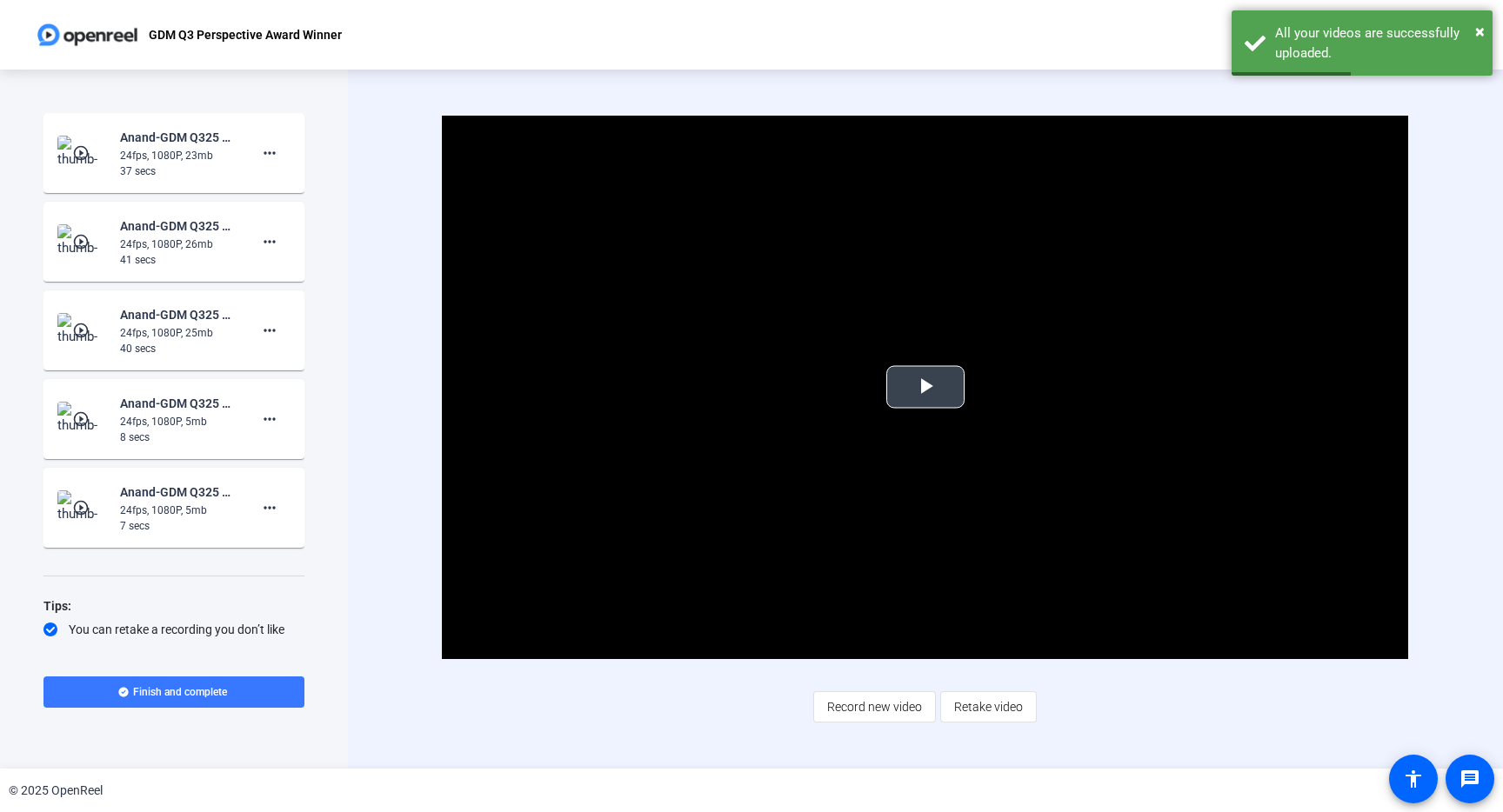 click at bounding box center (925, 387) 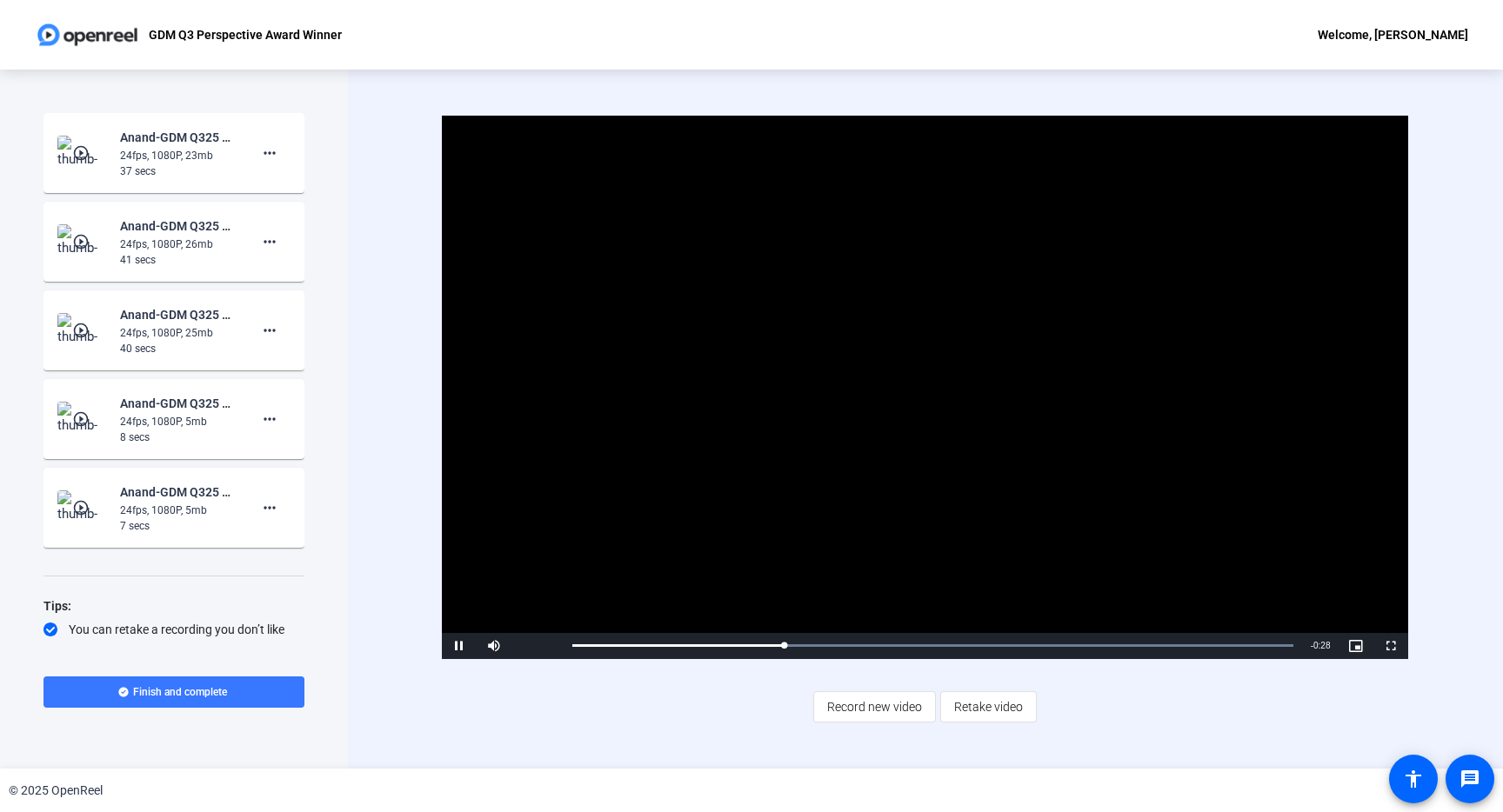 click on "24fps, 1080P, 23mb" 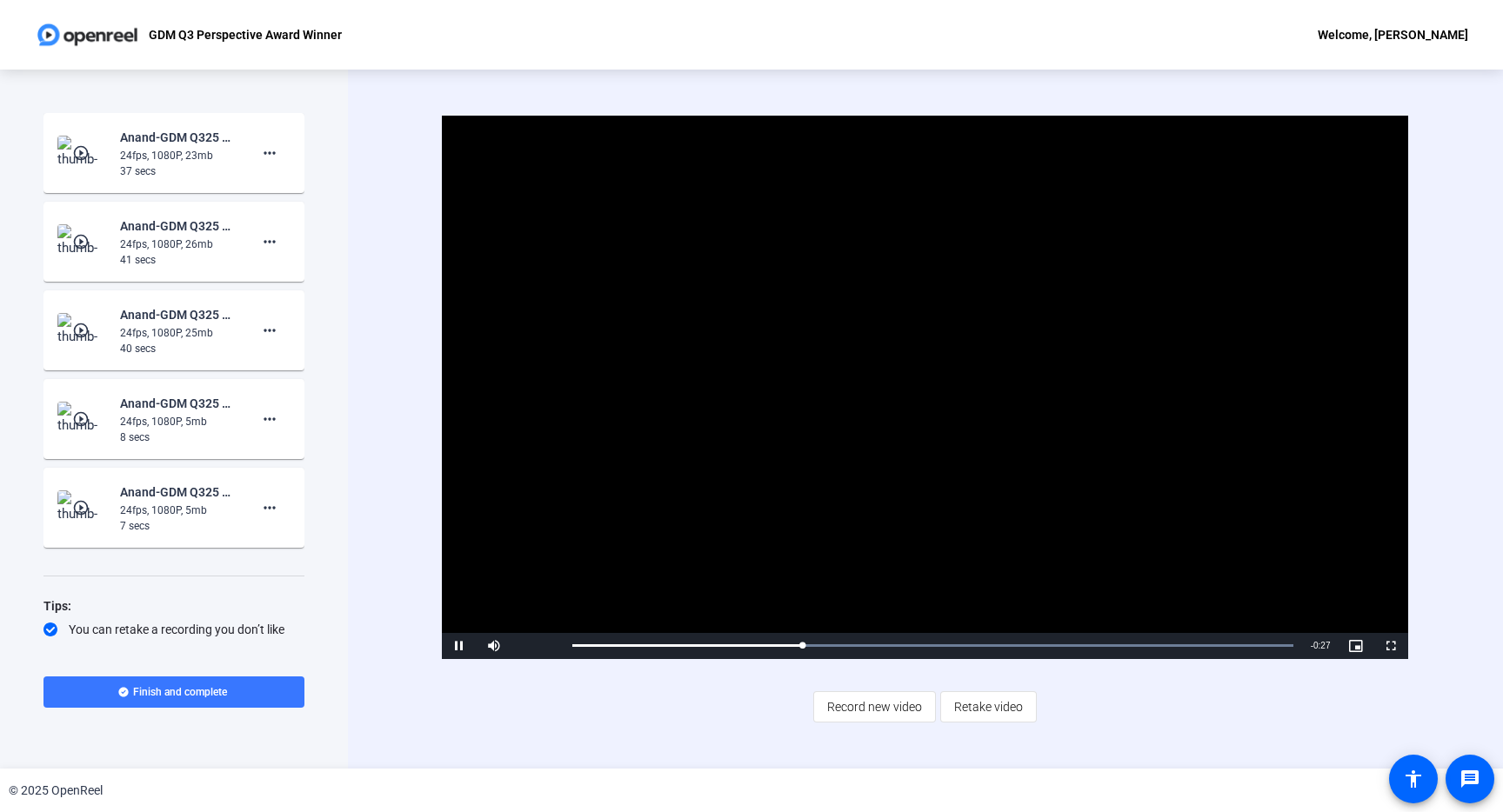 click on "play_circle_outline" 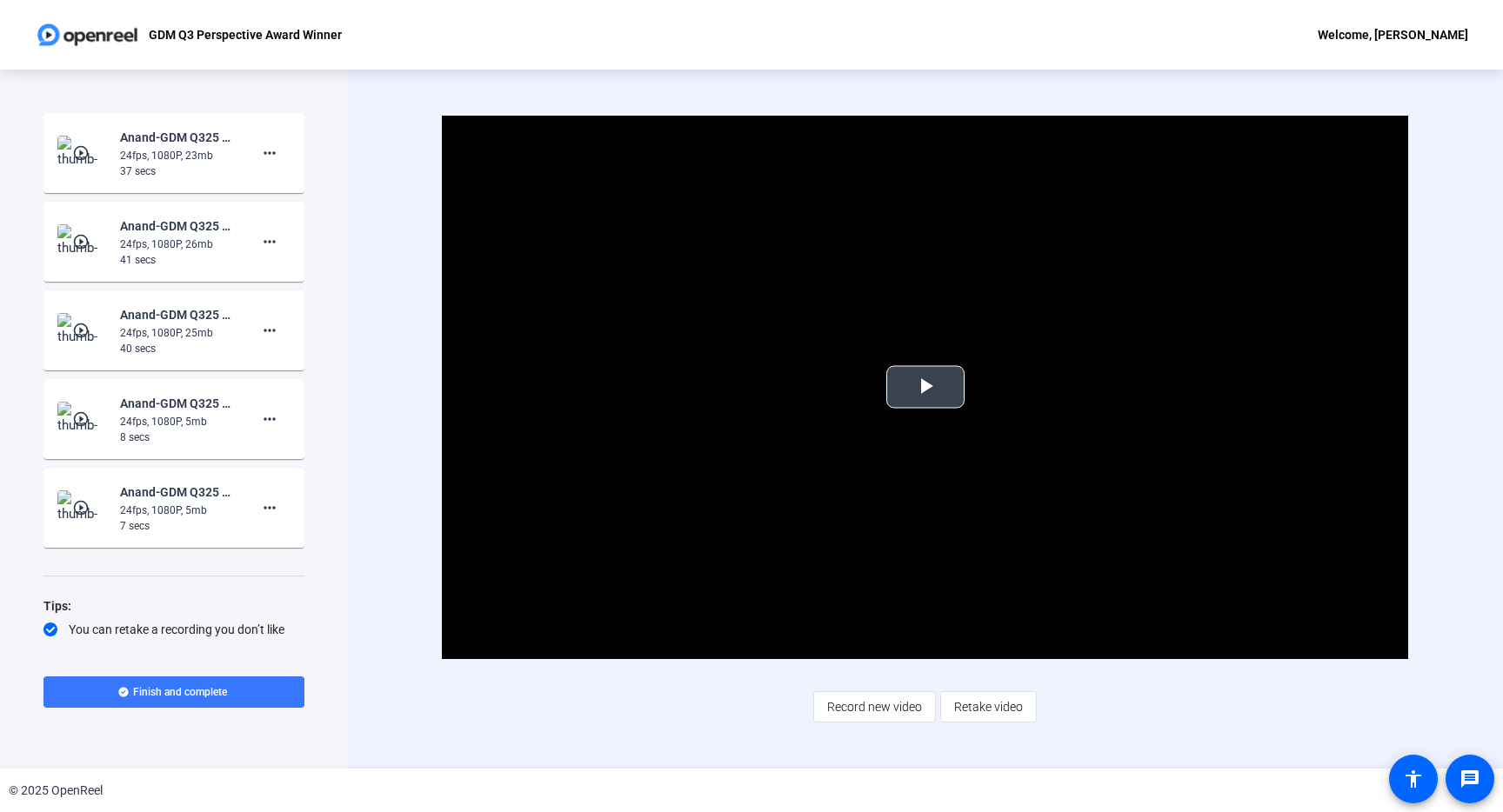 click at bounding box center [925, 387] 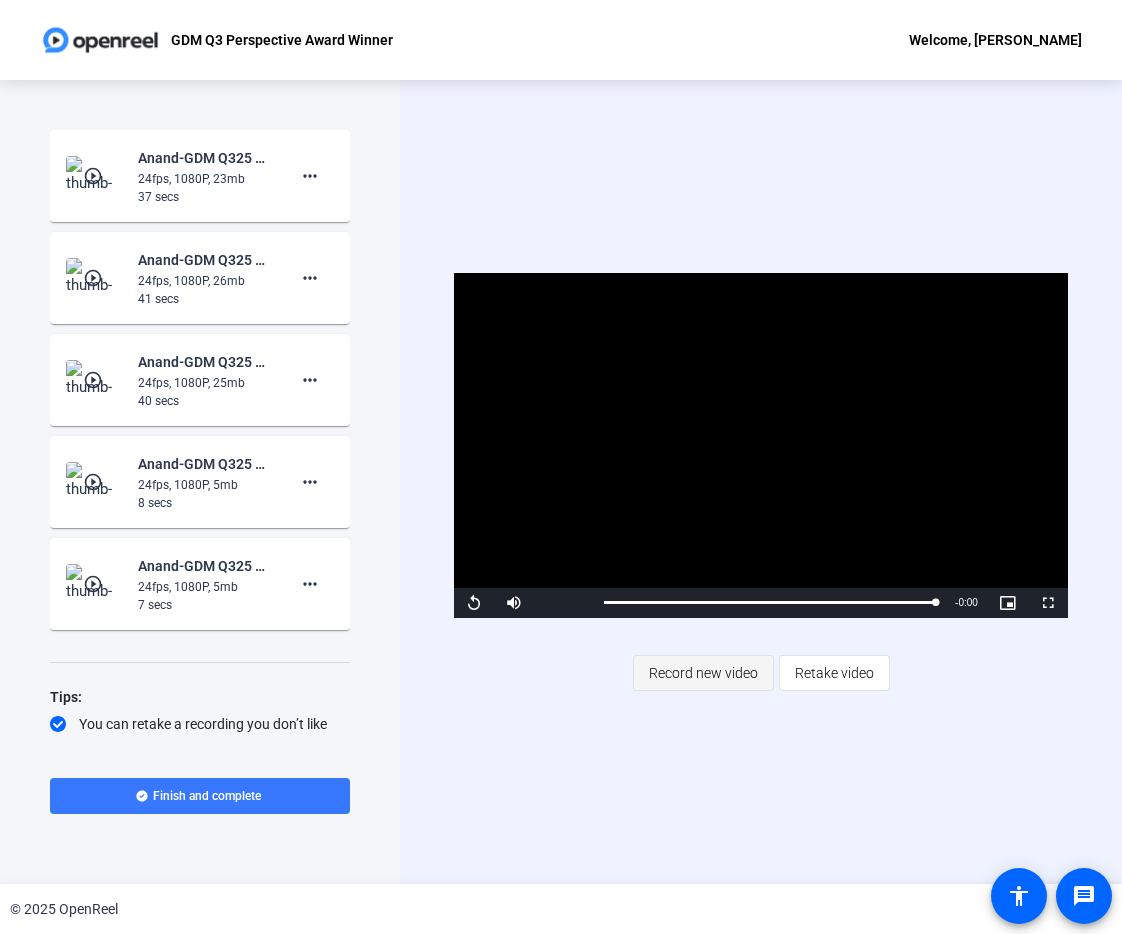 click on "Record new video" 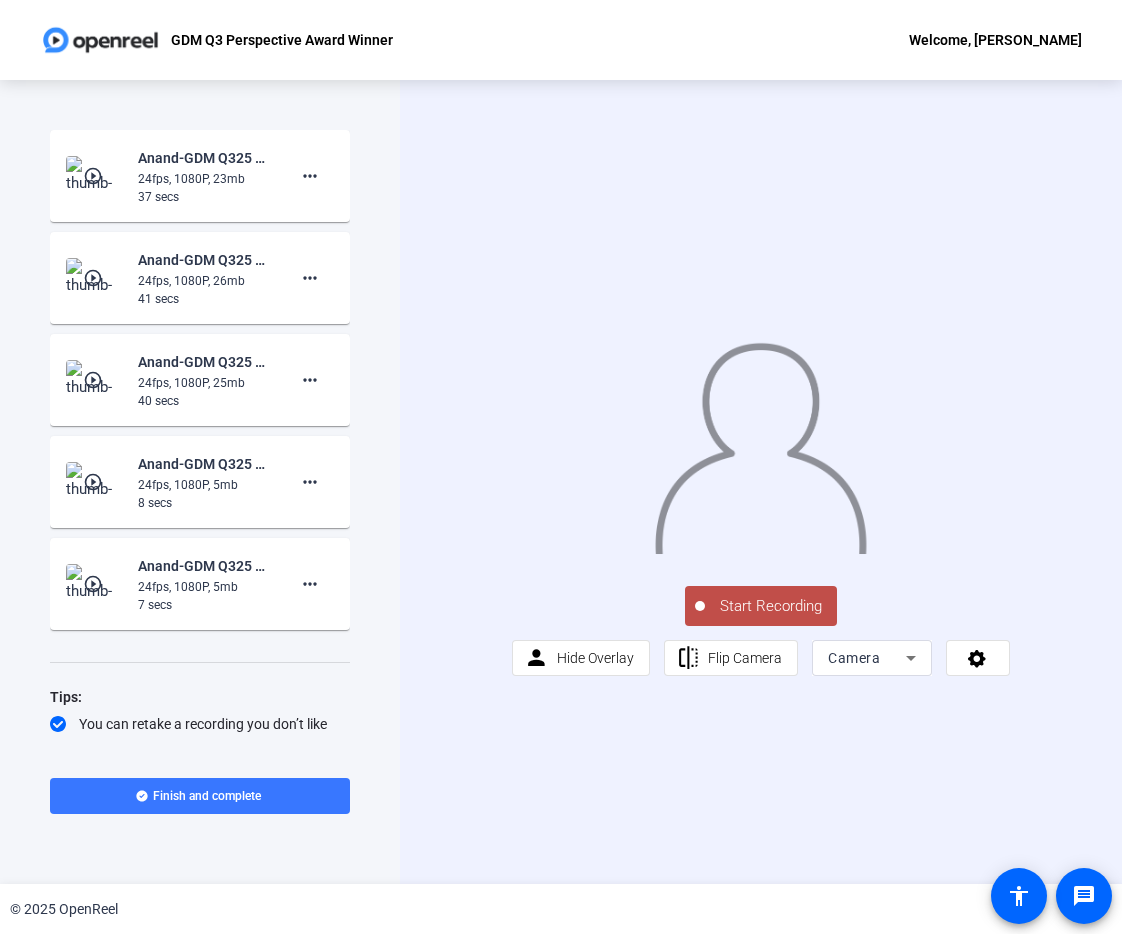 click on "Start Recording" 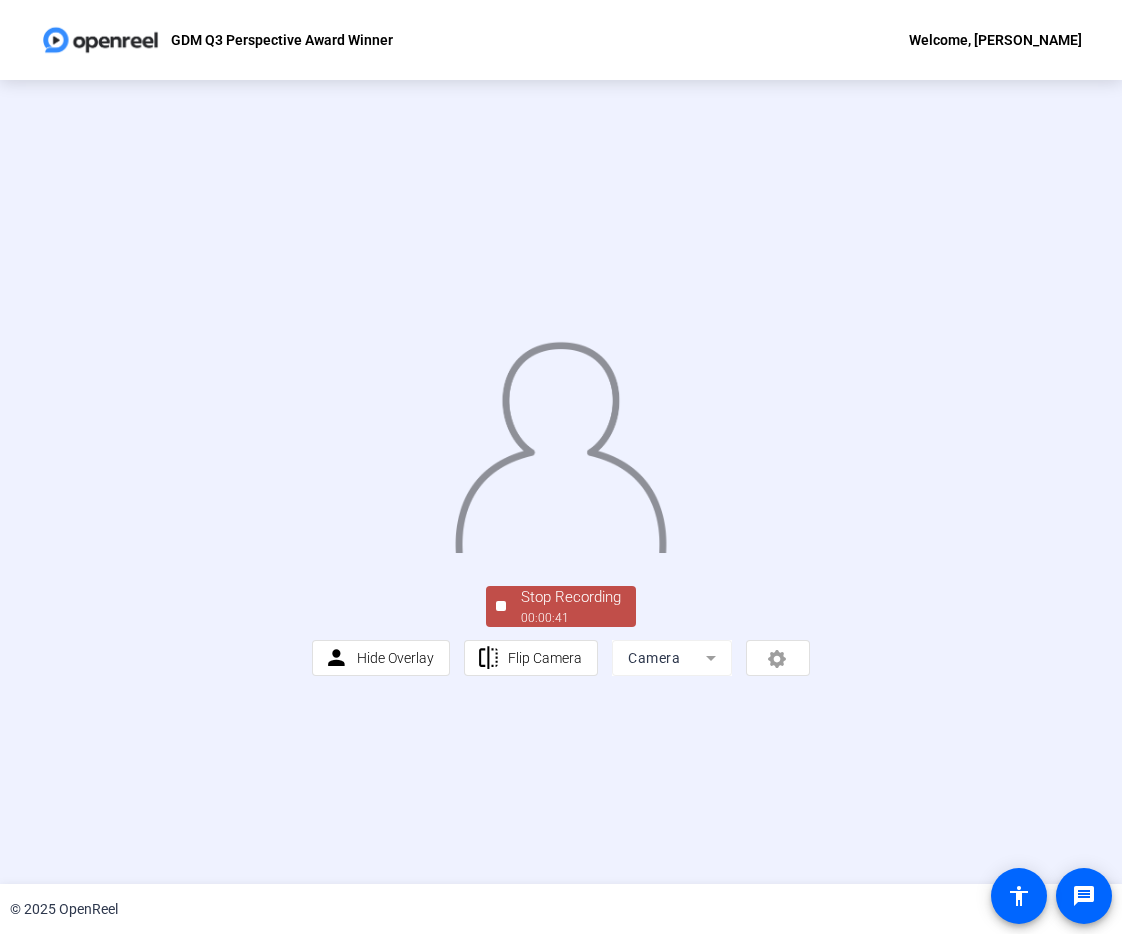 click on "Stop Recording" 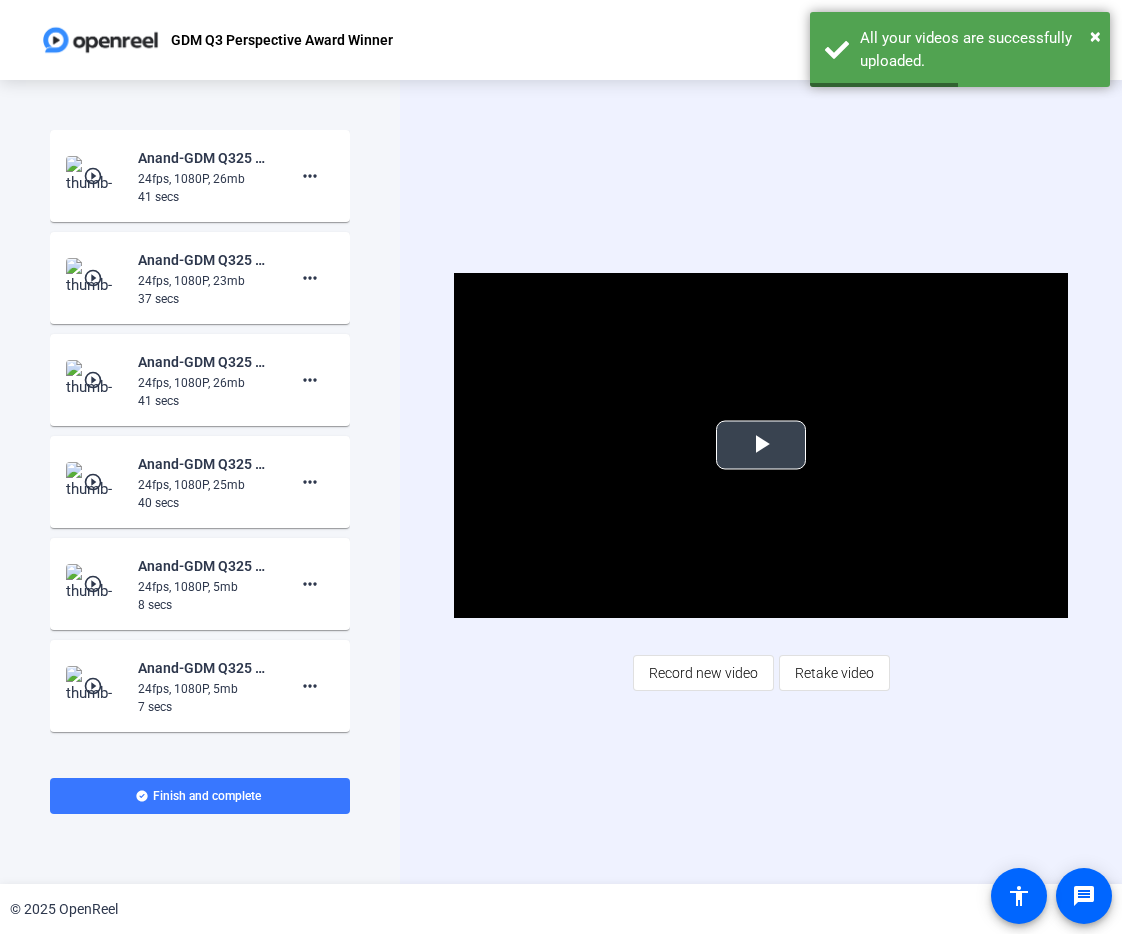 click at bounding box center [761, 445] 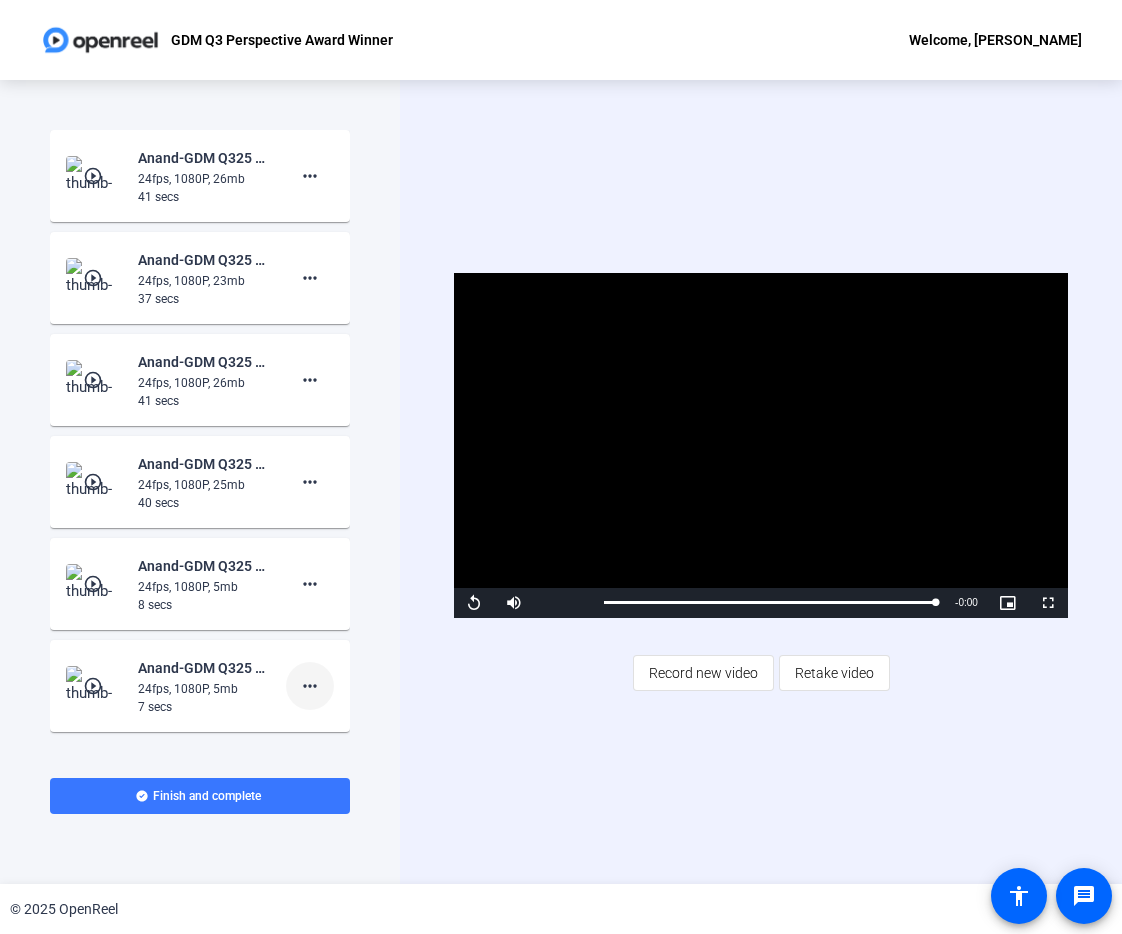 click on "more_horiz" 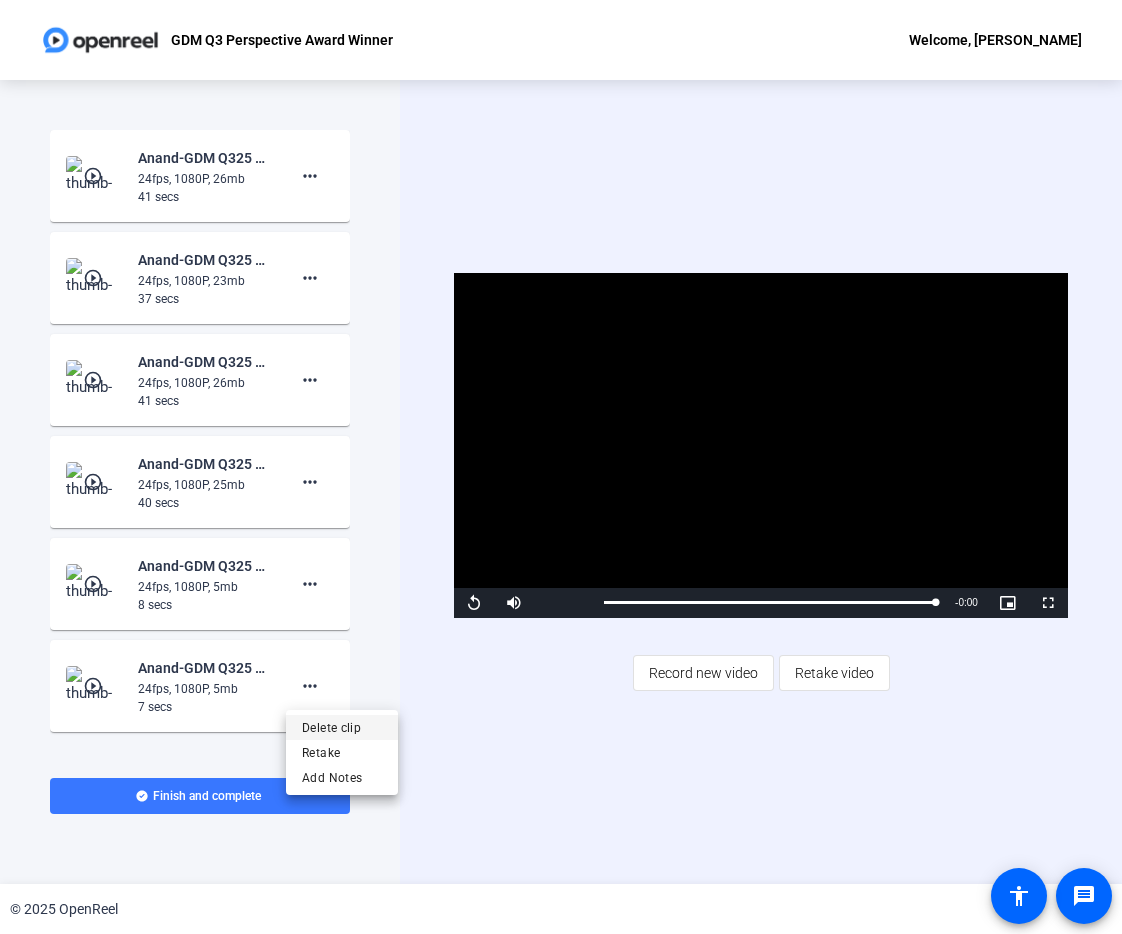 click on "Delete clip" at bounding box center (342, 728) 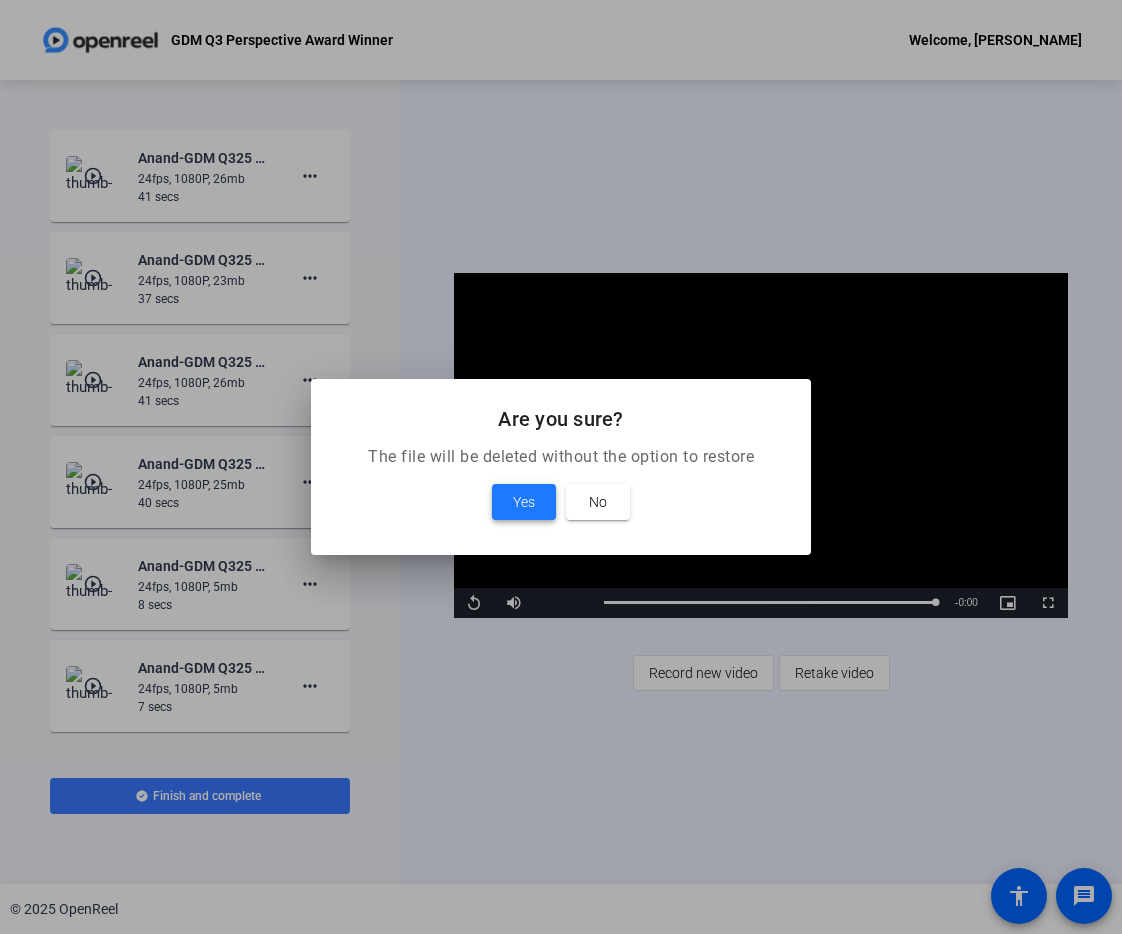 click on "Yes" at bounding box center (524, 502) 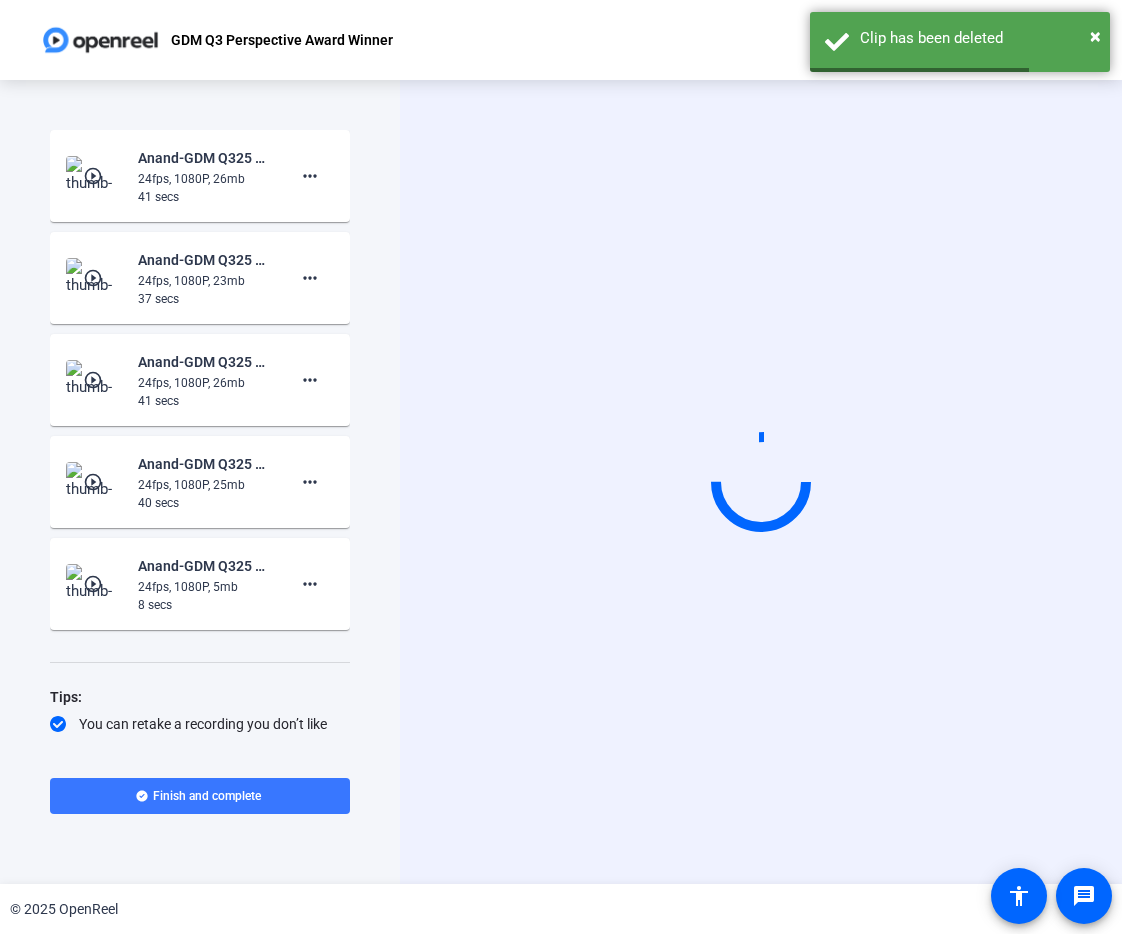 click on "24fps, 1080P, 5mb" 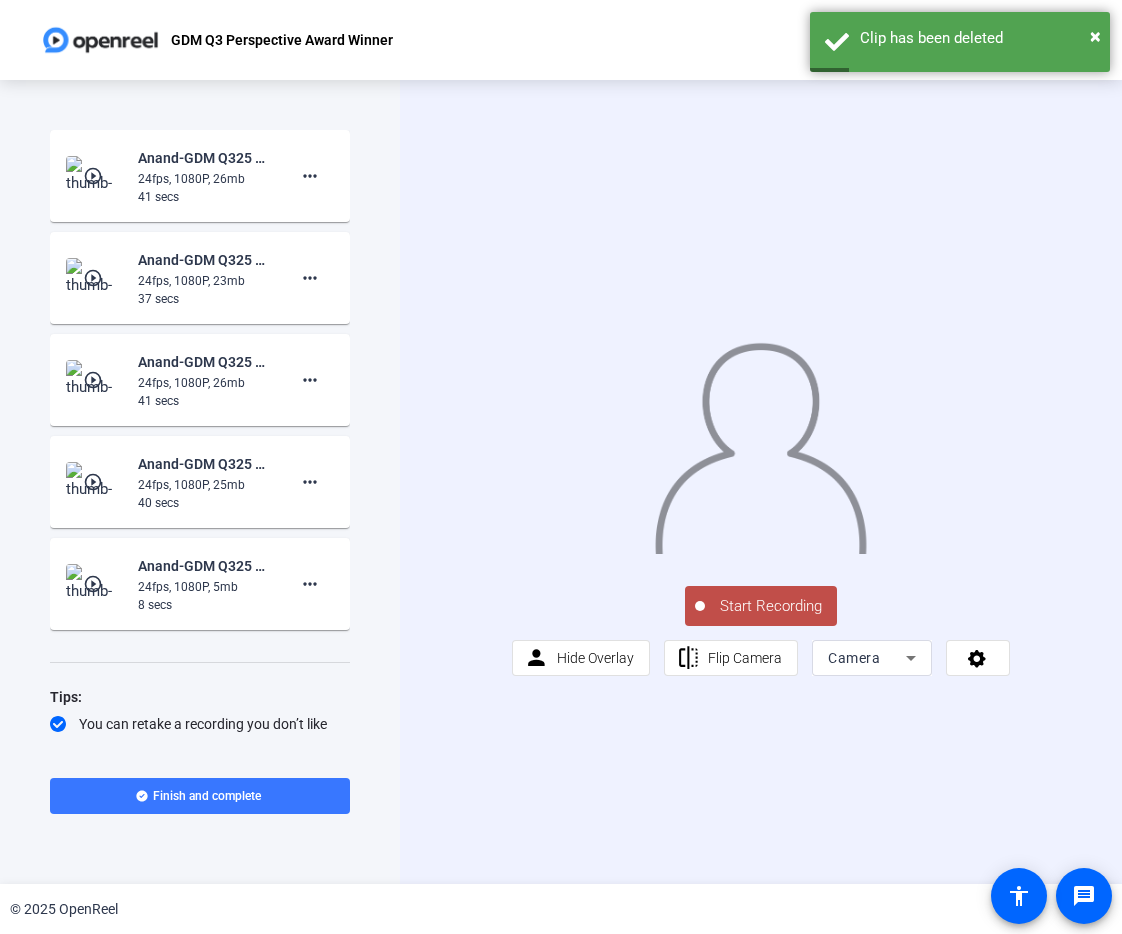 click on "play_circle_outline" 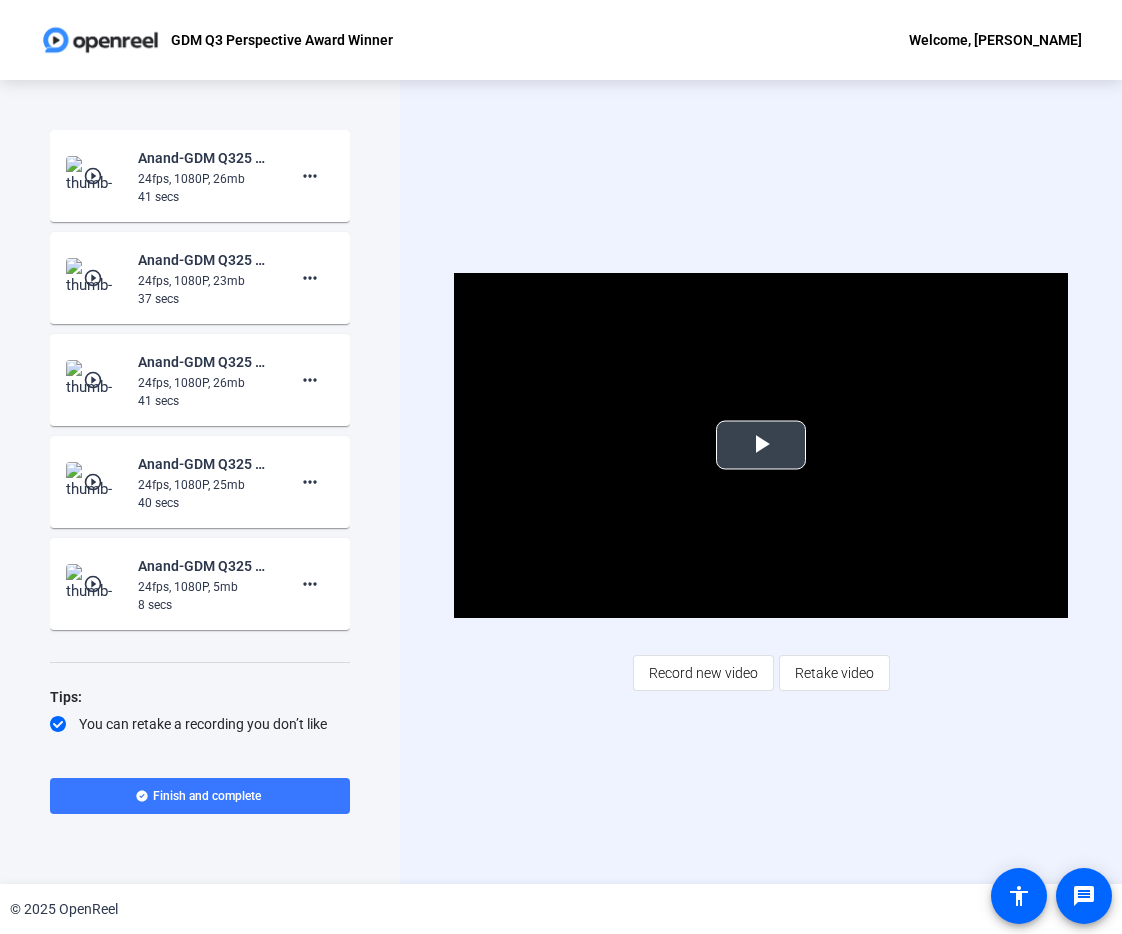 click at bounding box center (761, 445) 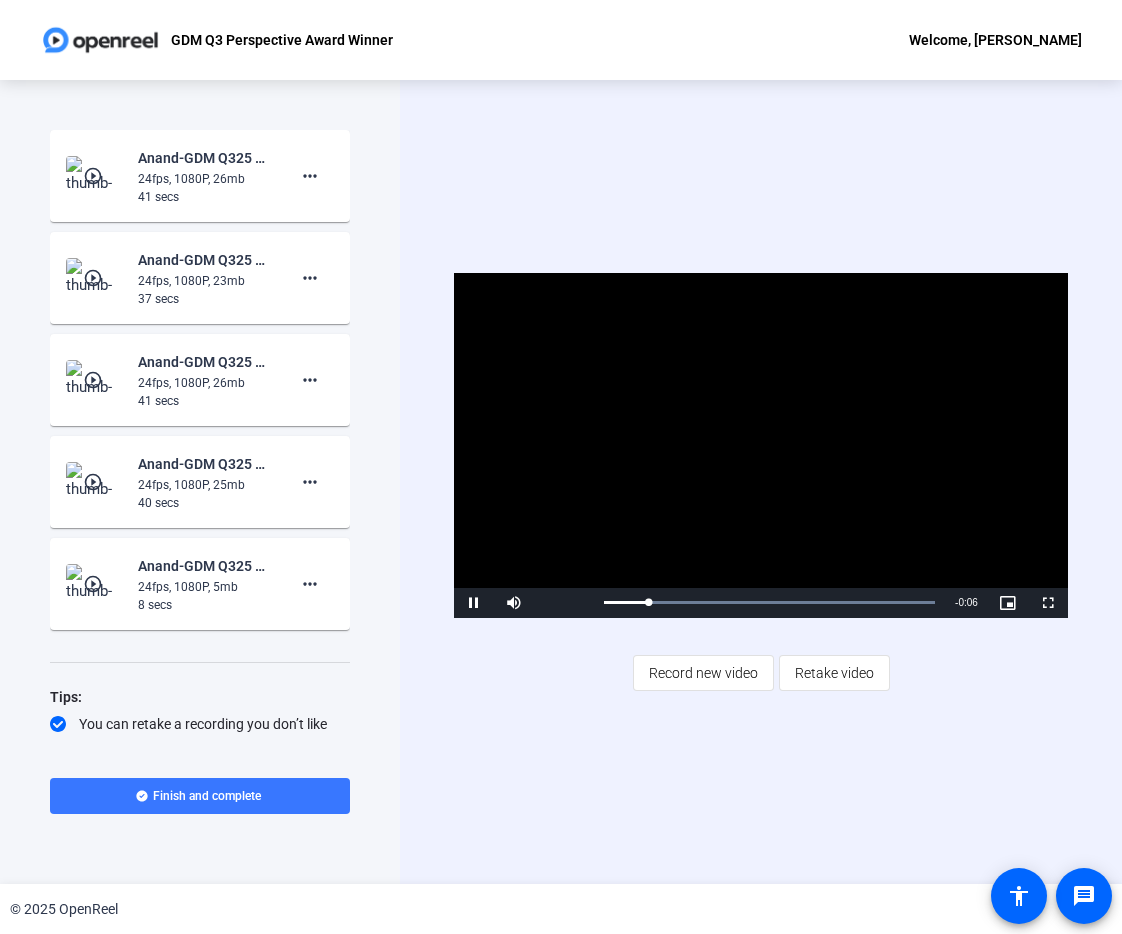 click on "Video Player is loading. Play Video Pause Mute Current Time  0:01 / Duration  0:07 Loaded :  100.00% 0:01 Stream Type  LIVE Seek to live, currently behind live LIVE Remaining Time  - 0:06   1x Playback Rate Chapters Chapters Descriptions descriptions off , selected Captions captions settings , opens captions settings dialog captions off , selected Audio Track Picture-in-Picture Fullscreen This is a modal window. Beginning of dialog window. Escape will cancel and close the window. Text Color White Black [PERSON_NAME] Blue Yellow Magenta Cyan Transparency Opaque Semi-Transparent Background Color Black White [PERSON_NAME] Blue Yellow Magenta Cyan Transparency Opaque Semi-Transparent Transparent Window Color Black White [PERSON_NAME] Blue Yellow Magenta Cyan Transparency Transparent Semi-Transparent Opaque Font Size 50% 75% 100% 125% 150% 175% 200% 300% 400% Text Edge Style None Raised Depressed Uniform Dropshadow Font Family Proportional Sans-Serif Monospace Sans-Serif Proportional Serif Monospace Serif Casual Script" 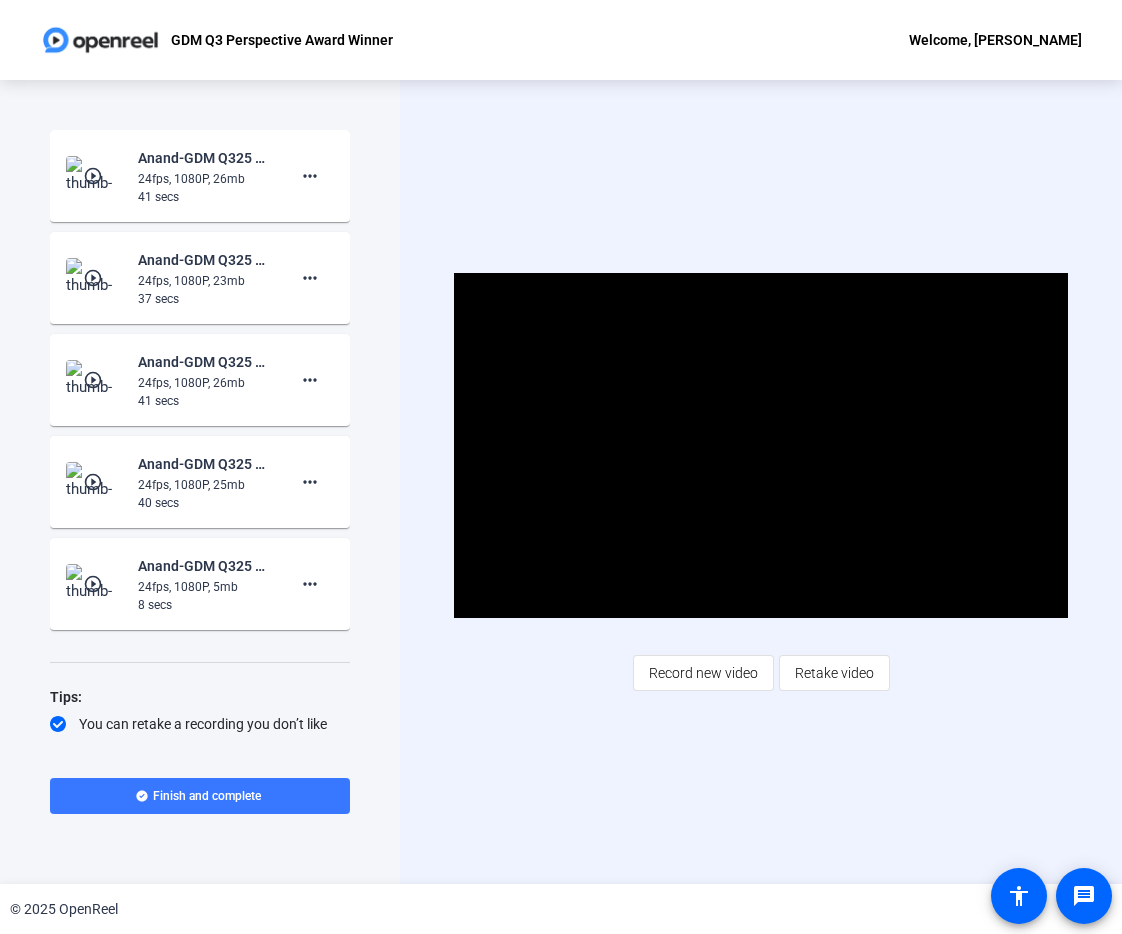 click on "Video Player is loading. Play Video Pause Mute Current Time  0:06 / Duration  0:07 Loaded :  100.00% 0:06 Stream Type  LIVE Seek to live, currently behind live LIVE Remaining Time  - 0:01   1x Playback Rate Chapters Chapters Descriptions descriptions off , selected Captions captions settings , opens captions settings dialog captions off , selected Audio Track Picture-in-Picture Fullscreen This is a modal window. Beginning of dialog window. Escape will cancel and close the window. Text Color White Black [PERSON_NAME] Blue Yellow Magenta Cyan Transparency Opaque Semi-Transparent Background Color Black White [PERSON_NAME] Blue Yellow Magenta Cyan Transparency Opaque Semi-Transparent Transparent Window Color Black White [PERSON_NAME] Blue Yellow Magenta Cyan Transparency Transparent Semi-Transparent Opaque Font Size 50% 75% 100% 125% 150% 175% 200% 300% 400% Text Edge Style None Raised Depressed Uniform Dropshadow Font Family Proportional Sans-Serif Monospace Sans-Serif Proportional Serif Monospace Serif Casual Script" 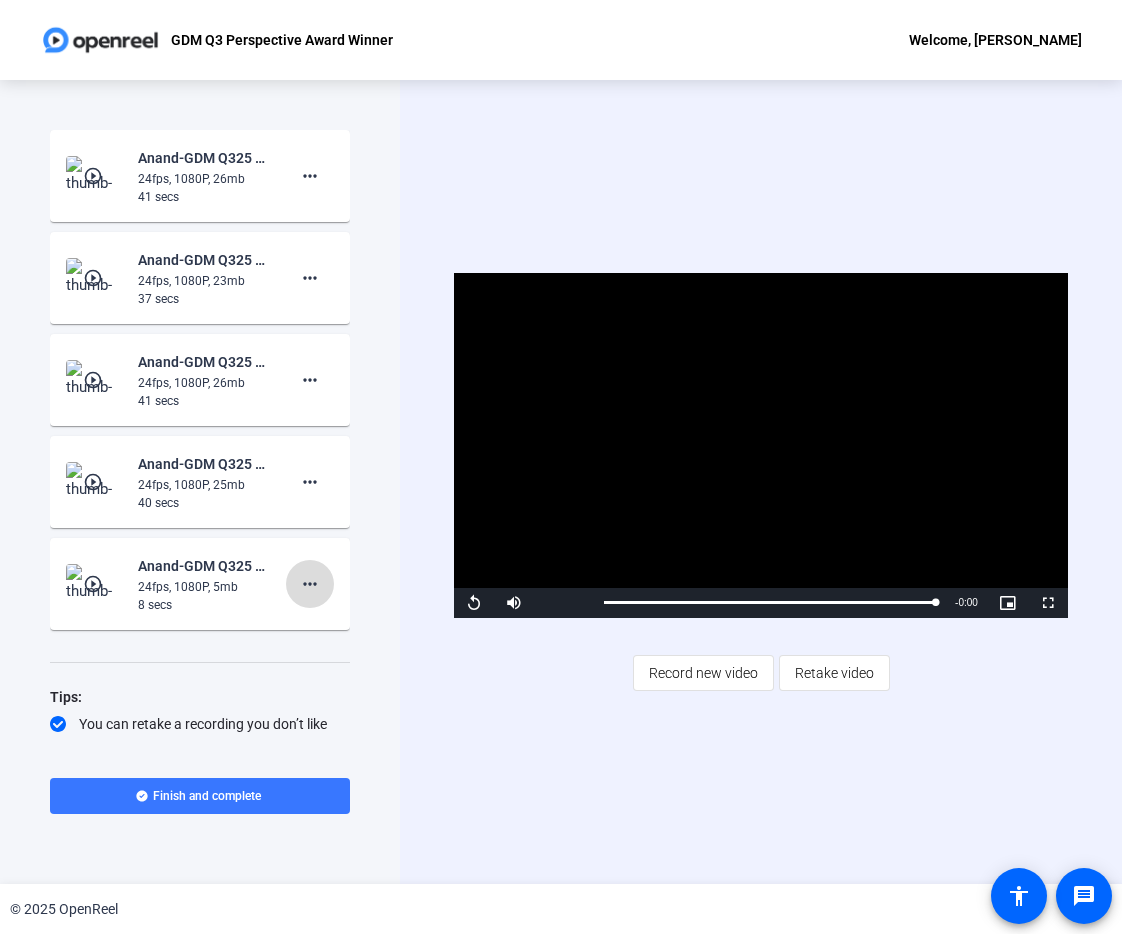 click on "more_horiz" 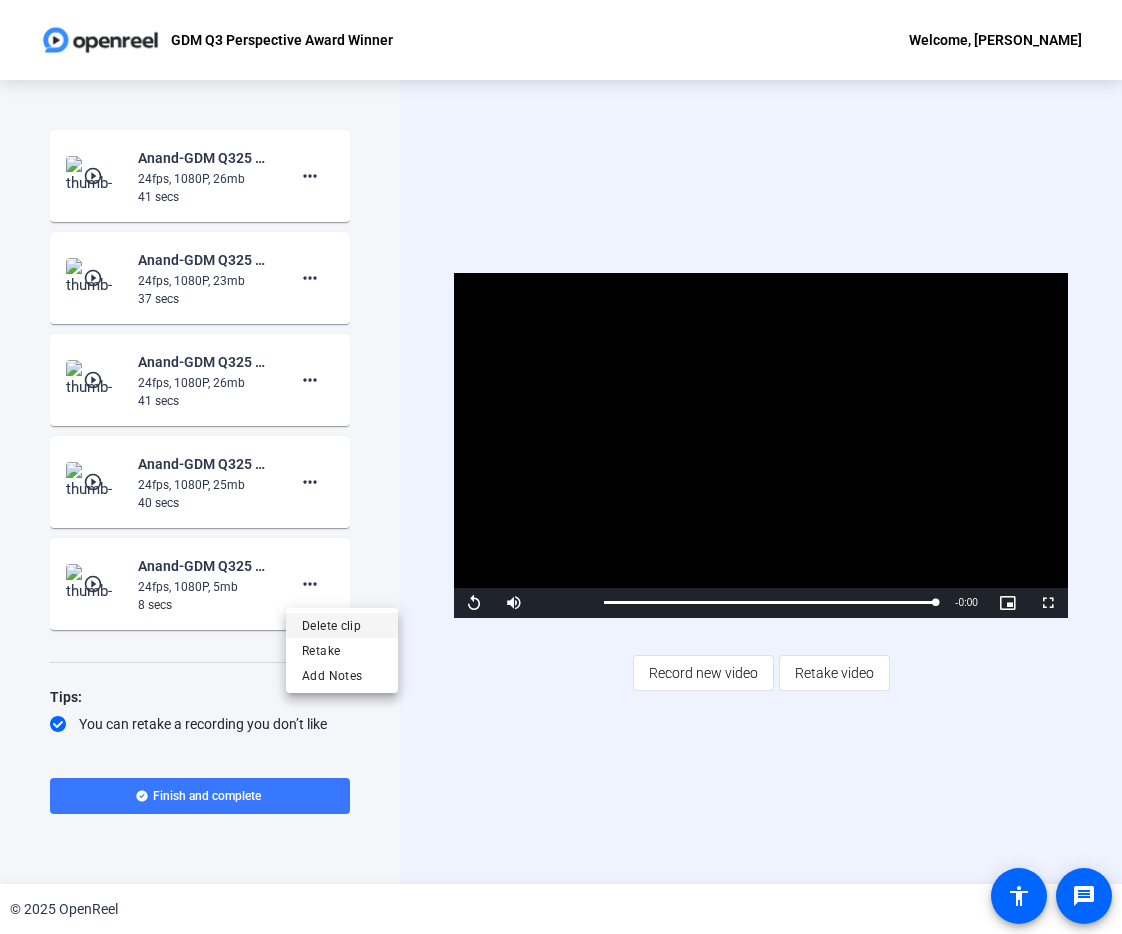 click on "Delete clip" at bounding box center (342, 626) 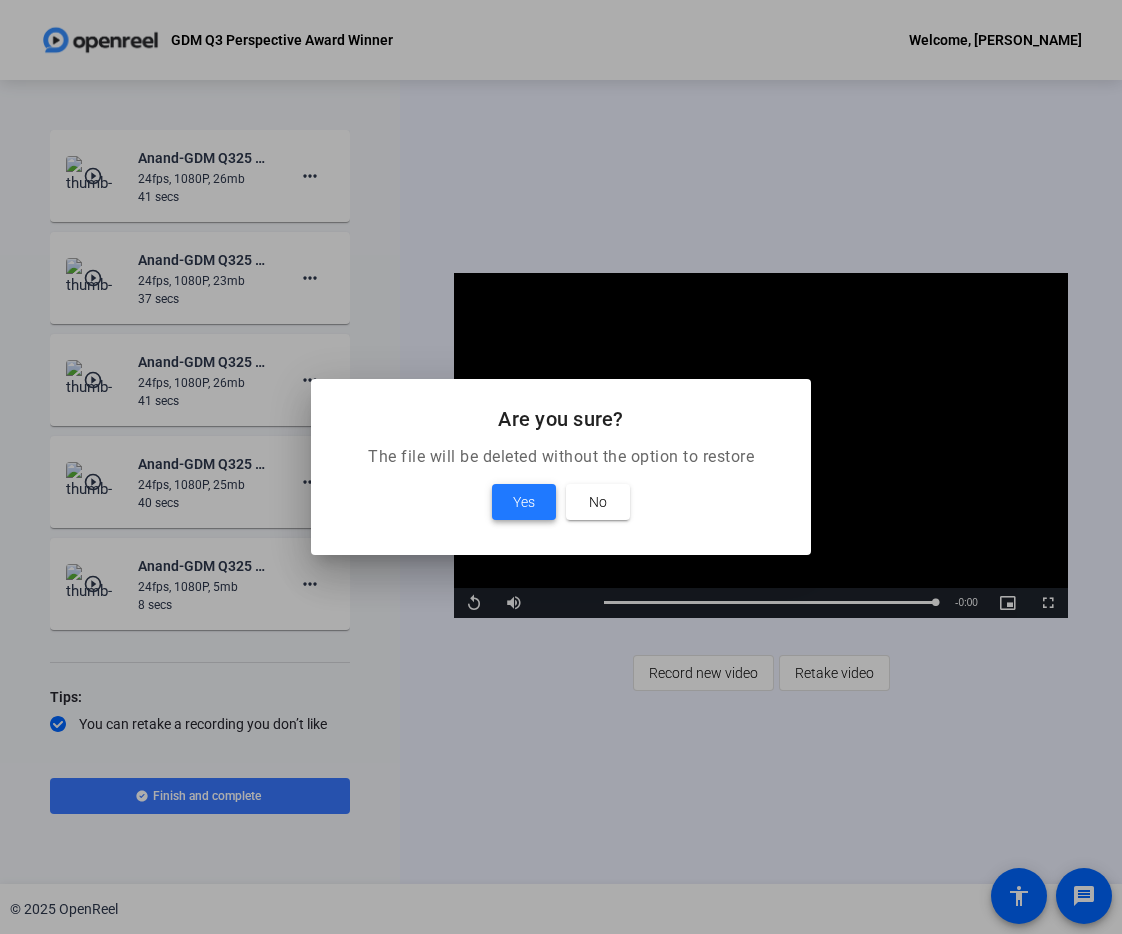 click on "Yes" at bounding box center (524, 502) 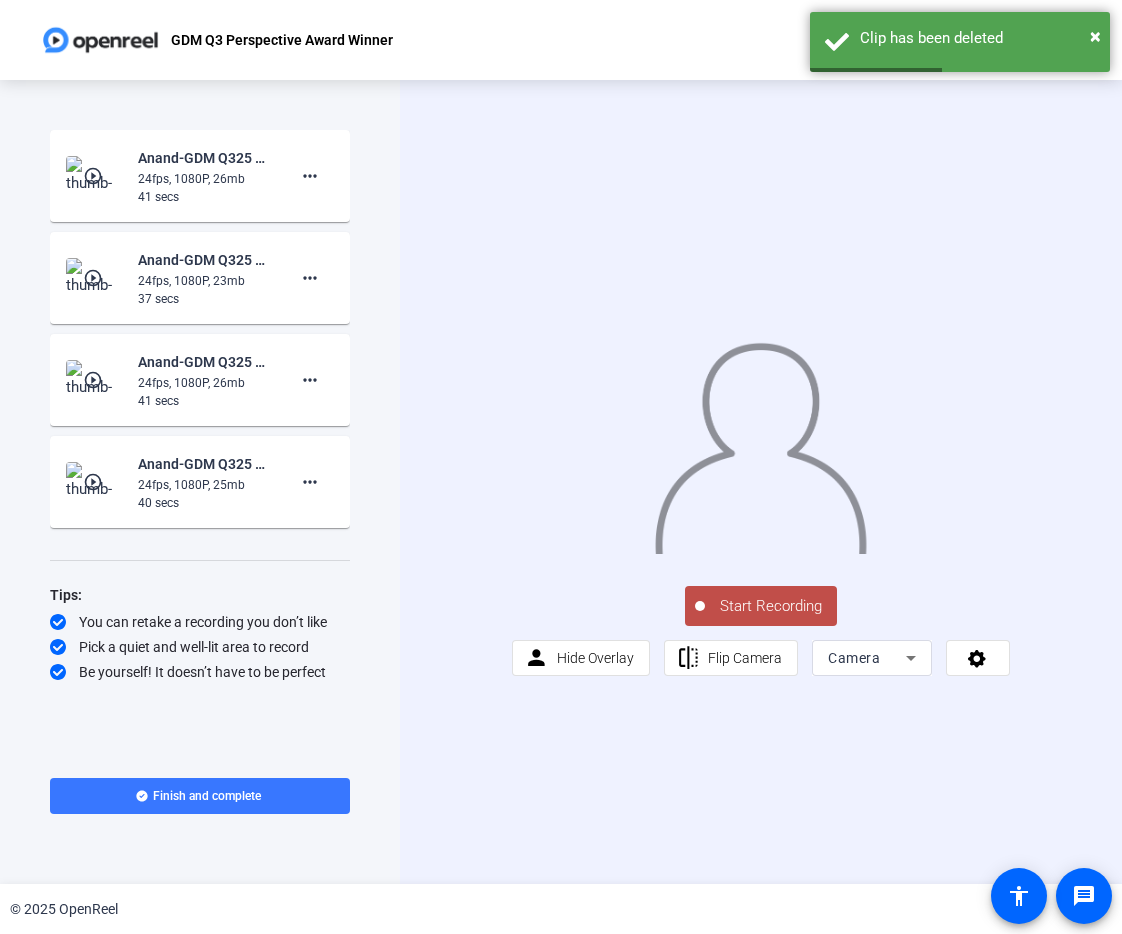click on "play_circle_outline" 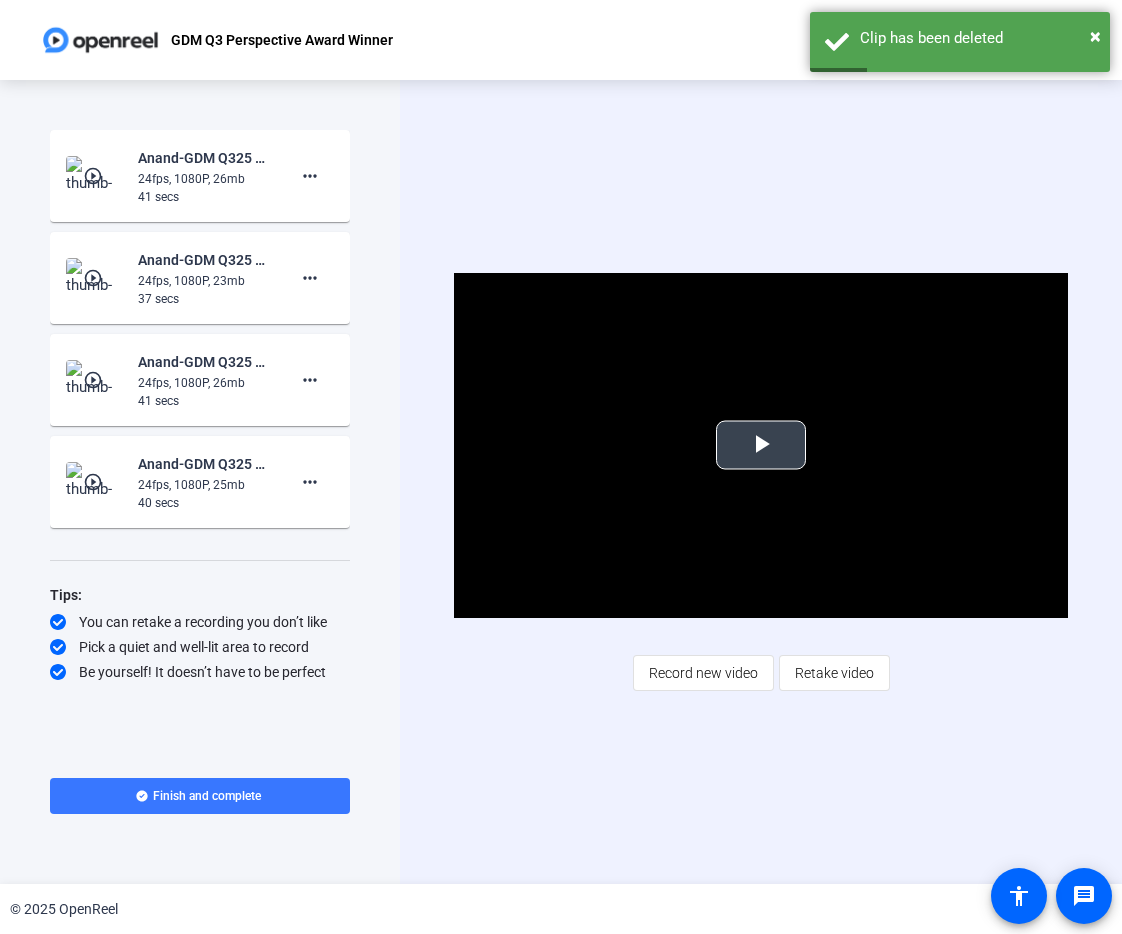 click at bounding box center (761, 445) 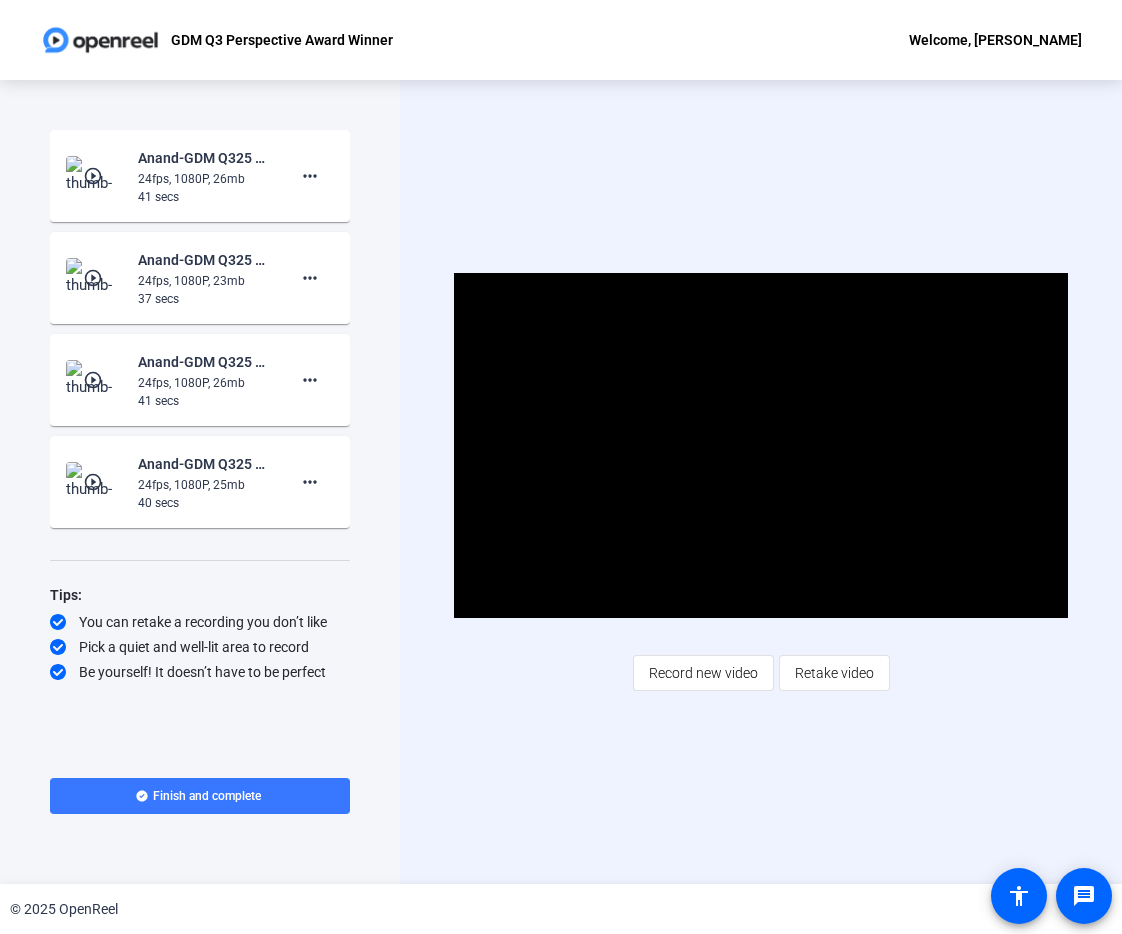 click on "play_circle_outline" 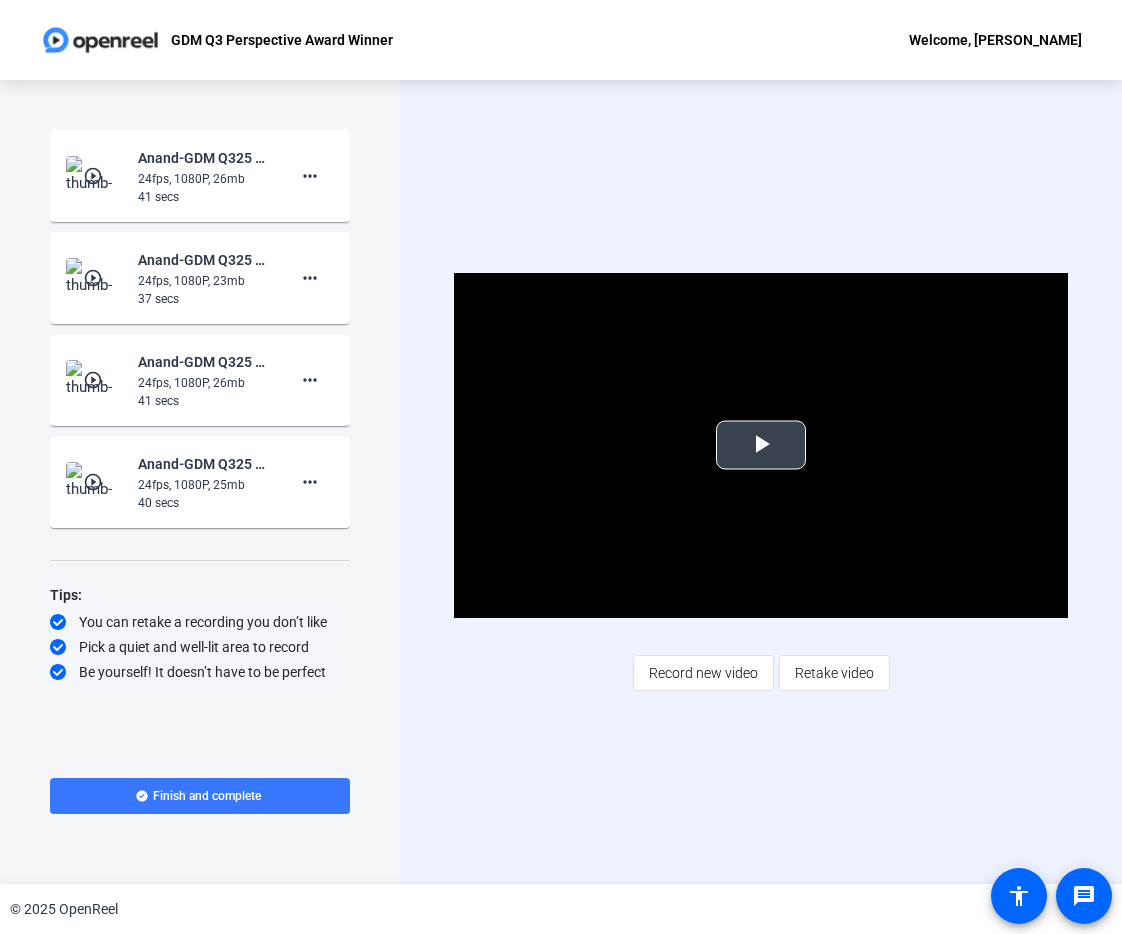 click at bounding box center [761, 445] 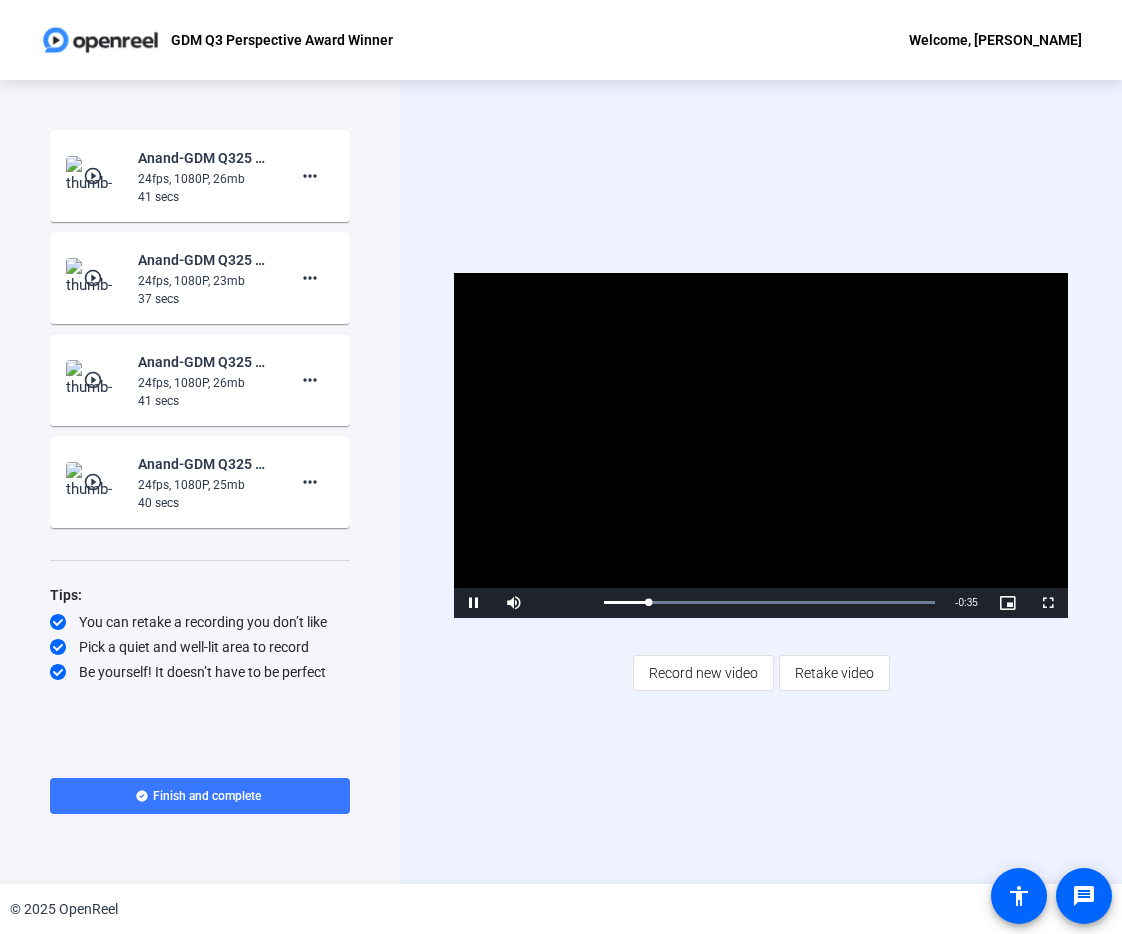 click on "Video Player is loading. Play Video Pause Mute Current Time  0:05 / Duration  0:40 Loaded :  100.00% 0:11 0:05 Stream Type  LIVE Seek to live, currently behind live LIVE Remaining Time  - 0:35   1x Playback Rate Chapters Chapters Descriptions descriptions off , selected Captions captions settings , opens captions settings dialog captions off , selected Audio Track Picture-in-Picture Fullscreen This is a modal window. Beginning of dialog window. Escape will cancel and close the window. Text Color White Black [PERSON_NAME] Blue Yellow Magenta Cyan Transparency Opaque Semi-Transparent Background Color Black White [PERSON_NAME] Blue Yellow Magenta Cyan Transparency Opaque Semi-Transparent Transparent Window Color Black White [PERSON_NAME] Blue Yellow Magenta Cyan Transparency Transparent Semi-Transparent Opaque Font Size 50% 75% 100% 125% 150% 175% 200% 300% 400% Text Edge Style None Raised Depressed Uniform Dropshadow Font Family Proportional Sans-Serif Monospace Sans-Serif Proportional Serif Monospace Serif Casual" 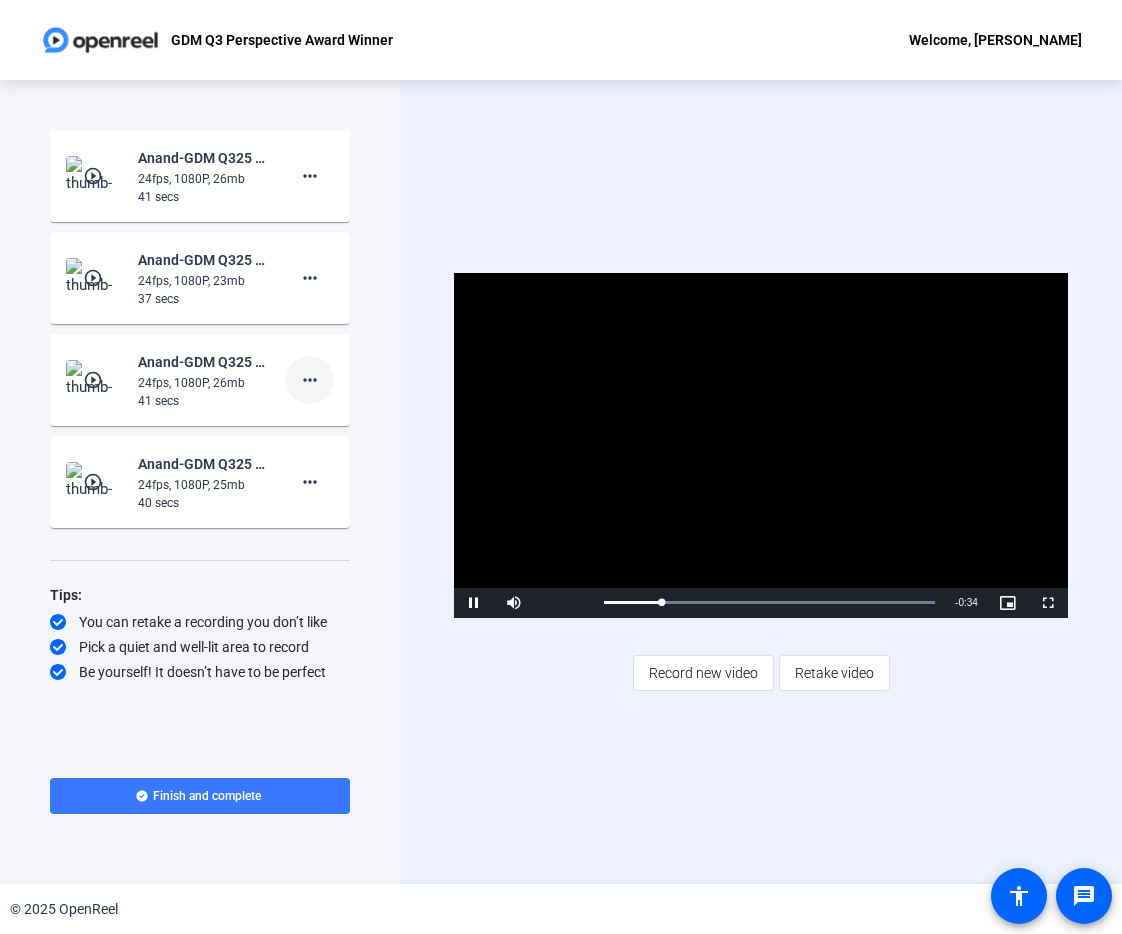 click on "more_horiz" 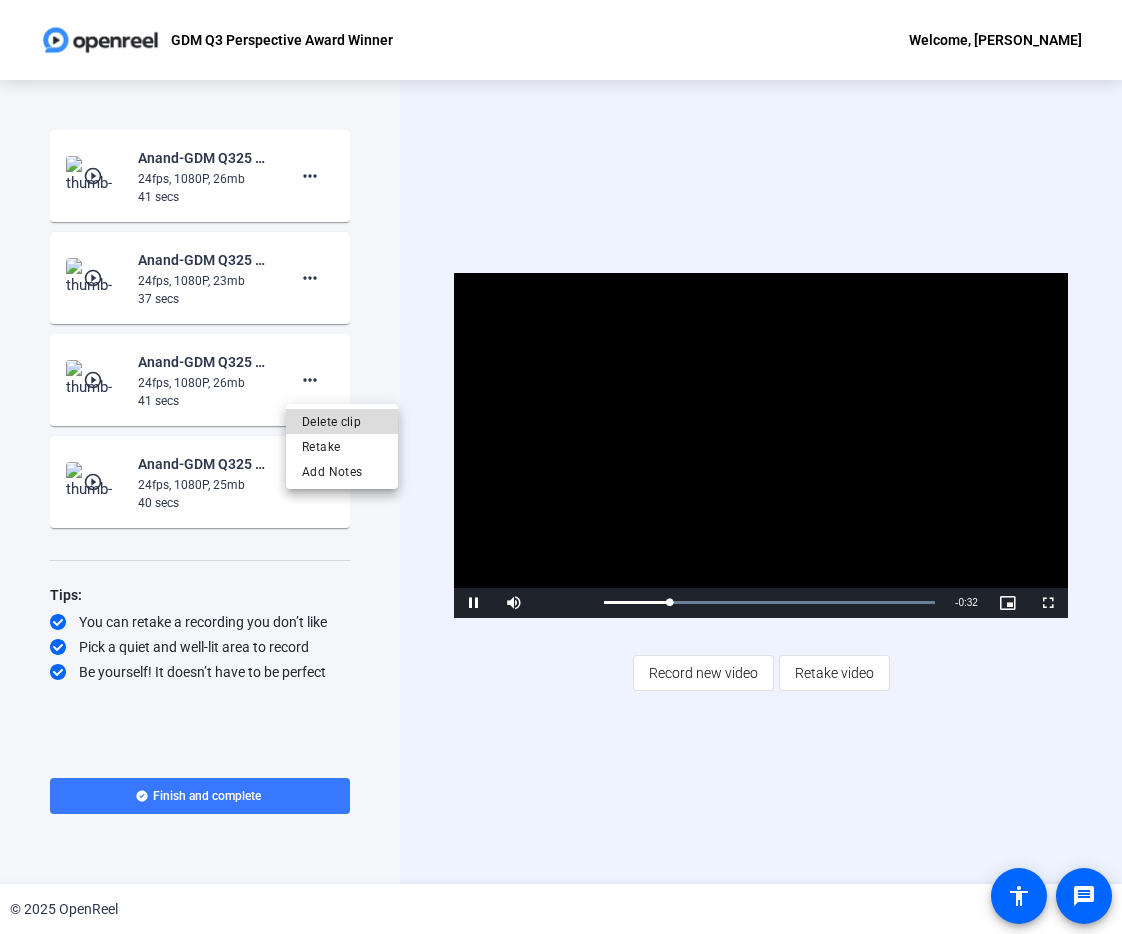 click on "Delete clip" at bounding box center [342, 422] 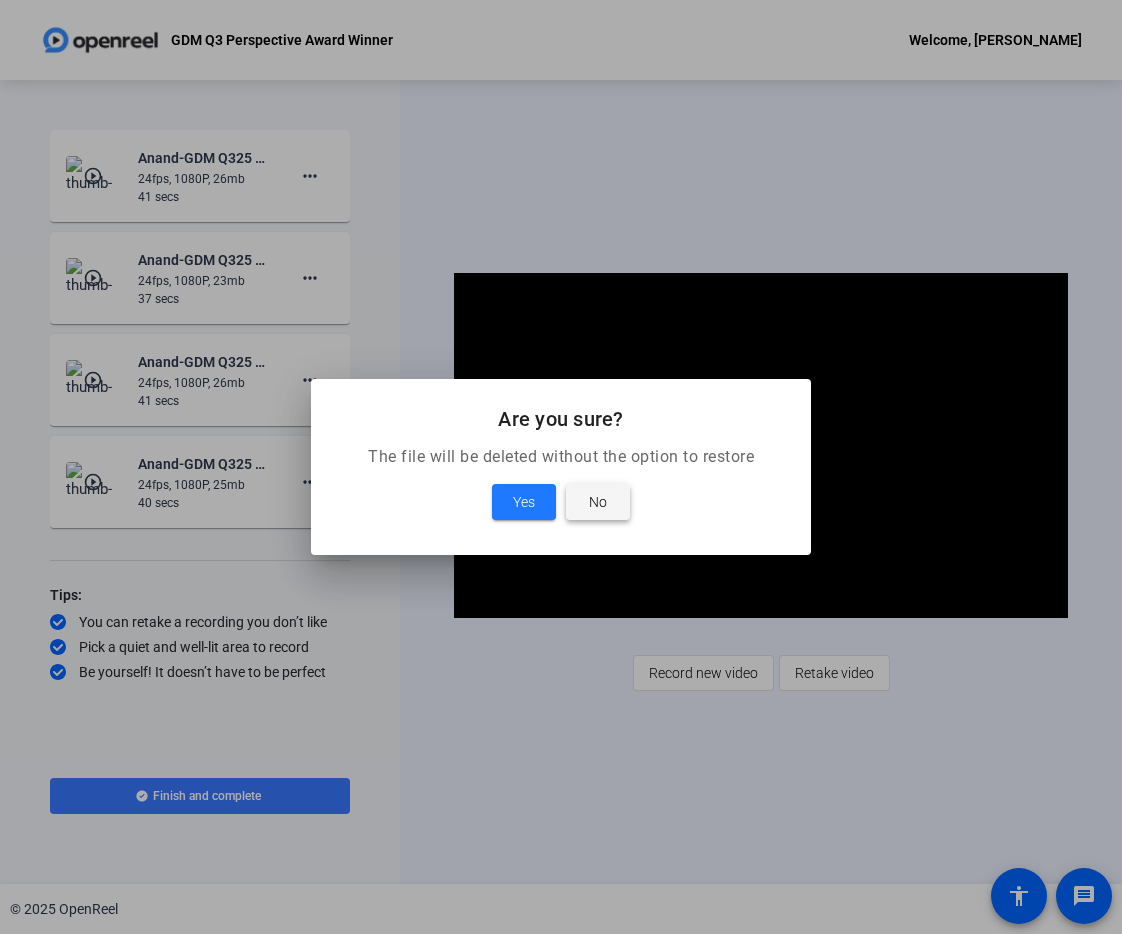 click on "No" at bounding box center (598, 502) 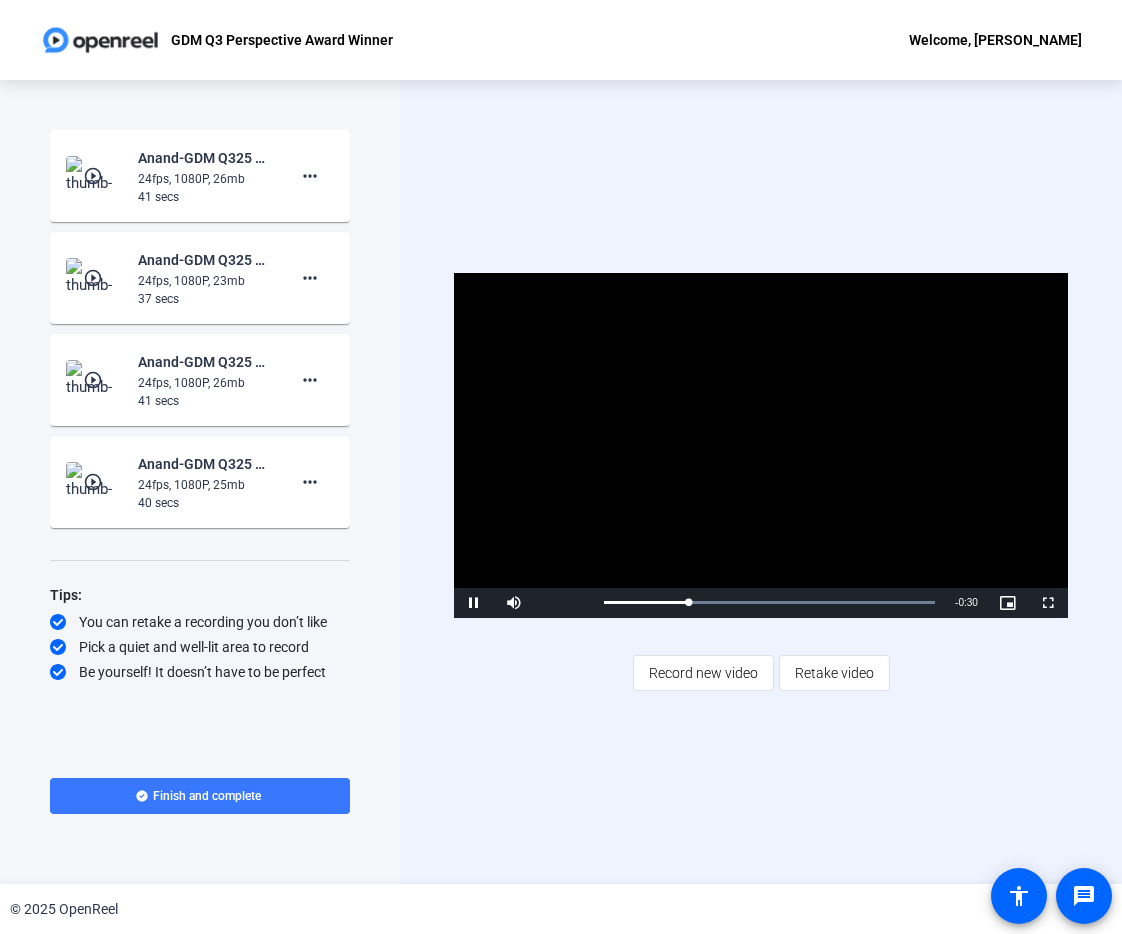 click on "play_circle_outline" 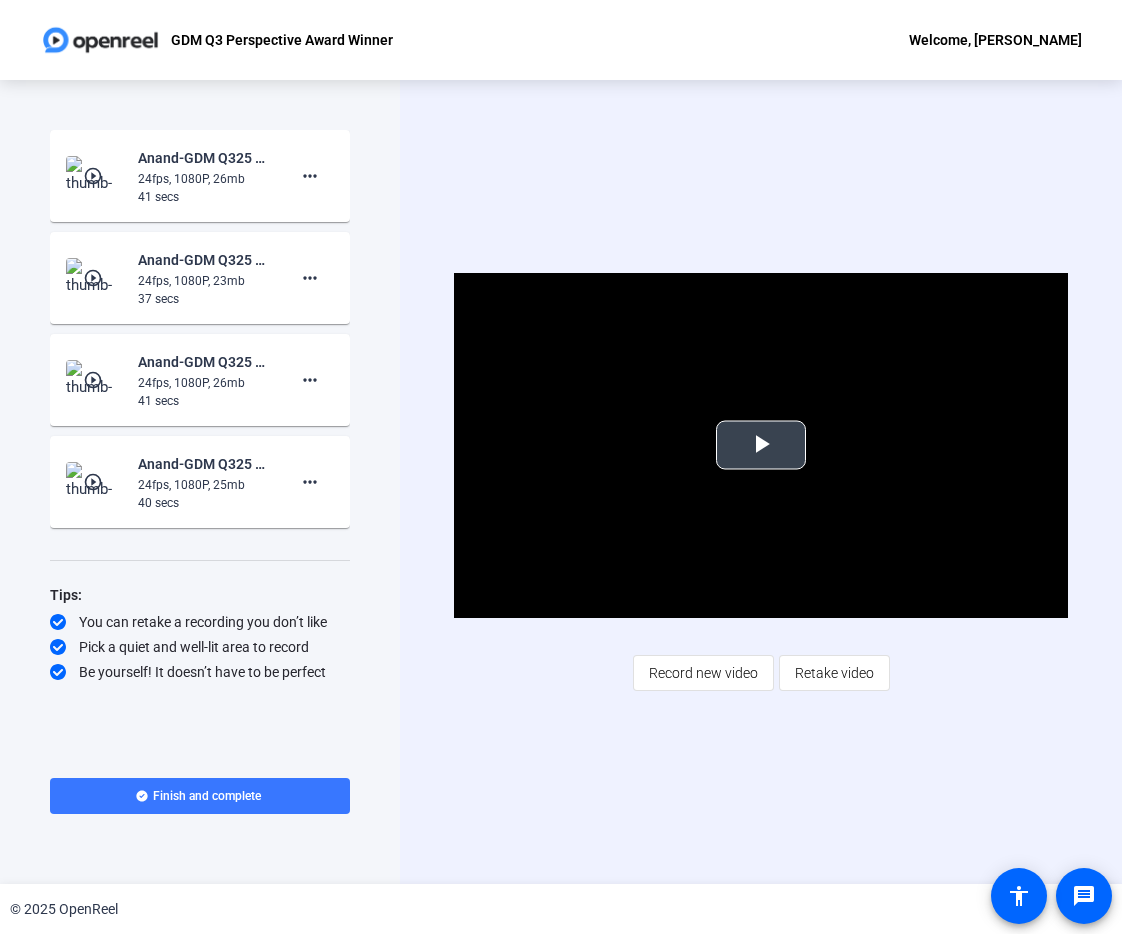 click at bounding box center (761, 445) 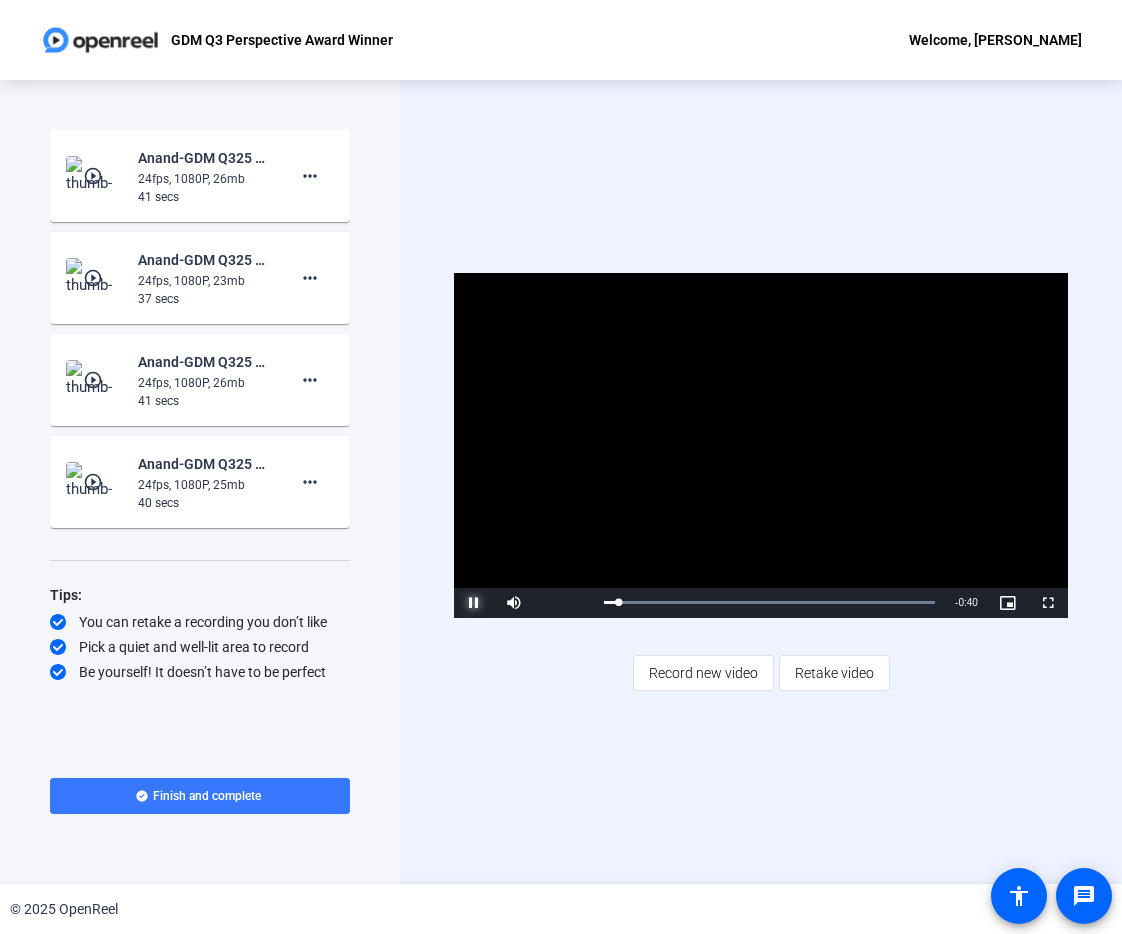 click at bounding box center [474, 603] 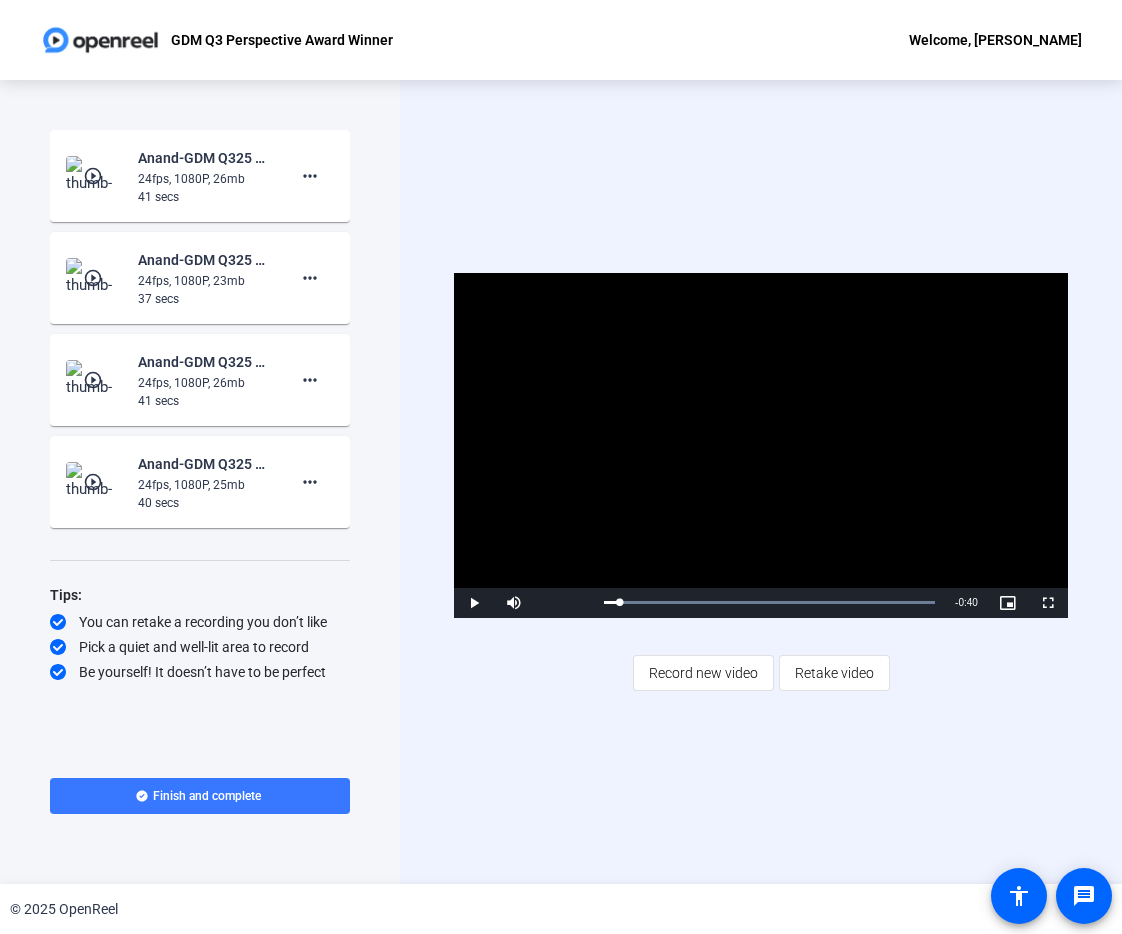 click 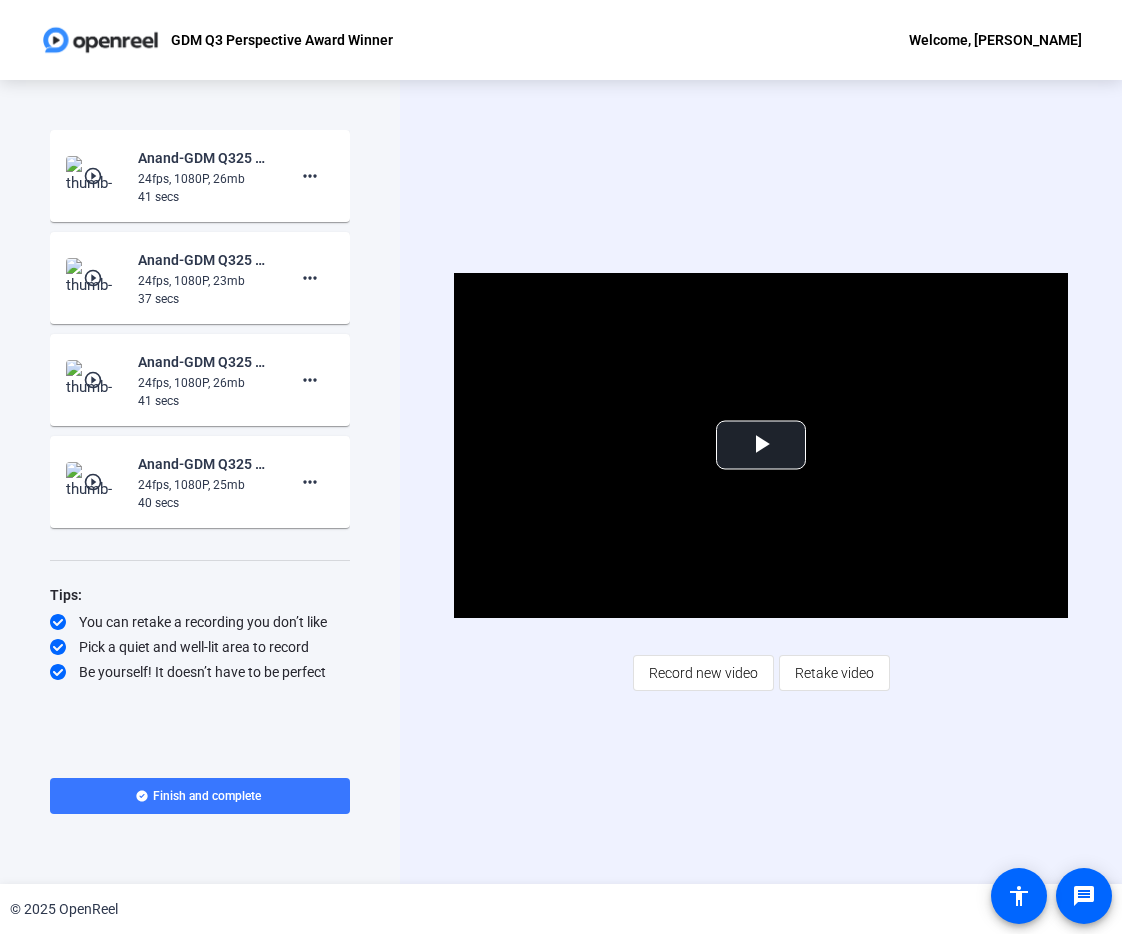 click on "Video Player is loading. Play Video Play Mute Current Time  0:00 / Duration  0:39 Loaded :  100.00% 0:00 Stream Type  LIVE Seek to live, currently behind live LIVE Remaining Time  - 0:39   1x Playback Rate Chapters Chapters Descriptions descriptions off , selected Captions captions settings , opens captions settings dialog captions off , selected Audio Track Picture-in-Picture Fullscreen This is a modal window. Beginning of dialog window. Escape will cancel and close the window. Text Color White Black [PERSON_NAME] Blue Yellow Magenta Cyan Transparency Opaque Semi-Transparent Background Color Black White [PERSON_NAME] Blue Yellow Magenta Cyan Transparency Opaque Semi-Transparent Transparent Window Color Black White [PERSON_NAME] Blue Yellow Magenta Cyan Transparency Transparent Semi-Transparent Opaque Font Size 50% 75% 100% 125% 150% 175% 200% 300% 400% Text Edge Style None Raised Depressed Uniform Dropshadow Font Family Proportional Sans-Serif Monospace Sans-Serif Proportional Serif Monospace Serif Casual Script" 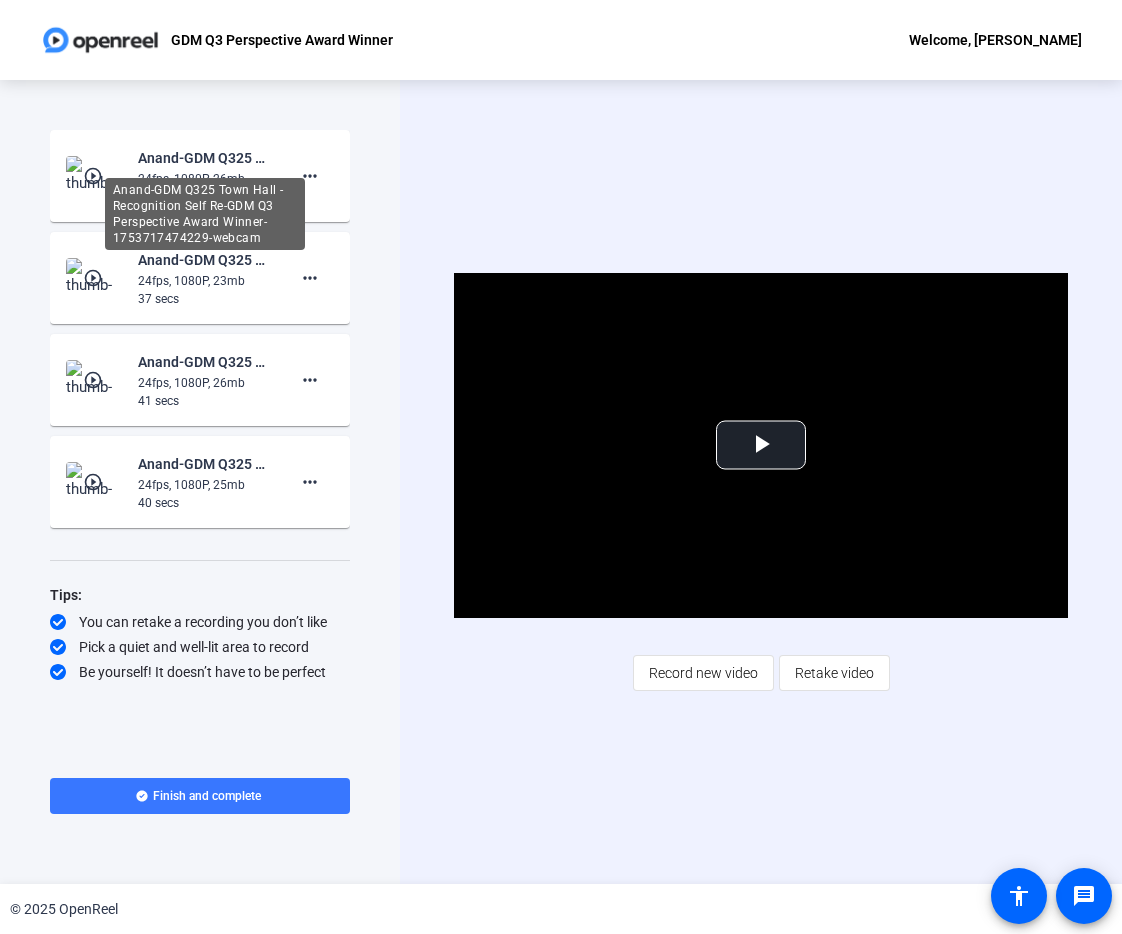 click on "Anand-GDM Q325 Town Hall - Recognition Self Re-GDM Q3 Perspective Award Winner-1753717474229-webcam" 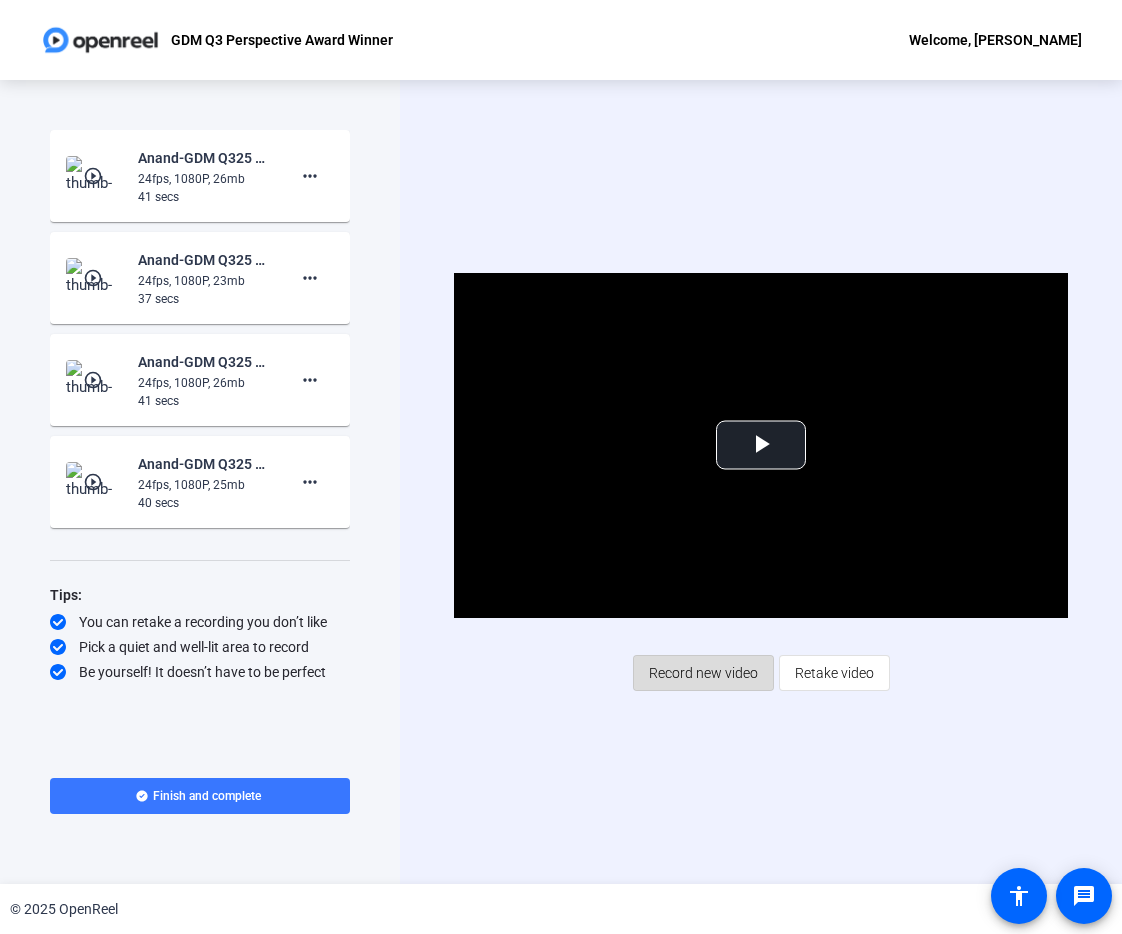 click on "Record new video" 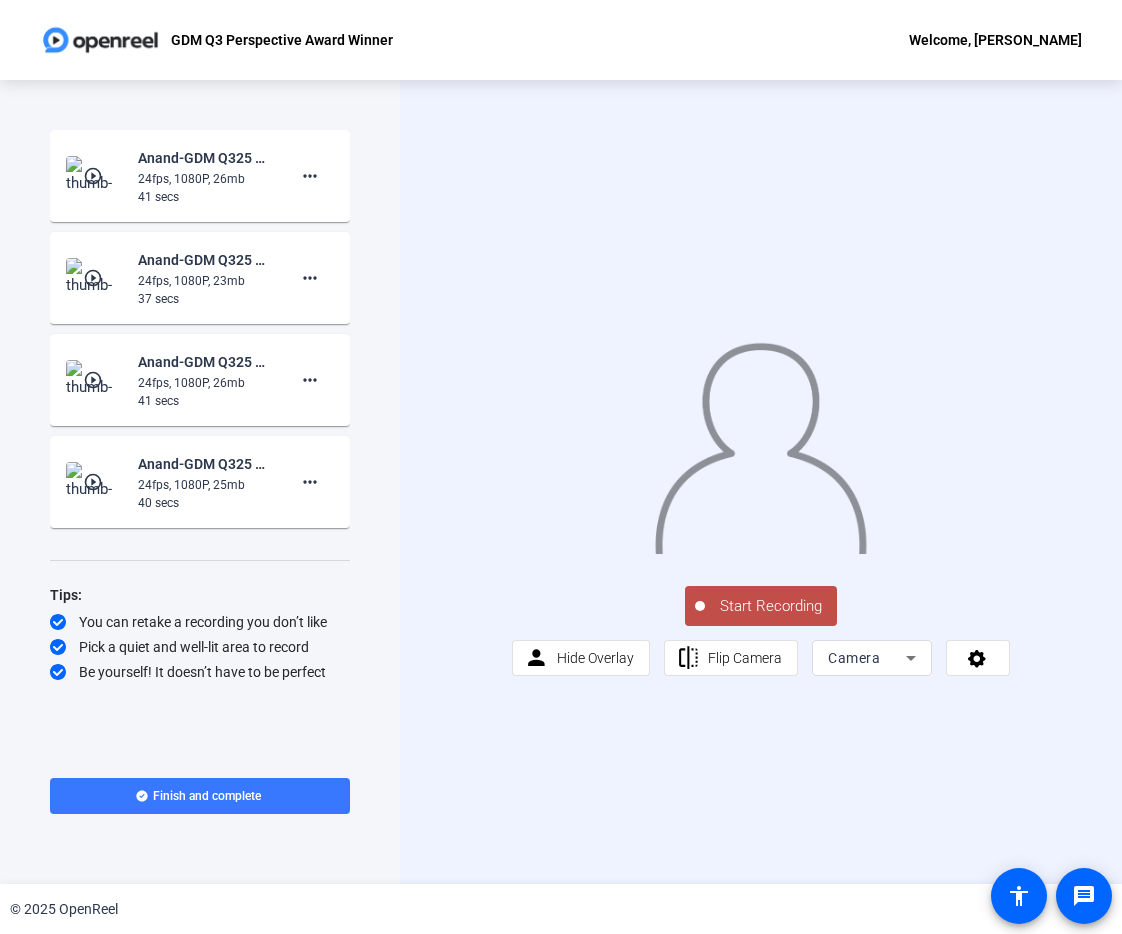 click on "Start Recording" 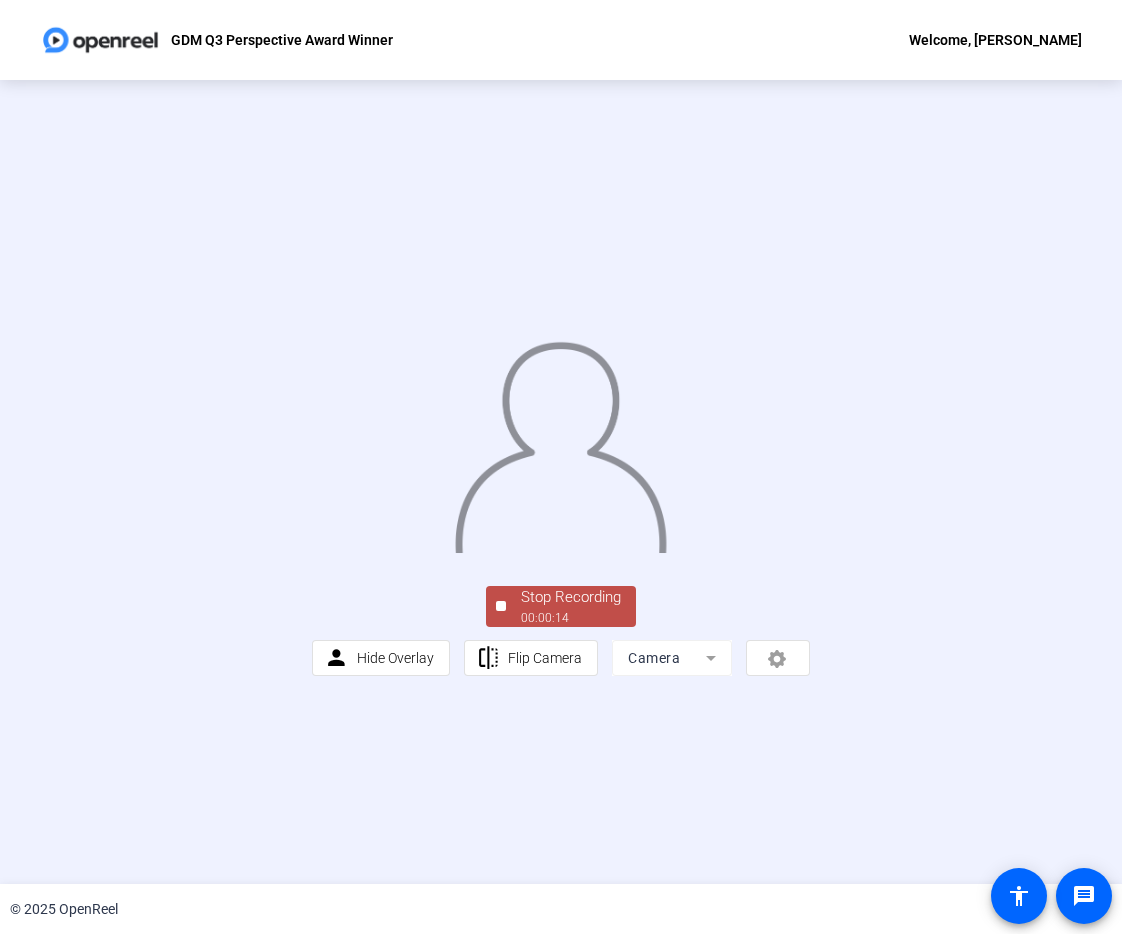 click on "Stop Recording" 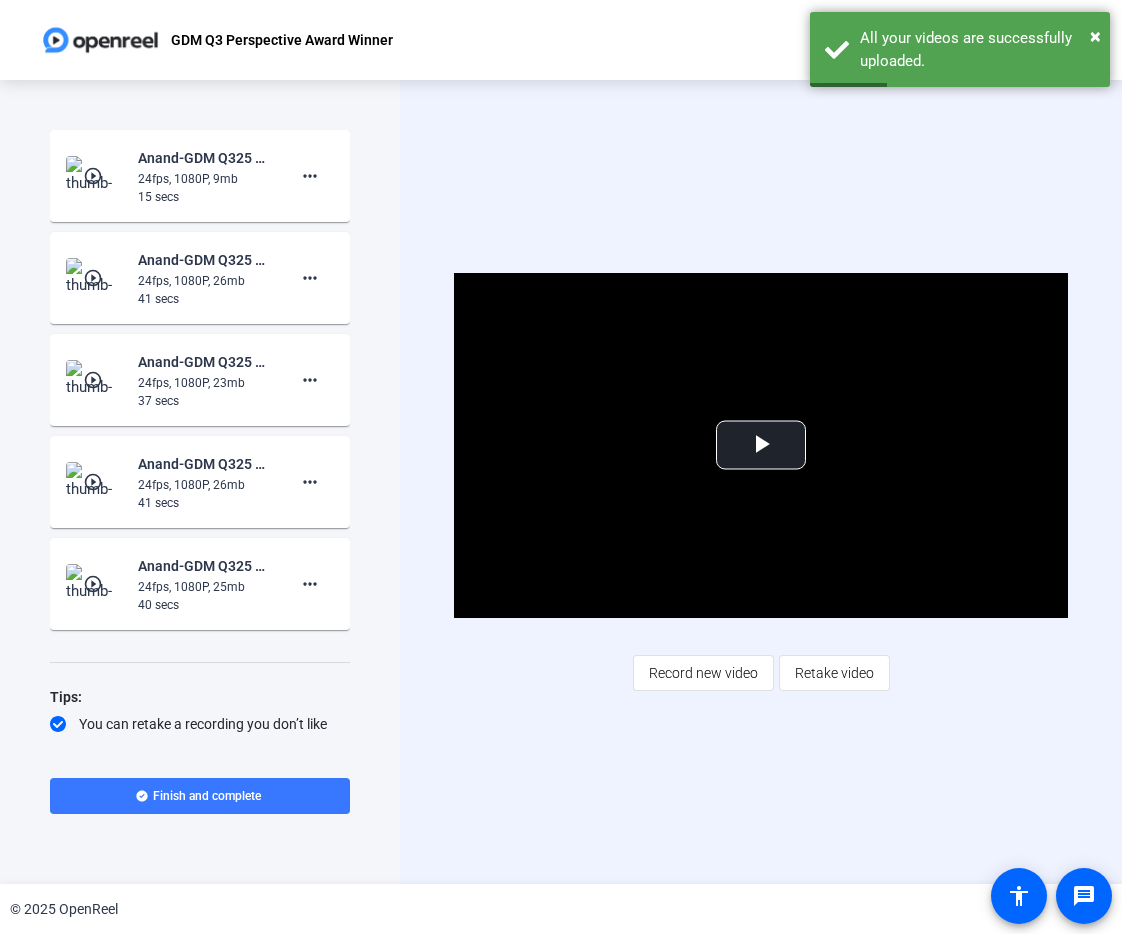 click on "play_circle_outline" 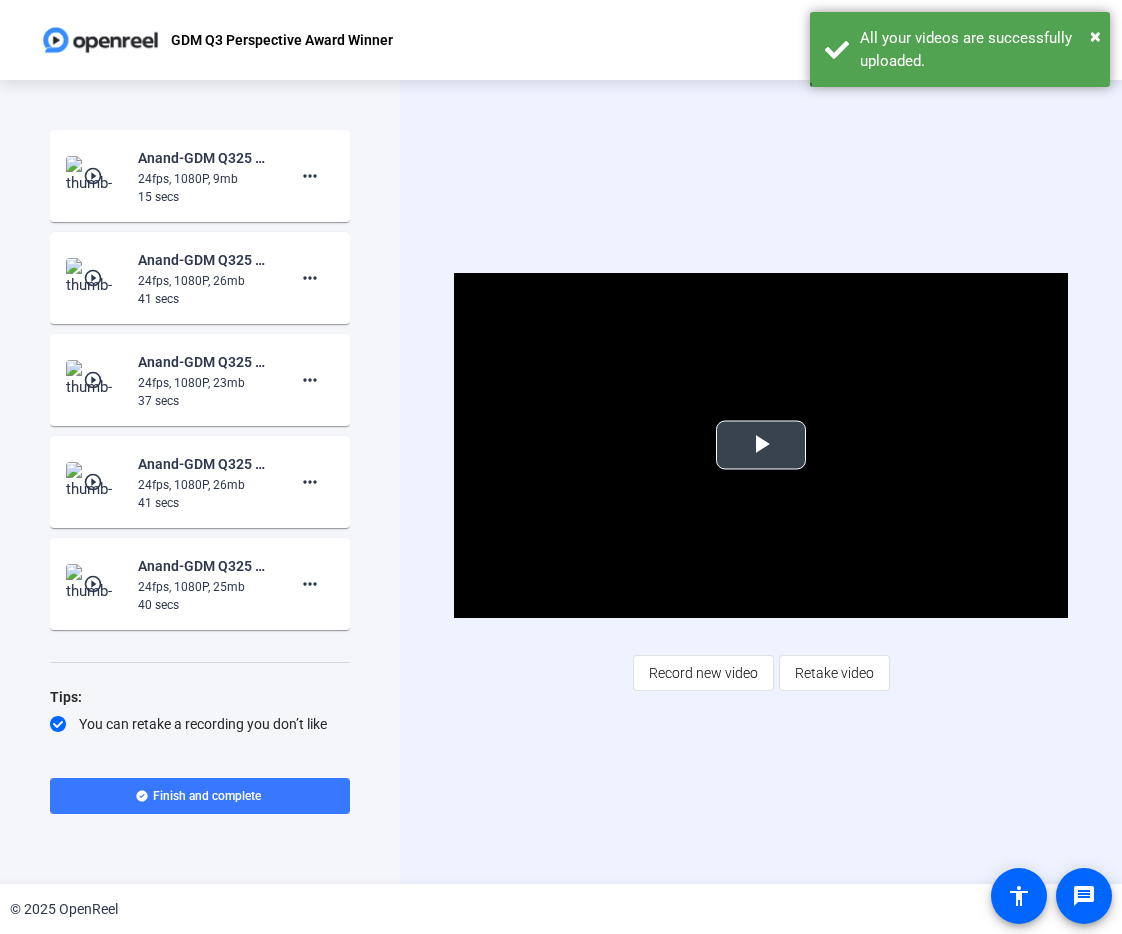 click at bounding box center (761, 445) 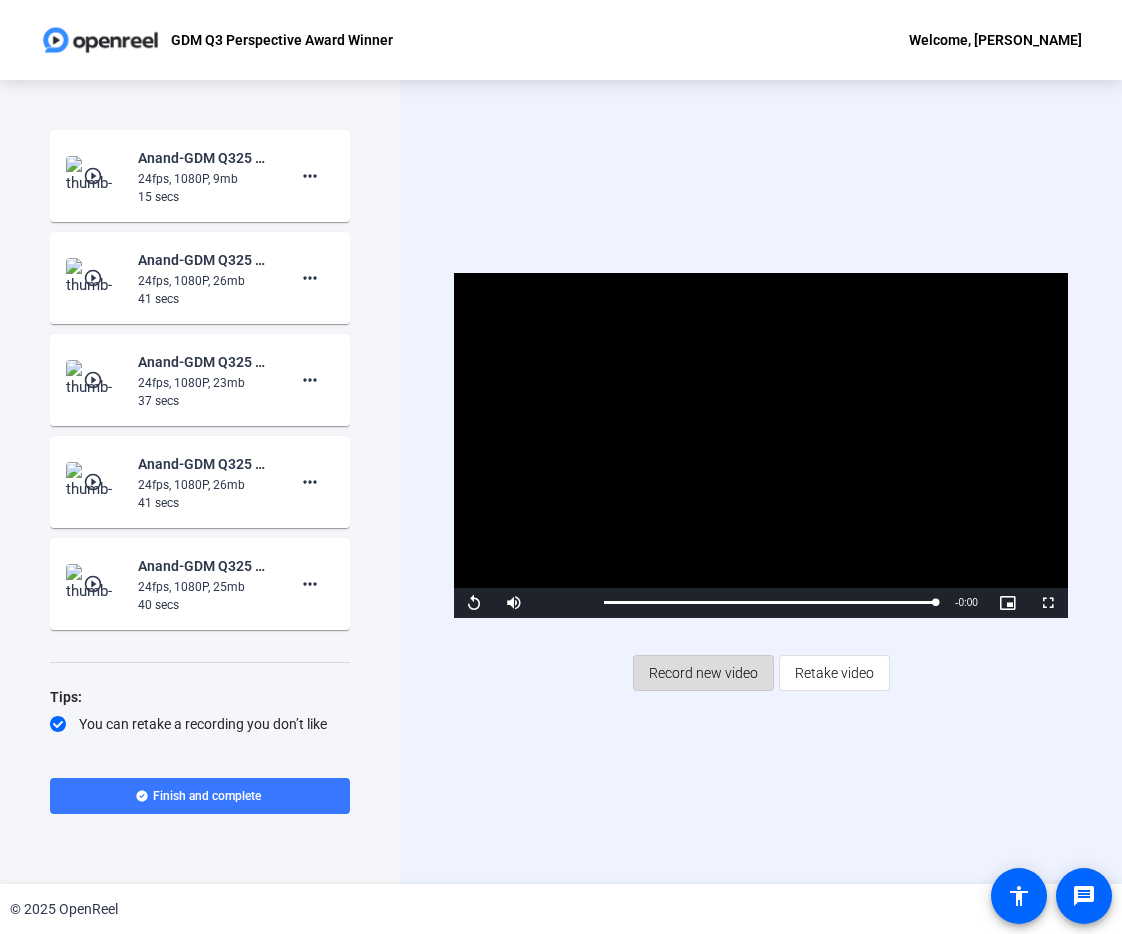 click on "Record new video" 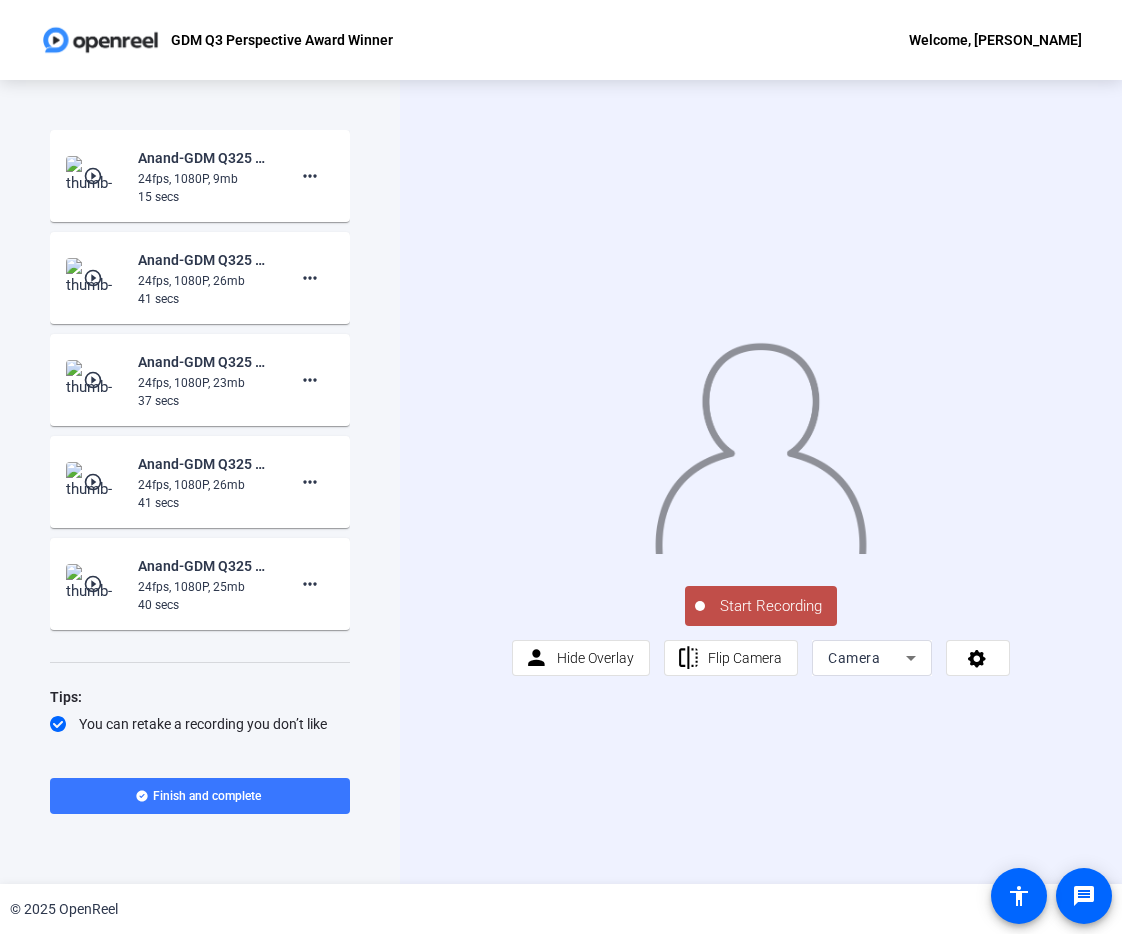click on "Start Recording" 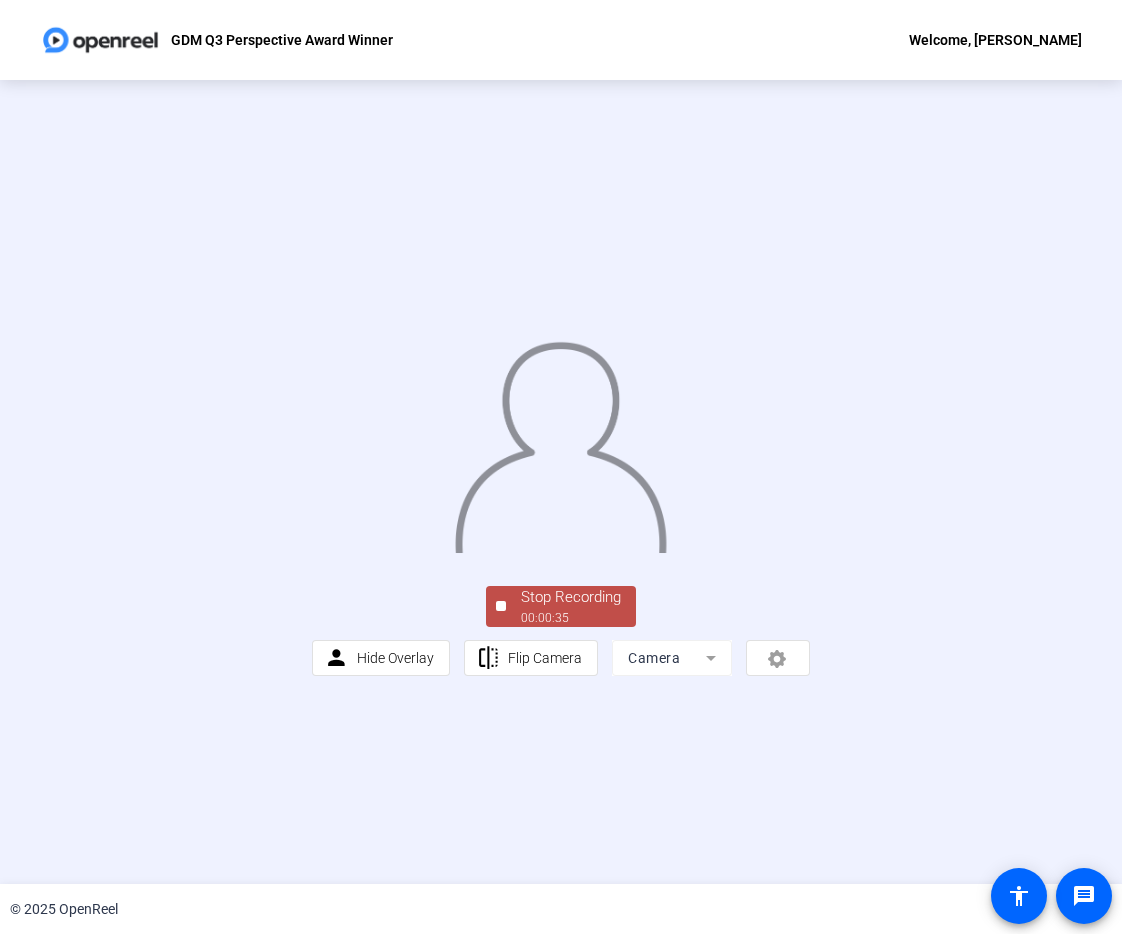 click on "Stop Recording" 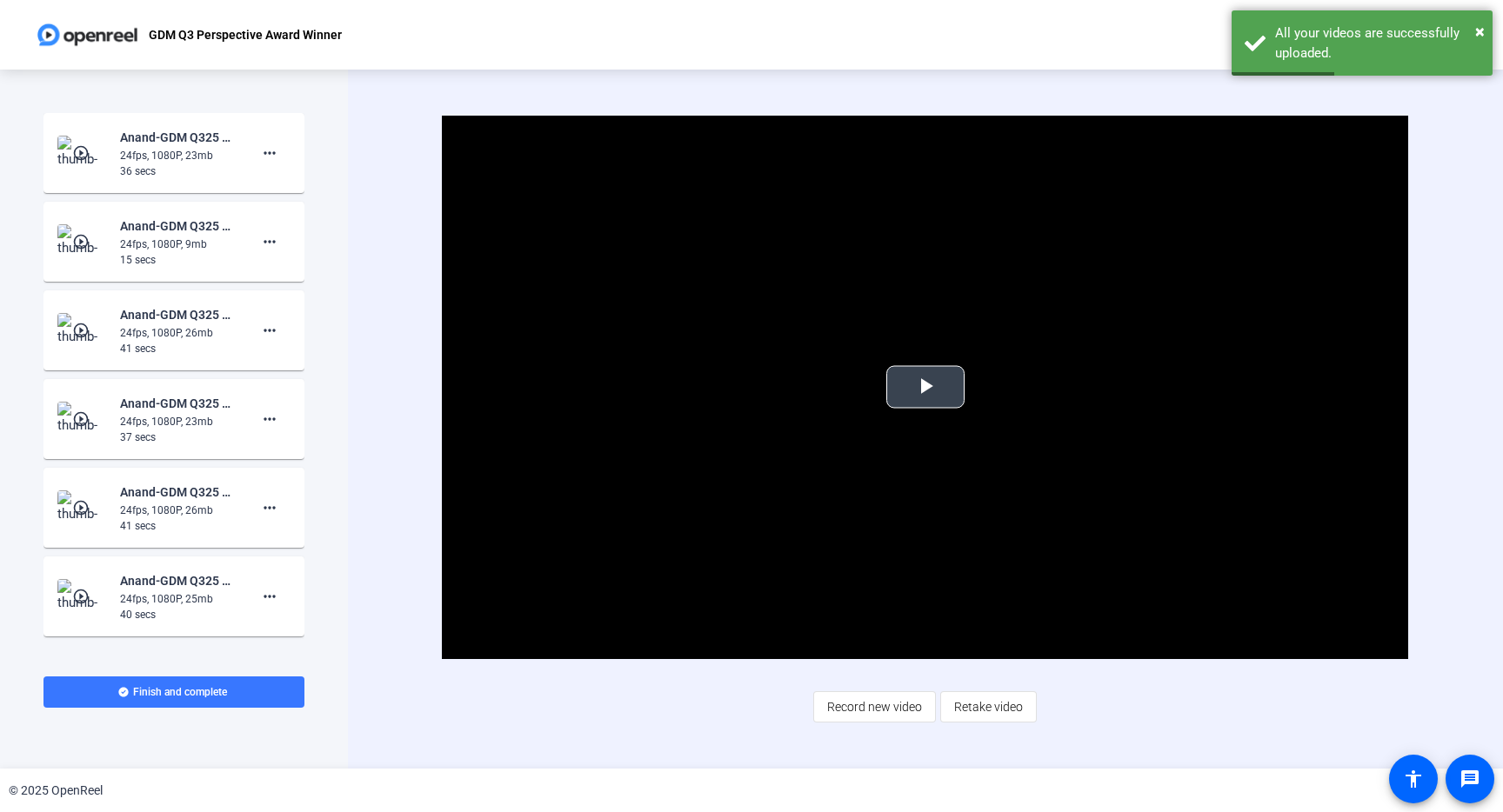 click at bounding box center (925, 387) 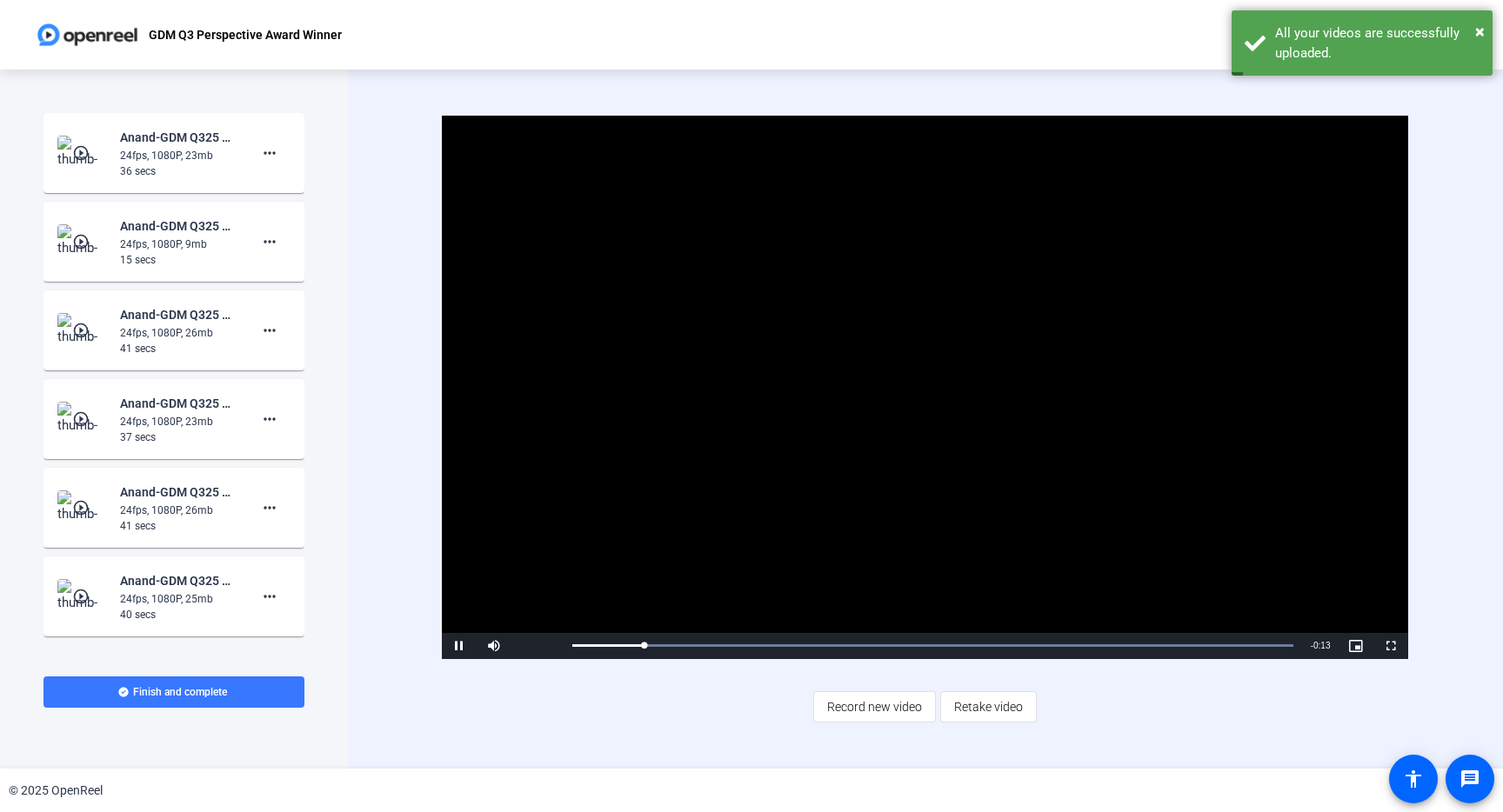 click on "Video Player is loading. Play Video Pause Mute Current Time  0:01 / Duration  0:14 Loaded :  100.00% 0:01 Stream Type  LIVE Seek to live, currently behind live LIVE Remaining Time  - 0:13   1x Playback Rate Chapters Chapters Descriptions descriptions off , selected Captions captions settings , opens captions settings dialog captions off , selected Audio Track Picture-in-Picture Fullscreen This is a modal window. Beginning of dialog window. Escape will cancel and close the window. Text Color White Black [PERSON_NAME] Blue Yellow Magenta Cyan Transparency Opaque Semi-Transparent Background Color Black White [PERSON_NAME] Blue Yellow Magenta Cyan Transparency Opaque Semi-Transparent Transparent Window Color Black White [PERSON_NAME] Blue Yellow Magenta Cyan Transparency Transparent Semi-Transparent Opaque Font Size 50% 75% 100% 125% 150% 175% 200% 300% 400% Text Edge Style None Raised Depressed Uniform Dropshadow Font Family Proportional Sans-Serif Monospace Sans-Serif Proportional Serif Monospace Serif Casual Script" 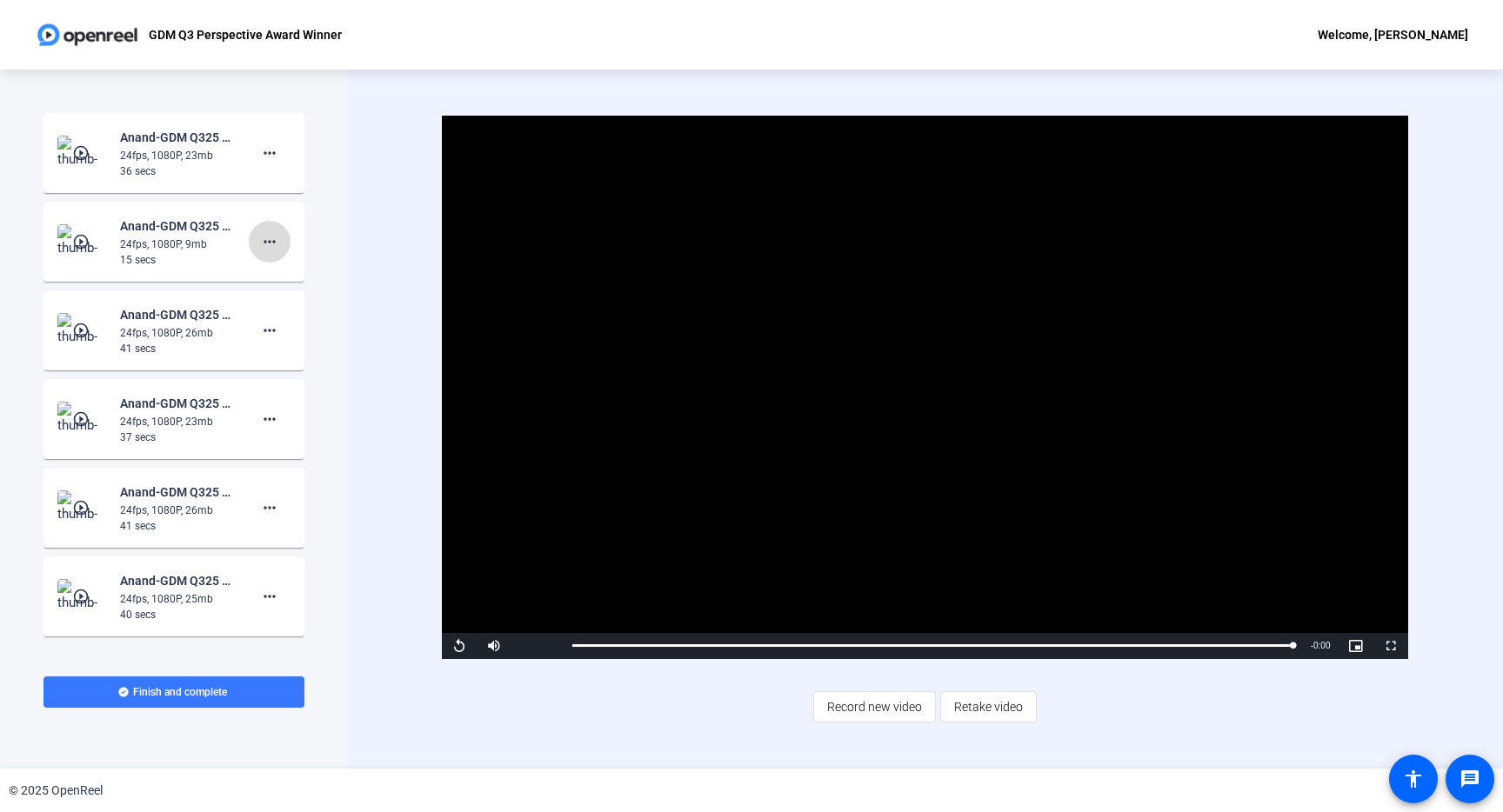 click on "more_horiz" 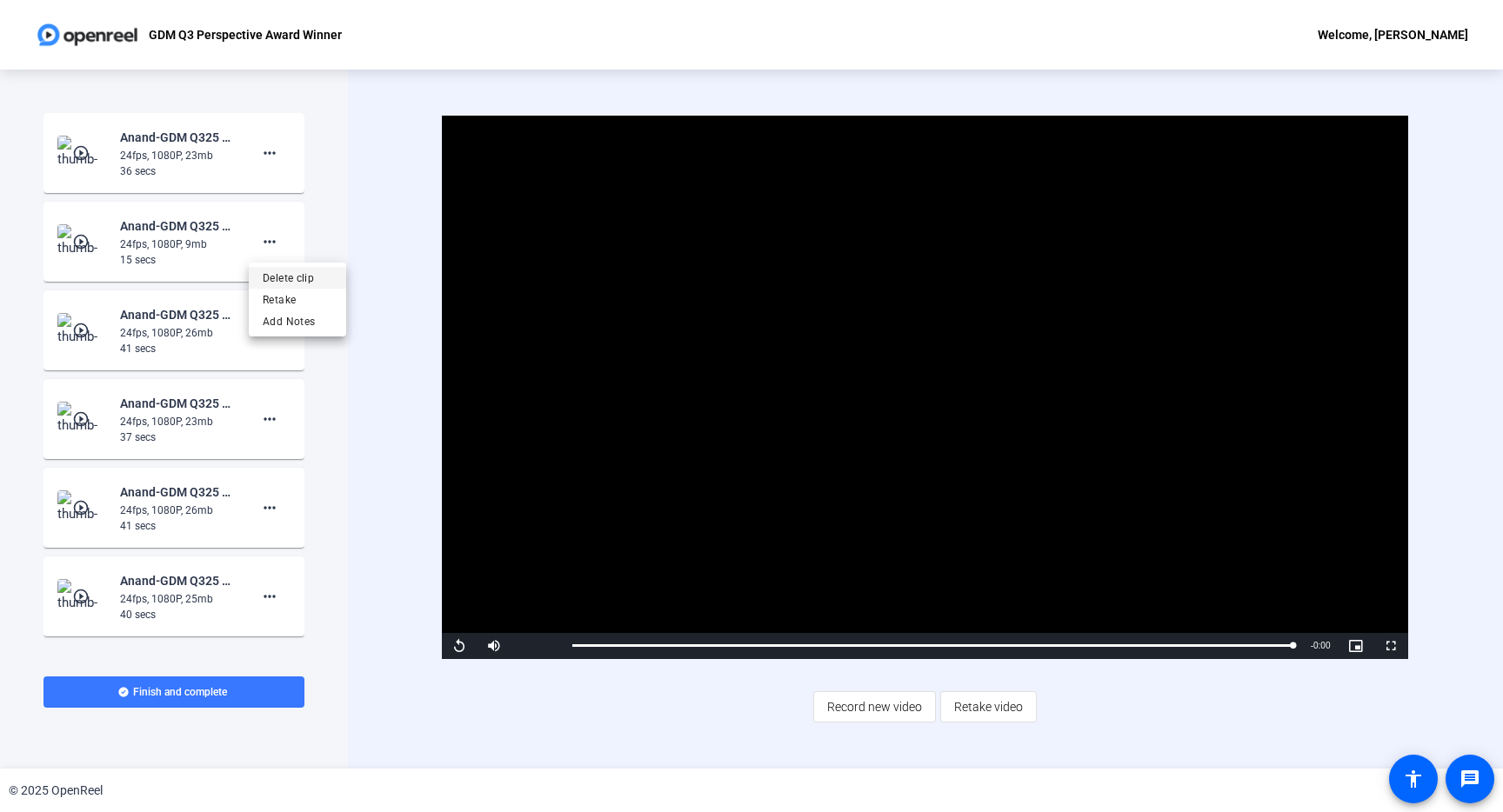 click on "Delete clip" at bounding box center (297, 278) 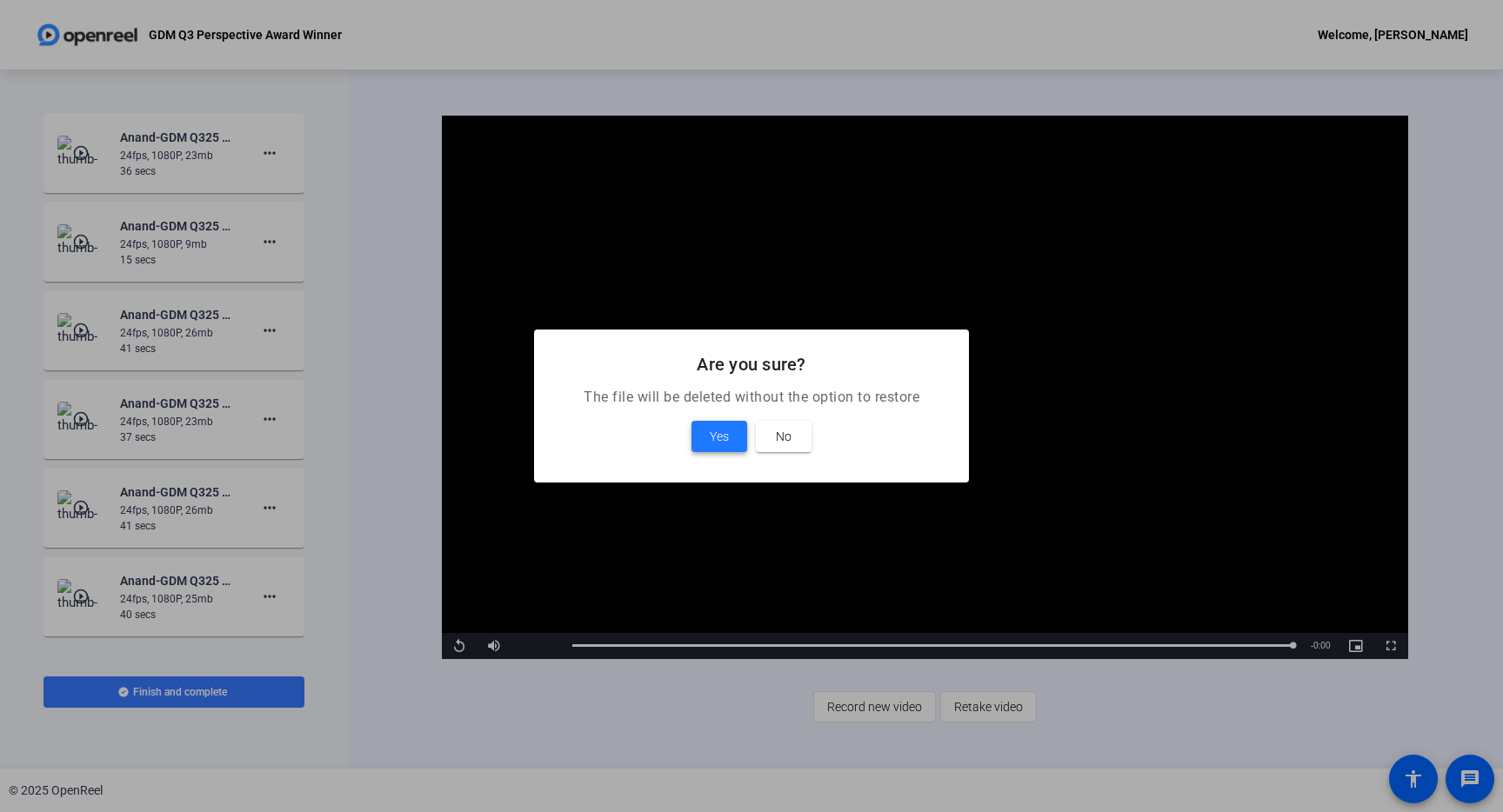 click on "Yes" at bounding box center [719, 436] 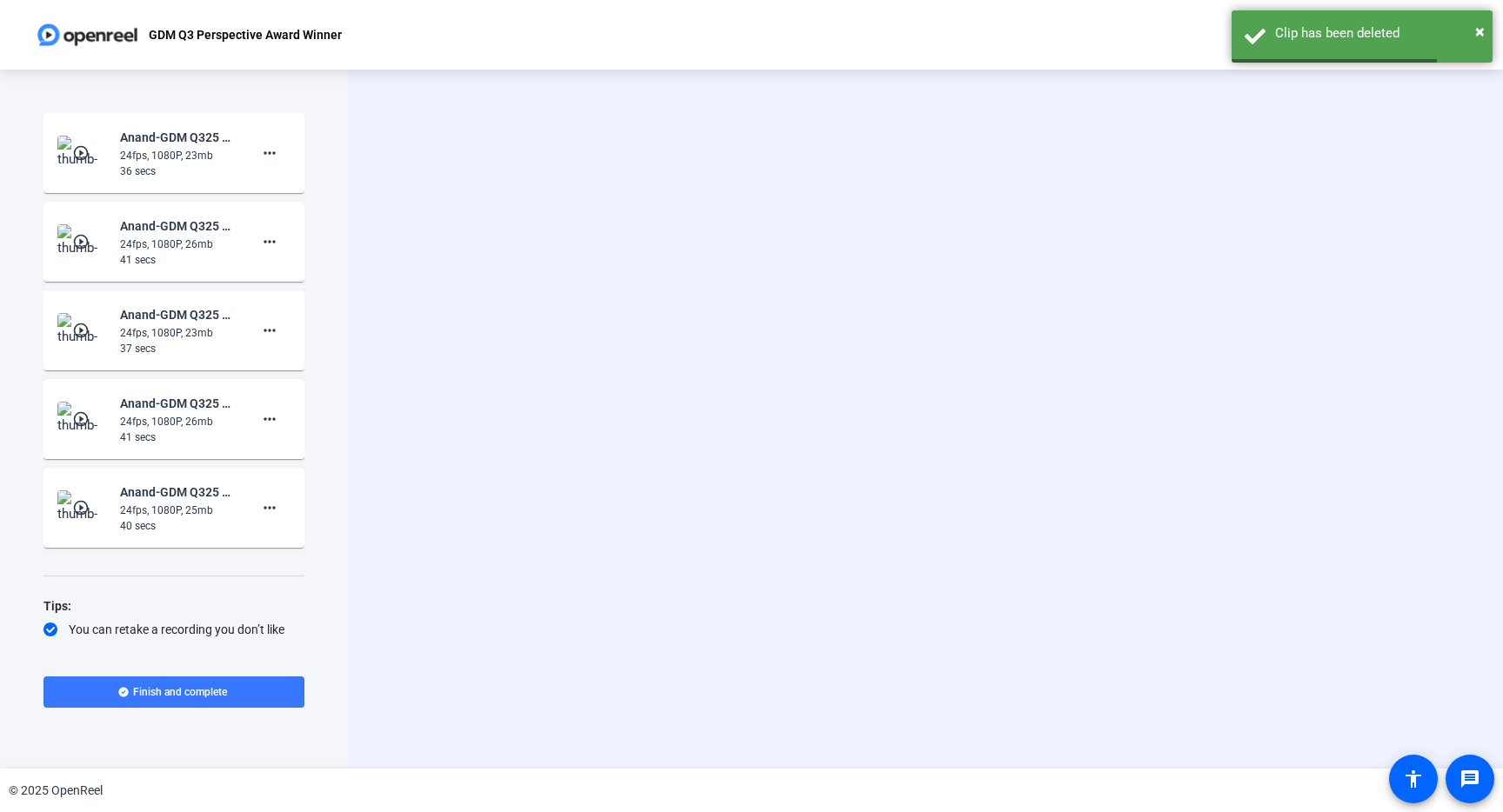 click on "play_circle_outline" 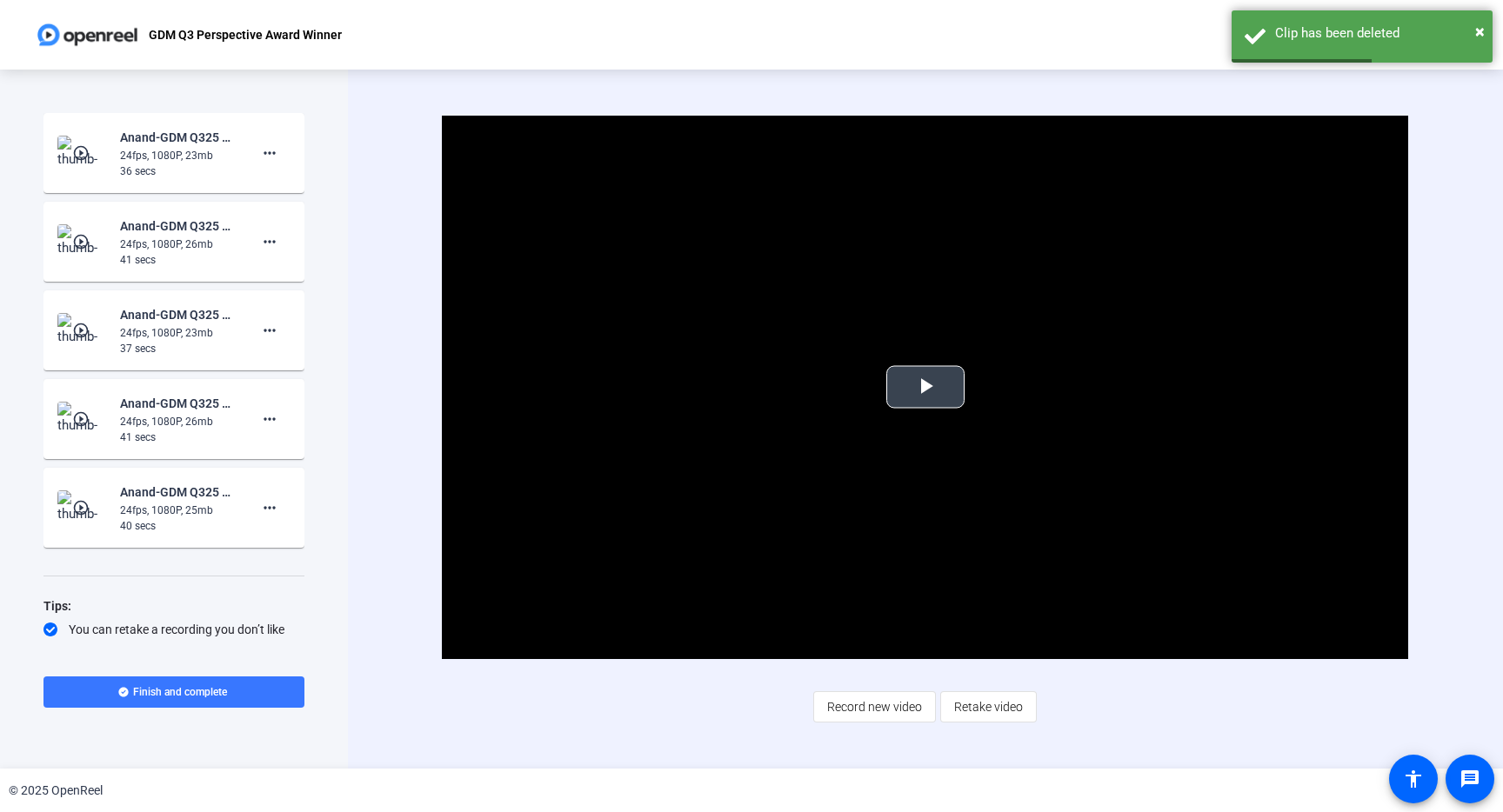 click at bounding box center (925, 387) 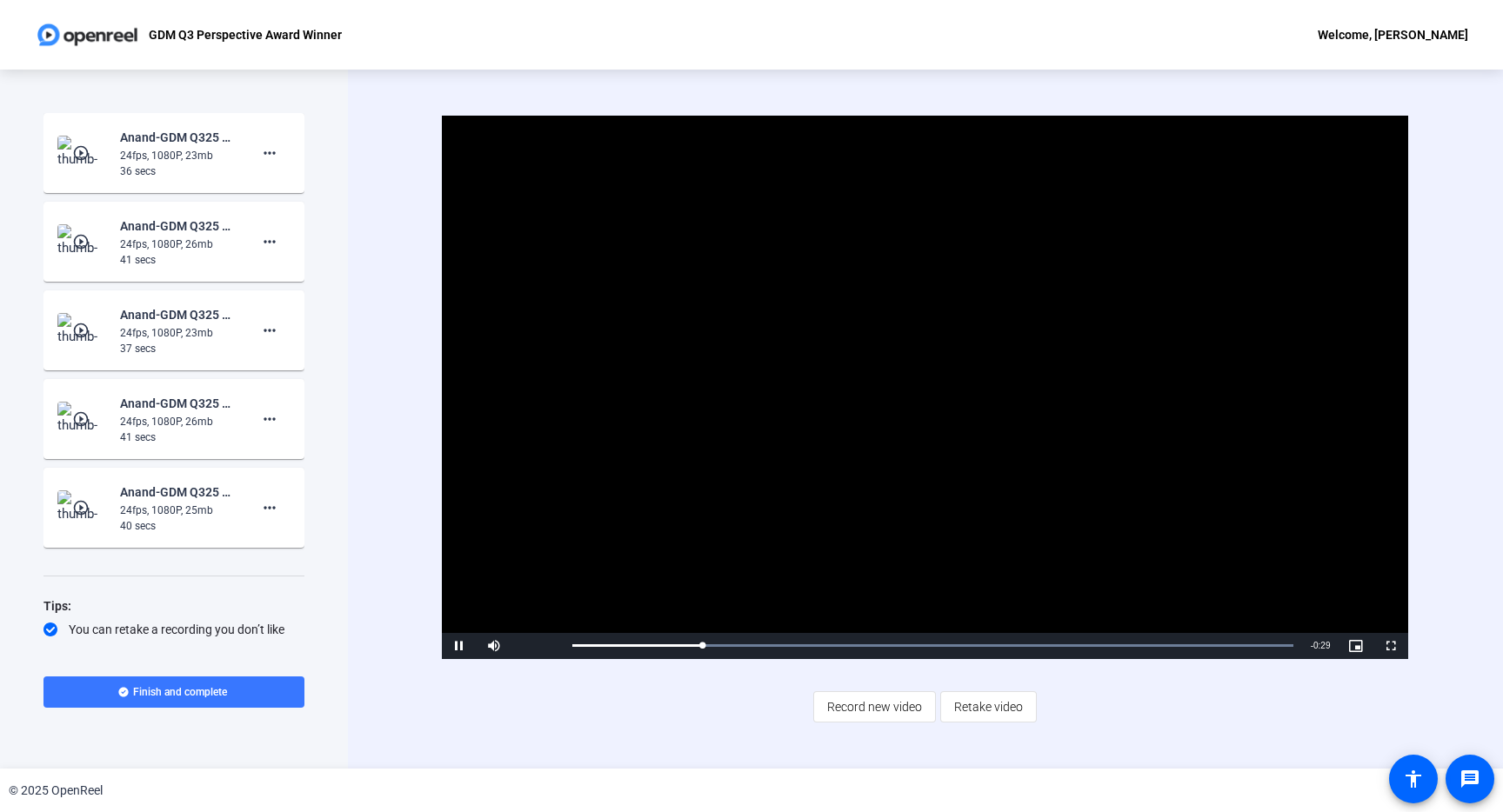 click on "Video Player is loading. Play Video Pause Mute Current Time  0:06 / Duration  0:35 Loaded :  100.00% 0:06 Stream Type  LIVE Seek to live, currently behind live LIVE Remaining Time  - 0:29   1x Playback Rate Chapters Chapters Descriptions descriptions off , selected Captions captions settings , opens captions settings dialog captions off , selected Audio Track Picture-in-Picture Fullscreen This is a modal window. Beginning of dialog window. Escape will cancel and close the window. Text Color White Black [PERSON_NAME] Blue Yellow Magenta Cyan Transparency Opaque Semi-Transparent Background Color Black White [PERSON_NAME] Blue Yellow Magenta Cyan Transparency Opaque Semi-Transparent Transparent Window Color Black White [PERSON_NAME] Blue Yellow Magenta Cyan Transparency Transparent Semi-Transparent Opaque Font Size 50% 75% 100% 125% 150% 175% 200% 300% 400% Text Edge Style None Raised Depressed Uniform Dropshadow Font Family Proportional Sans-Serif Monospace Sans-Serif Proportional Serif Monospace Serif Casual Script" 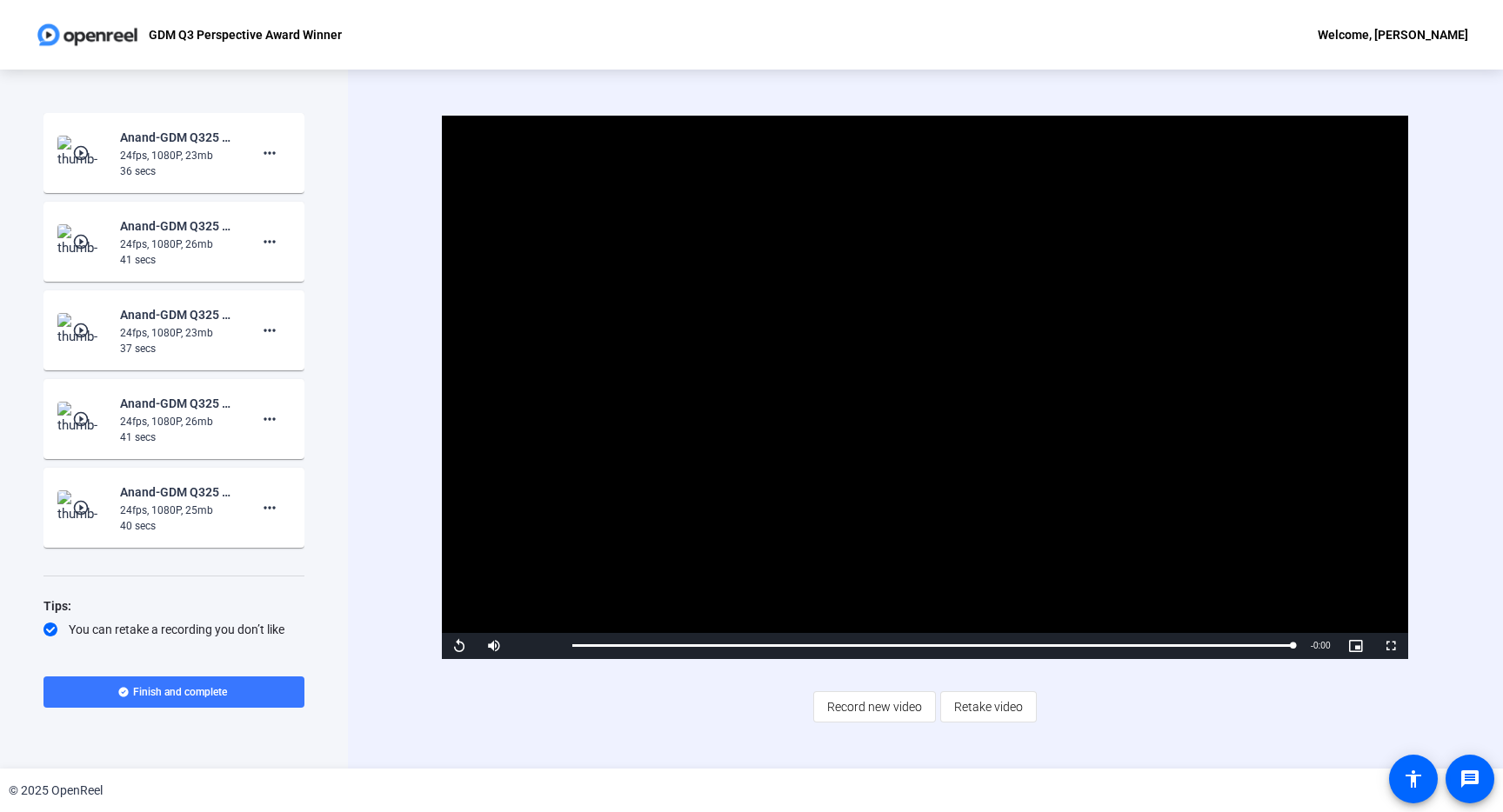 click on "Video Player is loading. Play Video Replay Mute Current Time  0:35 / Duration  0:35 Loaded :  100.00% 0:35 0:35 Stream Type  LIVE Seek to live, currently behind live LIVE Remaining Time  - 0:00   1x Playback Rate Chapters Chapters Descriptions descriptions off , selected Captions captions settings , opens captions settings dialog captions off , selected Audio Track Picture-in-Picture Fullscreen This is a modal window. Beginning of dialog window. Escape will cancel and close the window. Text Color White Black [PERSON_NAME] Blue Yellow Magenta Cyan Transparency Opaque Semi-Transparent Background Color Black White [PERSON_NAME] Blue Yellow Magenta Cyan Transparency Opaque Semi-Transparent Transparent Window Color Black White [PERSON_NAME] Blue Yellow Magenta Cyan Transparency Transparent Semi-Transparent Opaque Font Size 50% 75% 100% 125% 150% 175% 200% 300% 400% Text Edge Style None Raised Depressed Uniform Dropshadow Font Family Proportional Sans-Serif Monospace Sans-Serif Proportional Serif Monospace Serif Casual" 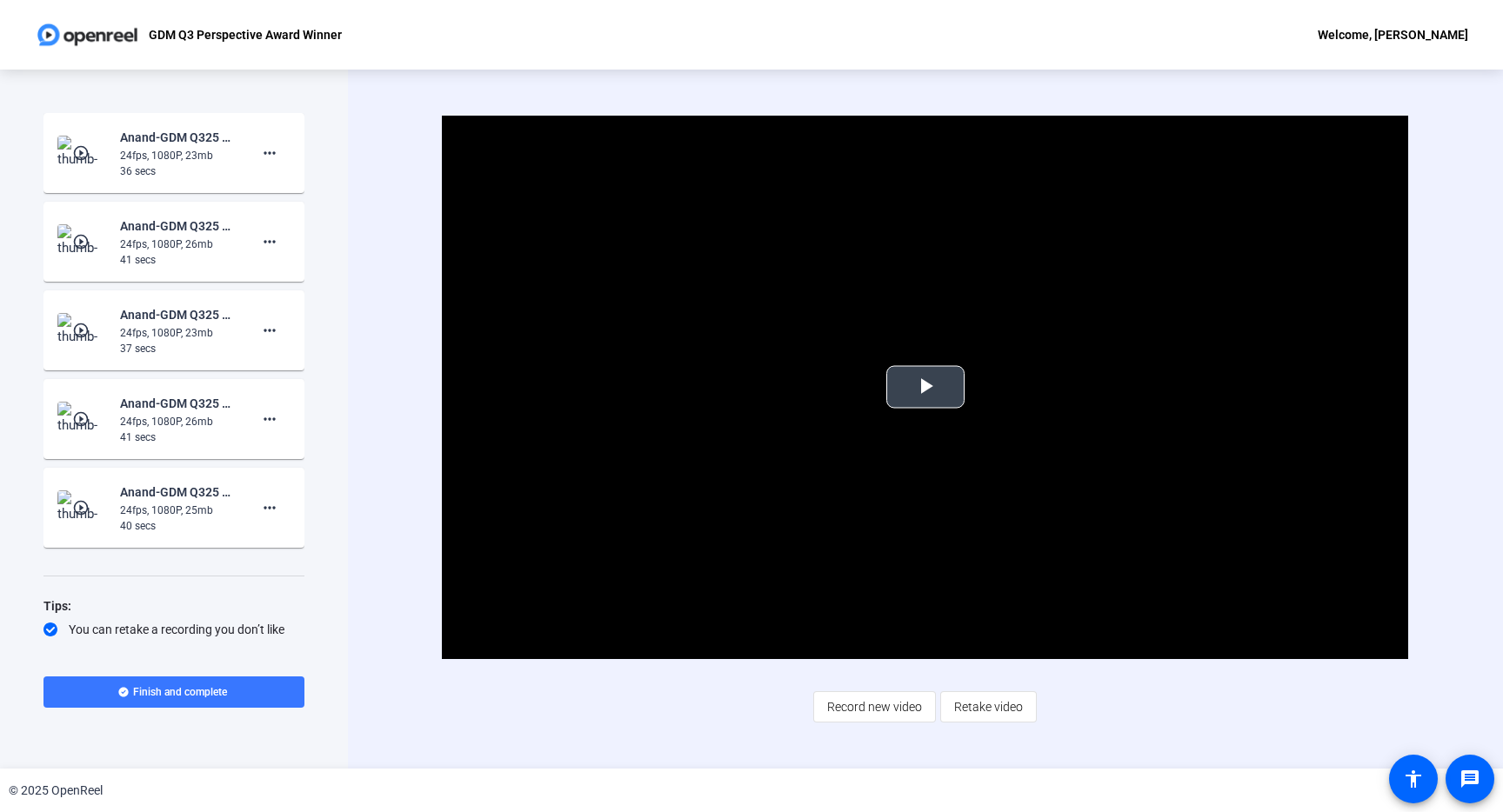 click at bounding box center [925, 387] 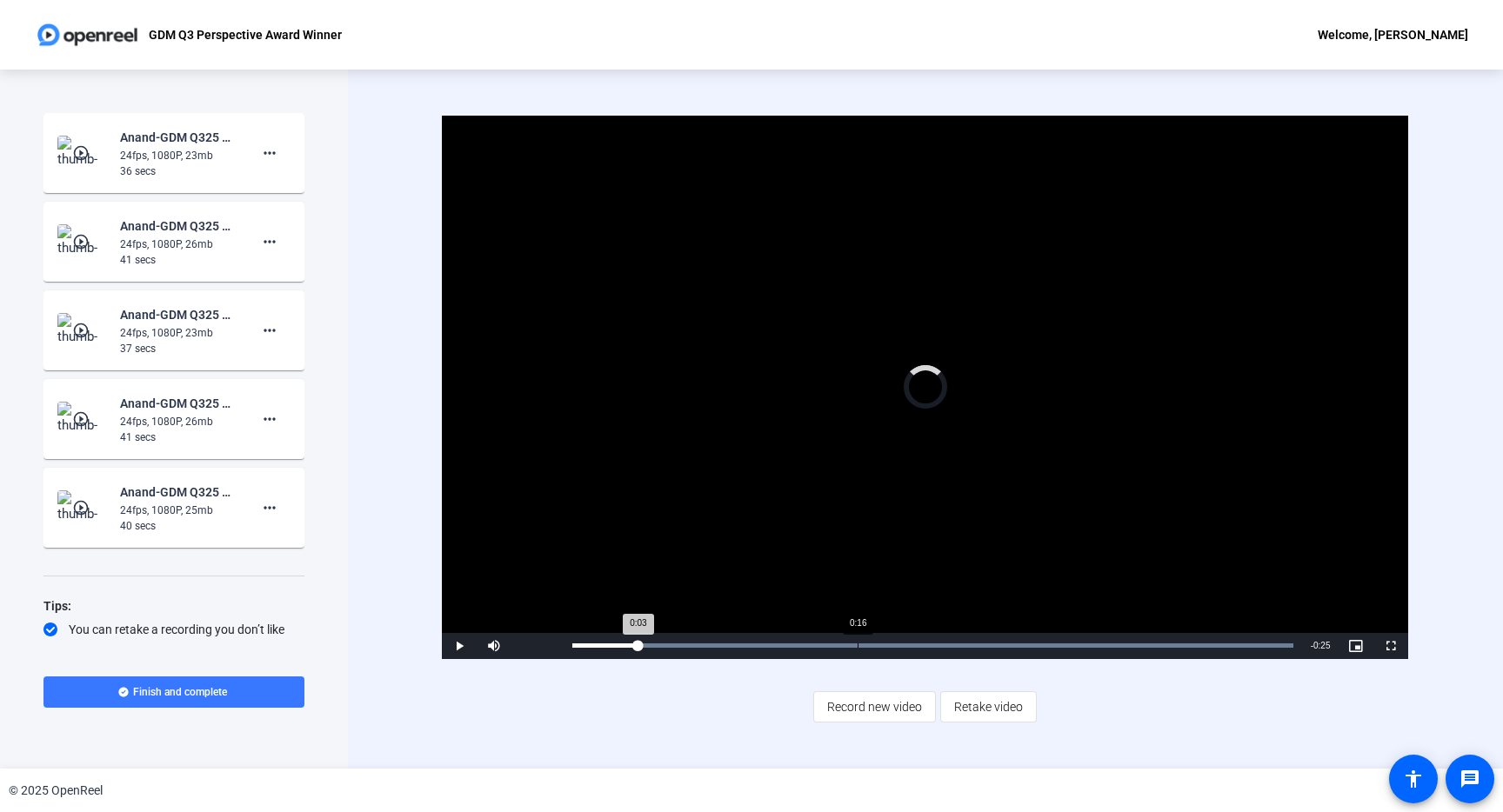 click on "Loaded :  100.00% 0:16 0:03" at bounding box center [932, 645] 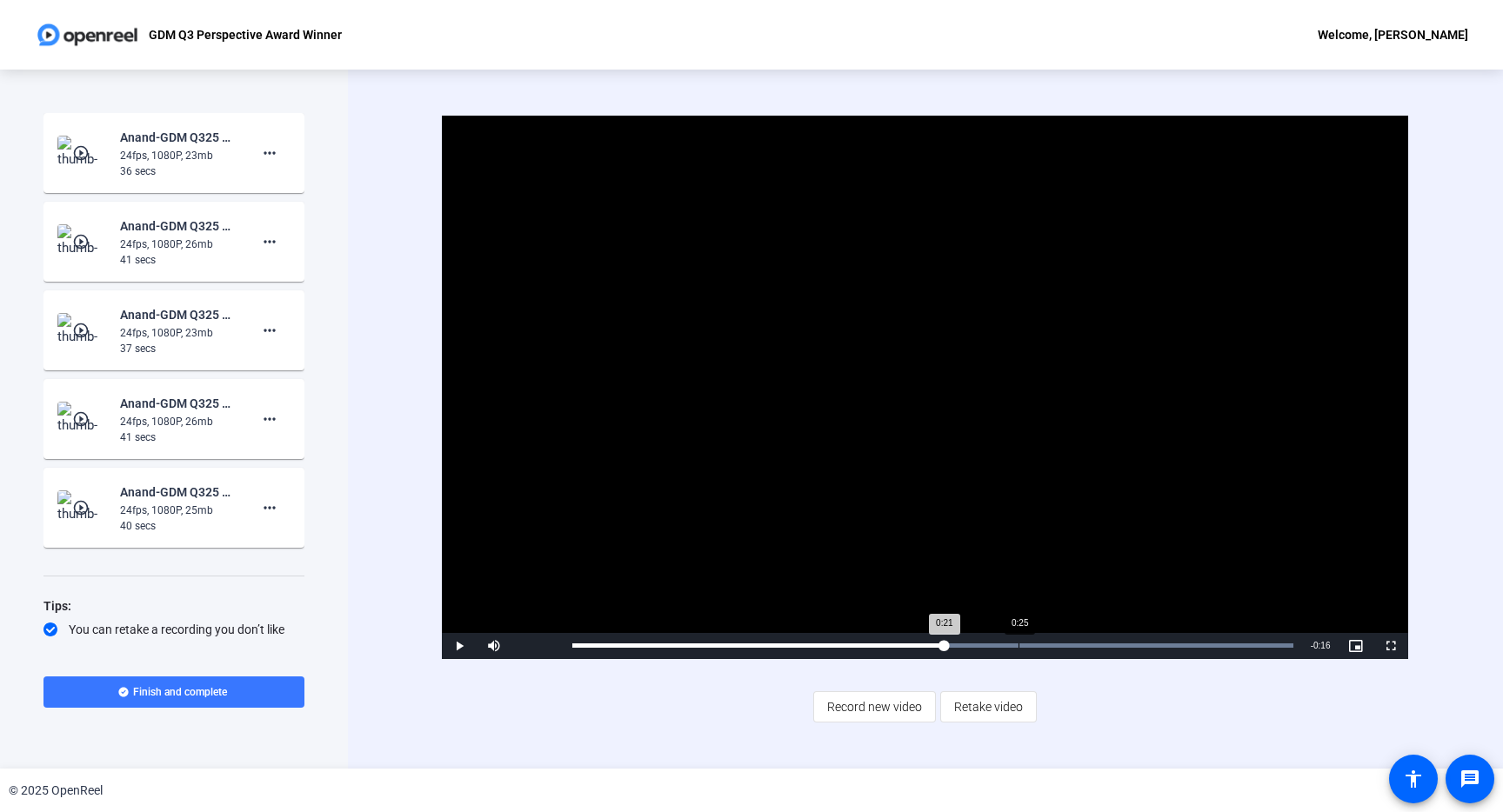 drag, startPoint x: 858, startPoint y: 643, endPoint x: 1019, endPoint y: 643, distance: 161 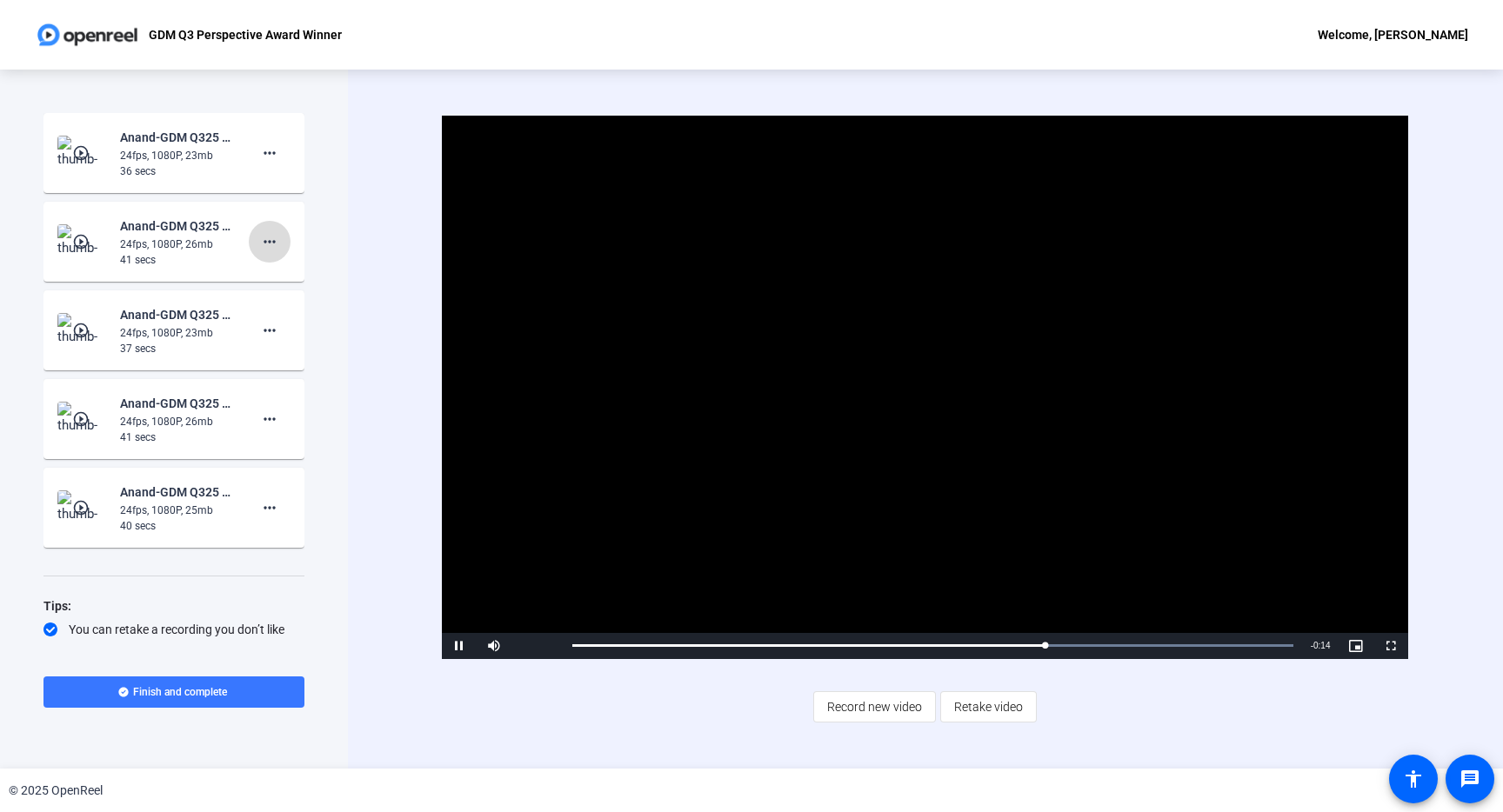click on "more_horiz" 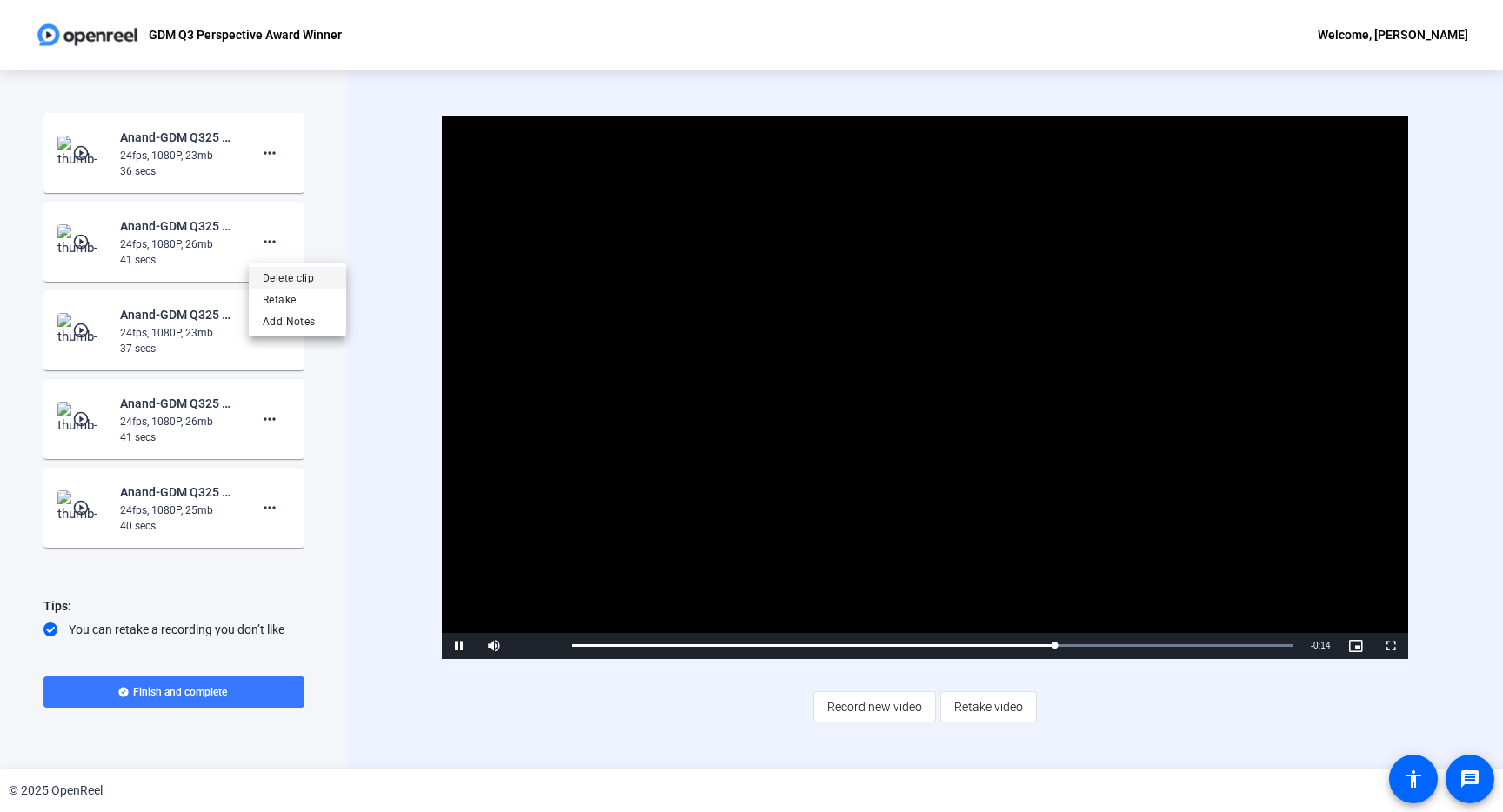 click on "Delete clip" at bounding box center (297, 278) 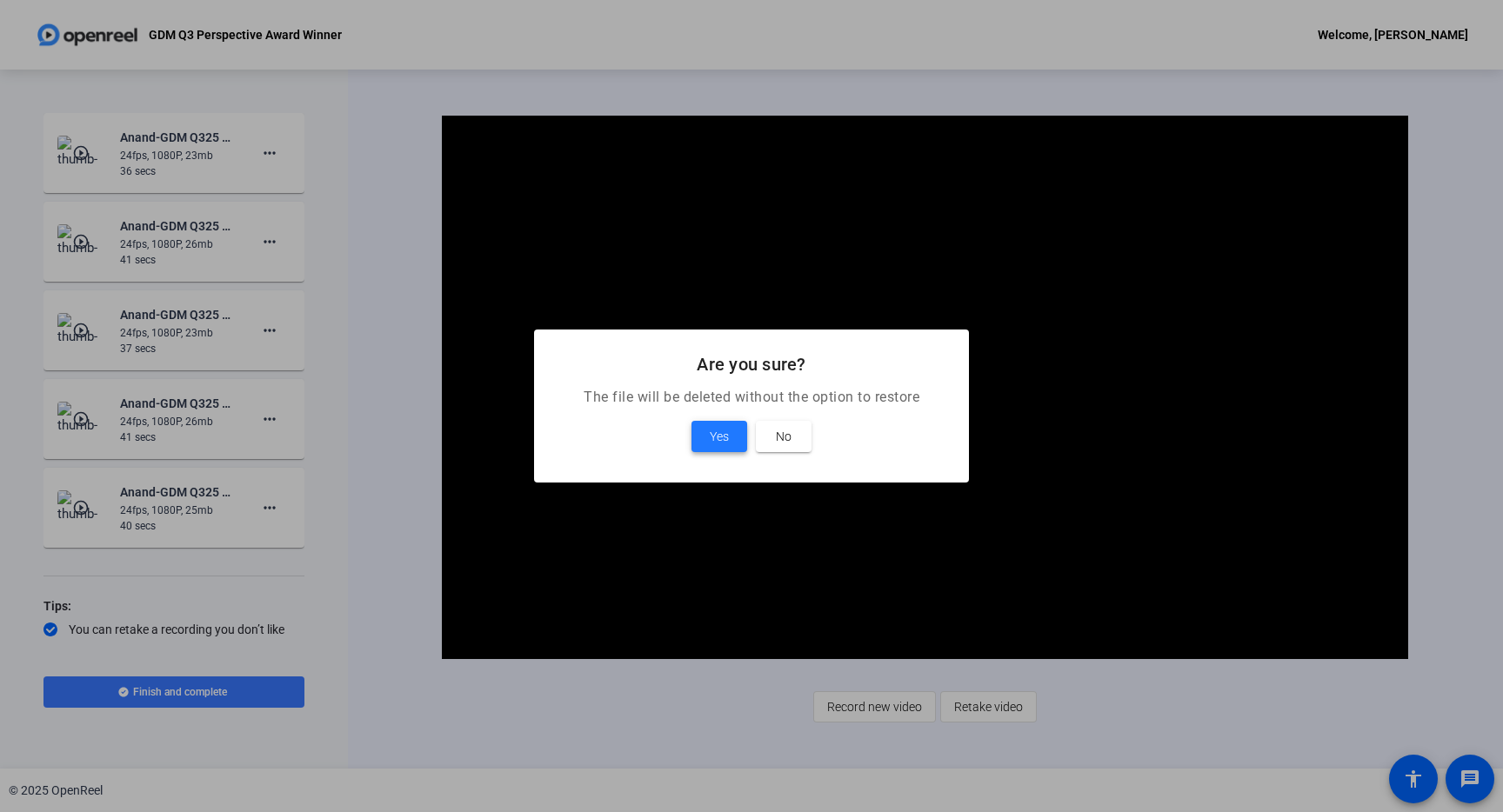 click at bounding box center (719, 436) 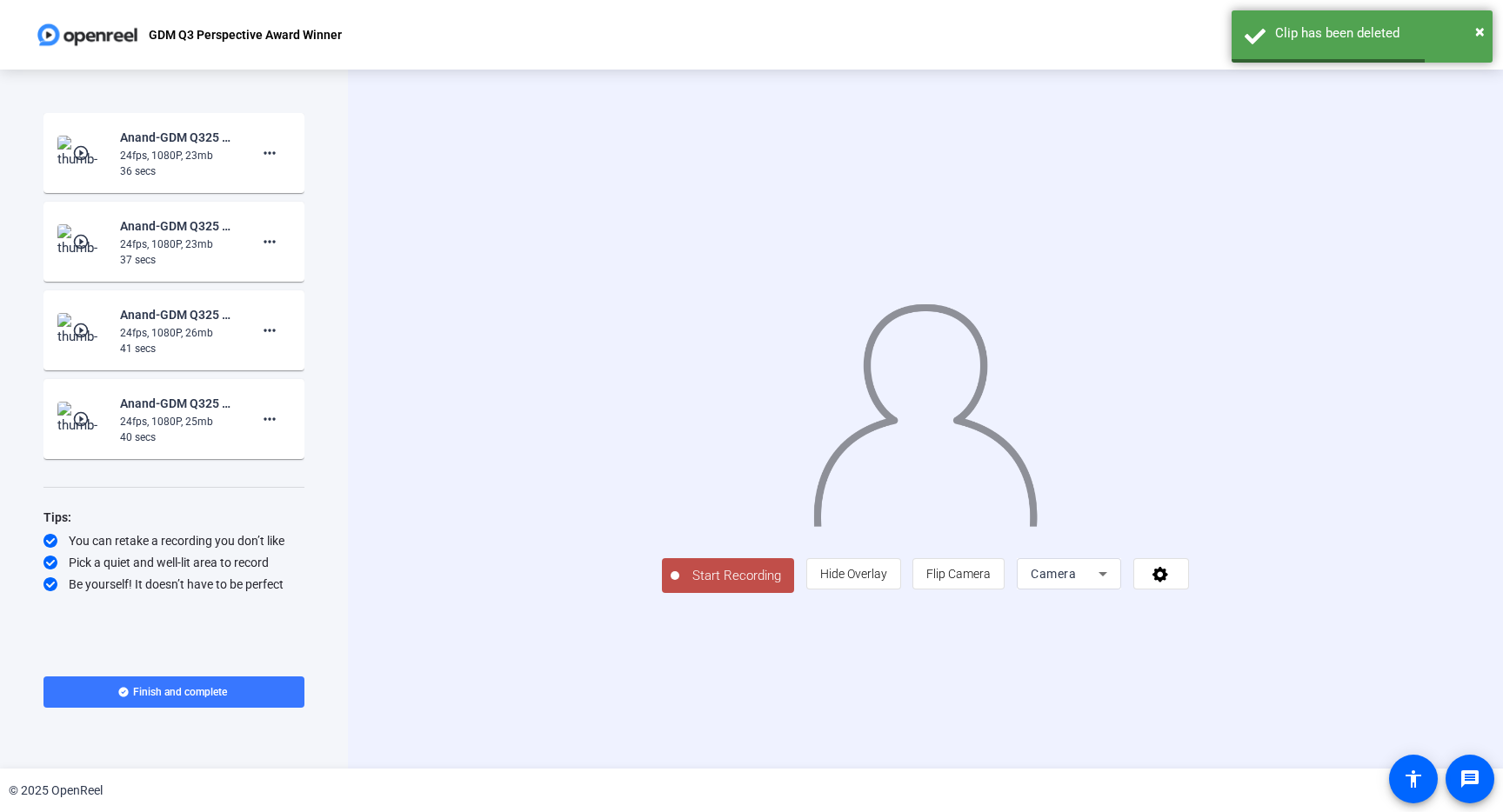 click on "play_circle_outline" 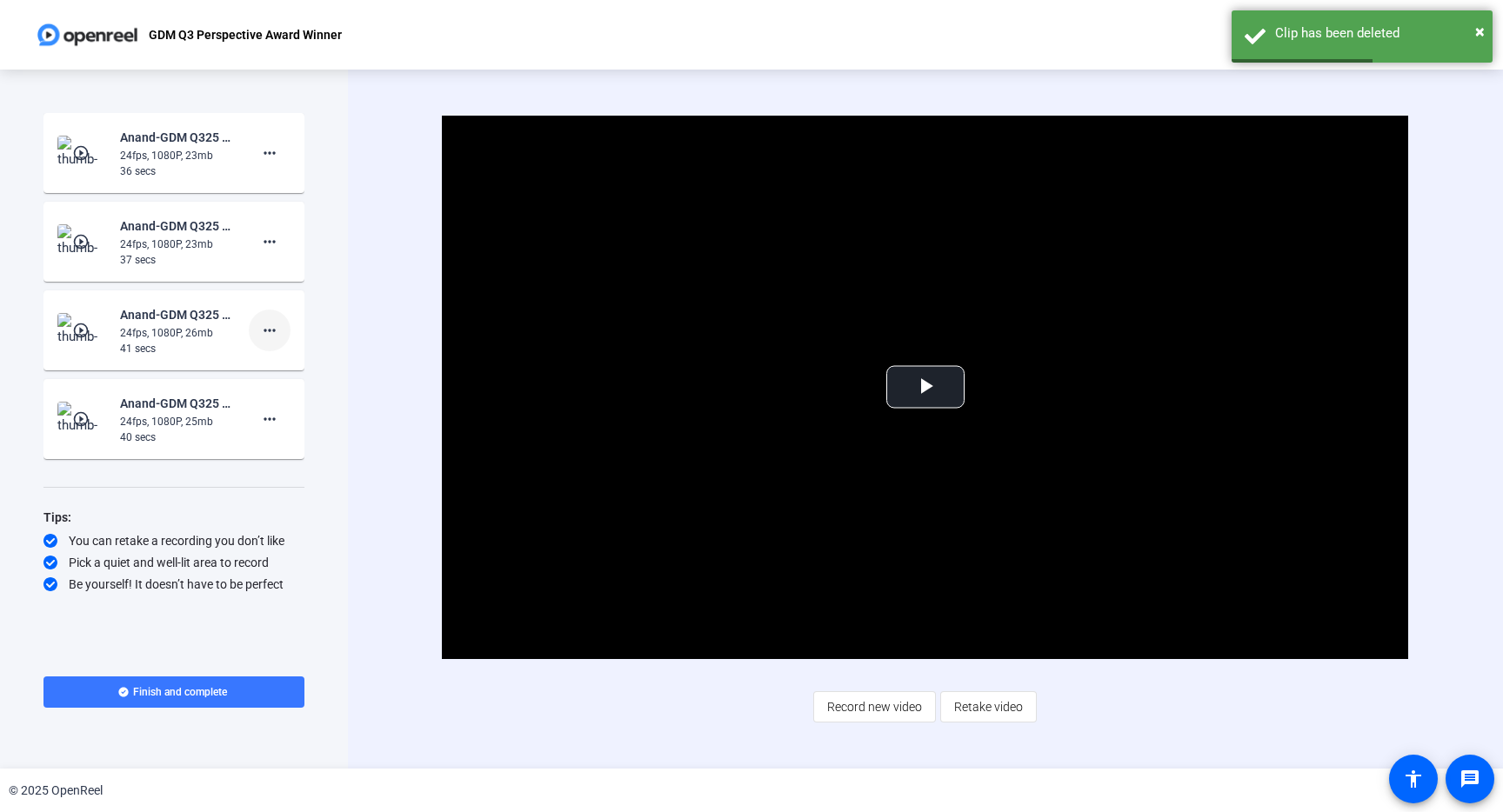 click on "more_horiz" 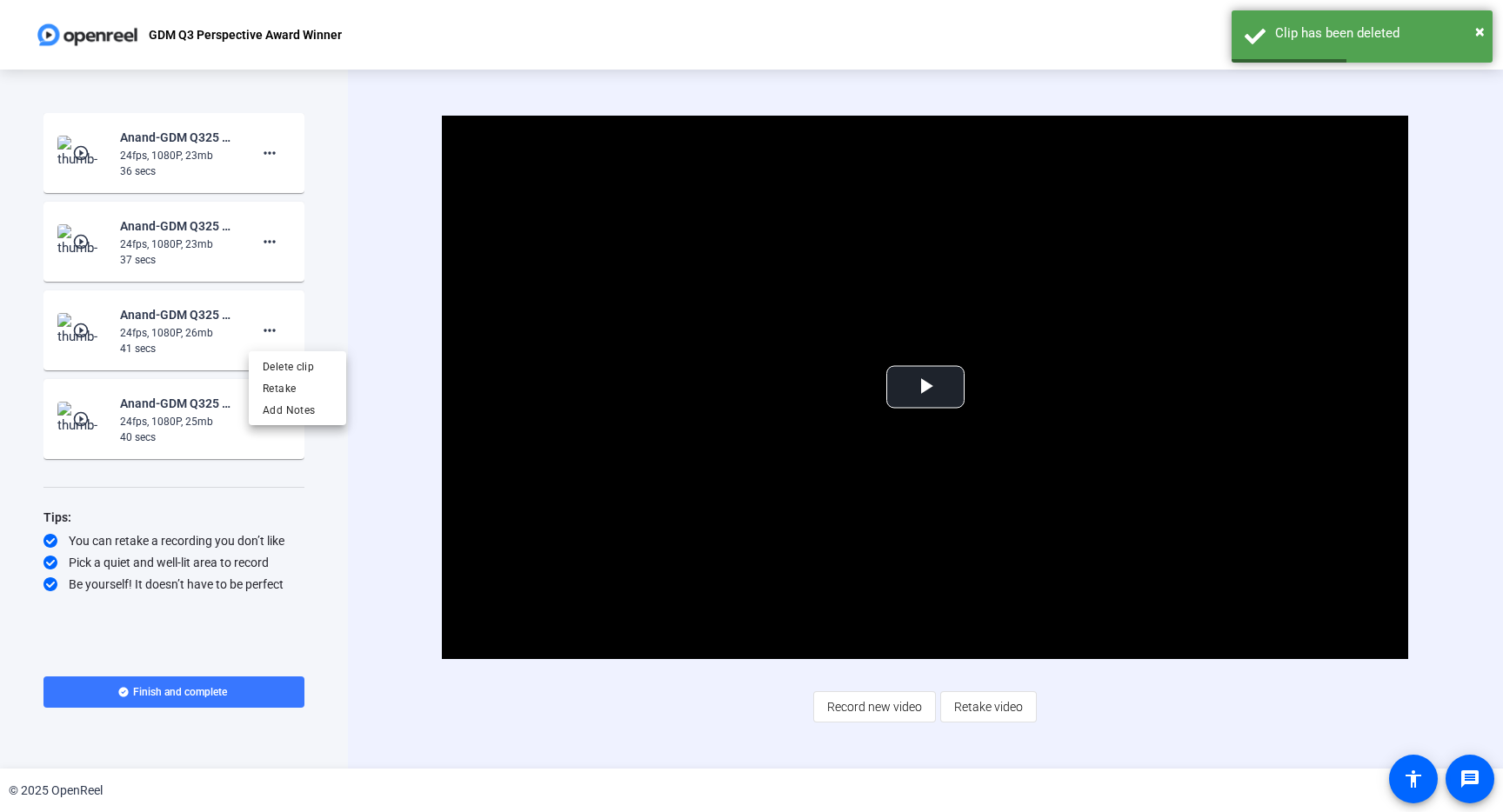 click on "Delete clip  Retake  Add Notes" at bounding box center (297, 388) 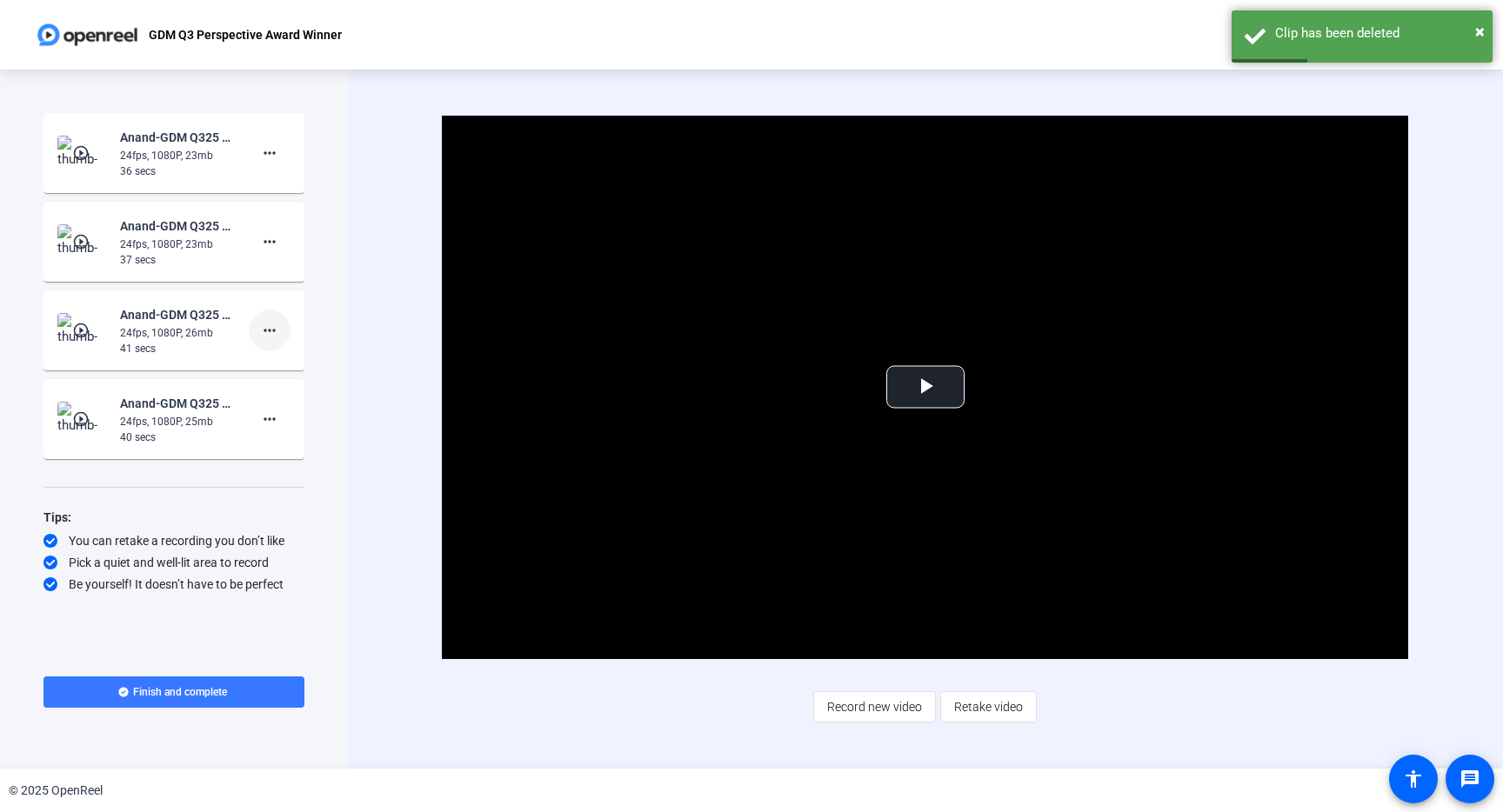 click on "more_horiz" 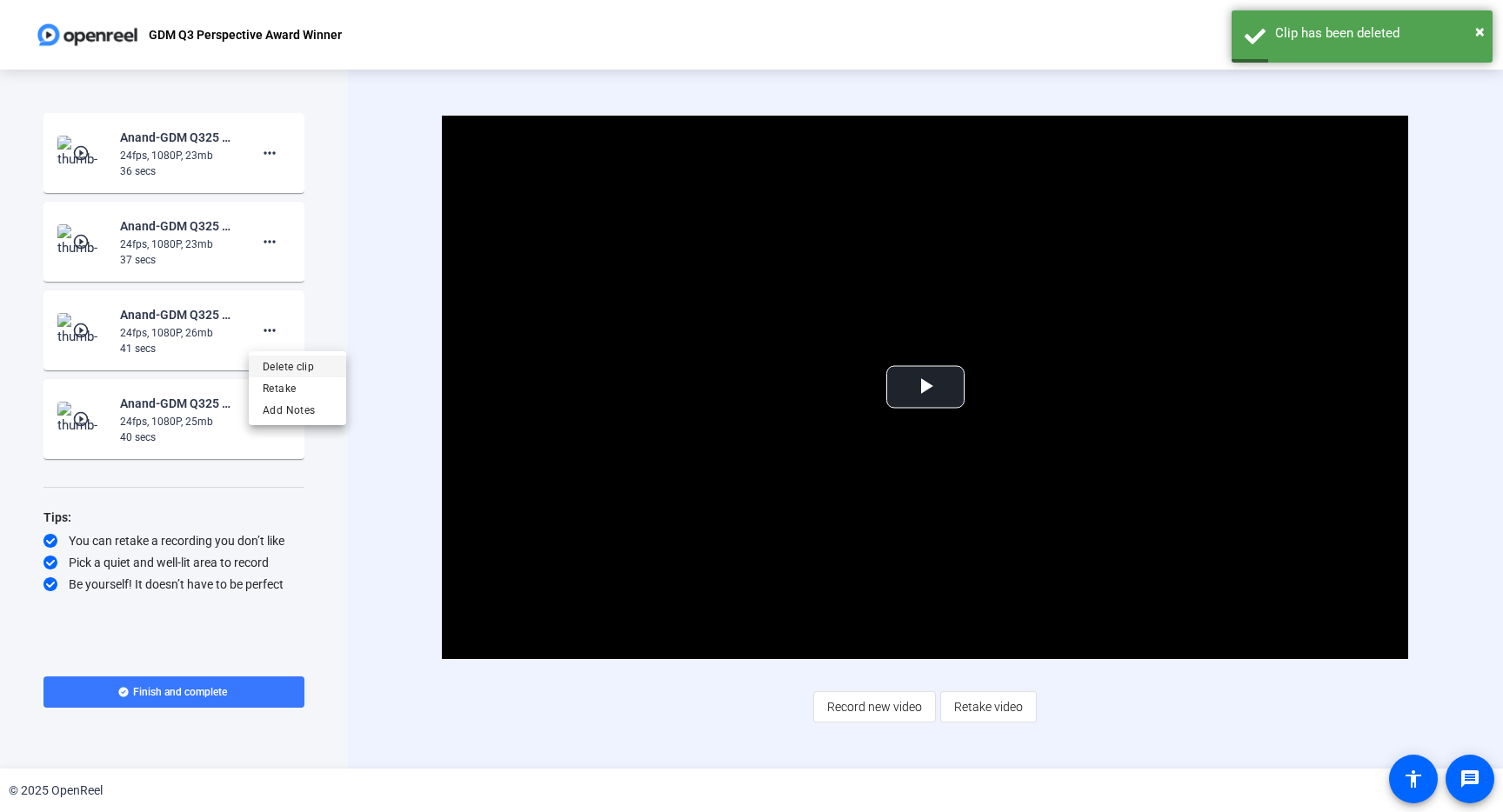 click on "Delete clip" at bounding box center (297, 367) 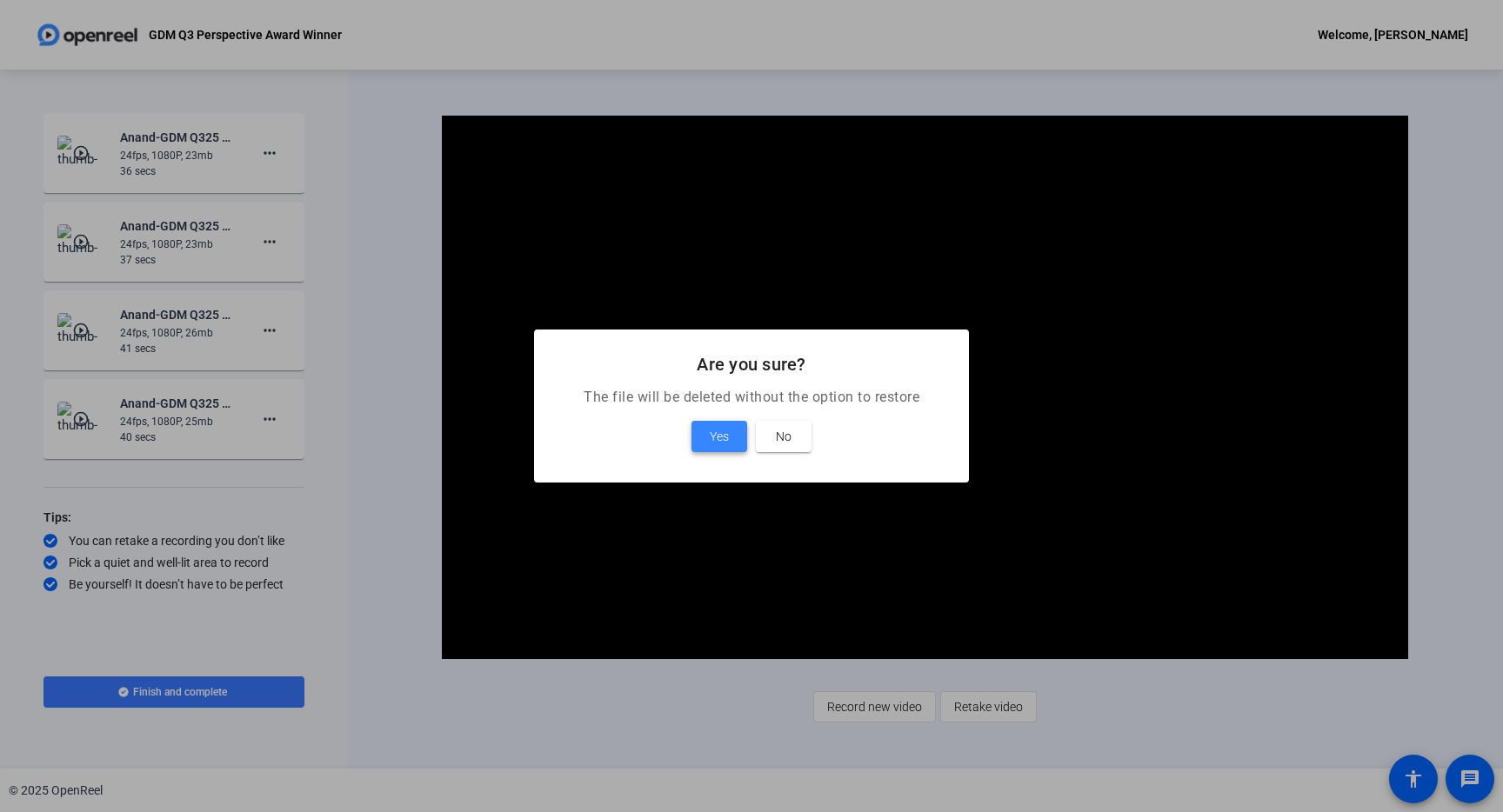 click on "Yes" at bounding box center (719, 436) 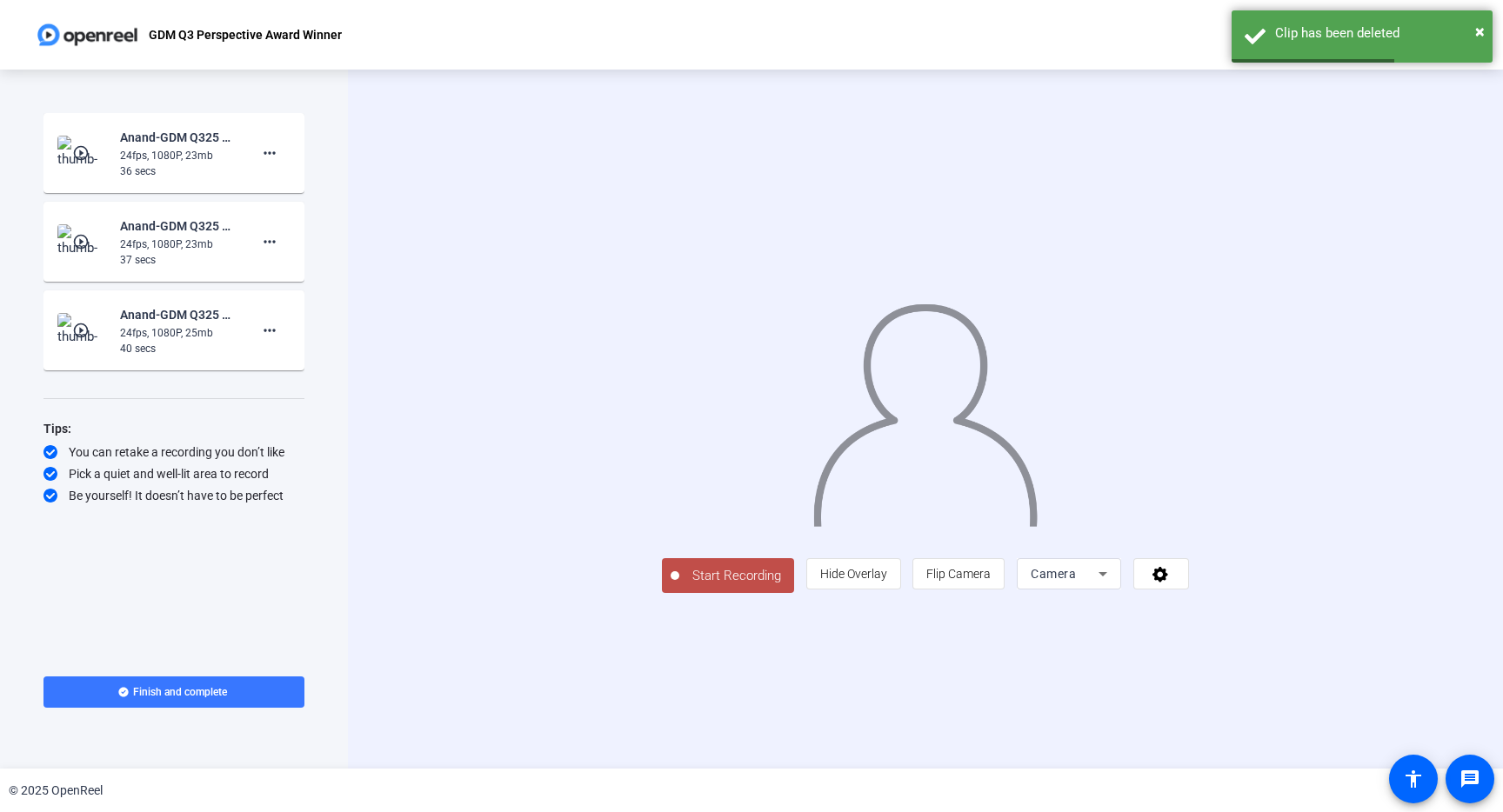 click 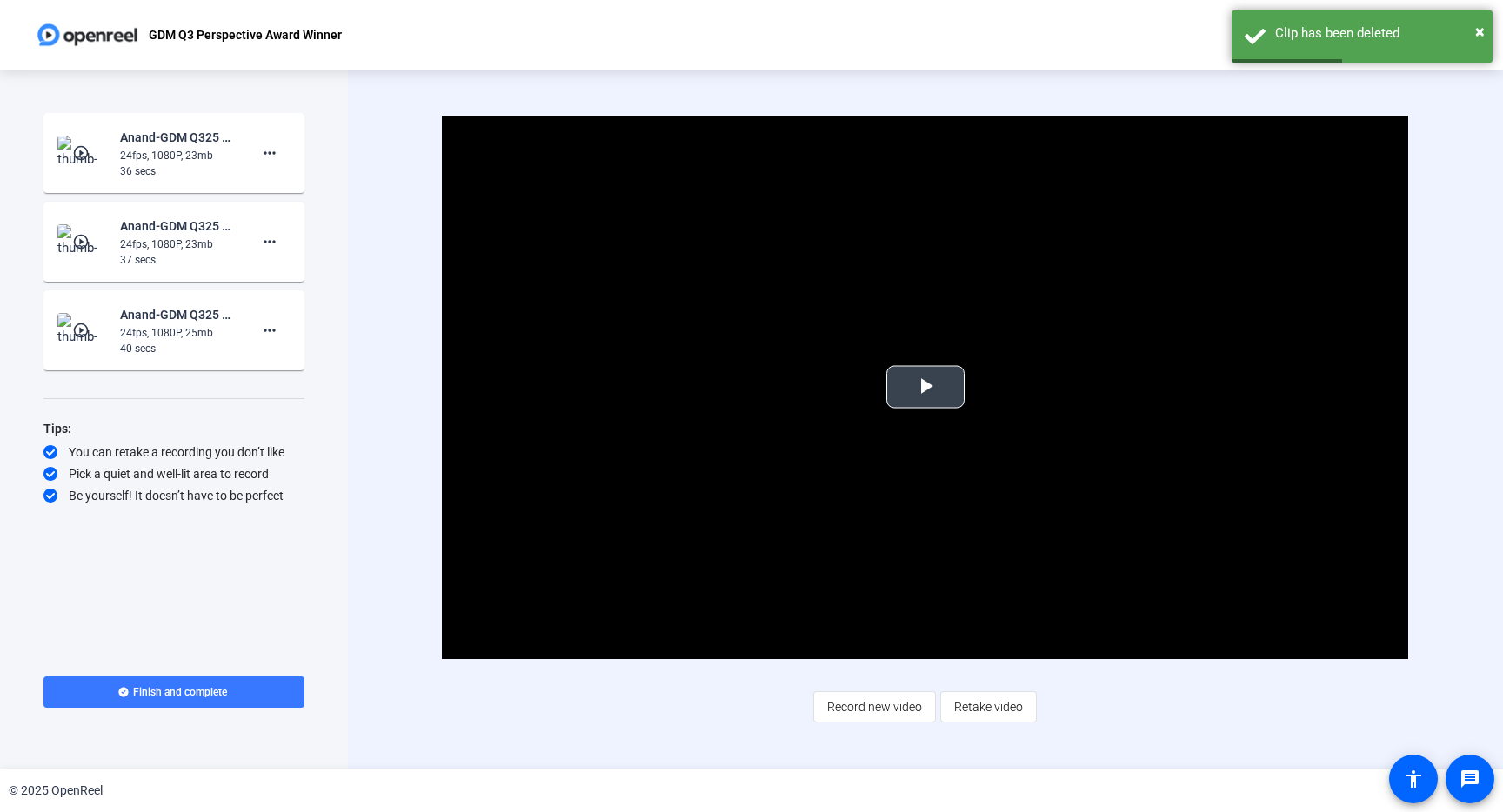 click at bounding box center [925, 387] 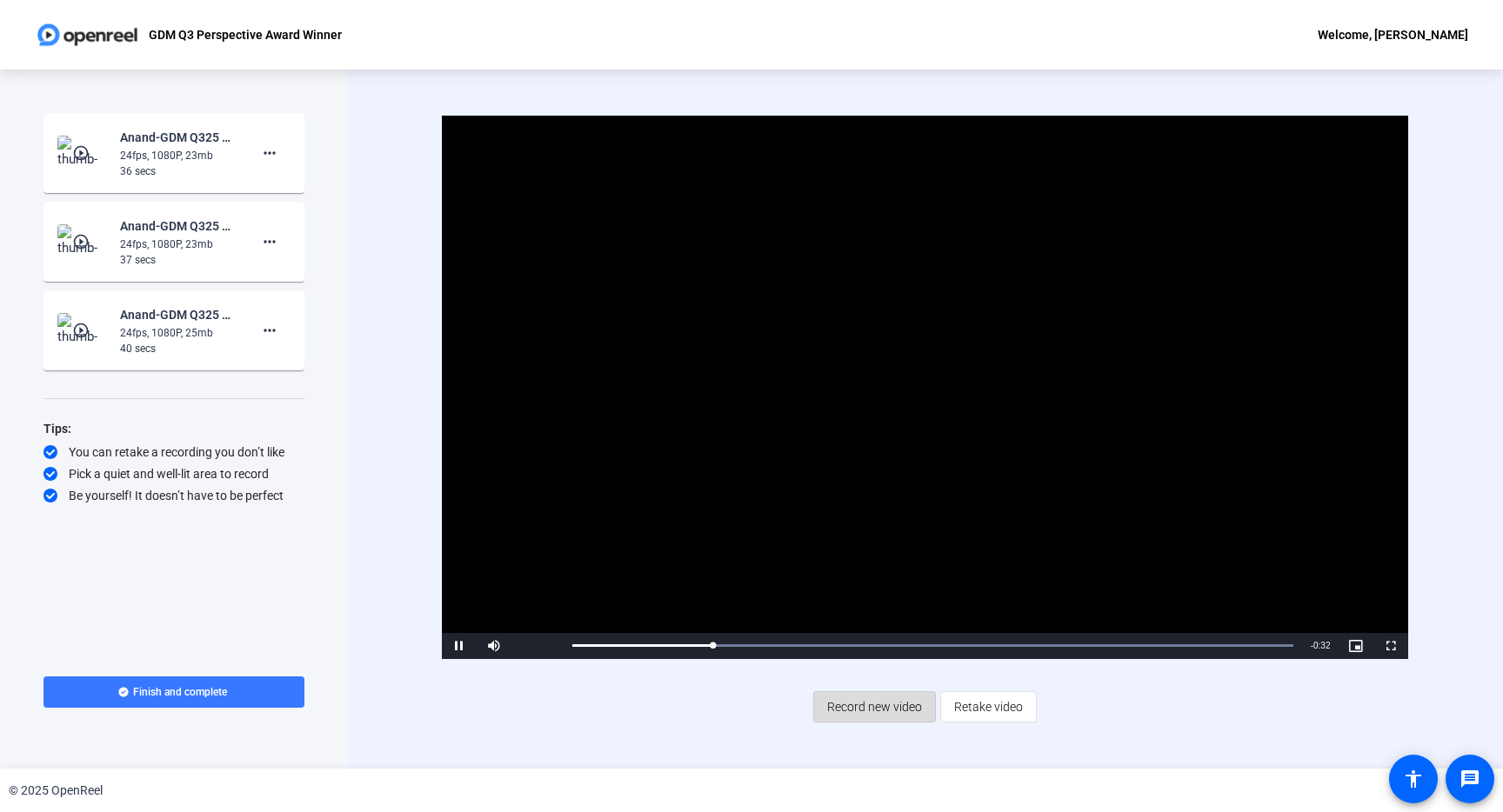 click on "Record new video" 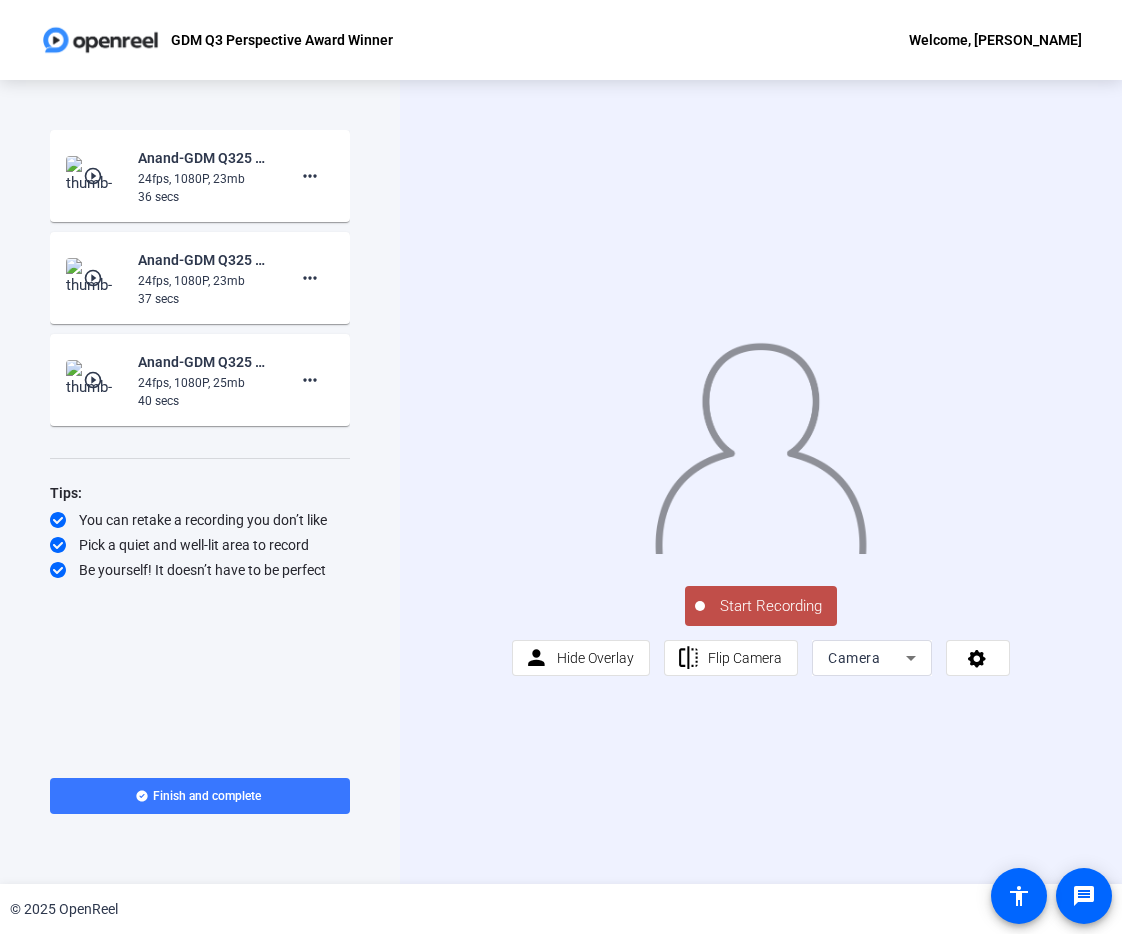 click on "Start Recording" 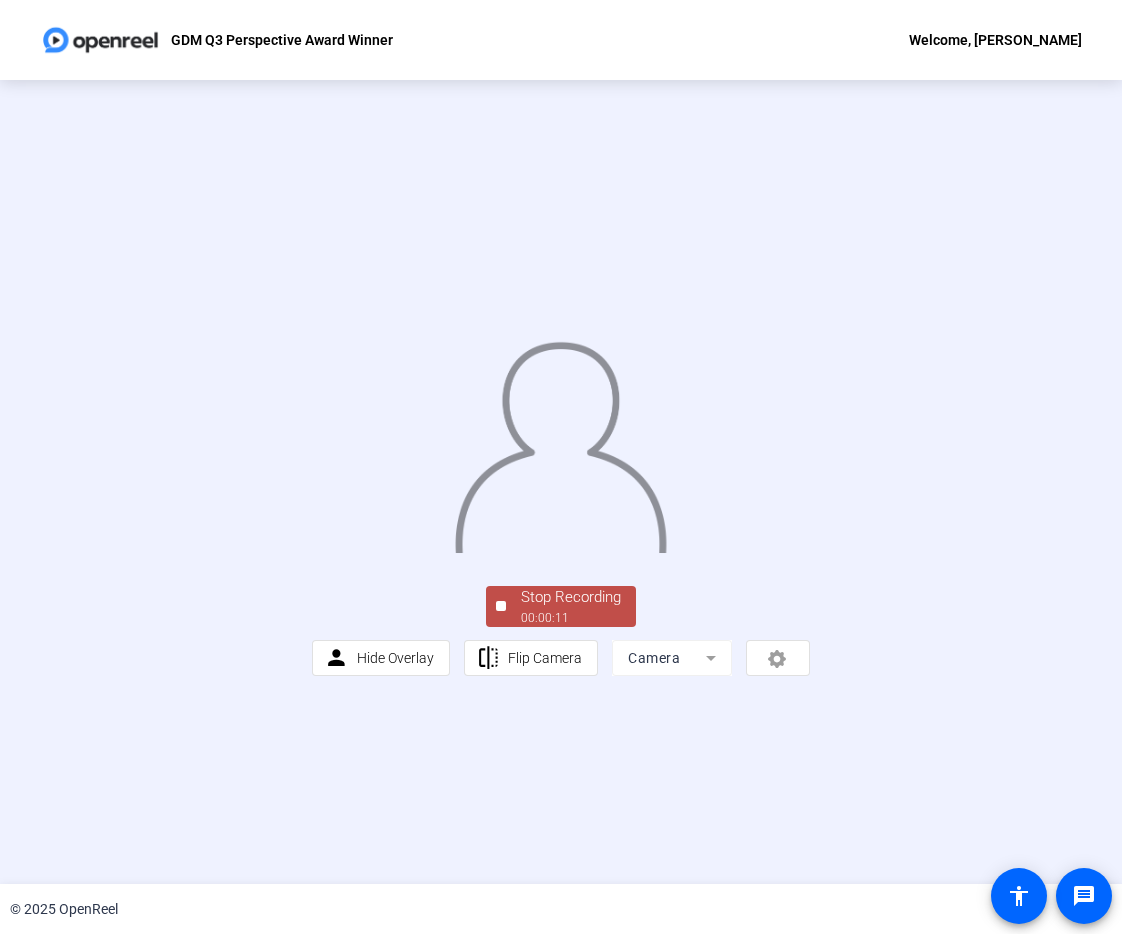 click on "Stop Recording" 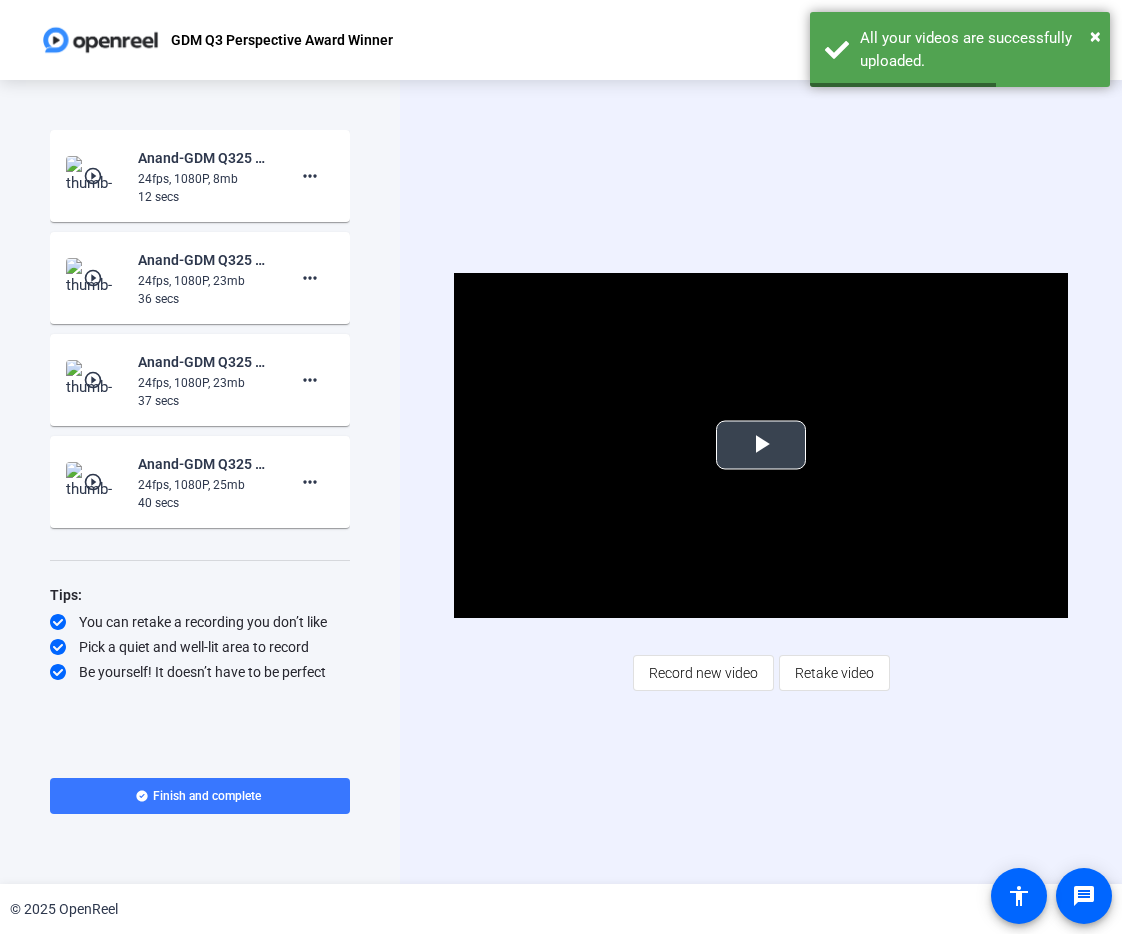click at bounding box center [761, 445] 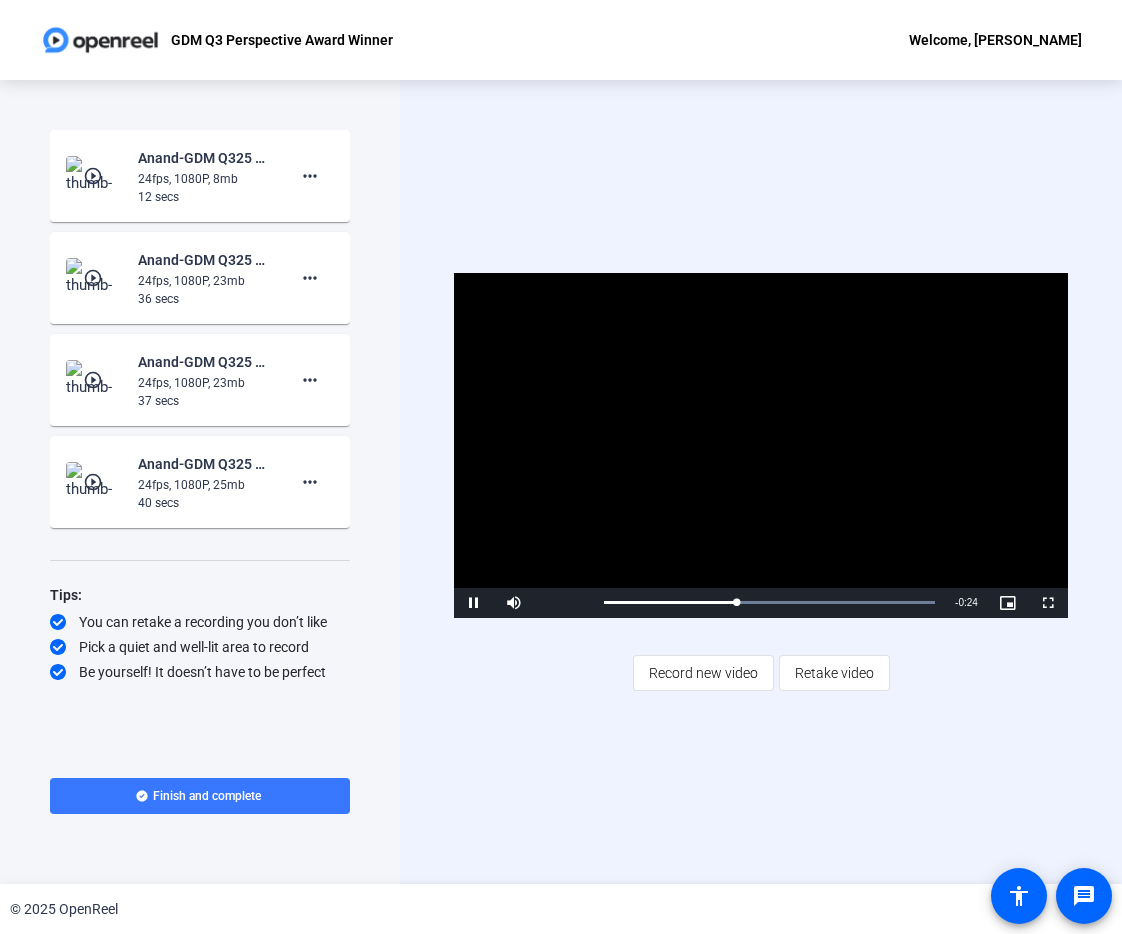 click on "play_circle_outline  Anand-GDM Q325 Town Hall - Recognition Self Re-GDM Q3 Perspective Award Winner-1753718114770-webcam  24fps, 1080P, 8mb  12 secs more_horiz" 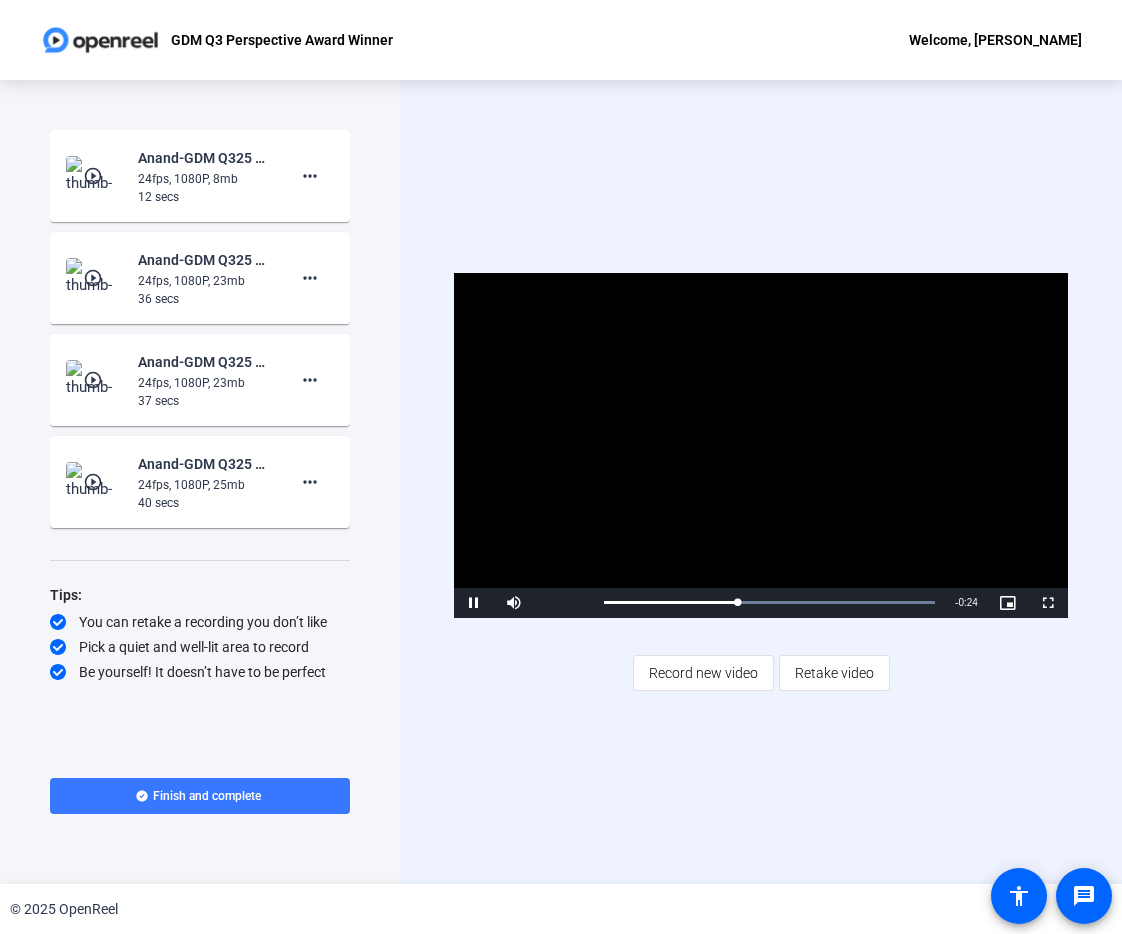 click on "play_circle_outline" 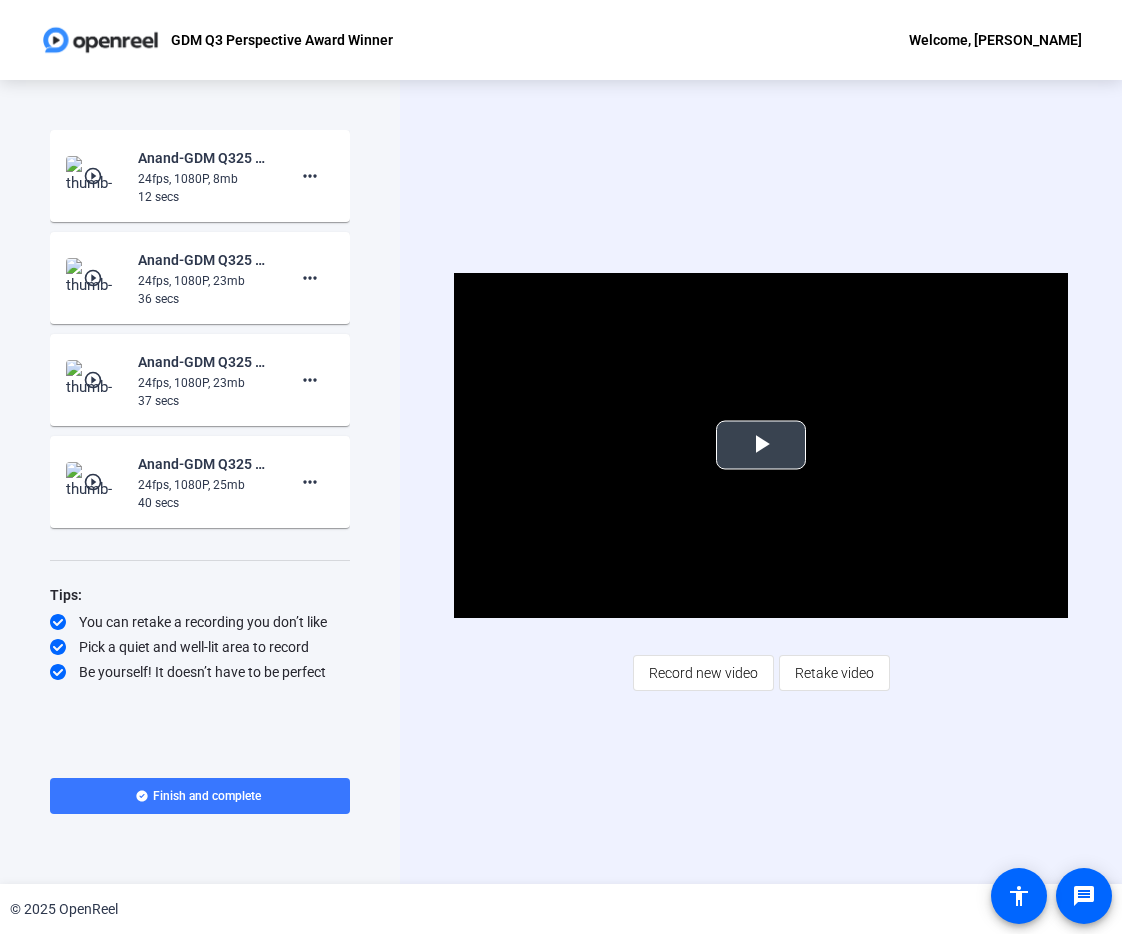 click at bounding box center [761, 445] 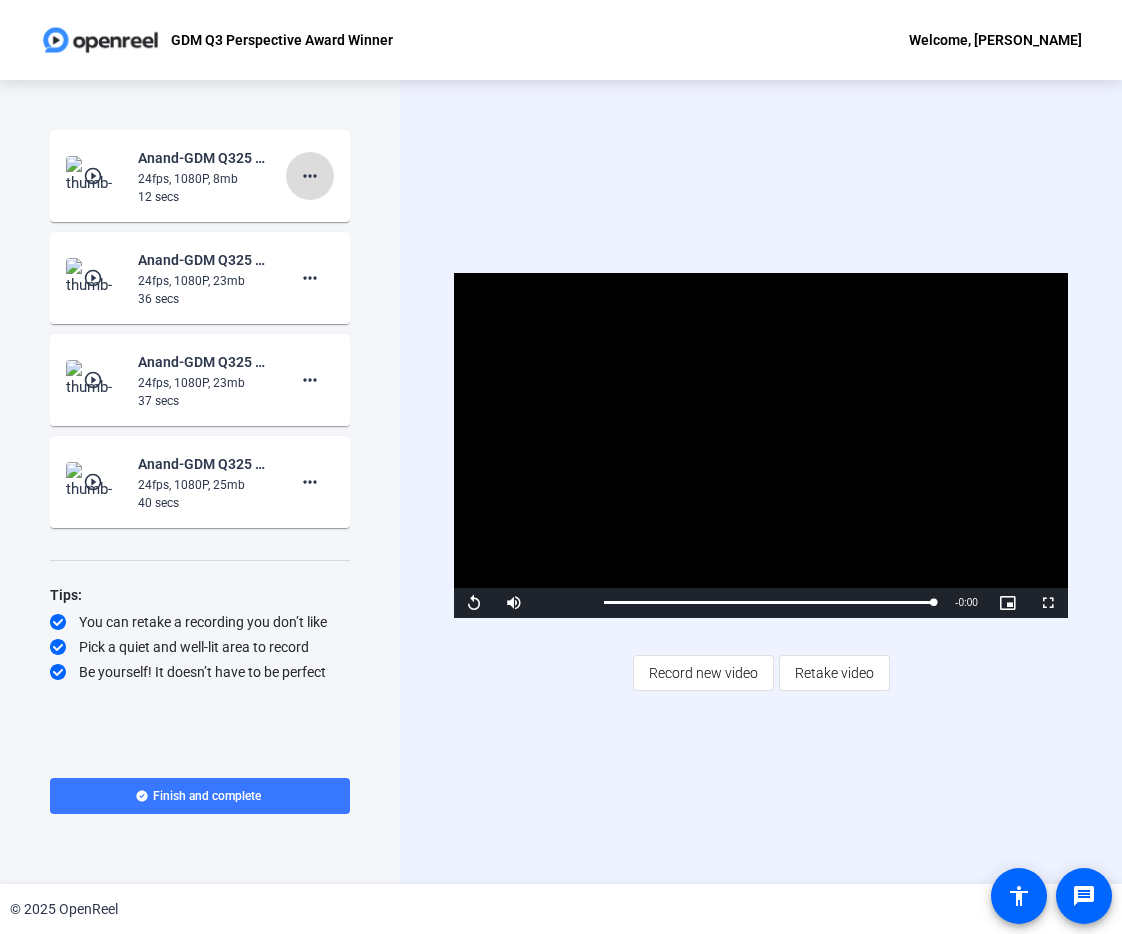 click on "more_horiz" 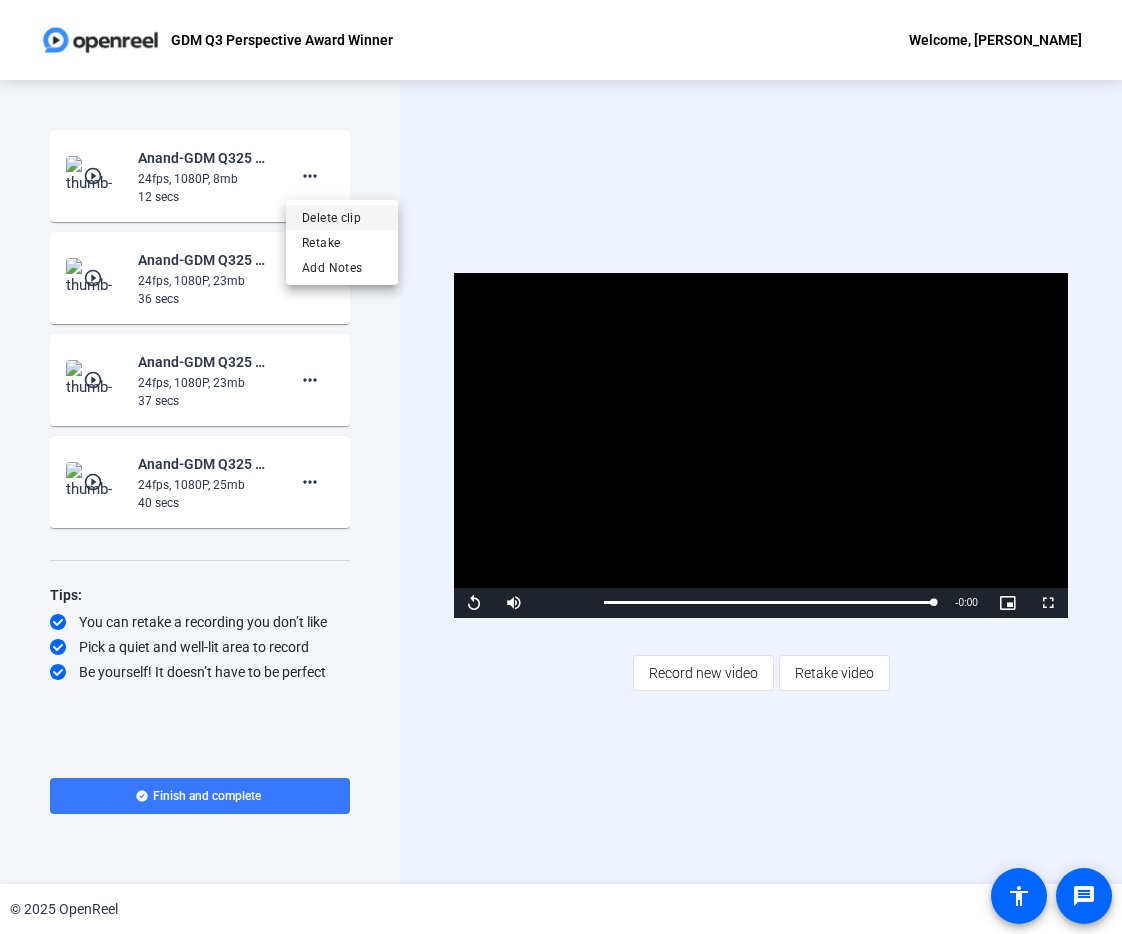 click on "Delete clip" at bounding box center [342, 218] 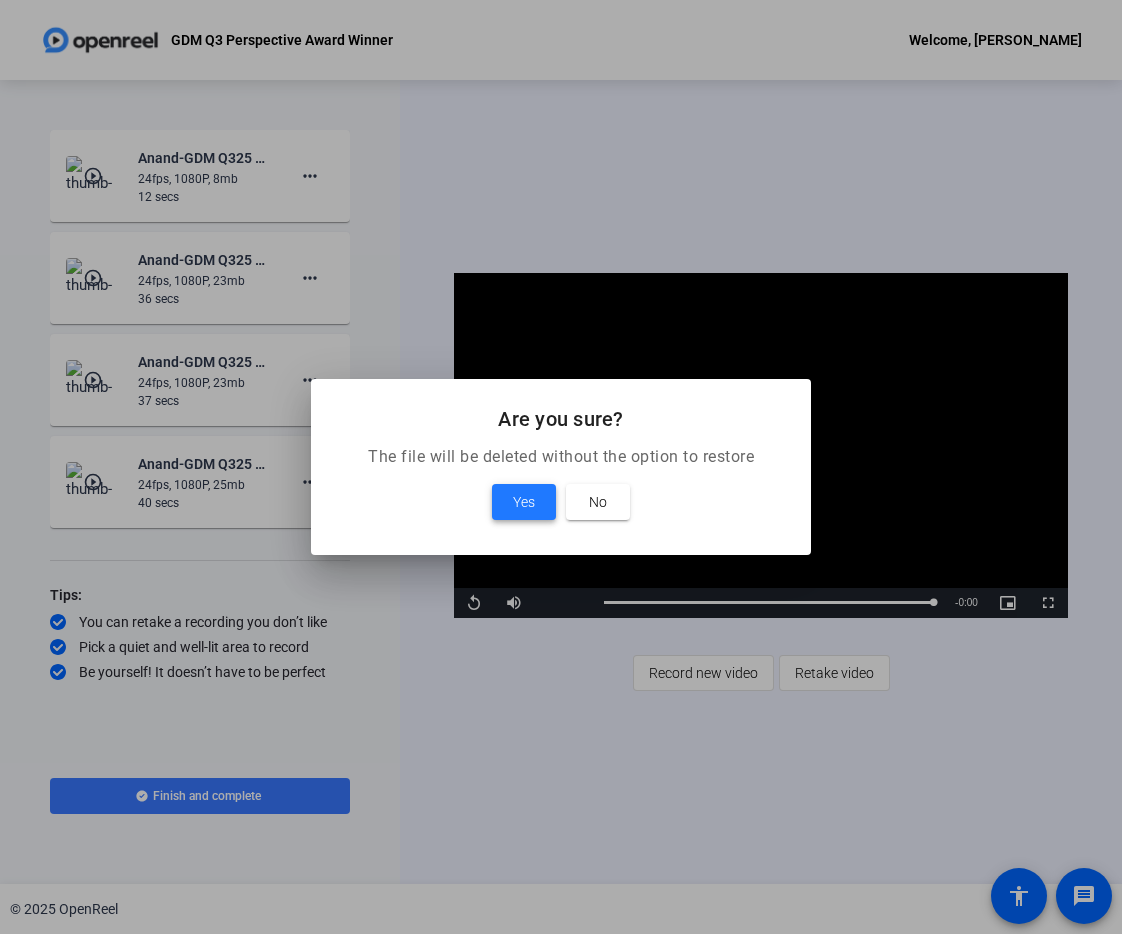 click on "Yes" at bounding box center (524, 502) 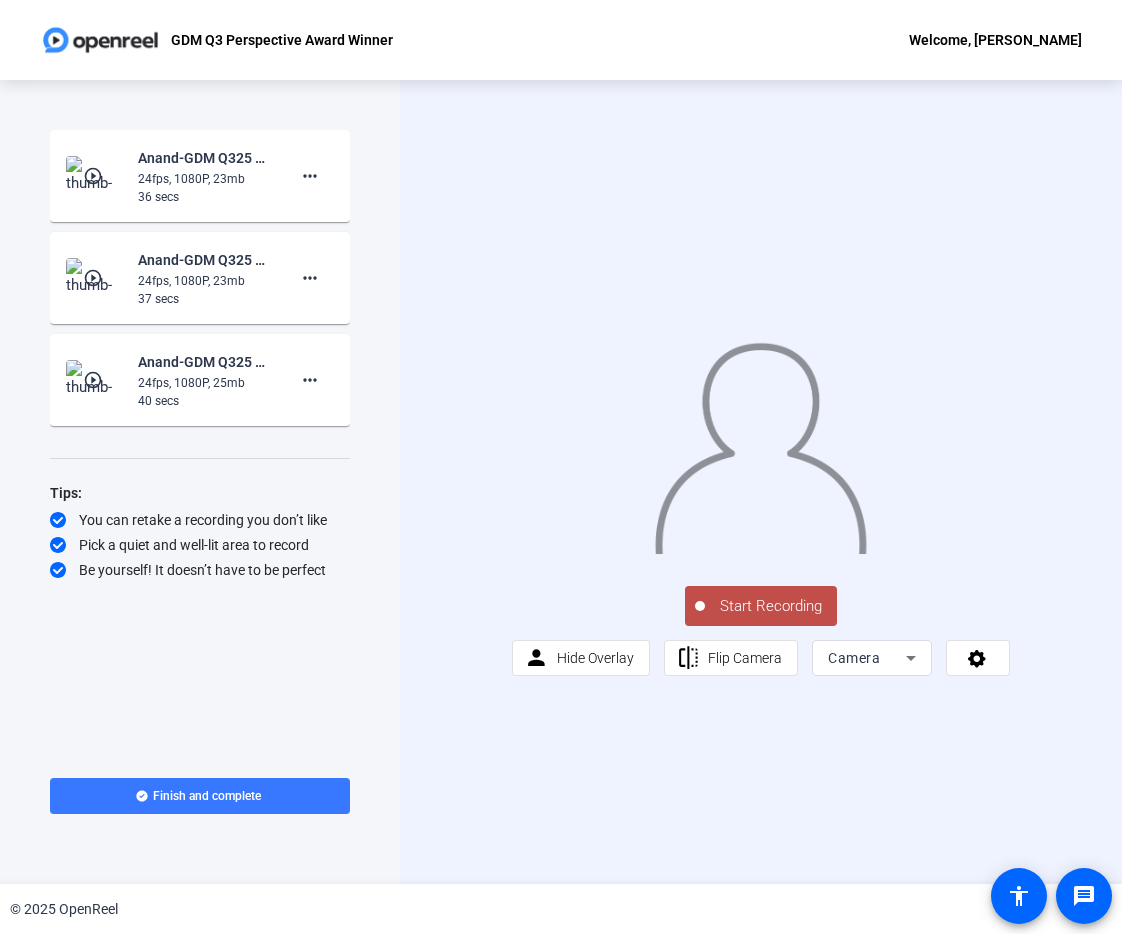 click on "Start Recording" 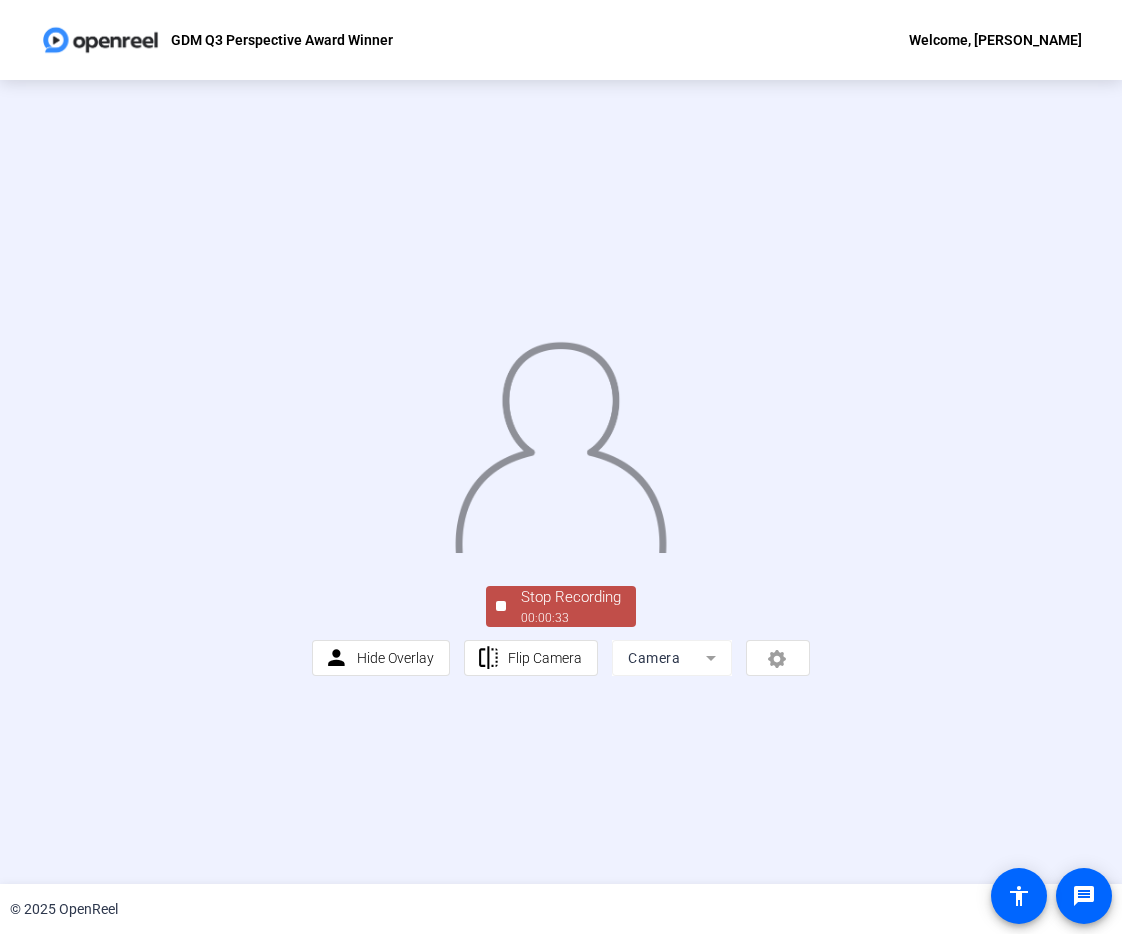 click on "00:00:33" 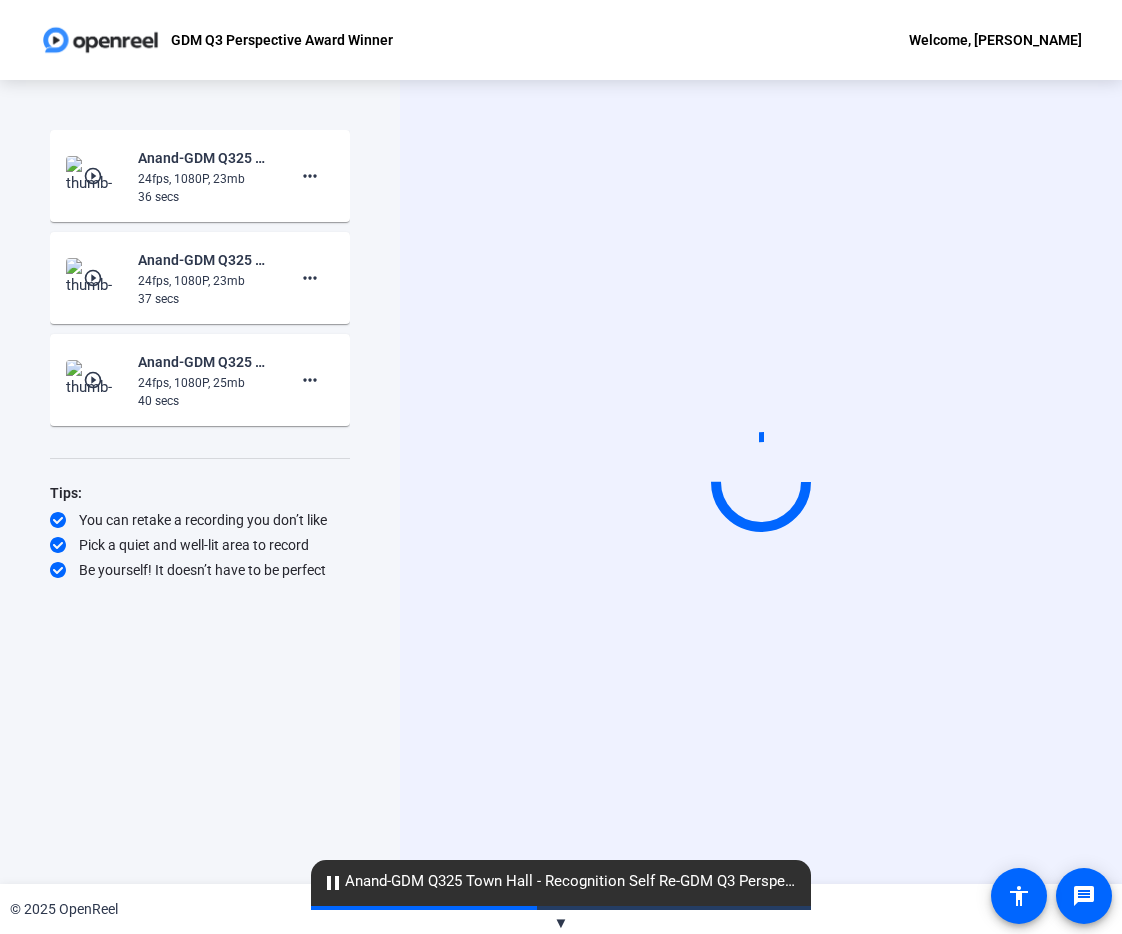 click on "Start Recording" 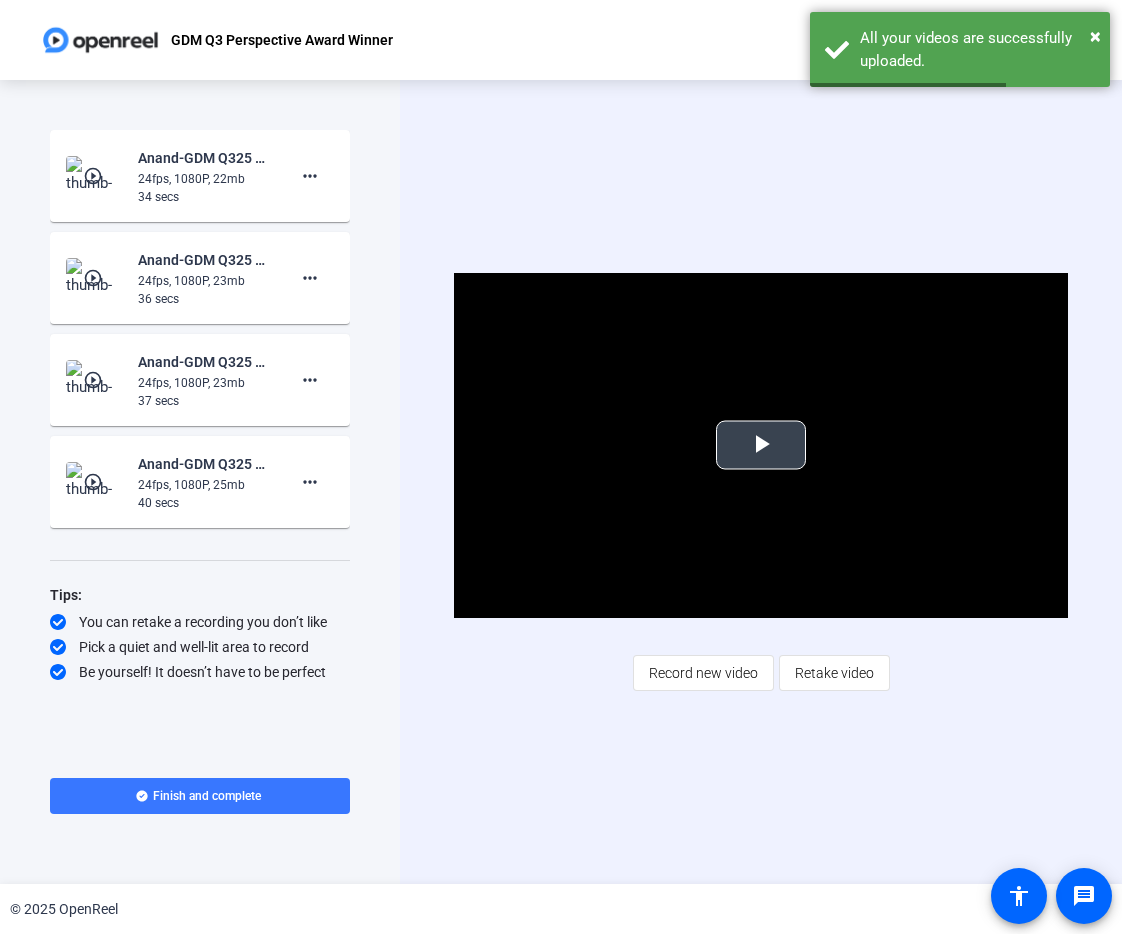 click at bounding box center (761, 445) 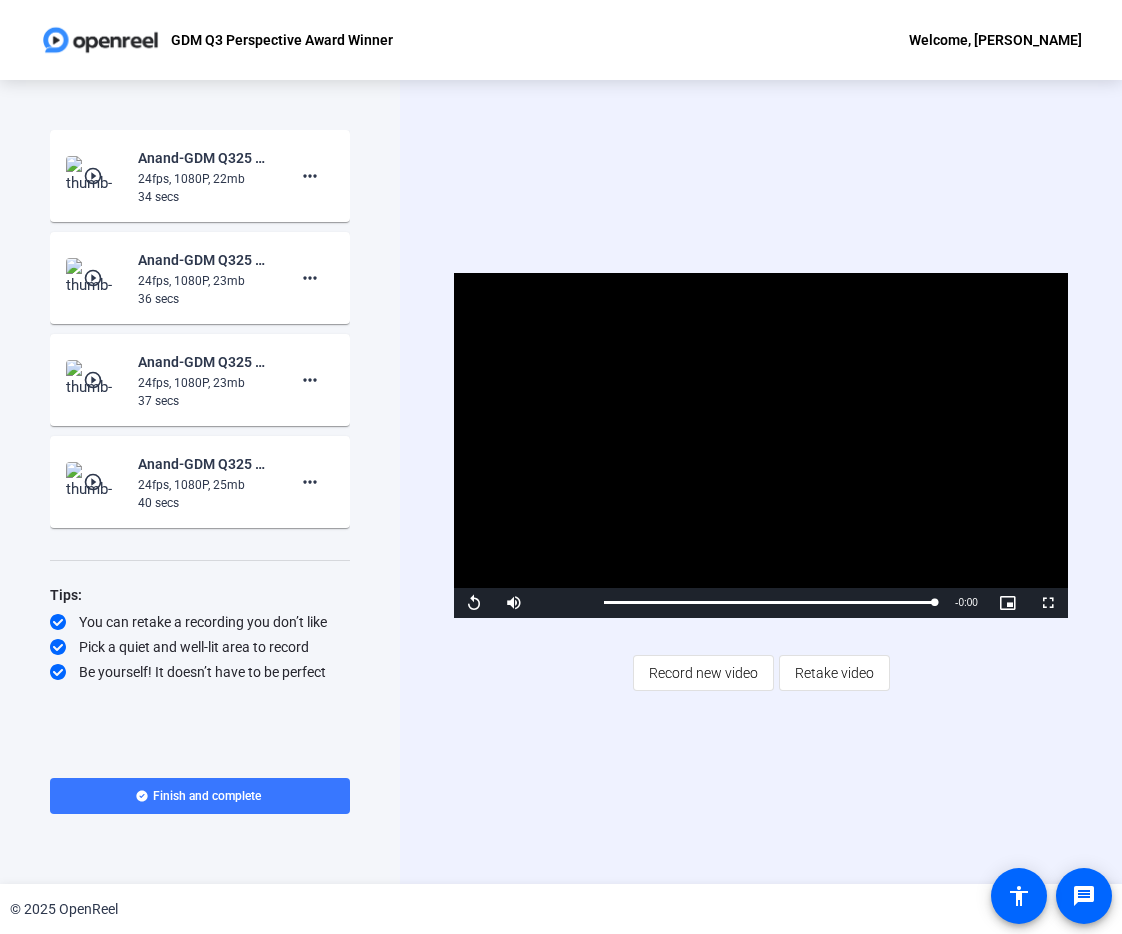 click 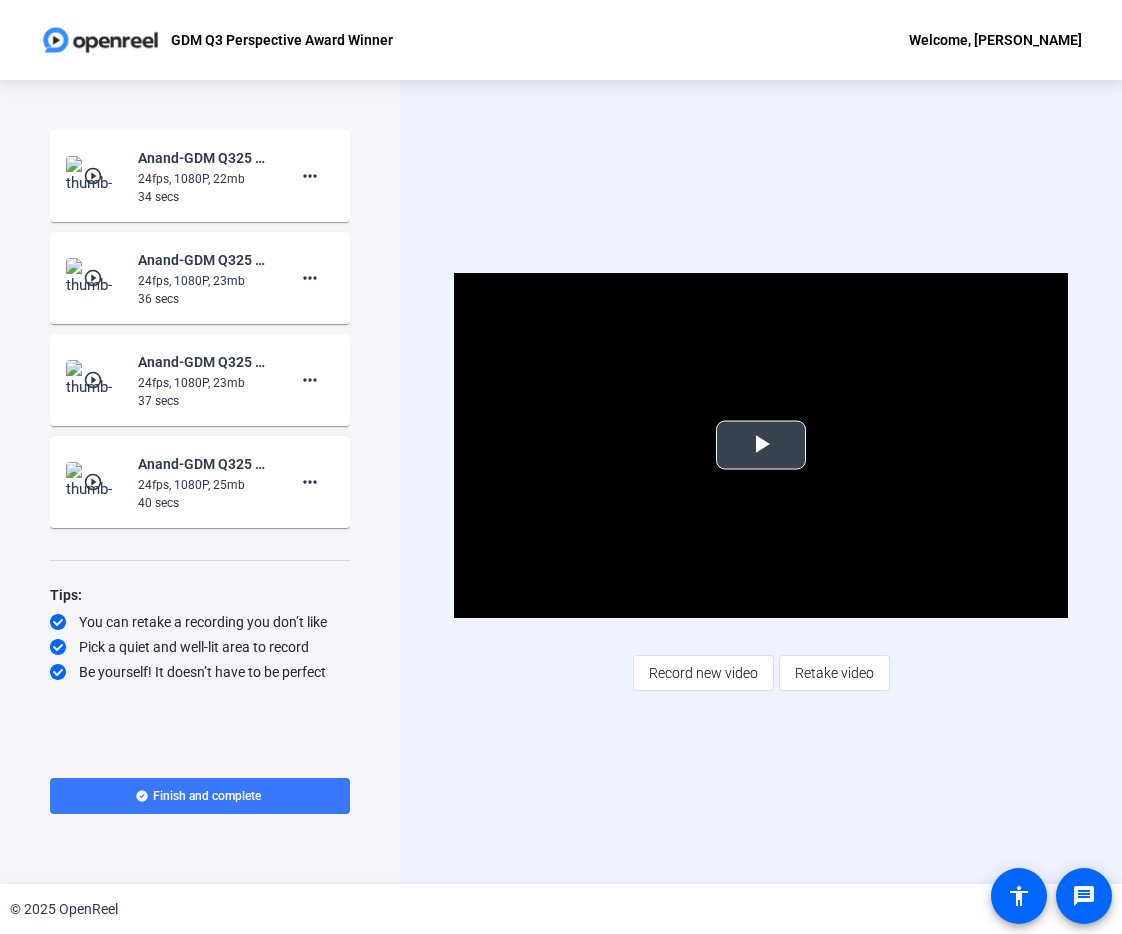 click at bounding box center [761, 445] 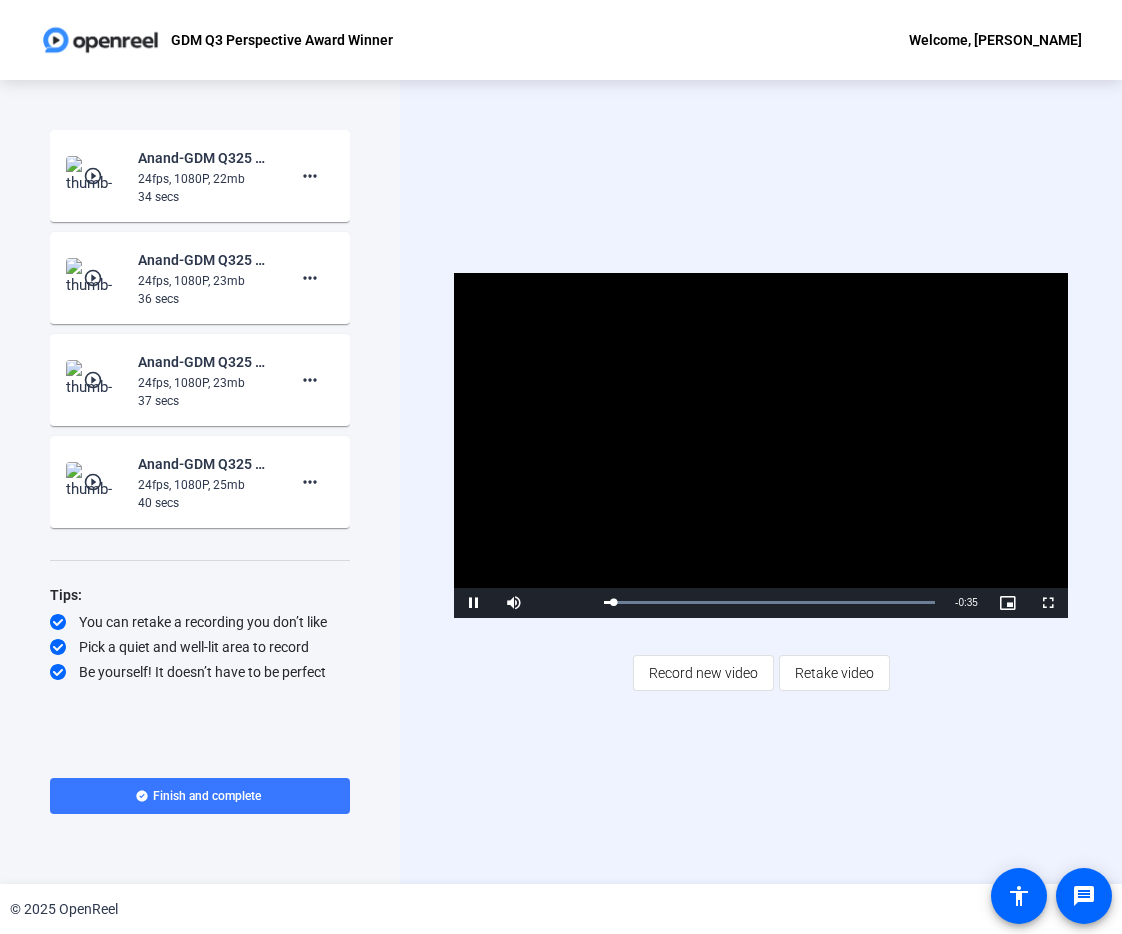 click on "Video Player is loading. Play Video Pause Mute Current Time  0:00 / Duration  0:35 Loaded :  100.00% 0:14 0:01 Stream Type  LIVE Seek to live, currently behind live LIVE Remaining Time  - 0:35   1x Playback Rate Chapters Chapters Descriptions descriptions off , selected Captions captions settings , opens captions settings dialog captions off , selected Audio Track Picture-in-Picture Fullscreen This is a modal window. Beginning of dialog window. Escape will cancel and close the window. Text Color White Black [PERSON_NAME] Blue Yellow Magenta Cyan Transparency Opaque Semi-Transparent Background Color Black White [PERSON_NAME] Blue Yellow Magenta Cyan Transparency Opaque Semi-Transparent Transparent Window Color Black White [PERSON_NAME] Blue Yellow Magenta Cyan Transparency Transparent Semi-Transparent Opaque Font Size 50% 75% 100% 125% 150% 175% 200% 300% 400% Text Edge Style None Raised Depressed Uniform Dropshadow Font Family Proportional Sans-Serif Monospace Sans-Serif Proportional Serif Monospace Serif Casual" 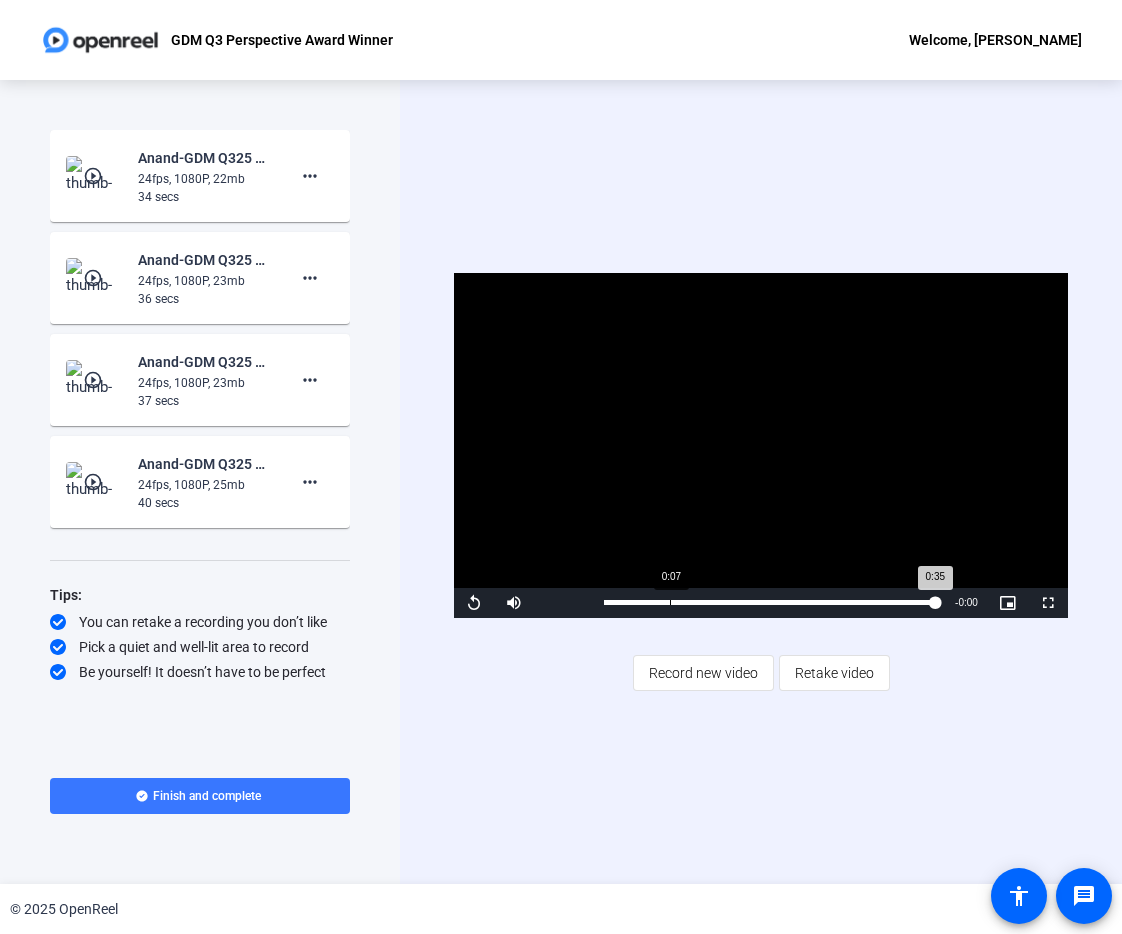 click on "Loaded :  100.00% 0:07 0:35" at bounding box center (769, 603) 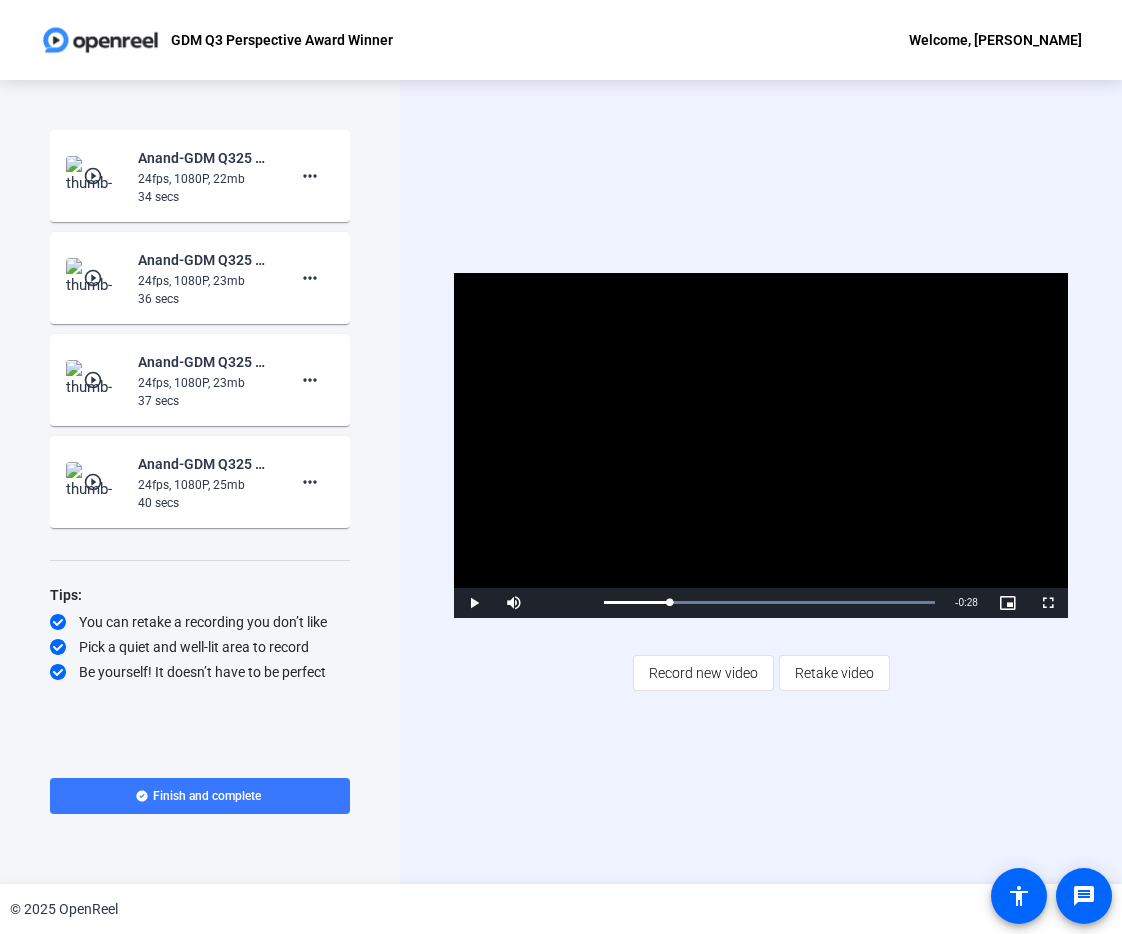 click 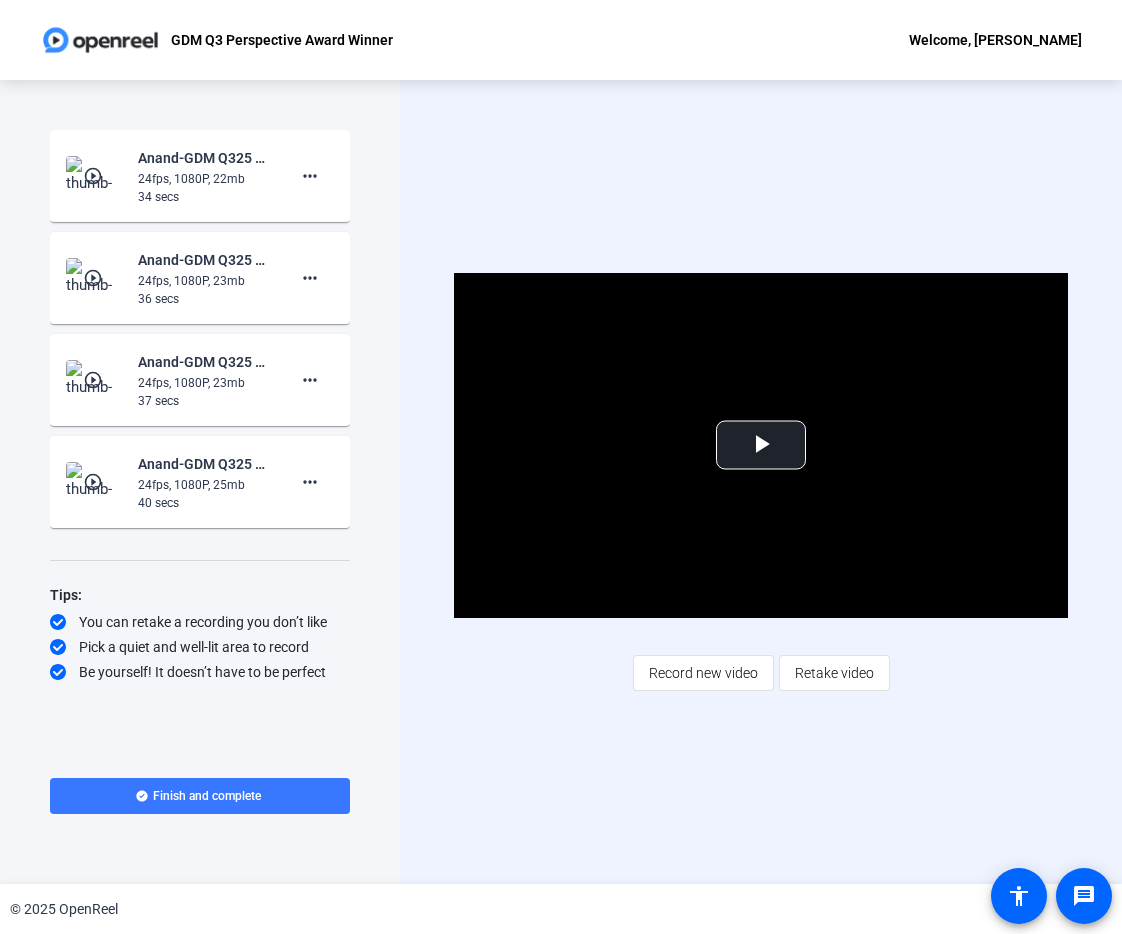 click on "play_circle_outline" 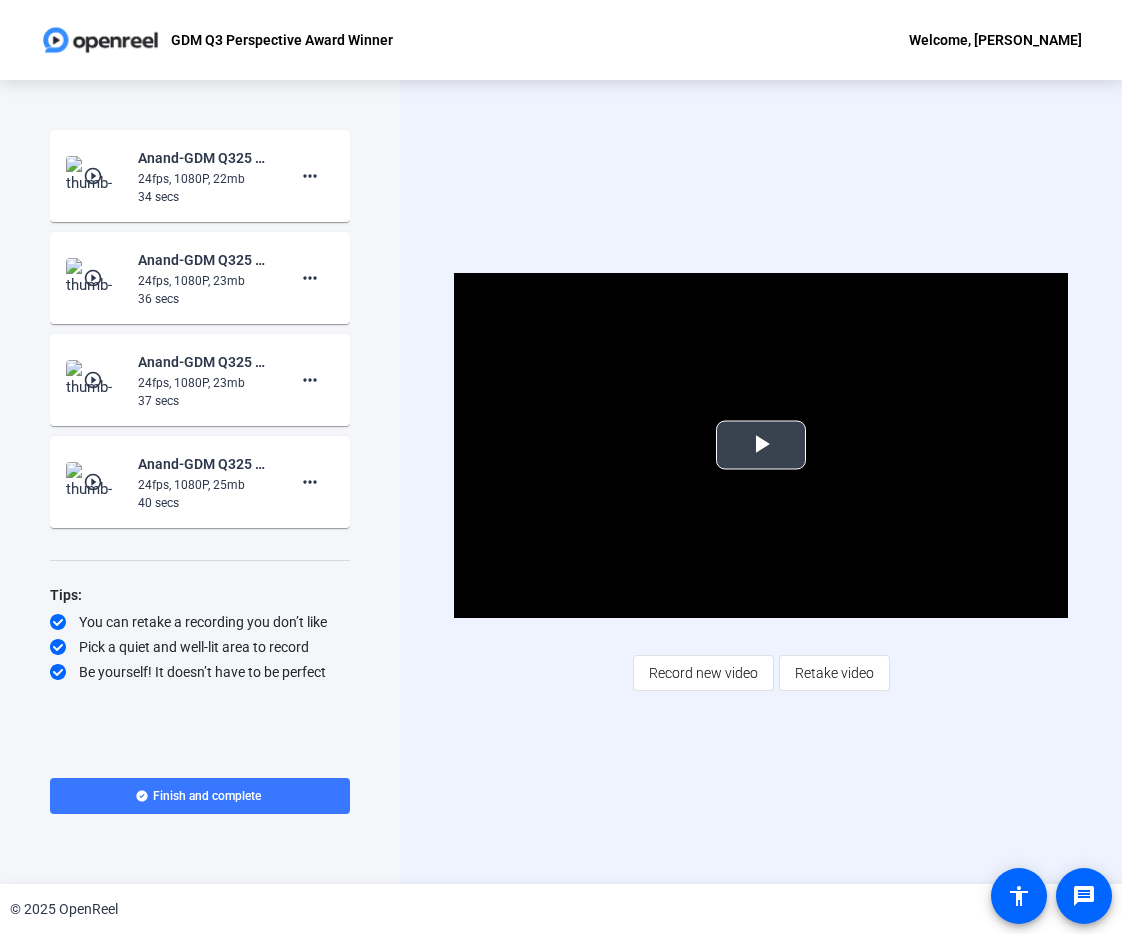 click at bounding box center [761, 445] 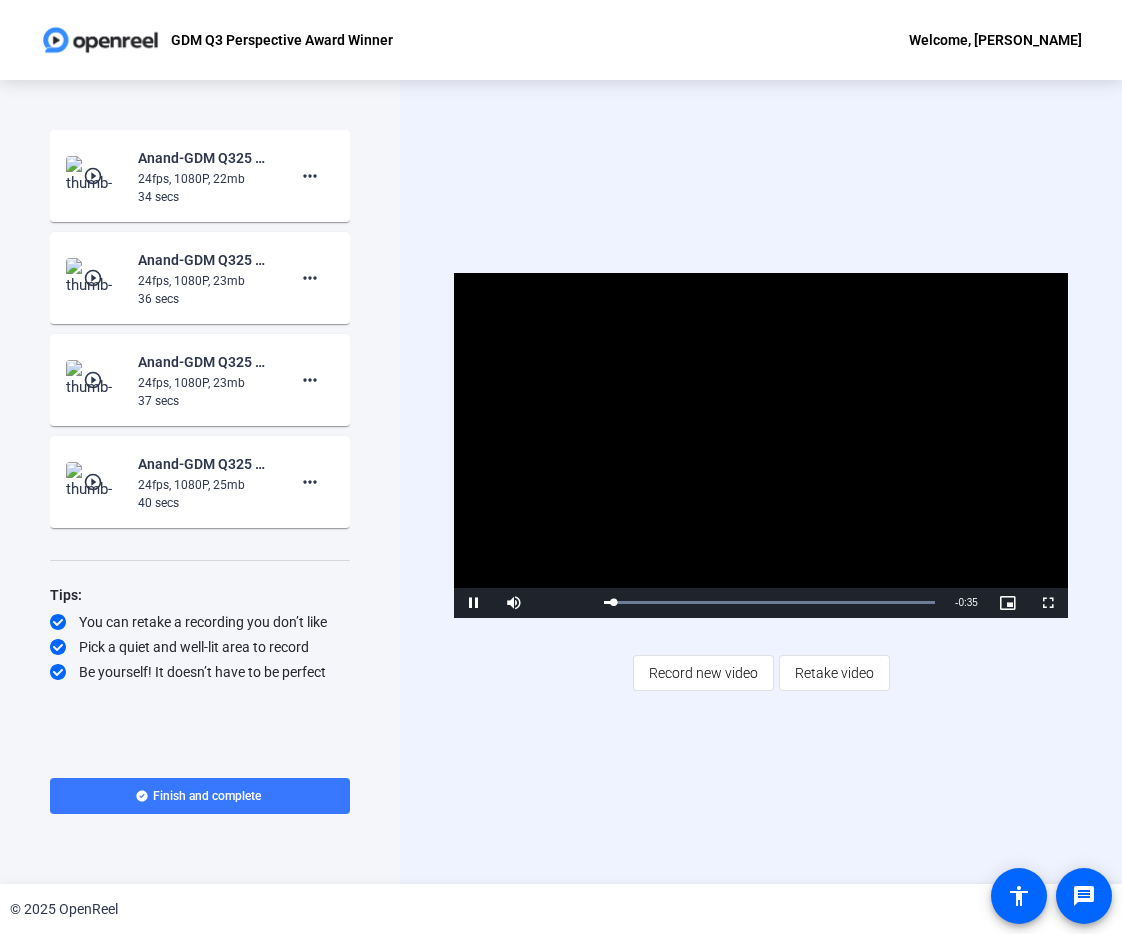 click on "Video Player is loading. Play Video Pause Mute Current Time  0:00 / Duration  0:35 Loaded :  100.00% 0:13 0:00 Stream Type  LIVE Seek to live, currently behind live LIVE Remaining Time  - 0:35   1x Playback Rate Chapters Chapters Descriptions descriptions off , selected Captions captions settings , opens captions settings dialog captions off , selected Audio Track Picture-in-Picture Fullscreen This is a modal window. Beginning of dialog window. Escape will cancel and close the window. Text Color White Black [PERSON_NAME] Blue Yellow Magenta Cyan Transparency Opaque Semi-Transparent Background Color Black White [PERSON_NAME] Blue Yellow Magenta Cyan Transparency Opaque Semi-Transparent Transparent Window Color Black White [PERSON_NAME] Blue Yellow Magenta Cyan Transparency Transparent Semi-Transparent Opaque Font Size 50% 75% 100% 125% 150% 175% 200% 300% 400% Text Edge Style None Raised Depressed Uniform Dropshadow Font Family Proportional Sans-Serif Monospace Sans-Serif Proportional Serif Monospace Serif Casual" 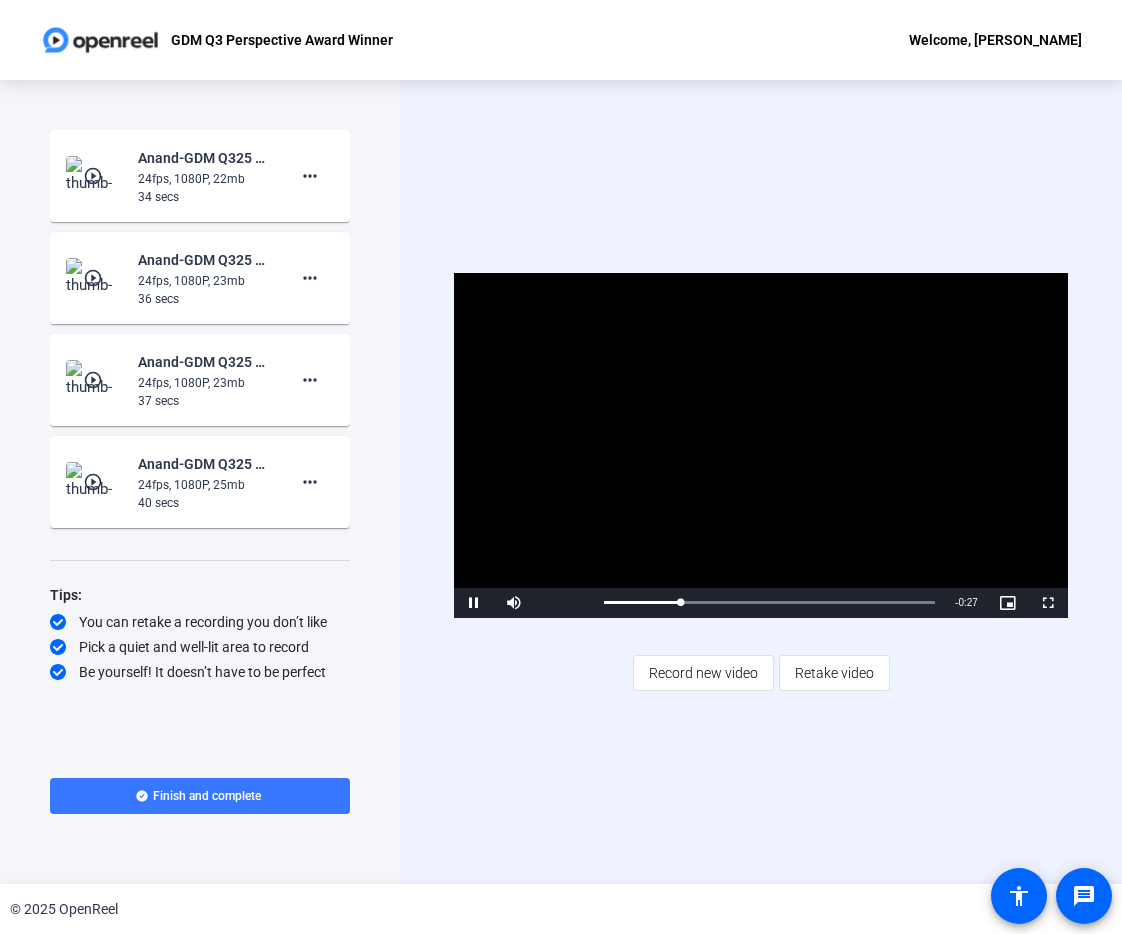 click on "play_circle_outline" 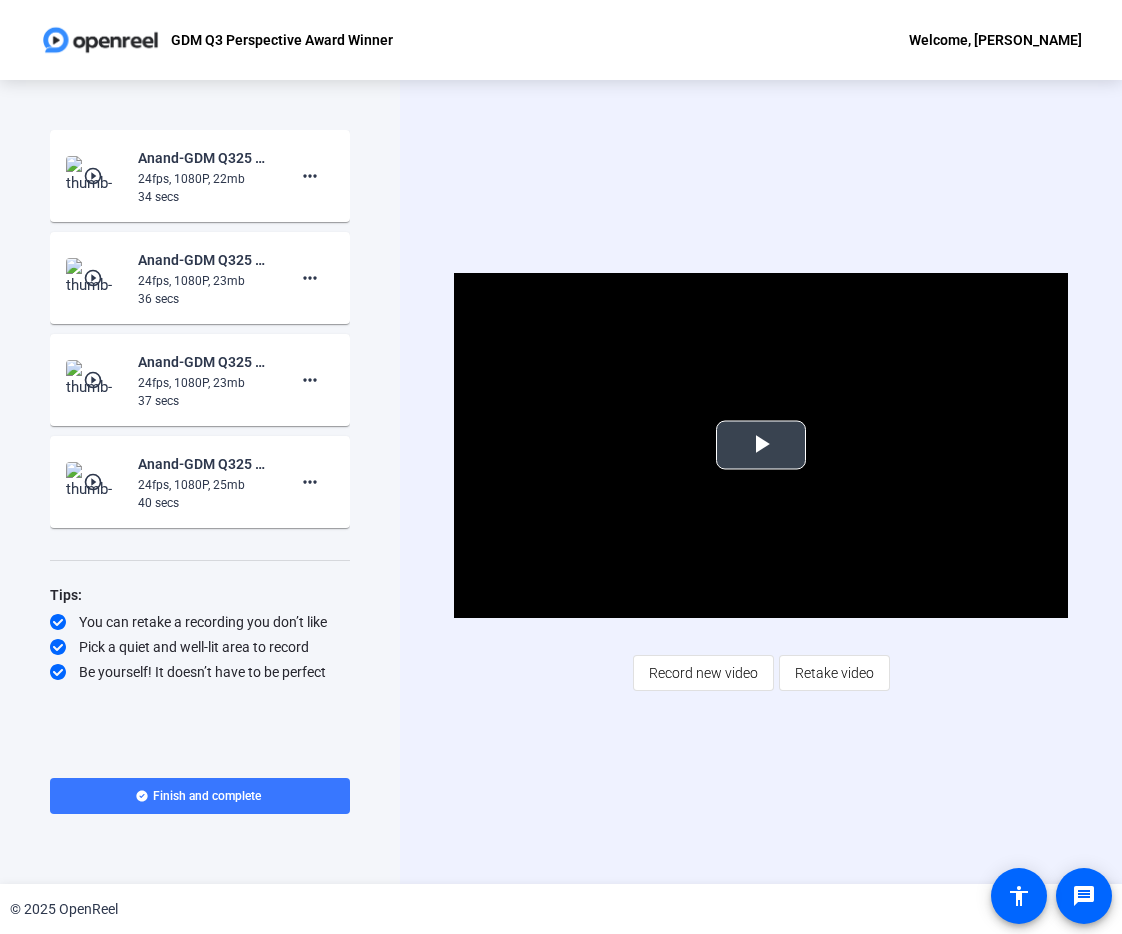 click at bounding box center (761, 445) 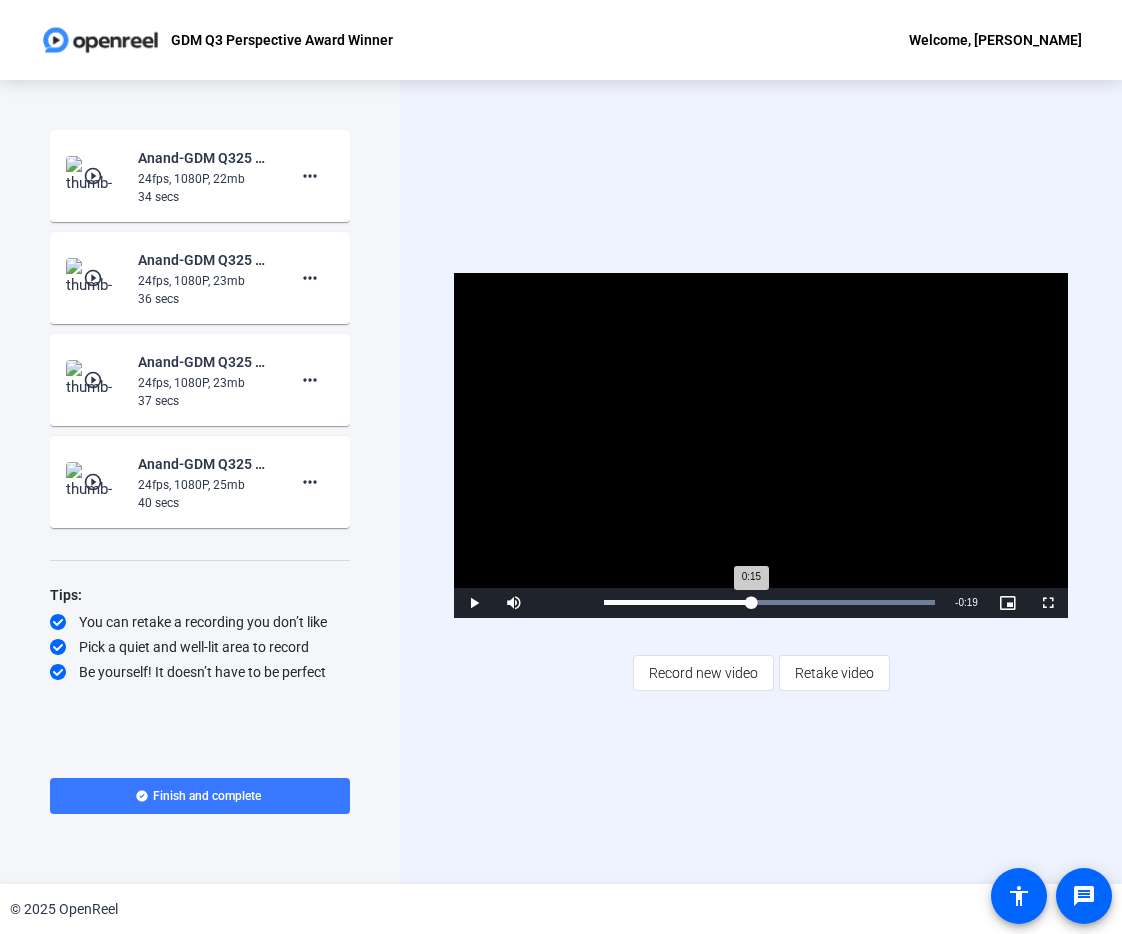 click on "Loaded :  100.00% 0:15 0:15" at bounding box center (769, 603) 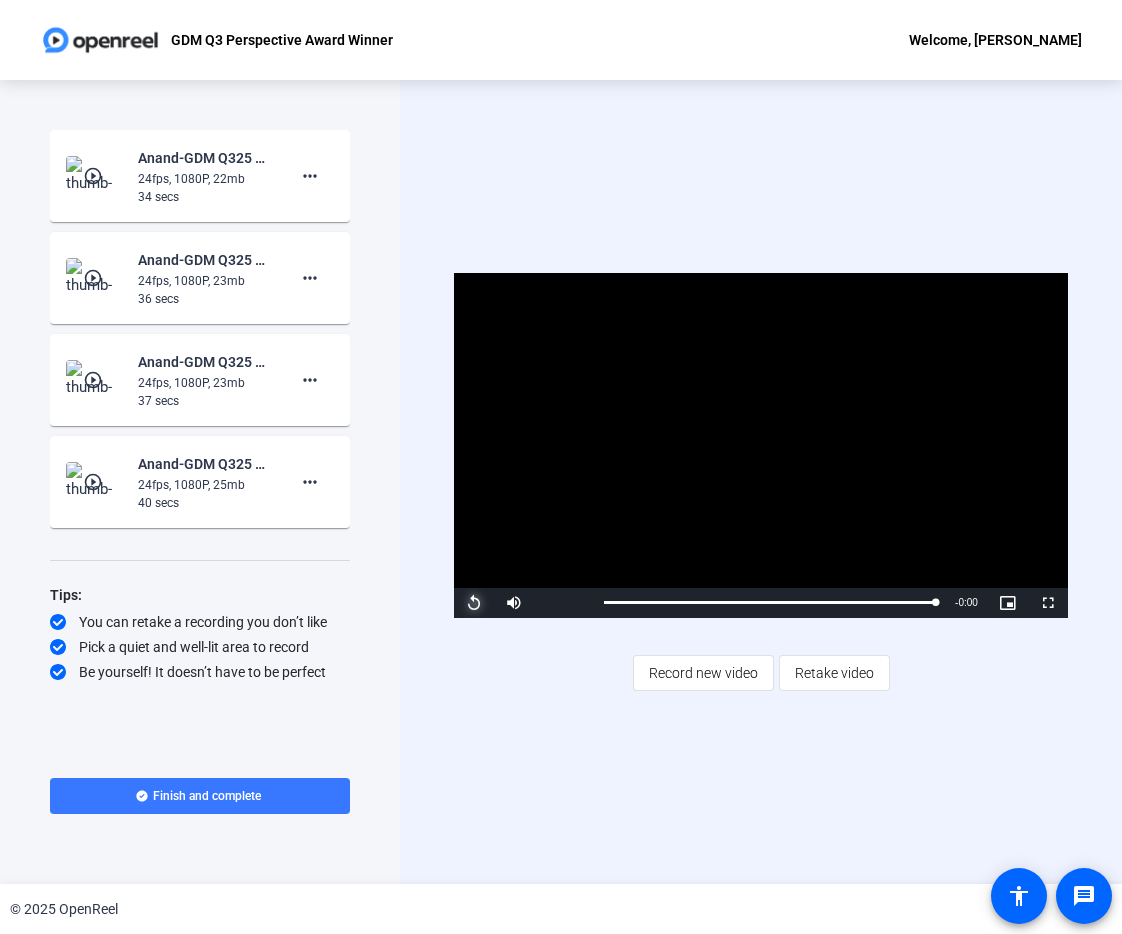 click at bounding box center [474, 603] 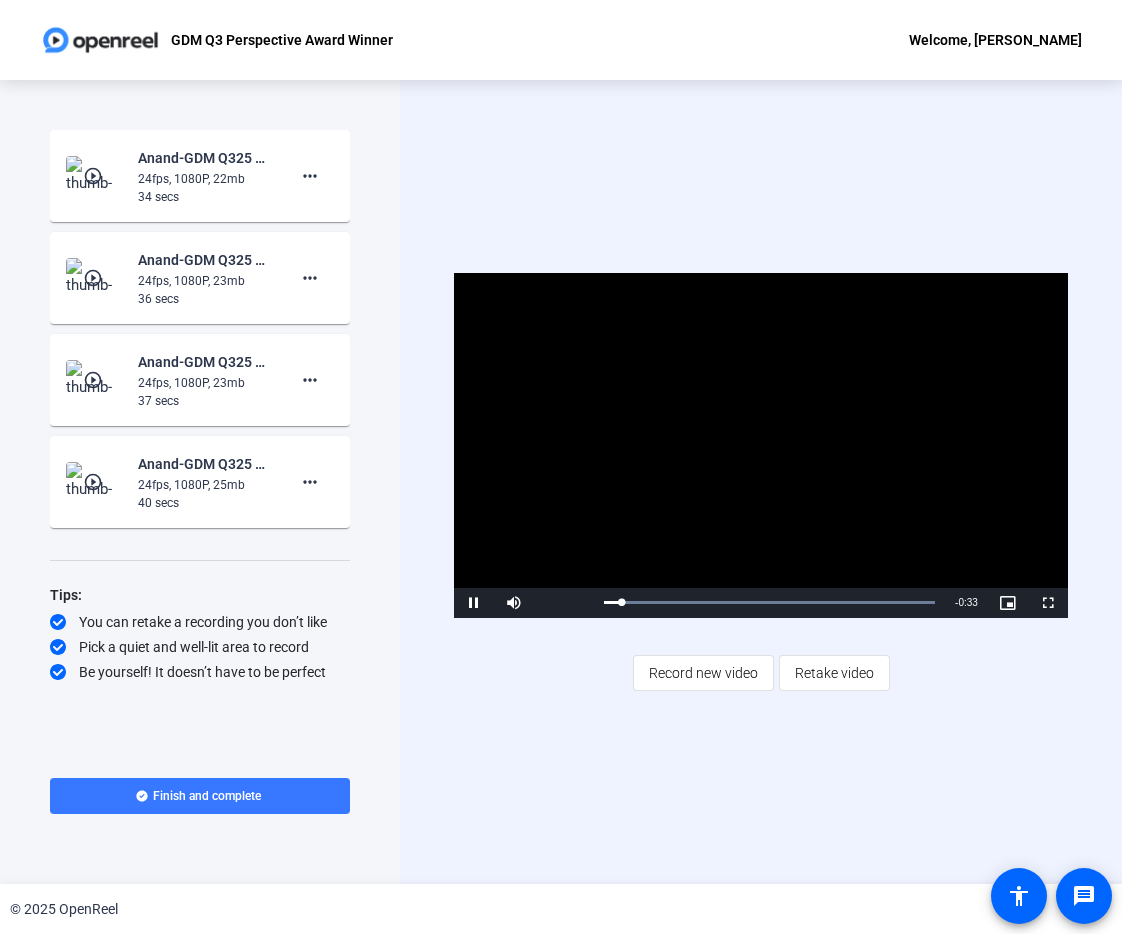 click on "play_circle_outline" 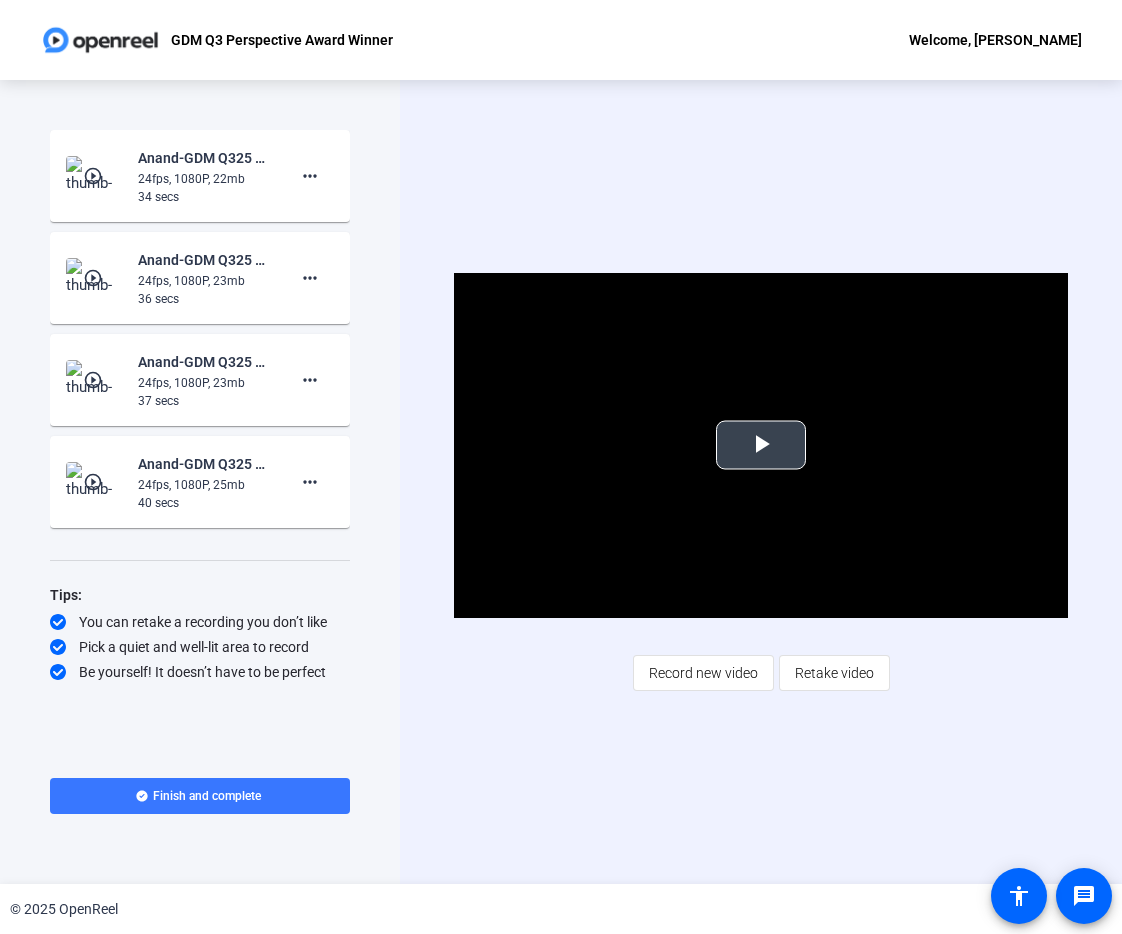 click at bounding box center [761, 445] 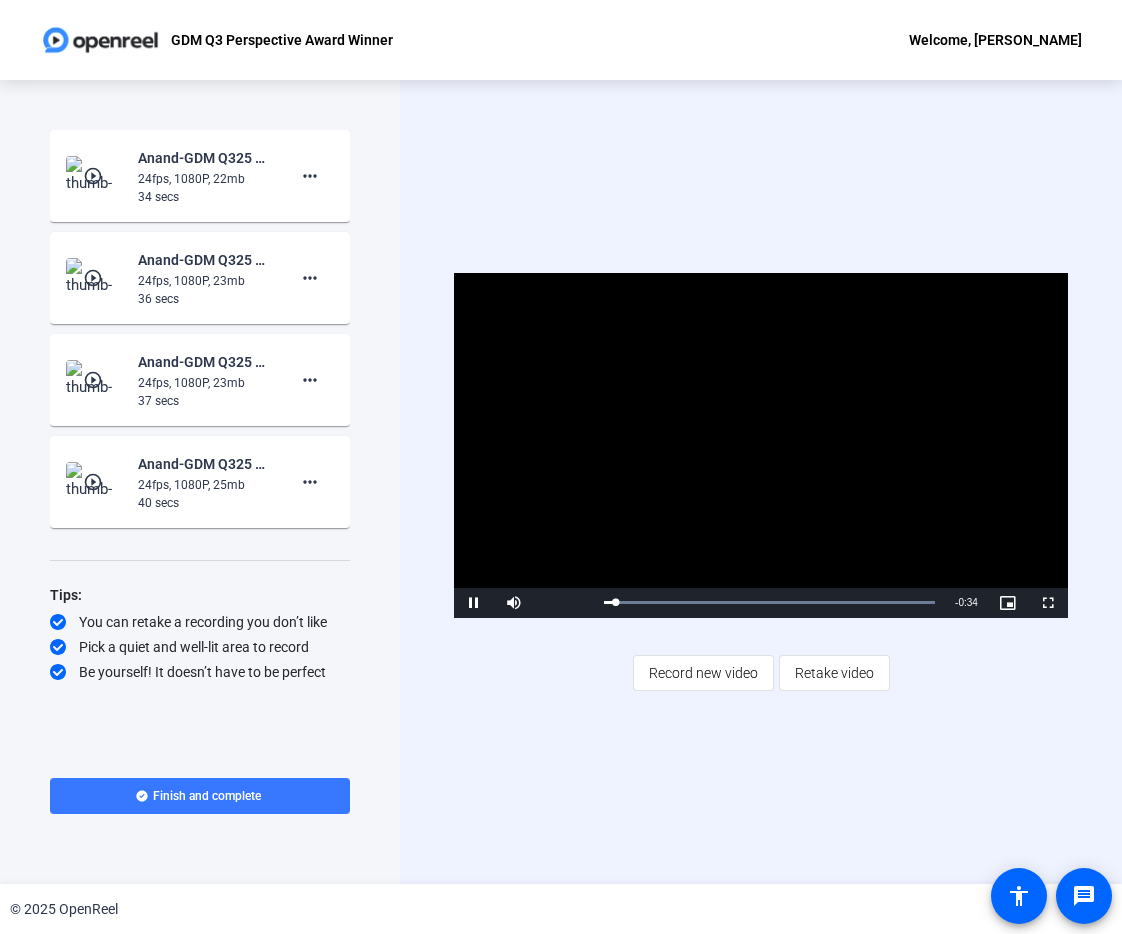 click on "Video Player is loading. Play Video Pause Mute Current Time  0:01 / Duration  0:35 Loaded :  100.00% 0:07 0:01 Stream Type  LIVE Seek to live, currently behind live LIVE Remaining Time  - 0:34   1x Playback Rate Chapters Chapters Descriptions descriptions off , selected Captions captions settings , opens captions settings dialog captions off , selected Audio Track Picture-in-Picture Fullscreen This is a modal window. Beginning of dialog window. Escape will cancel and close the window. Text Color White Black [PERSON_NAME] Blue Yellow Magenta Cyan Transparency Opaque Semi-Transparent Background Color Black White [PERSON_NAME] Blue Yellow Magenta Cyan Transparency Opaque Semi-Transparent Transparent Window Color Black White [PERSON_NAME] Blue Yellow Magenta Cyan Transparency Transparent Semi-Transparent Opaque Font Size 50% 75% 100% 125% 150% 175% 200% 300% 400% Text Edge Style None Raised Depressed Uniform Dropshadow Font Family Proportional Sans-Serif Monospace Sans-Serif Proportional Serif Monospace Serif Casual" 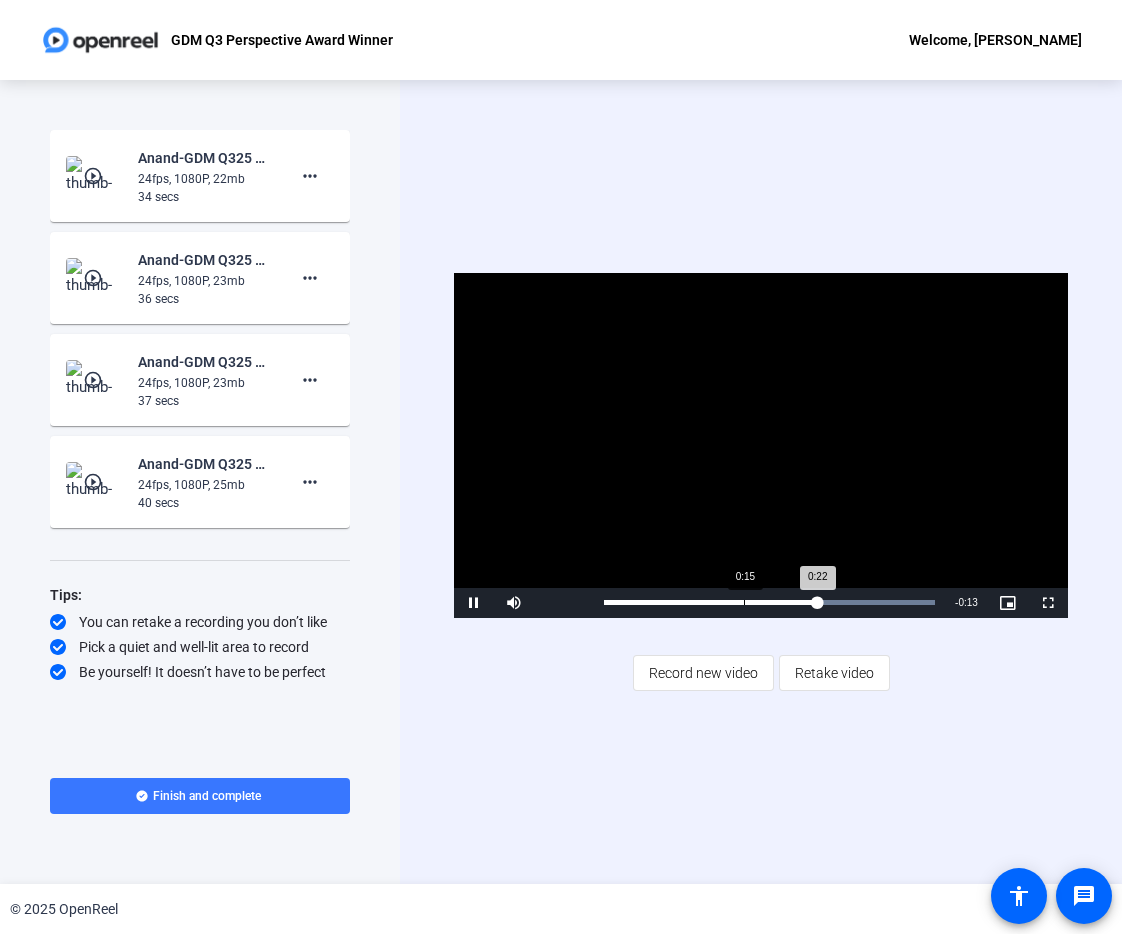 click on "0:15" at bounding box center (744, 602) 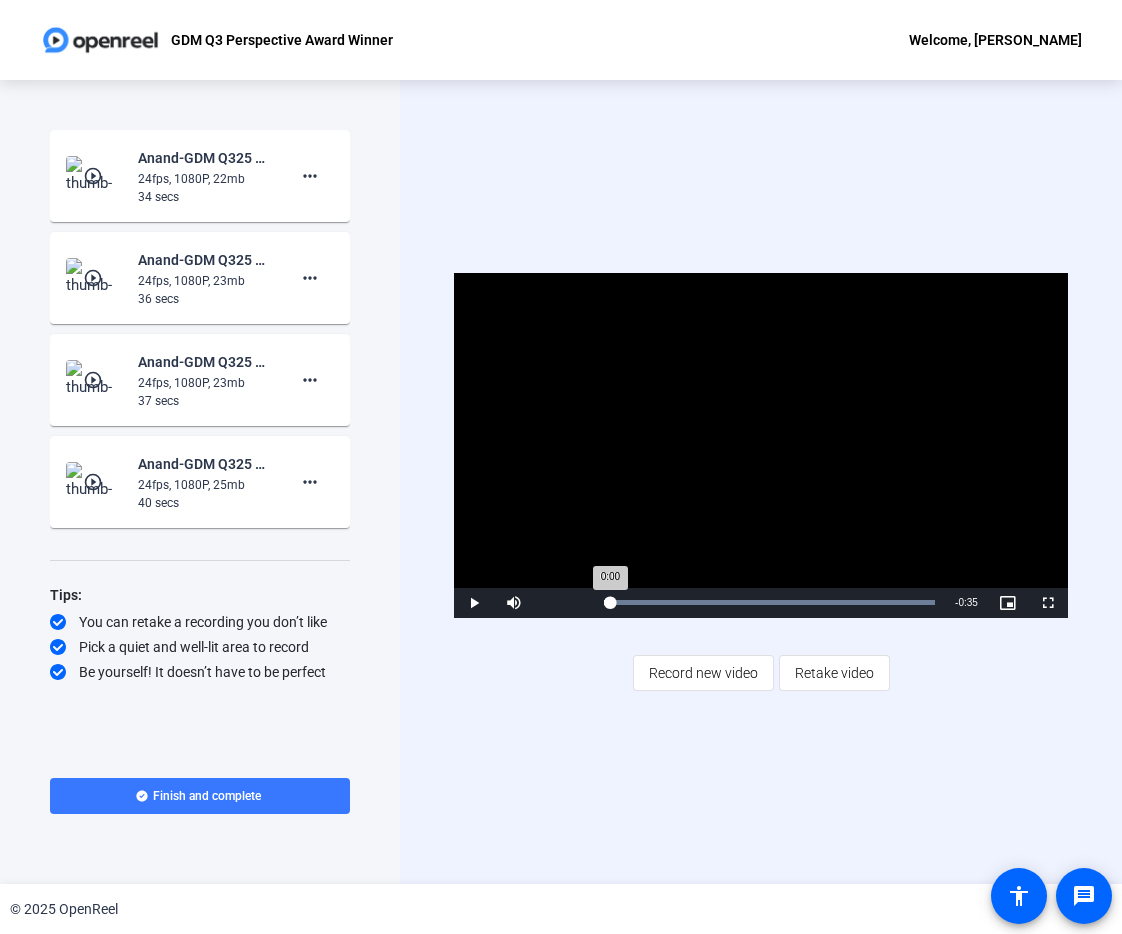 drag, startPoint x: 660, startPoint y: 613, endPoint x: 606, endPoint y: 613, distance: 54 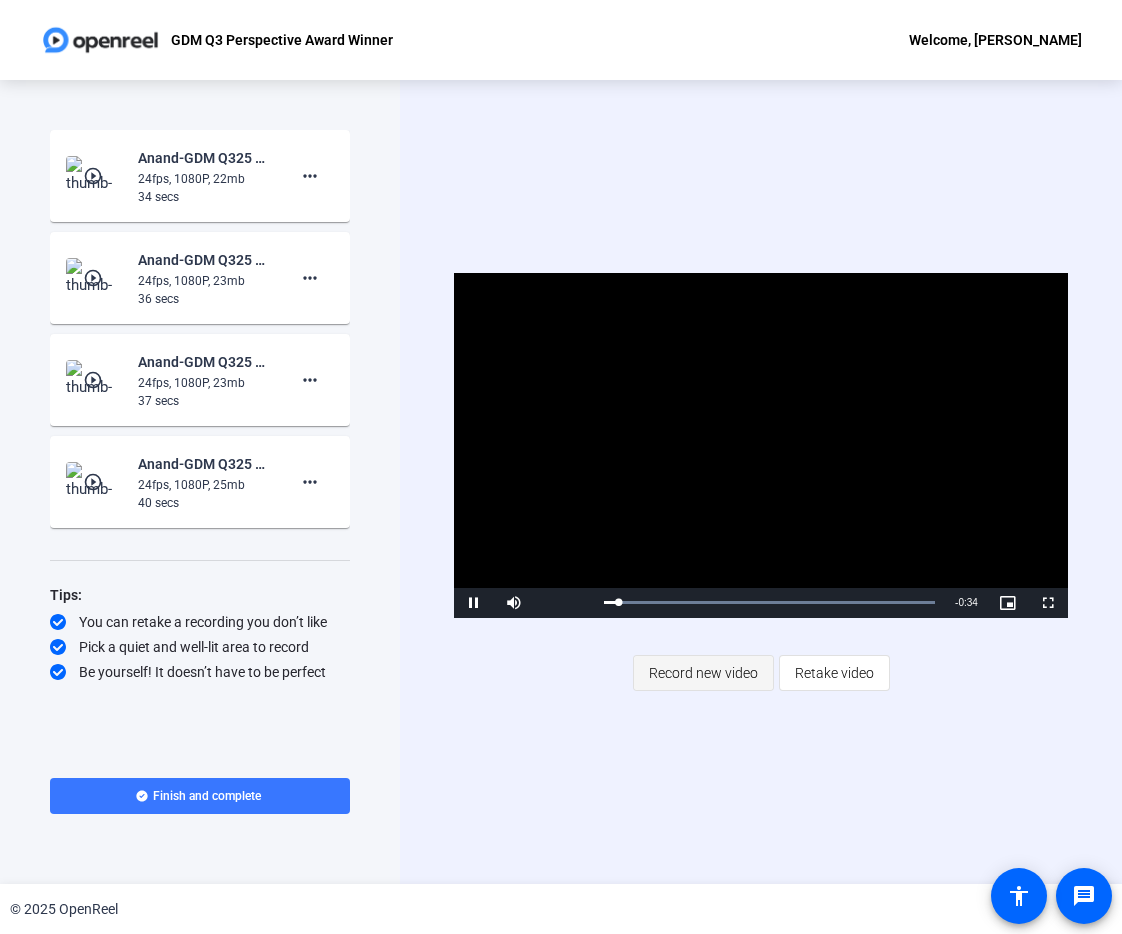 click on "Record new video" 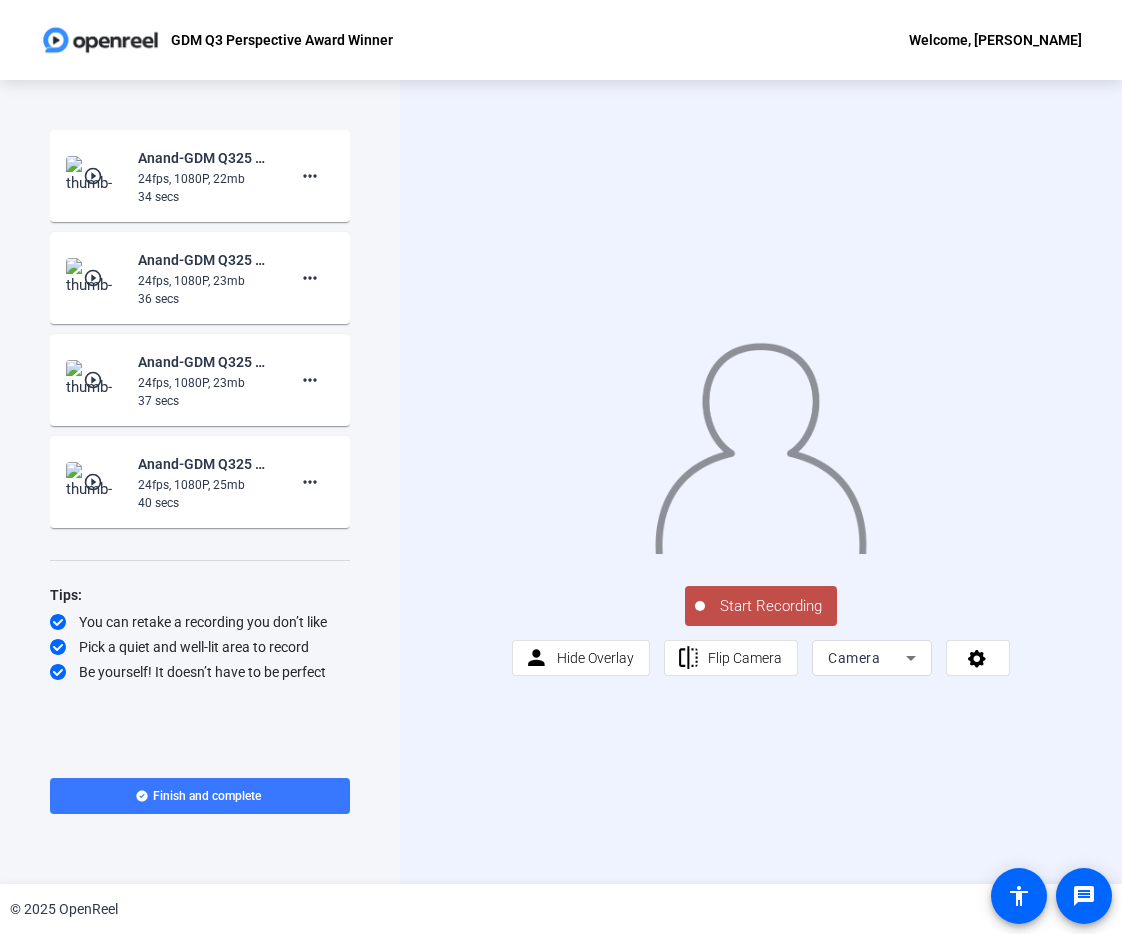 click on "Start Recording" 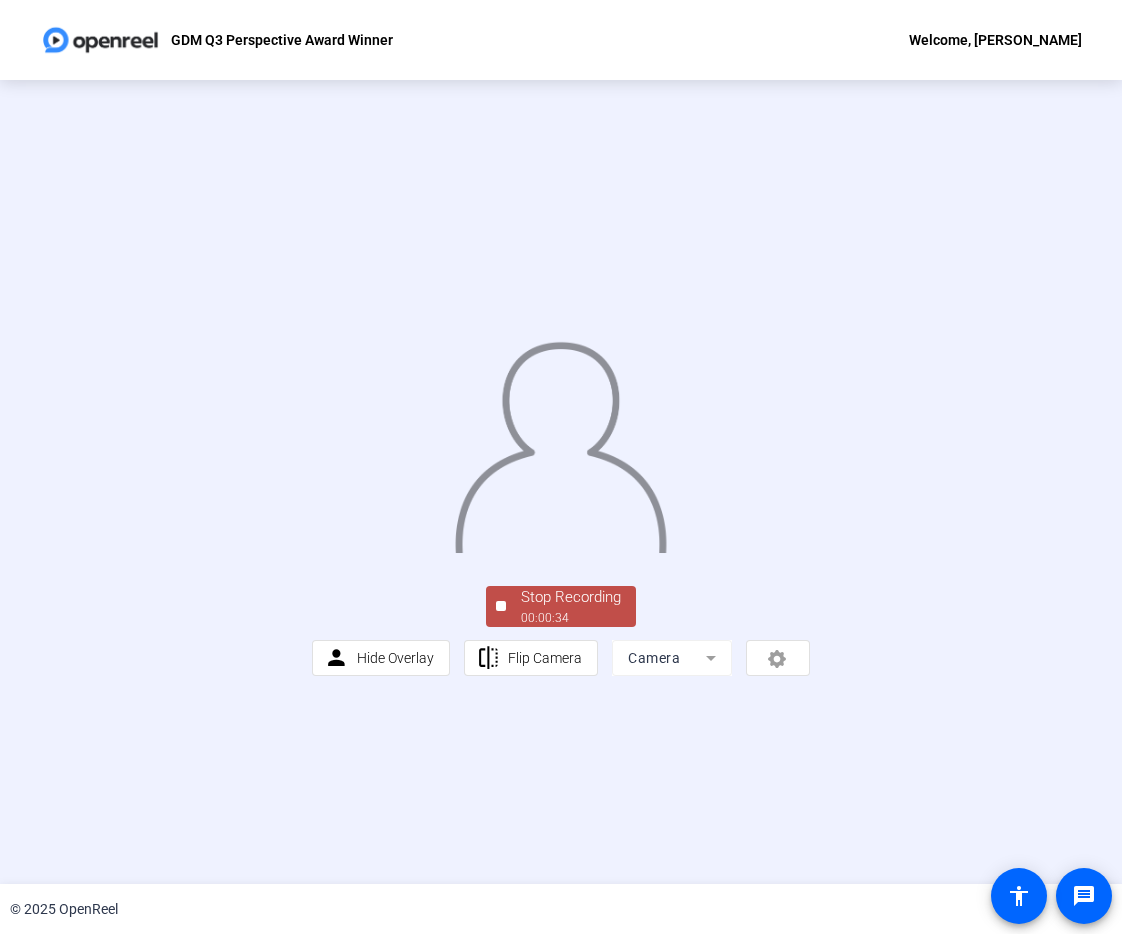 click on "Stop Recording" 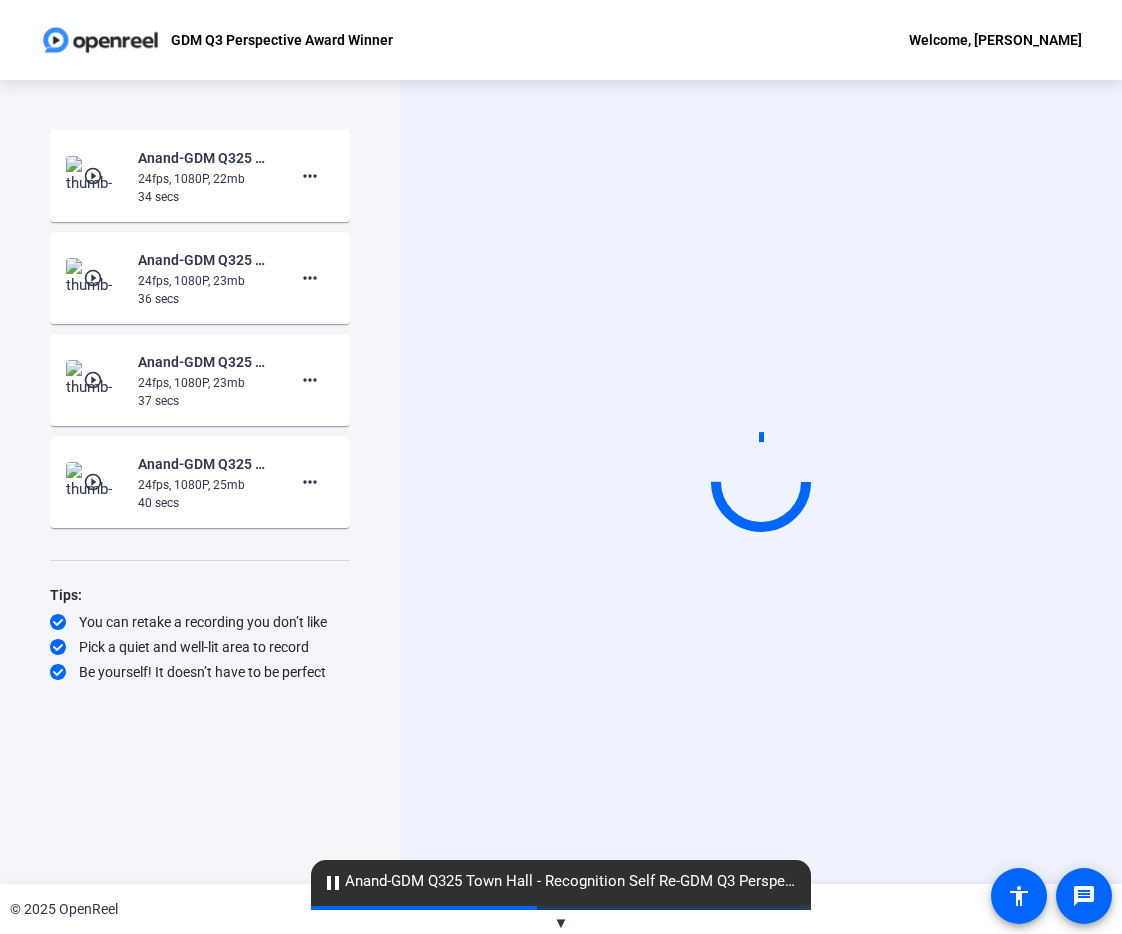 click on "Start Recording  play_circle_outline  Anand-GDM Q325 Town Hall - Recognition Self Re-GDM Q3 Perspective Award Winner-1753718253443-webcam  24fps, 1080P, 22mb  34 secs more_horiz play_circle_outline  Anand-GDM Q325 Town Hall - Recognition Self Re-GDM Q3 Perspective Award Winner-1753717873473-webcam  24fps, 1080P, 23mb  36 secs more_horiz play_circle_outline  Anand-GDM Q325 Town Hall - Recognition Self Re-GDM Q3 Perspective Award Winner-1753717301765-webcam  24fps, 1080P, 23mb  37 secs more_horiz play_circle_outline  Anand-GDM Q325 Town Hall - Recognition Self Re-GDM Q3 Perspective Award Winner-1753716852468-webcam  24fps, 1080P, 25mb  40 secs more_horiz Tips:
You can retake a recording you don’t like
Pick a quiet and well-lit area to record
Be yourself! It doesn’t have to be perfect" 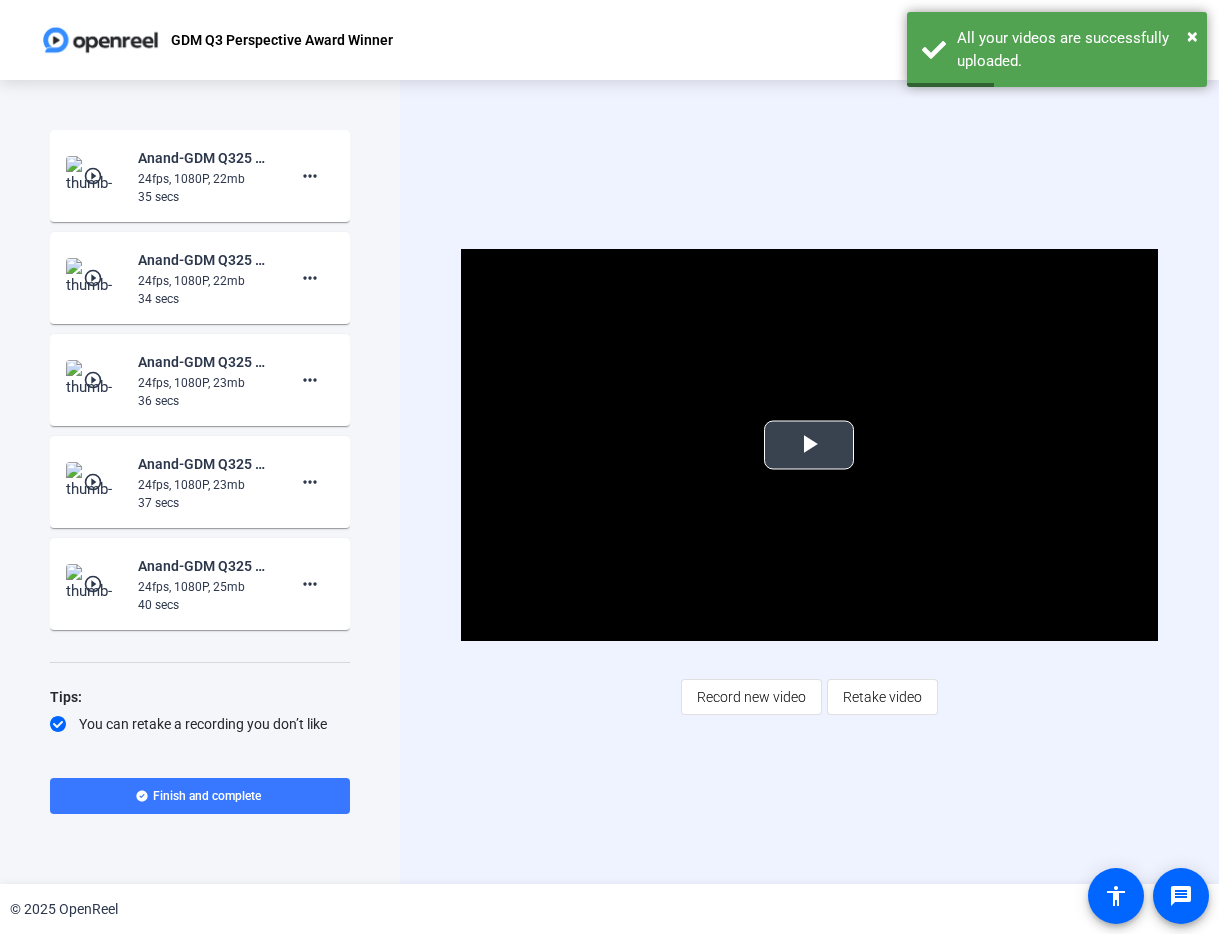 click at bounding box center (809, 445) 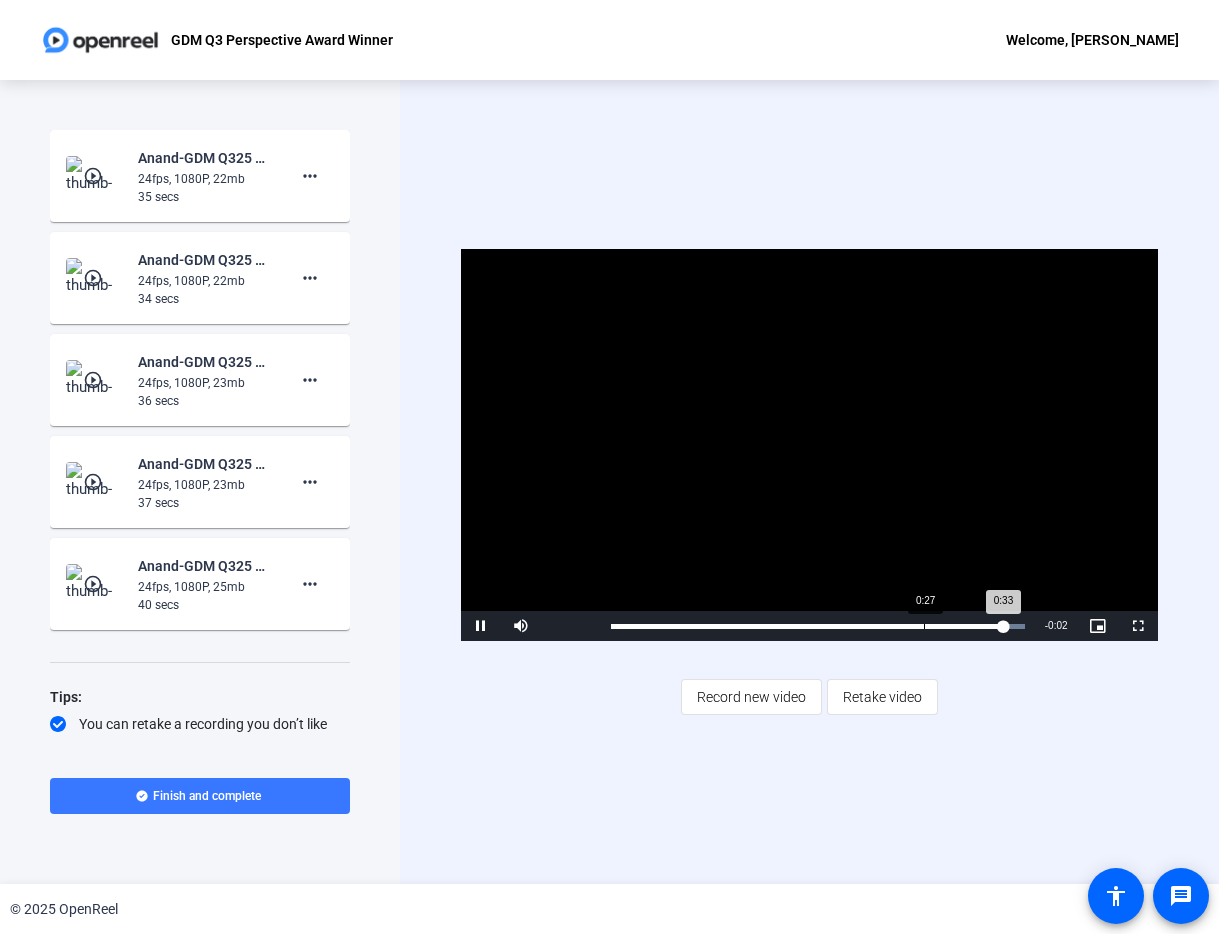 click on "Loaded :  100.00% 0:27 0:33" at bounding box center (817, 626) 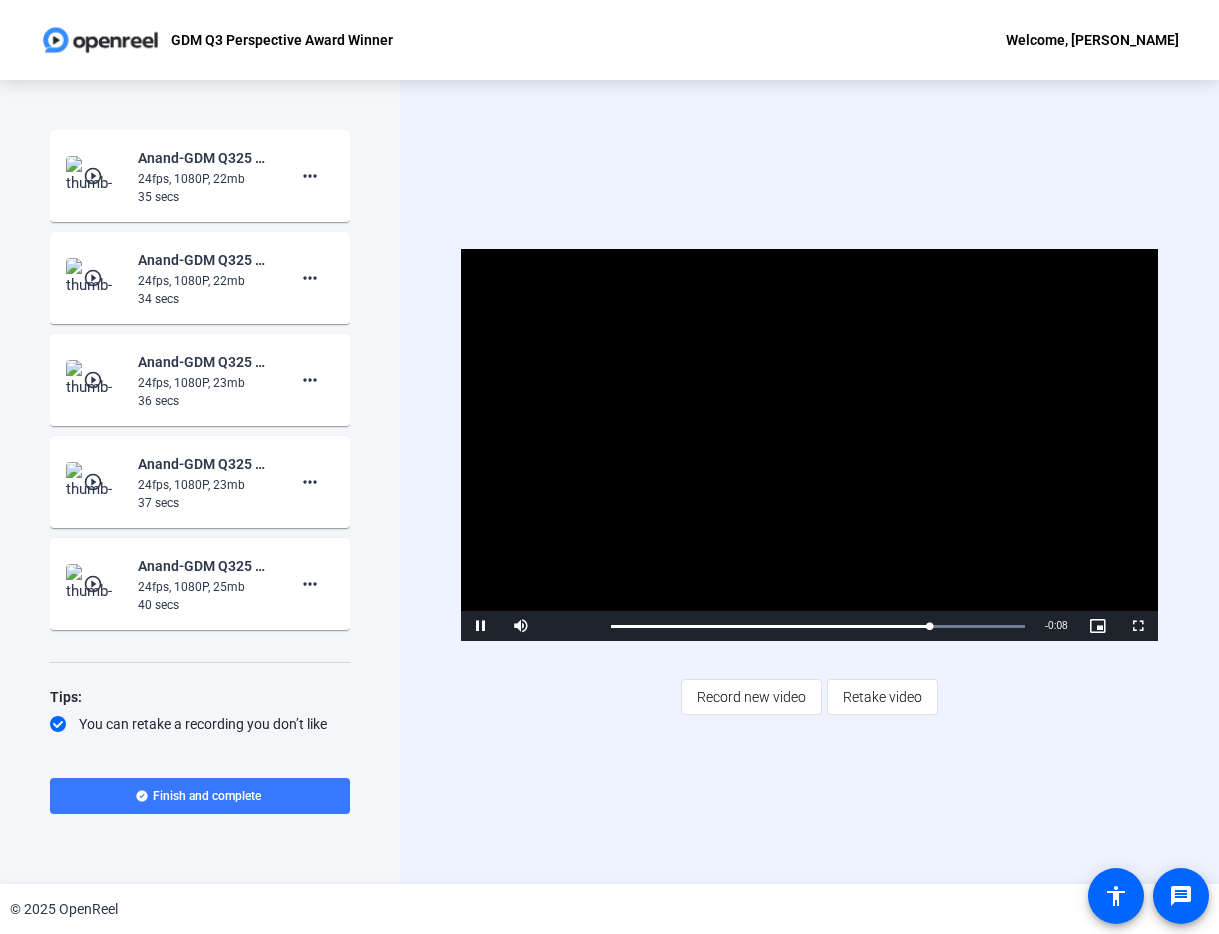 click at bounding box center [809, 445] 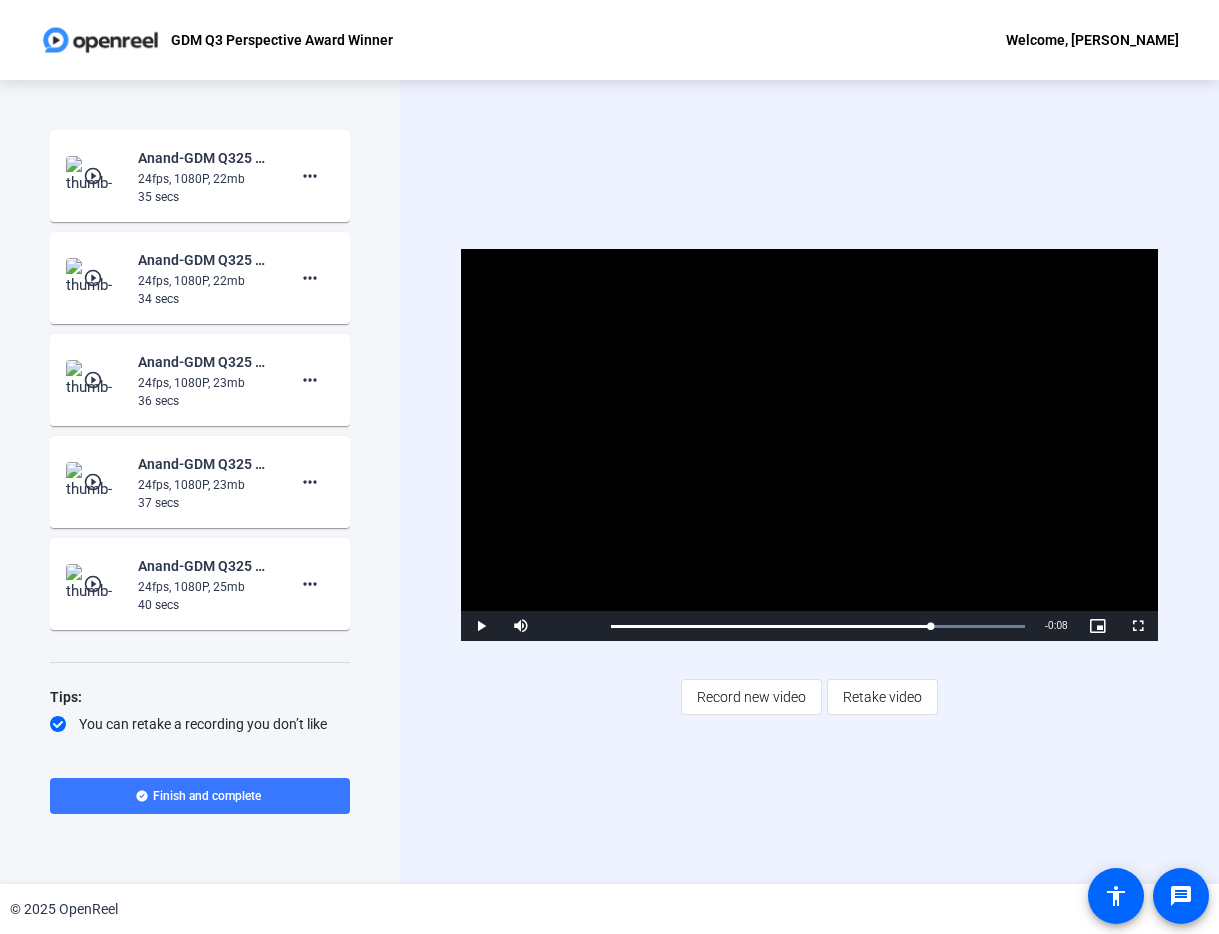 click at bounding box center [809, 445] 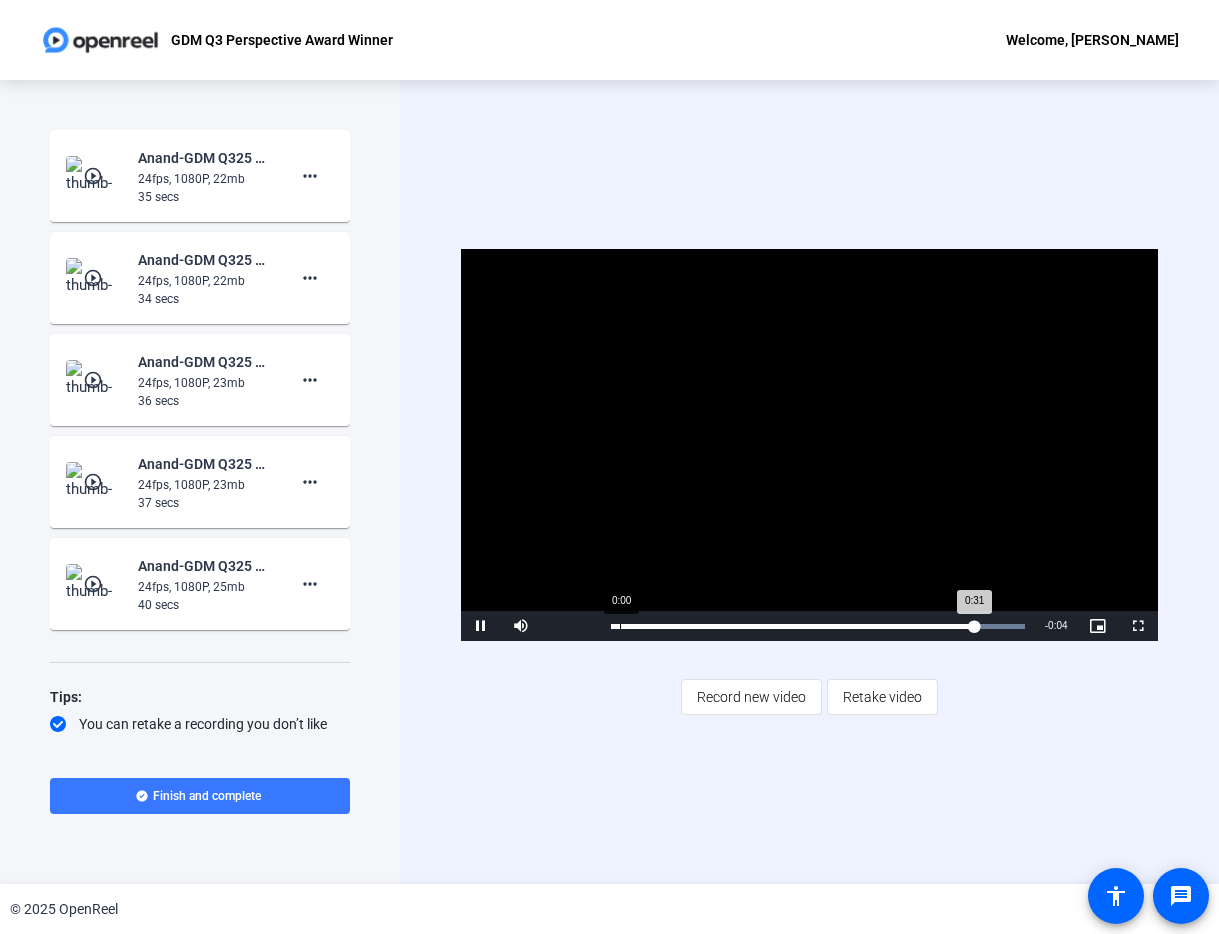 click on "Loaded :  100.00% 0:00 0:31" at bounding box center [817, 626] 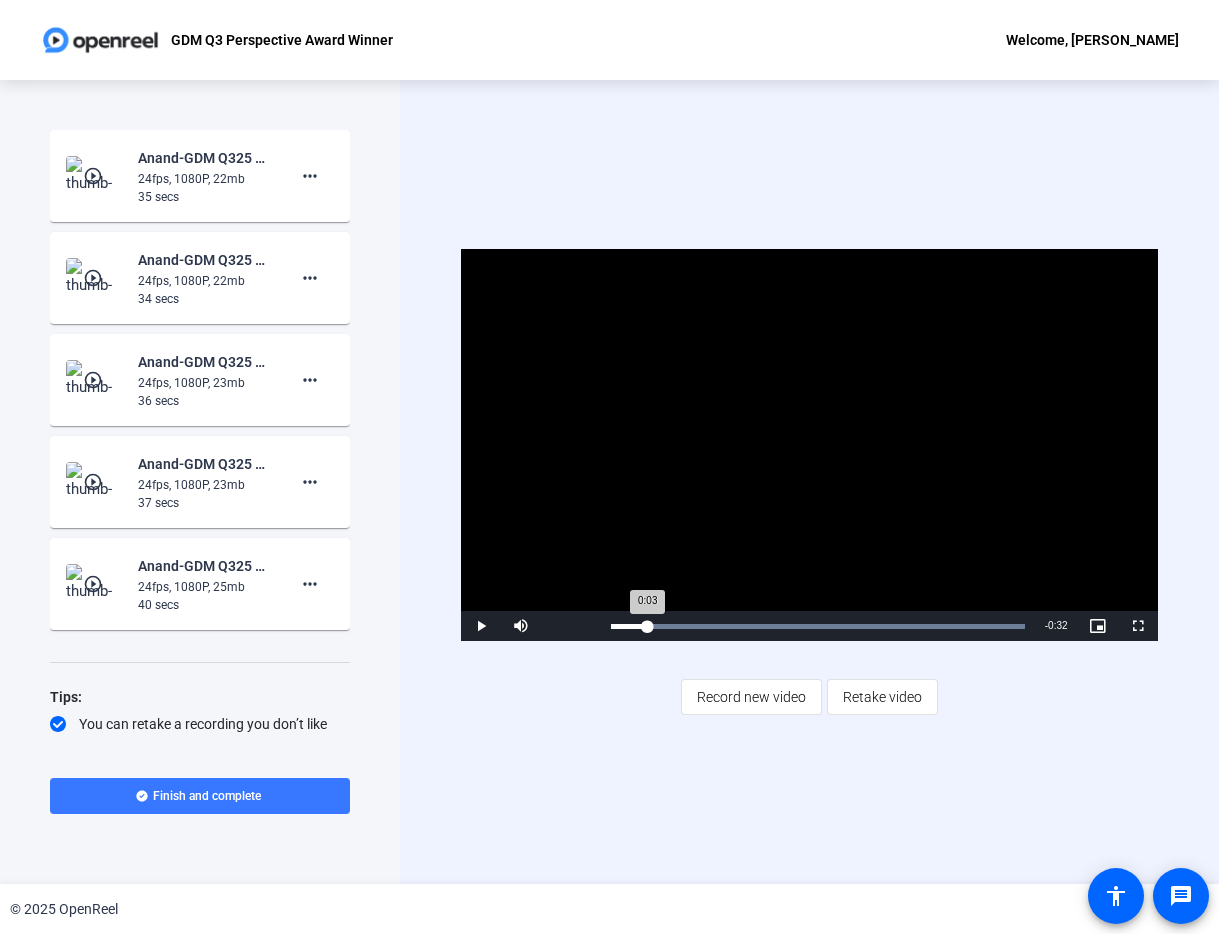 click on "Loaded :  100.00% 0:03 0:03" at bounding box center (817, 626) 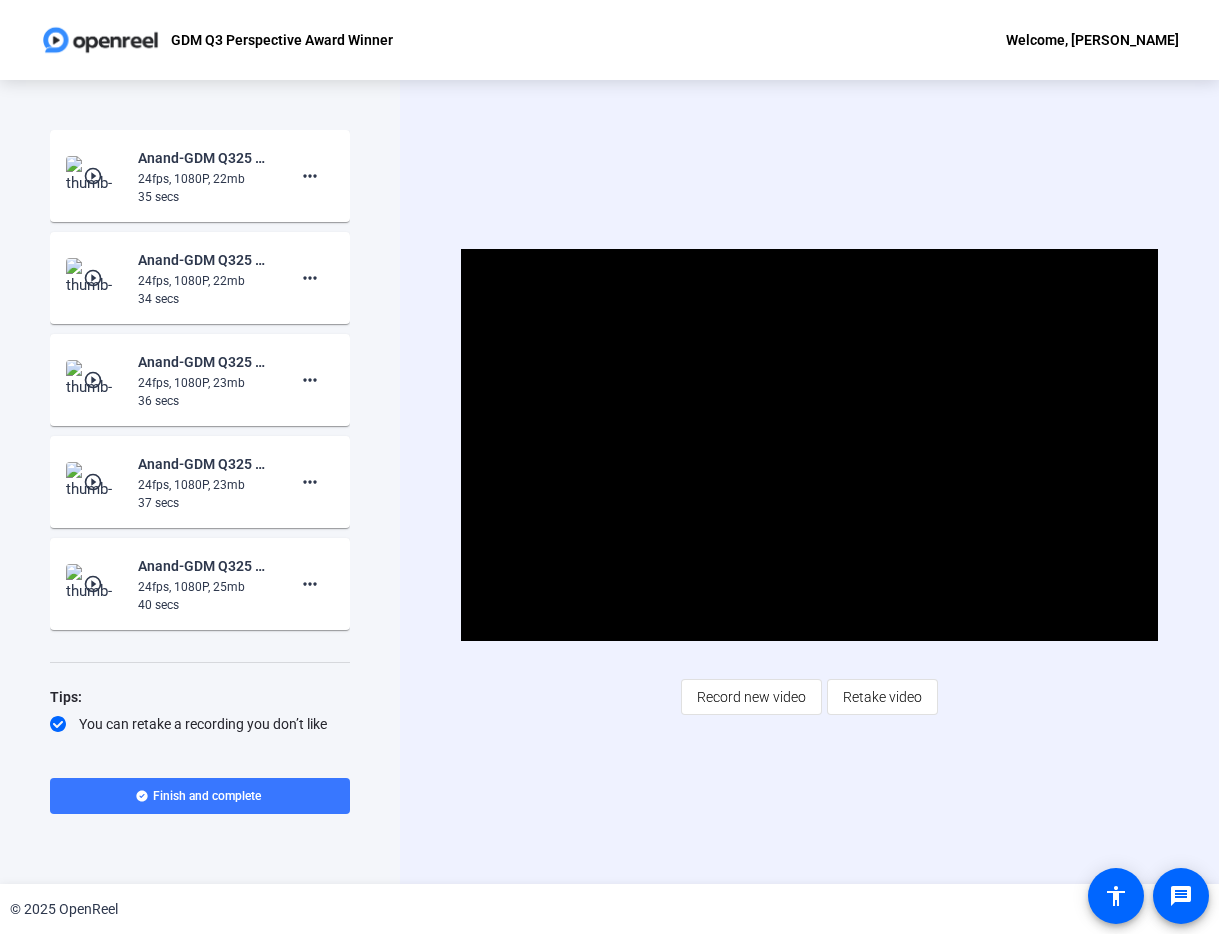 click at bounding box center [809, 445] 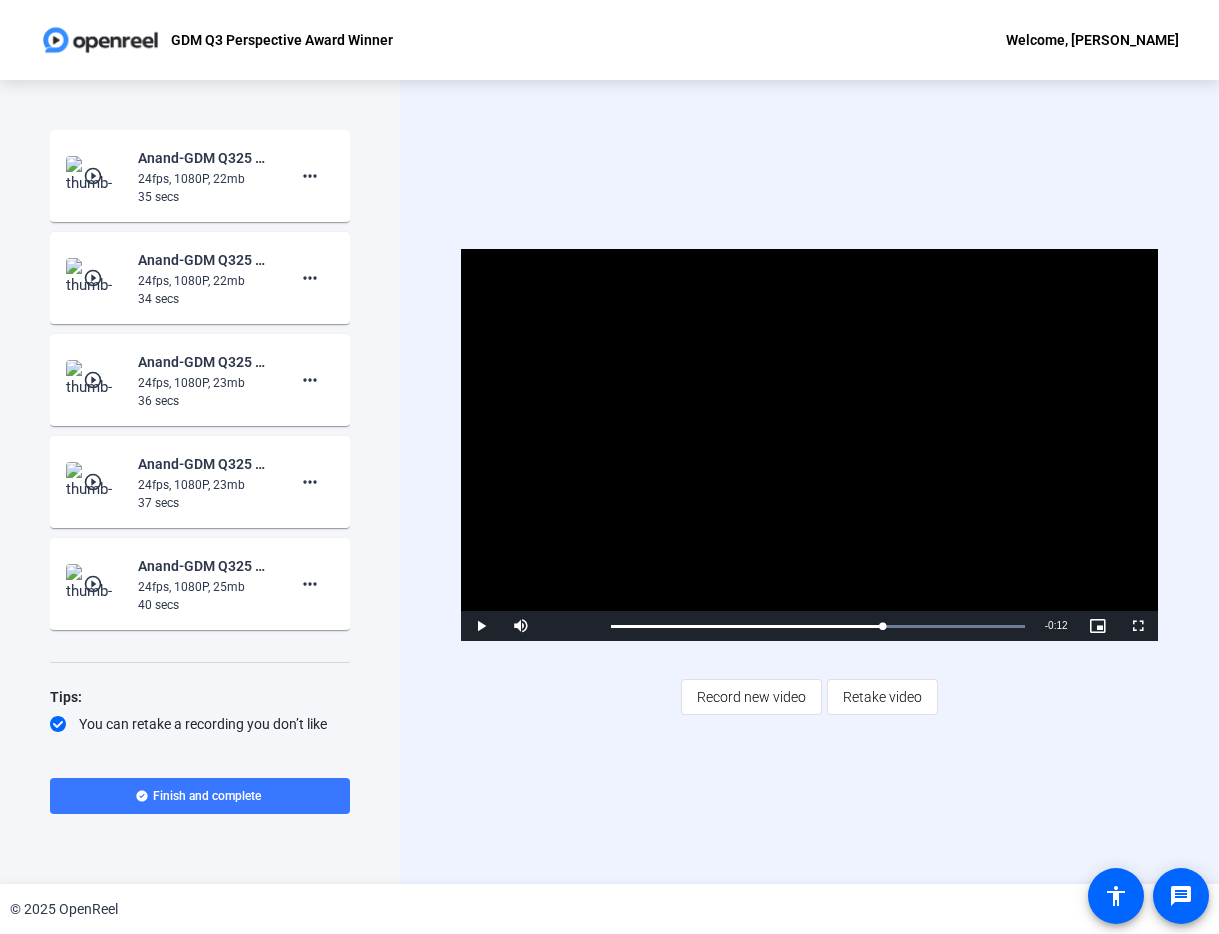 click on "play_circle_outline" 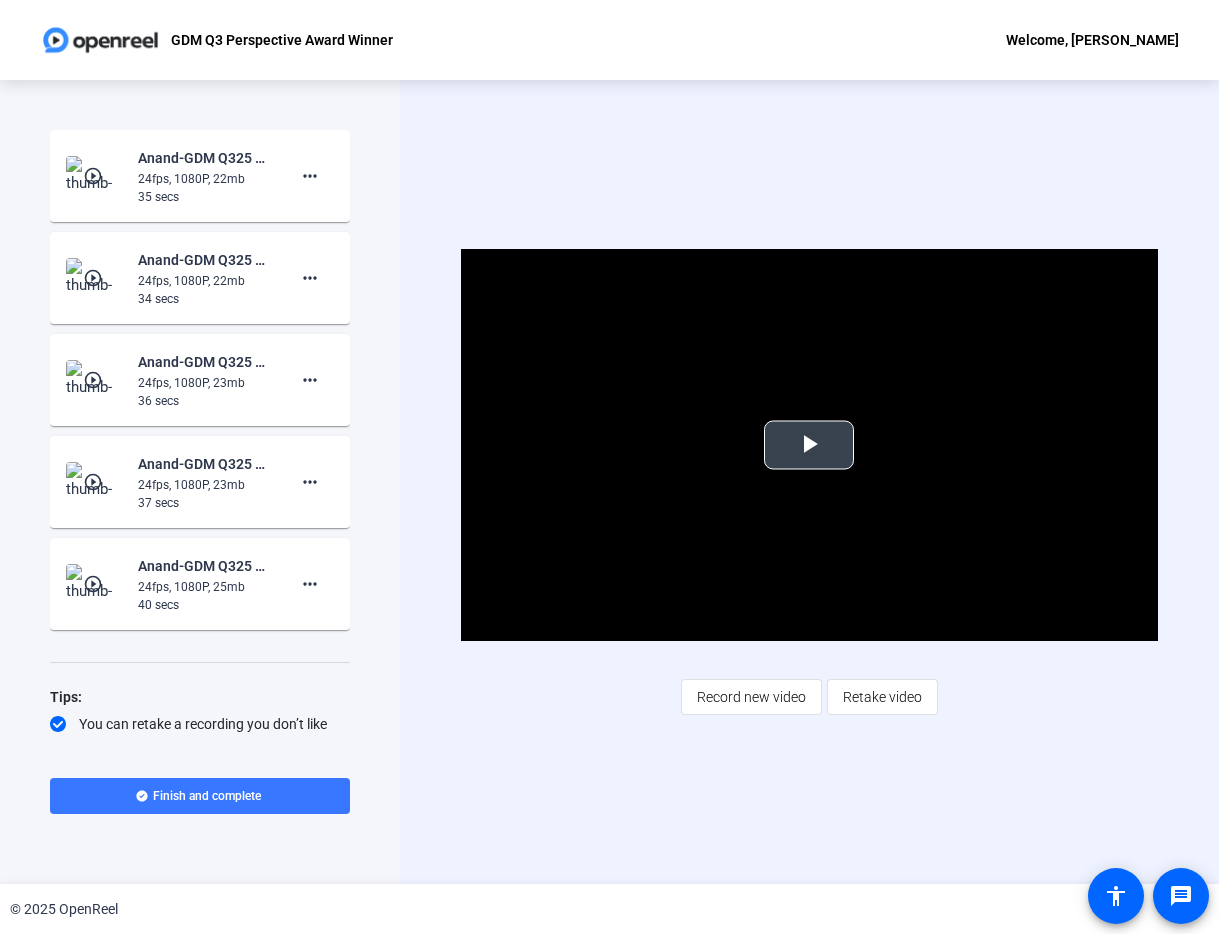 click at bounding box center [809, 445] 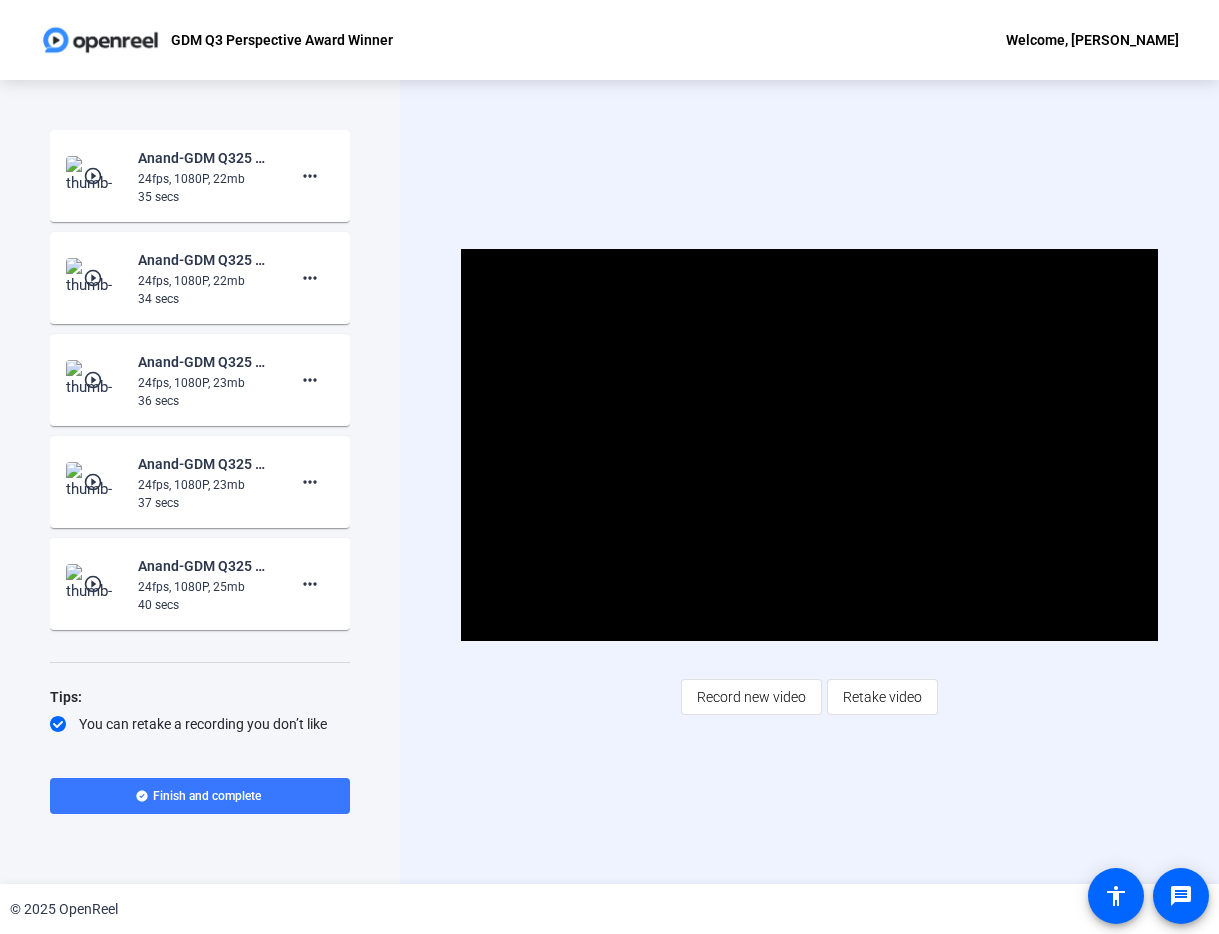 click at bounding box center [809, 445] 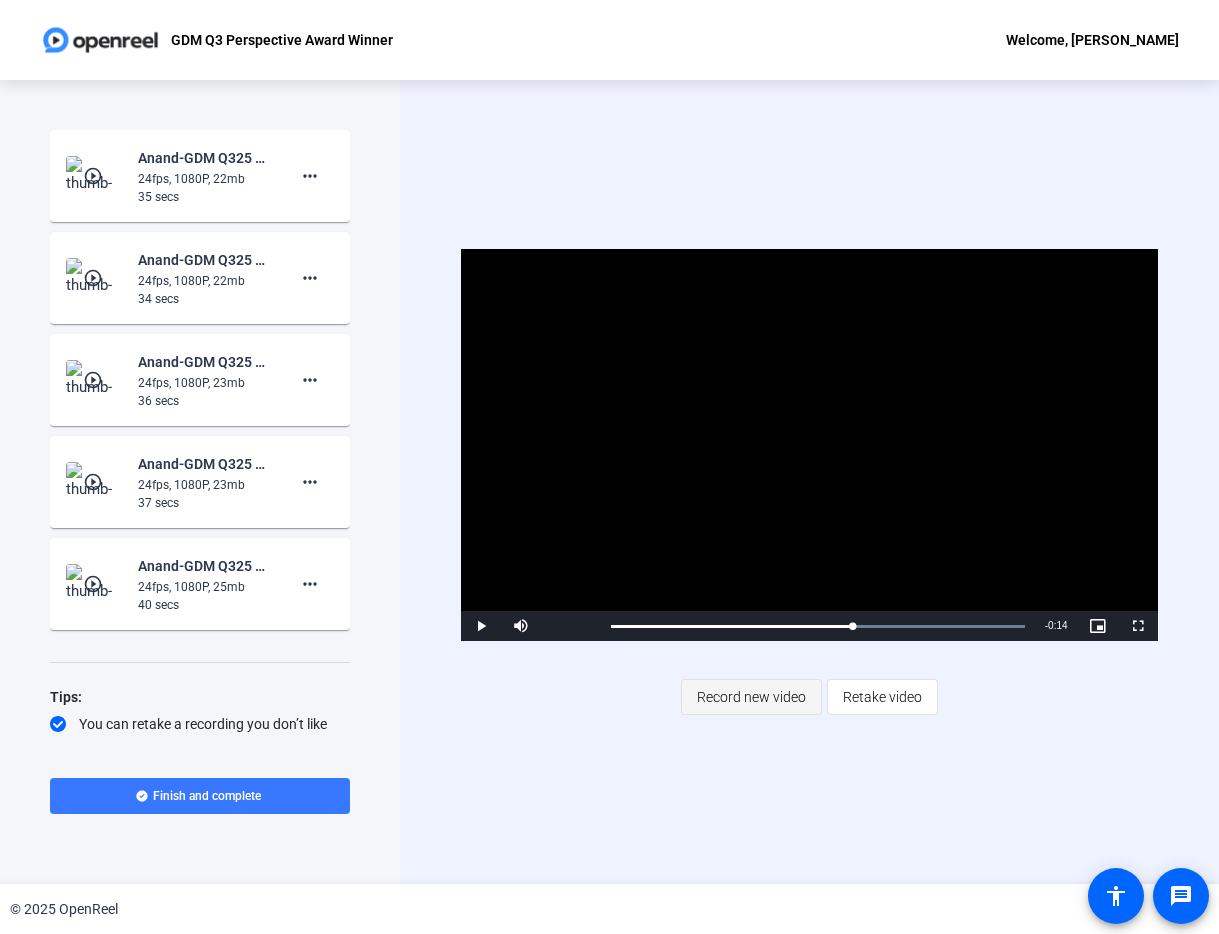 click on "Record new video" 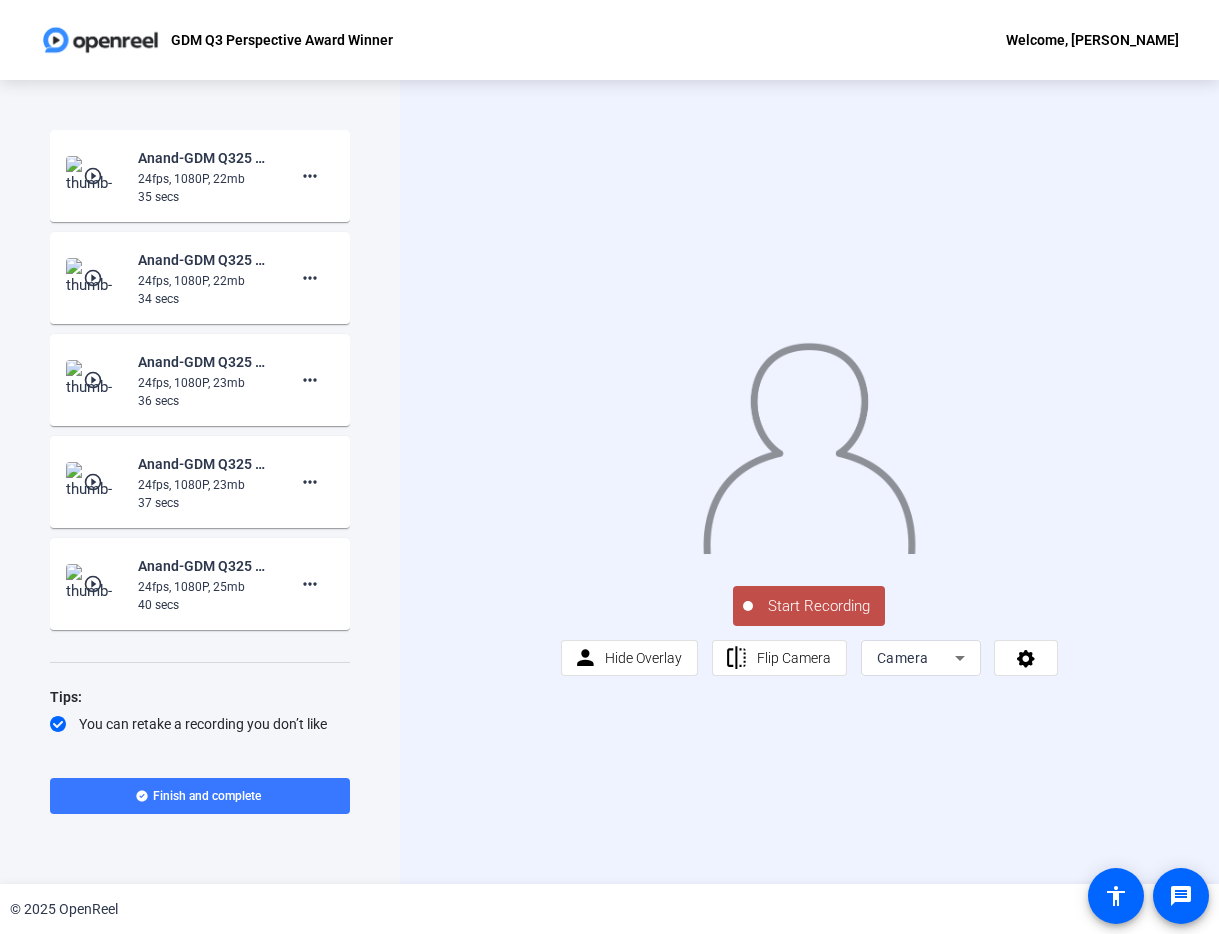 click on "Start Recording" 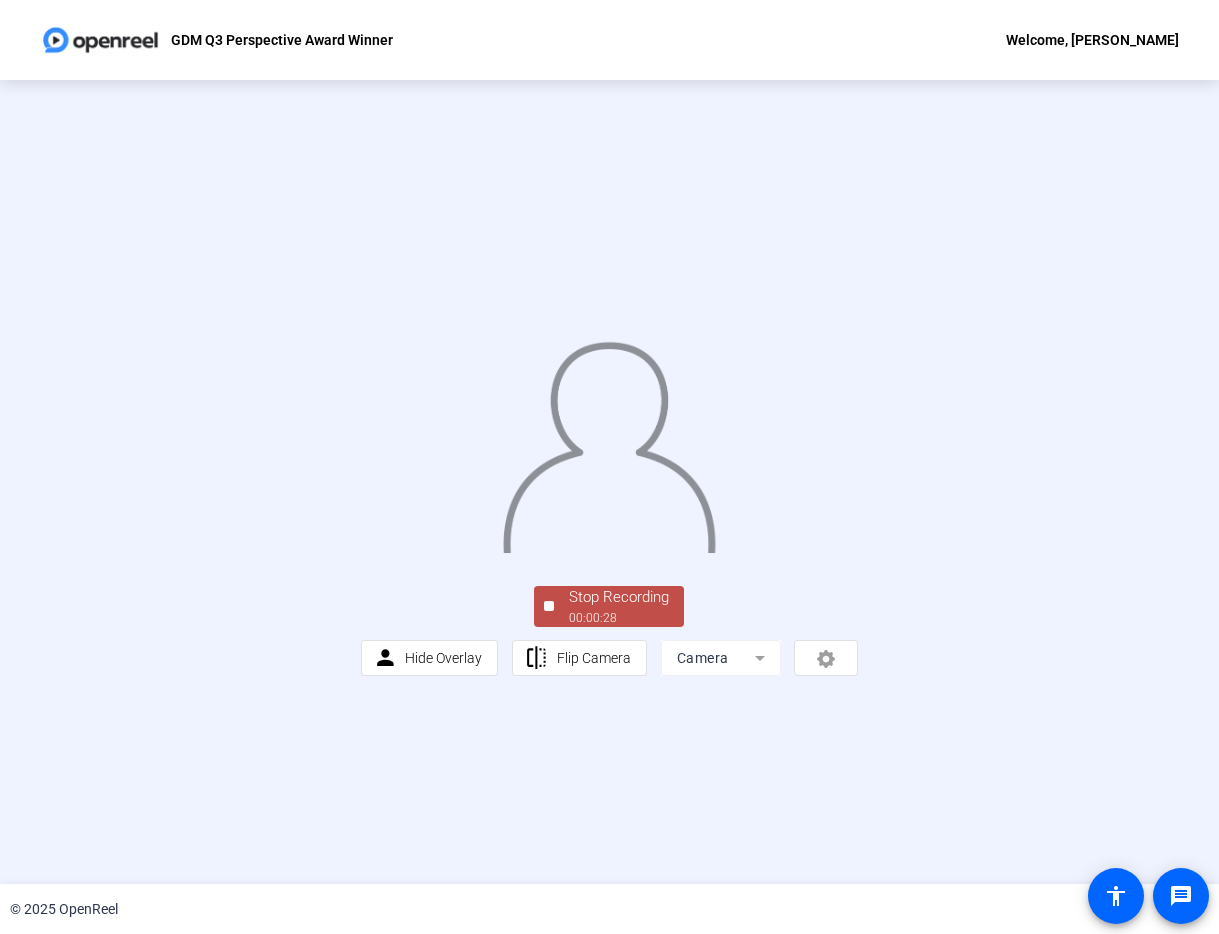 click on "Stop Recording" 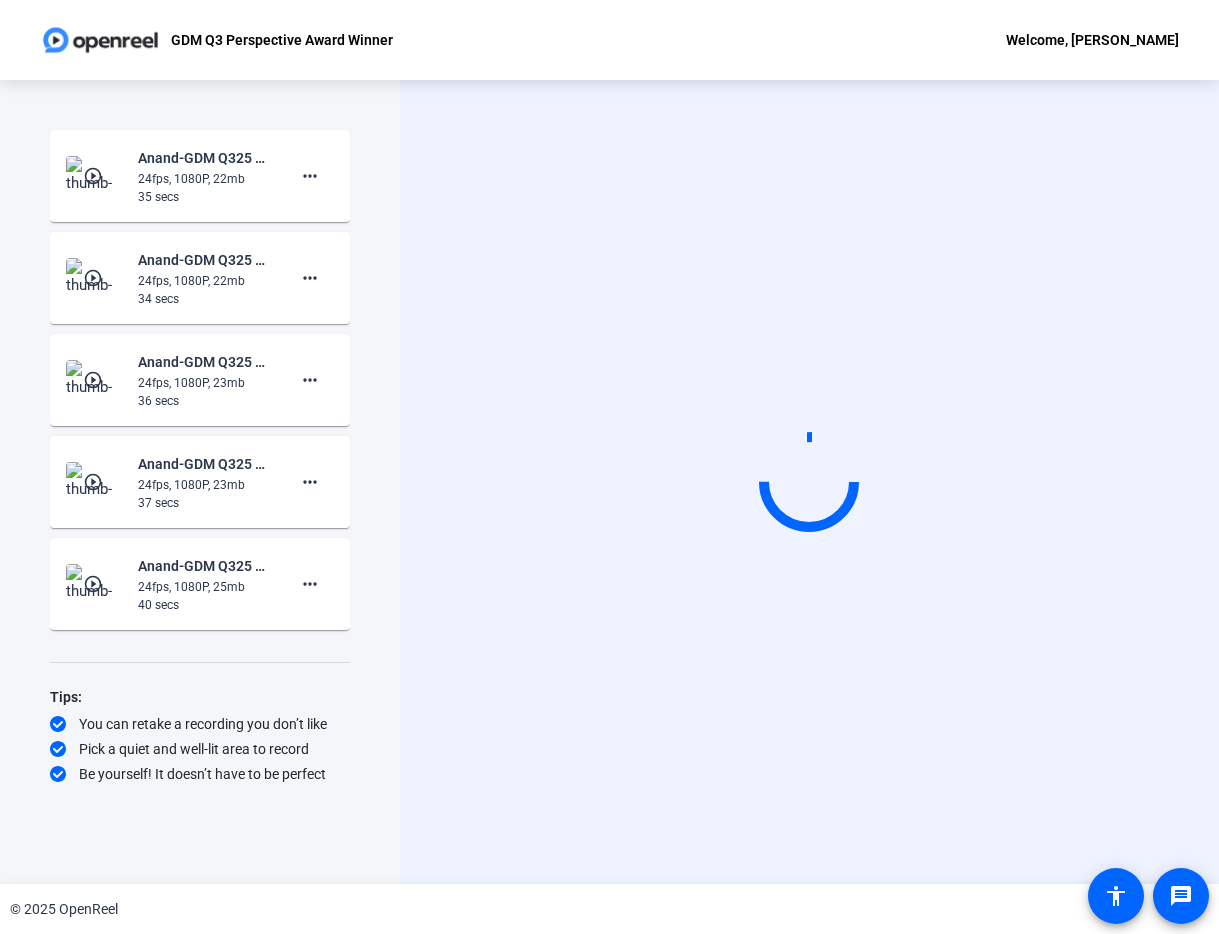 click on "Start Recording" 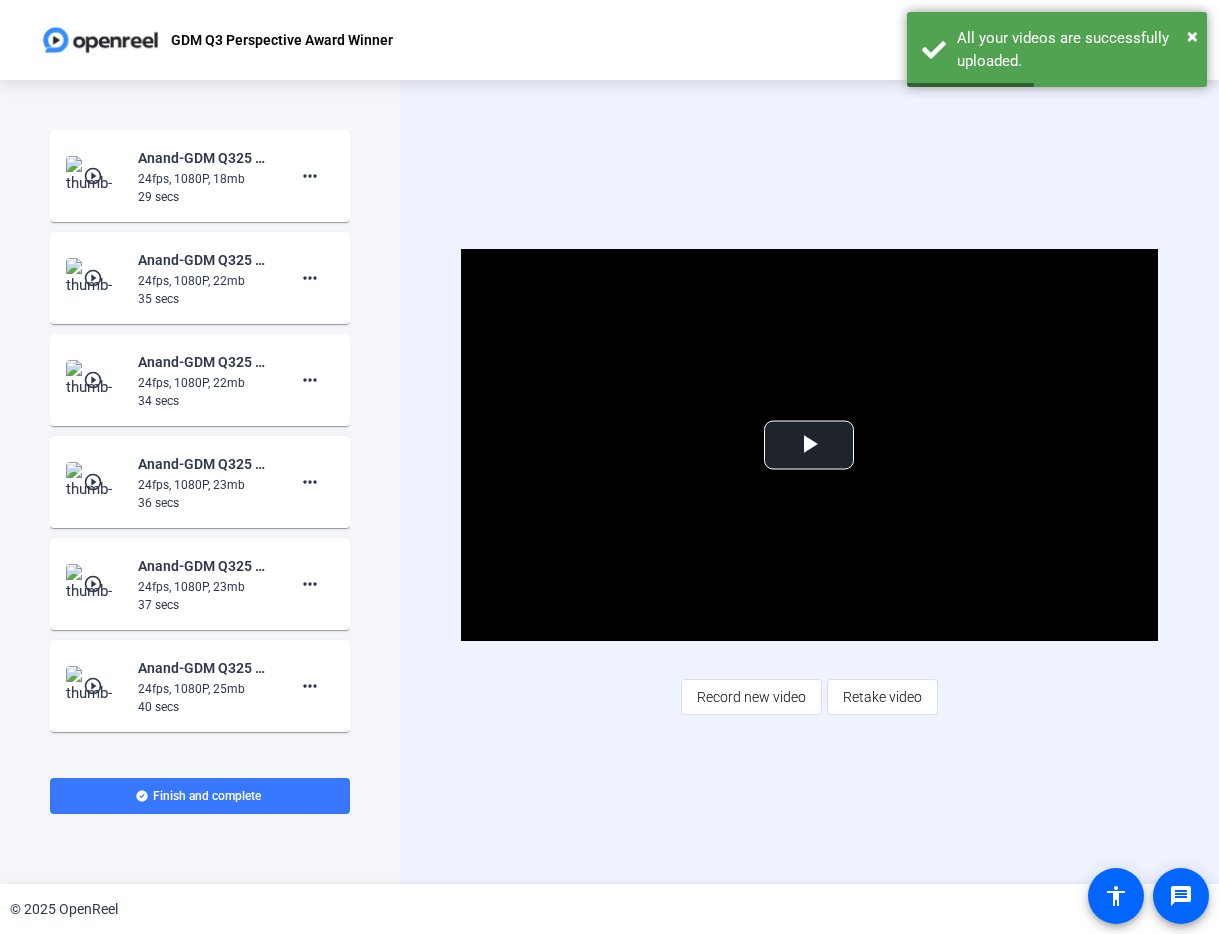 click 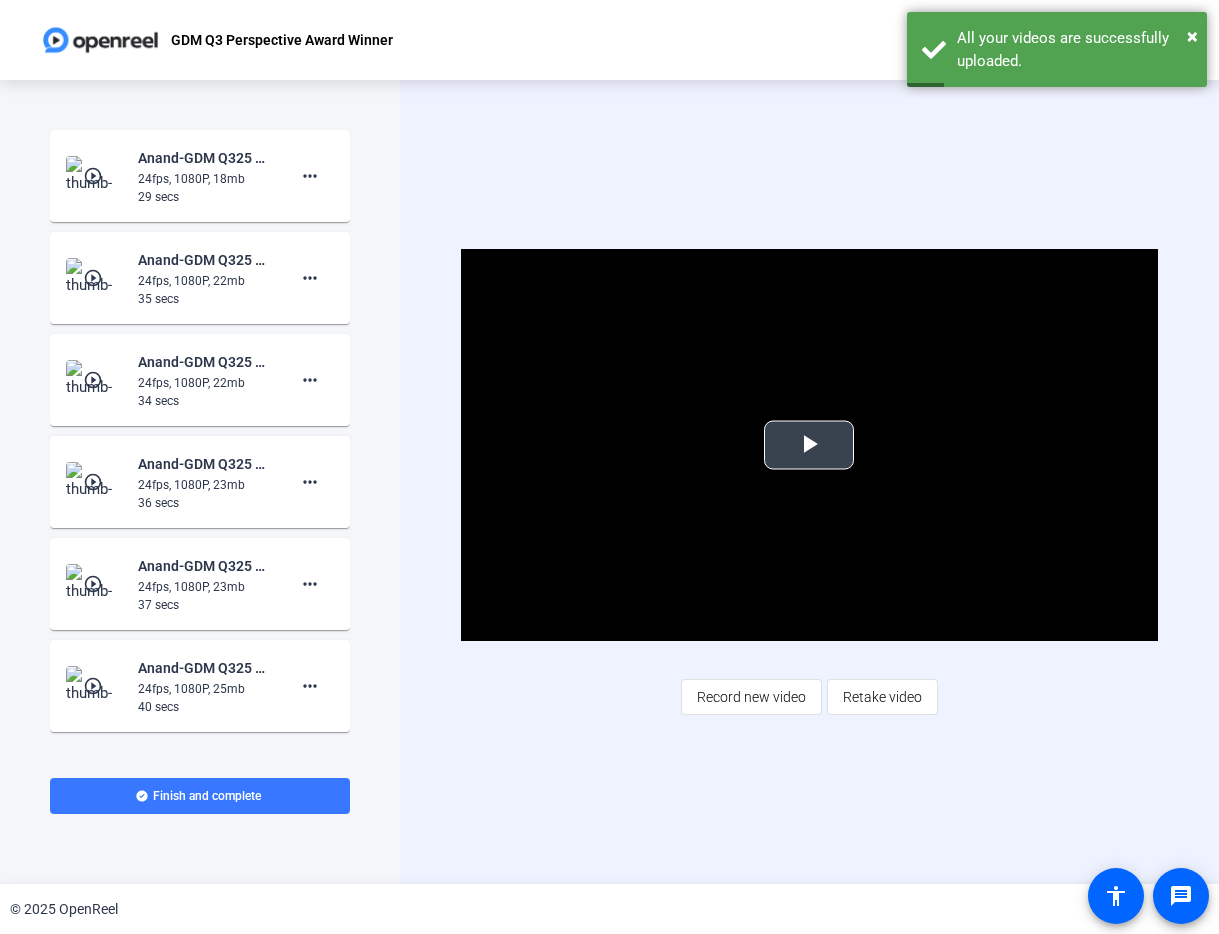 click at bounding box center [809, 445] 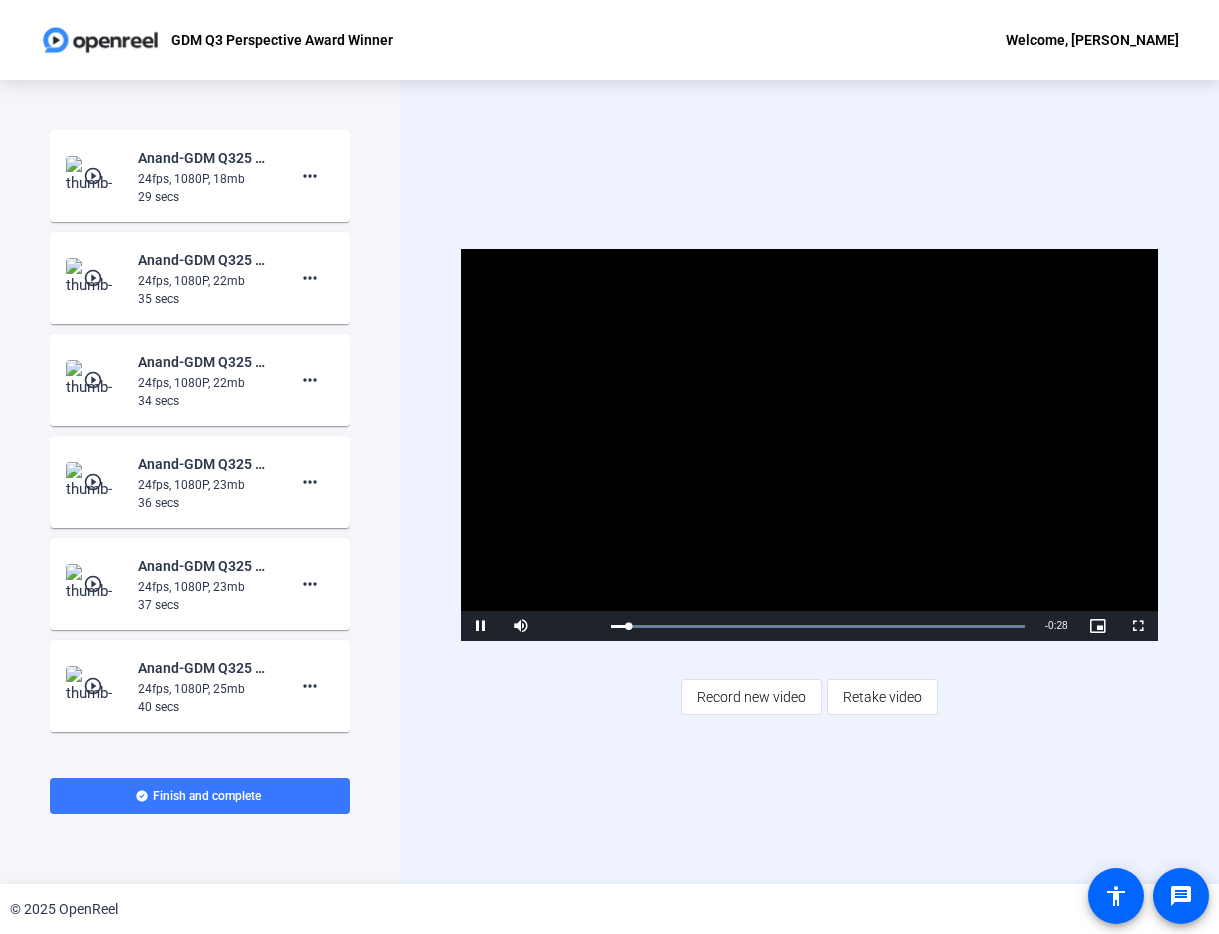 click on "Video Player is loading. Play Video Pause Mute Current Time  0:01 / Duration  0:29 Loaded :  100.00% 0:01 Stream Type  LIVE Seek to live, currently behind live LIVE Remaining Time  - 0:28   1x Playback Rate Chapters Chapters Descriptions descriptions off , selected Captions captions settings , opens captions settings dialog captions off , selected Audio Track Picture-in-Picture Fullscreen This is a modal window. Beginning of dialog window. Escape will cancel and close the window. Text Color White Black [PERSON_NAME] Blue Yellow Magenta Cyan Transparency Opaque Semi-Transparent Background Color Black White [PERSON_NAME] Blue Yellow Magenta Cyan Transparency Opaque Semi-Transparent Transparent Window Color Black White [PERSON_NAME] Blue Yellow Magenta Cyan Transparency Transparent Semi-Transparent Opaque Font Size 50% 75% 100% 125% 150% 175% 200% 300% 400% Text Edge Style None Raised Depressed Uniform Dropshadow Font Family Proportional Sans-Serif Monospace Sans-Serif Proportional Serif Monospace Serif Casual Script" 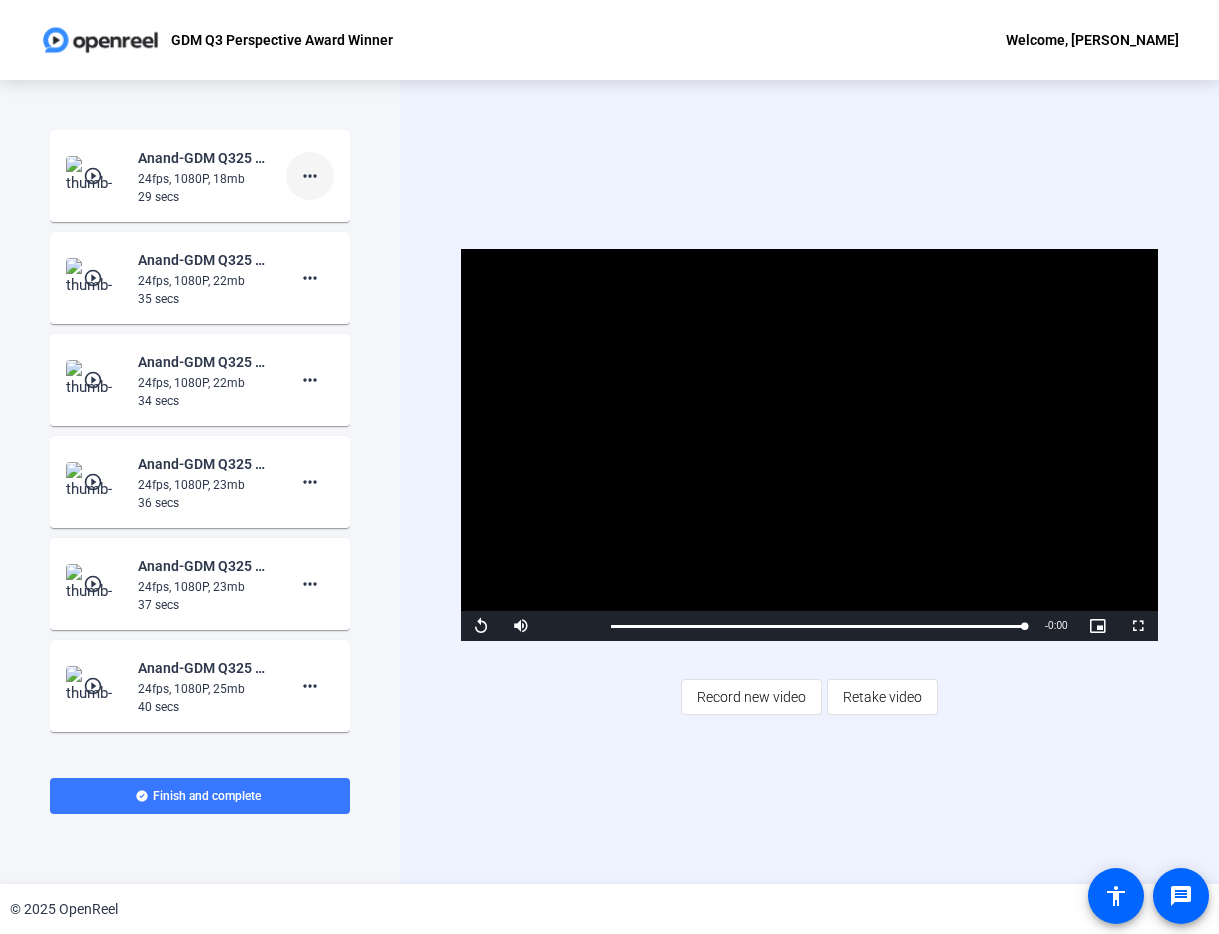 click on "more_horiz" 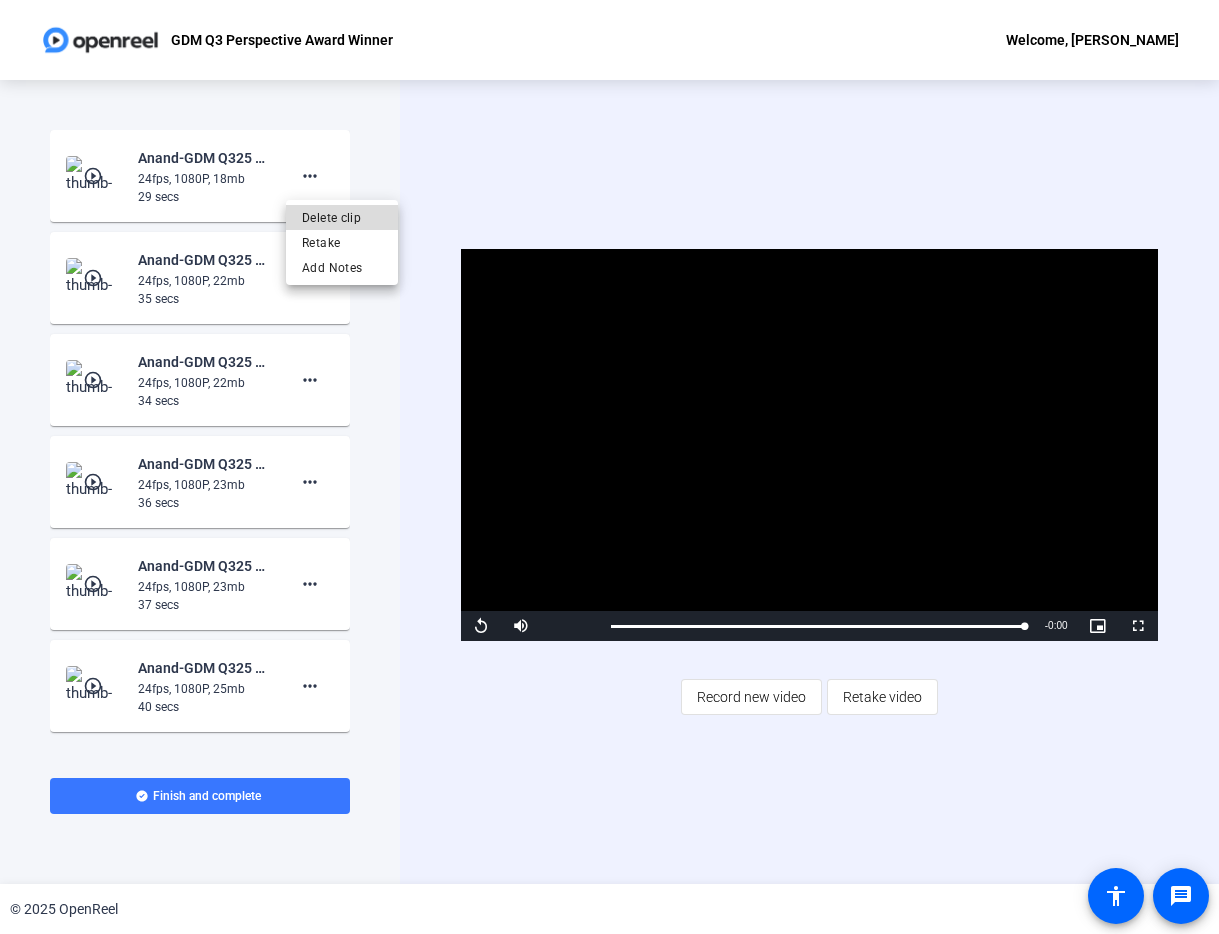click on "Delete clip" at bounding box center [342, 218] 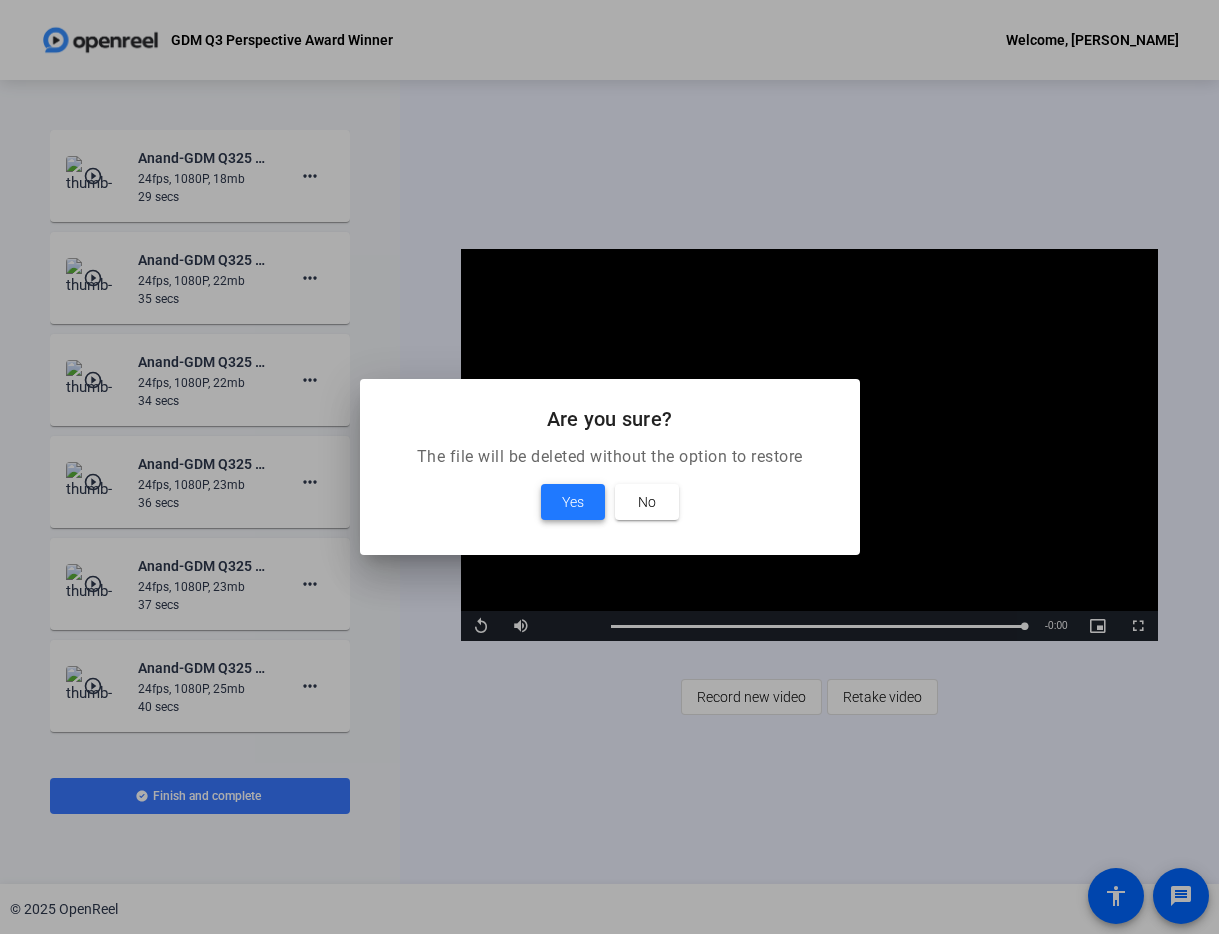 click on "Yes" at bounding box center [573, 502] 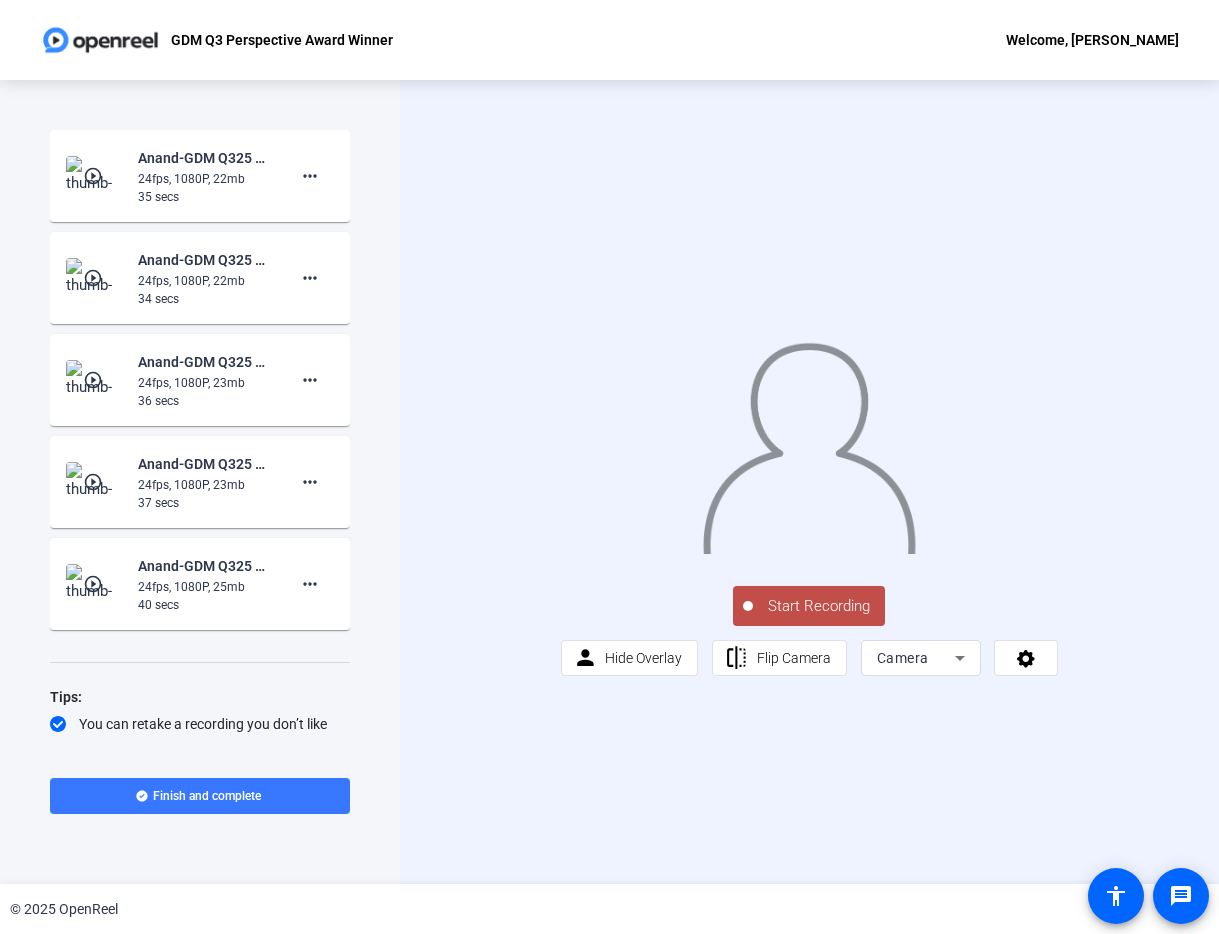 click on "Start Recording" 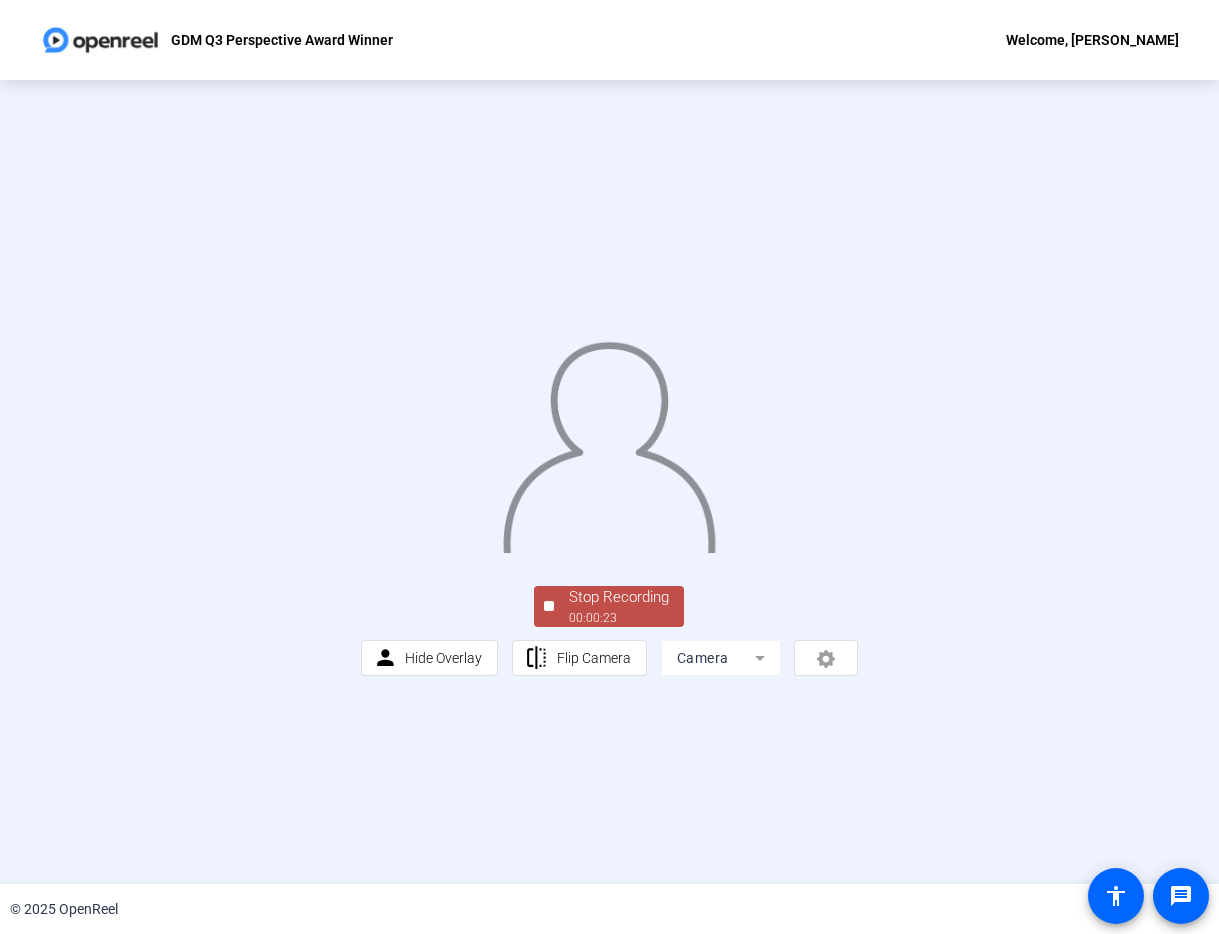 click on "00:00:23" 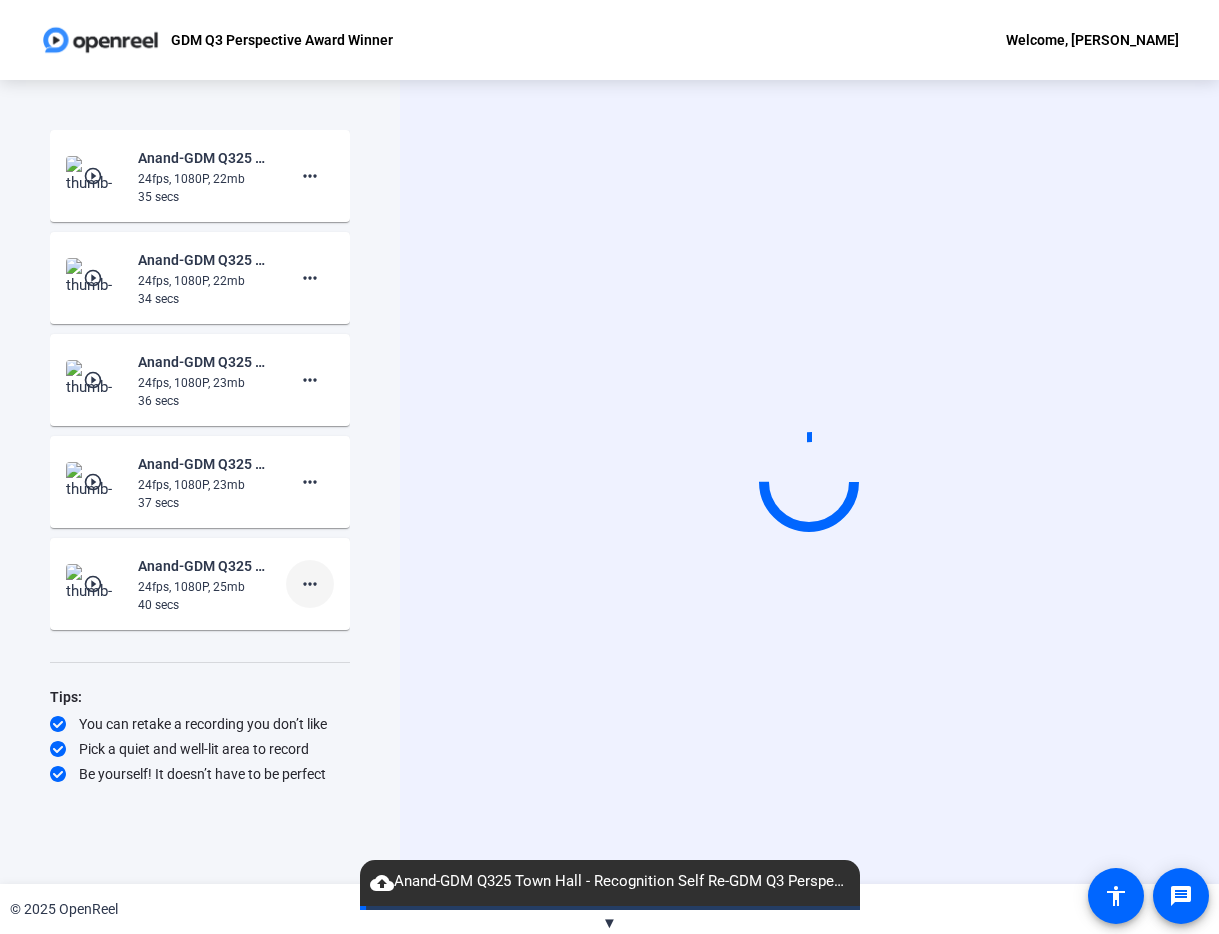 click on "more_horiz" 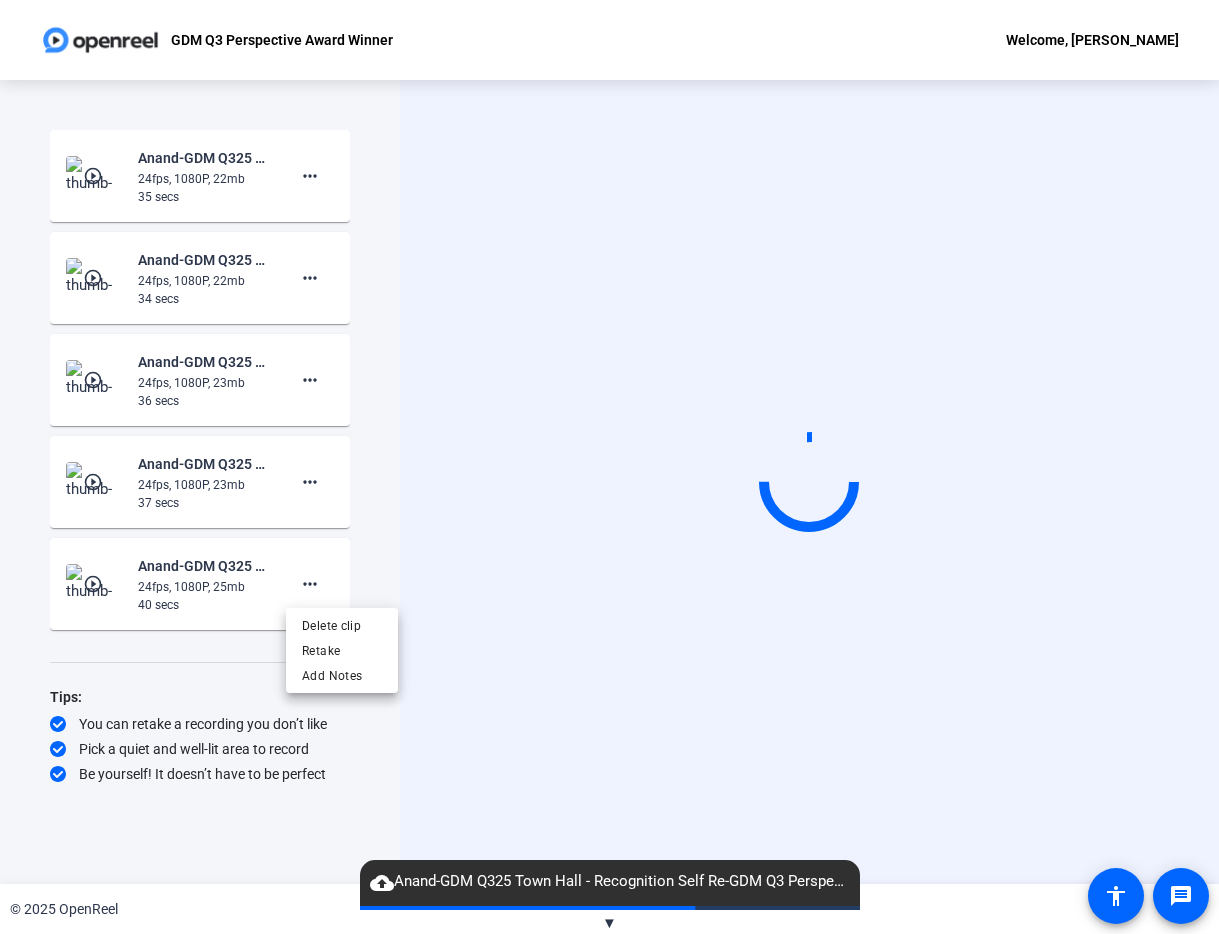 click at bounding box center [609, 467] 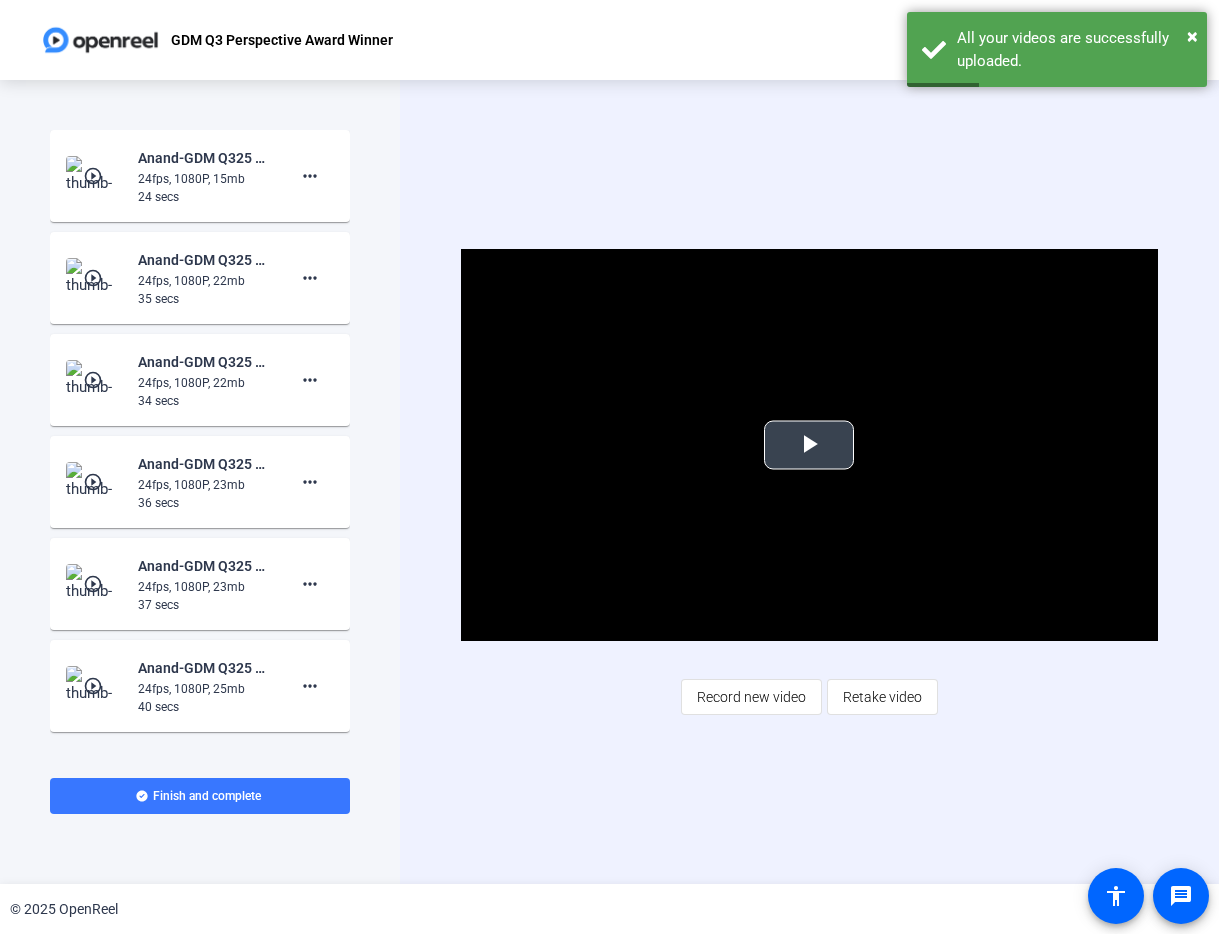 click at bounding box center [809, 445] 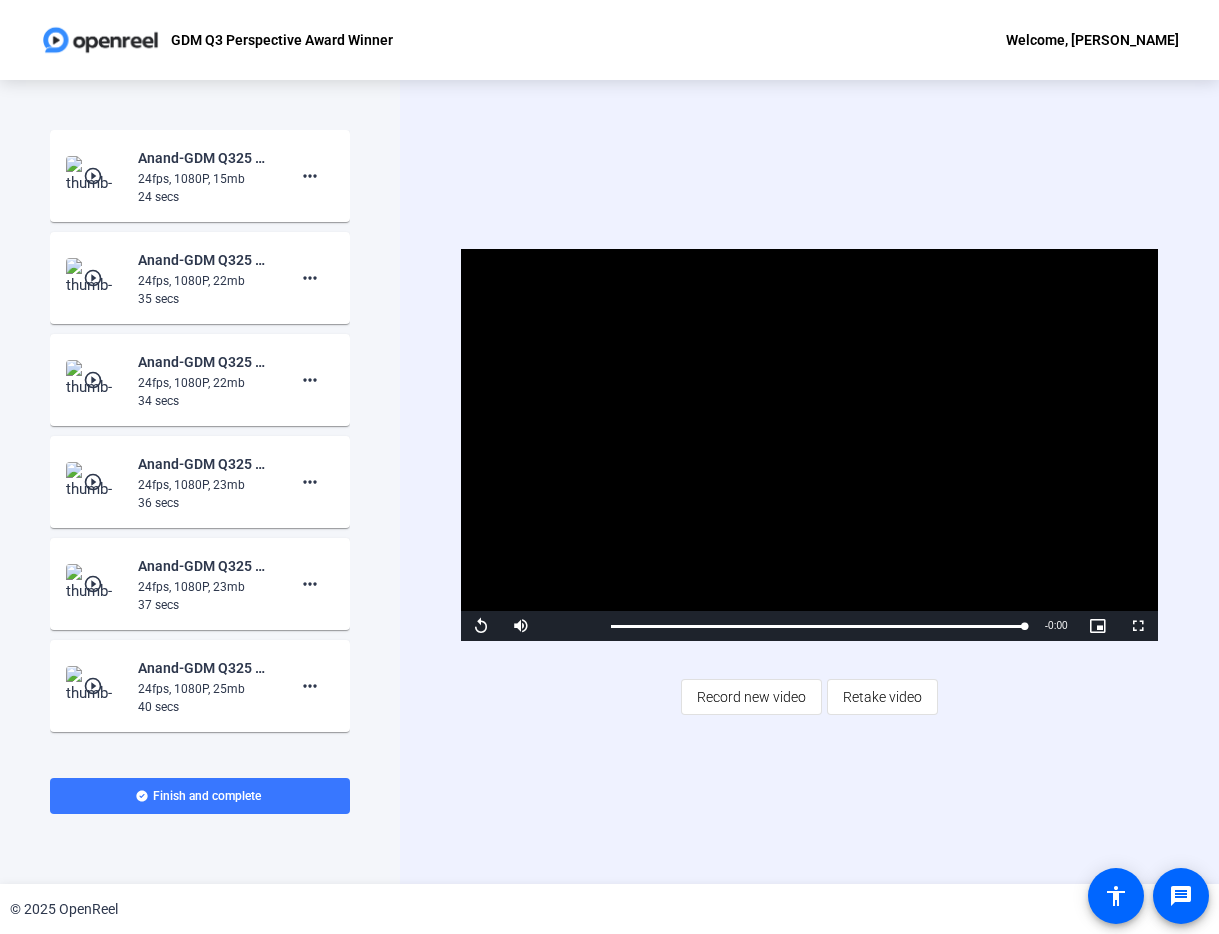 click on "24fps, 1080P, 15mb" 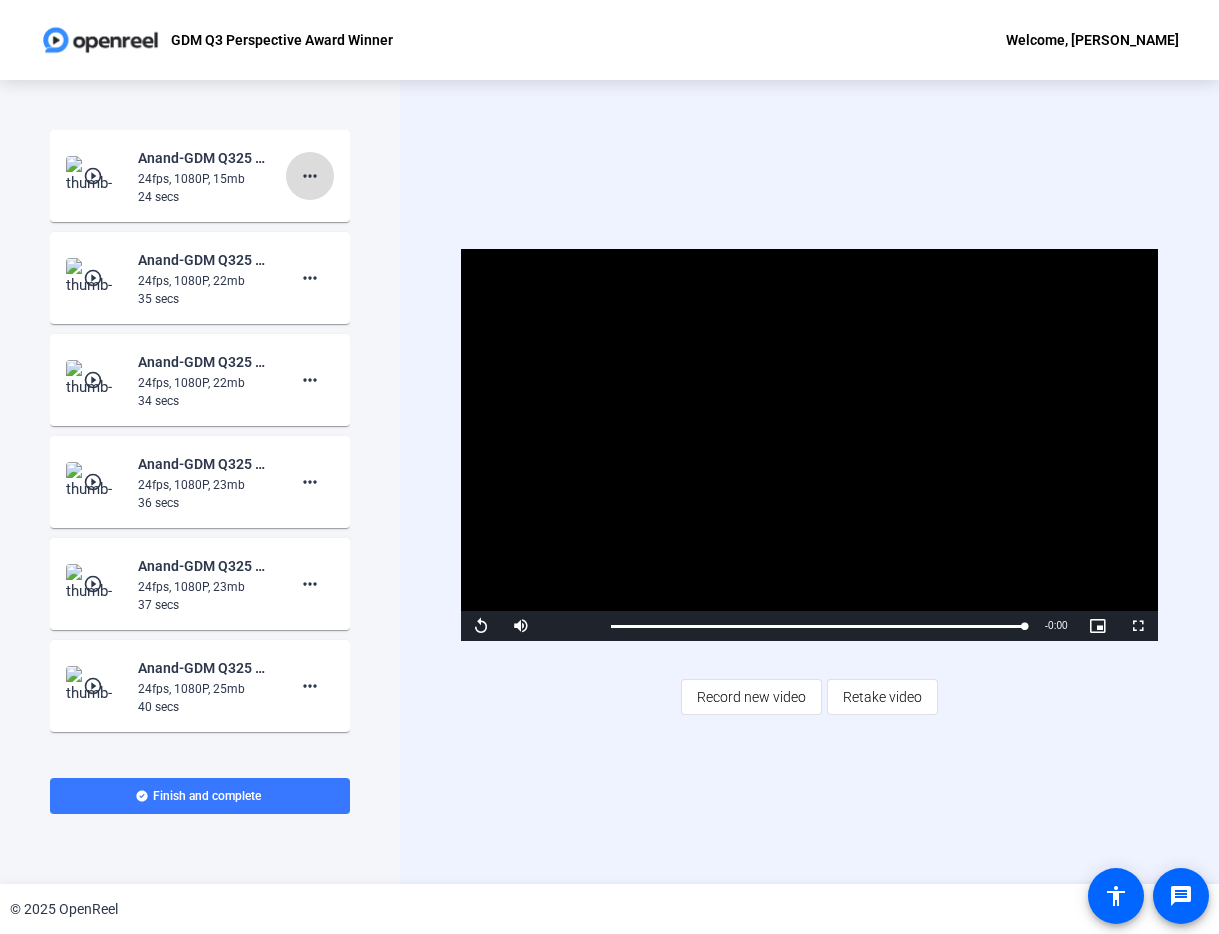 click on "more_horiz" 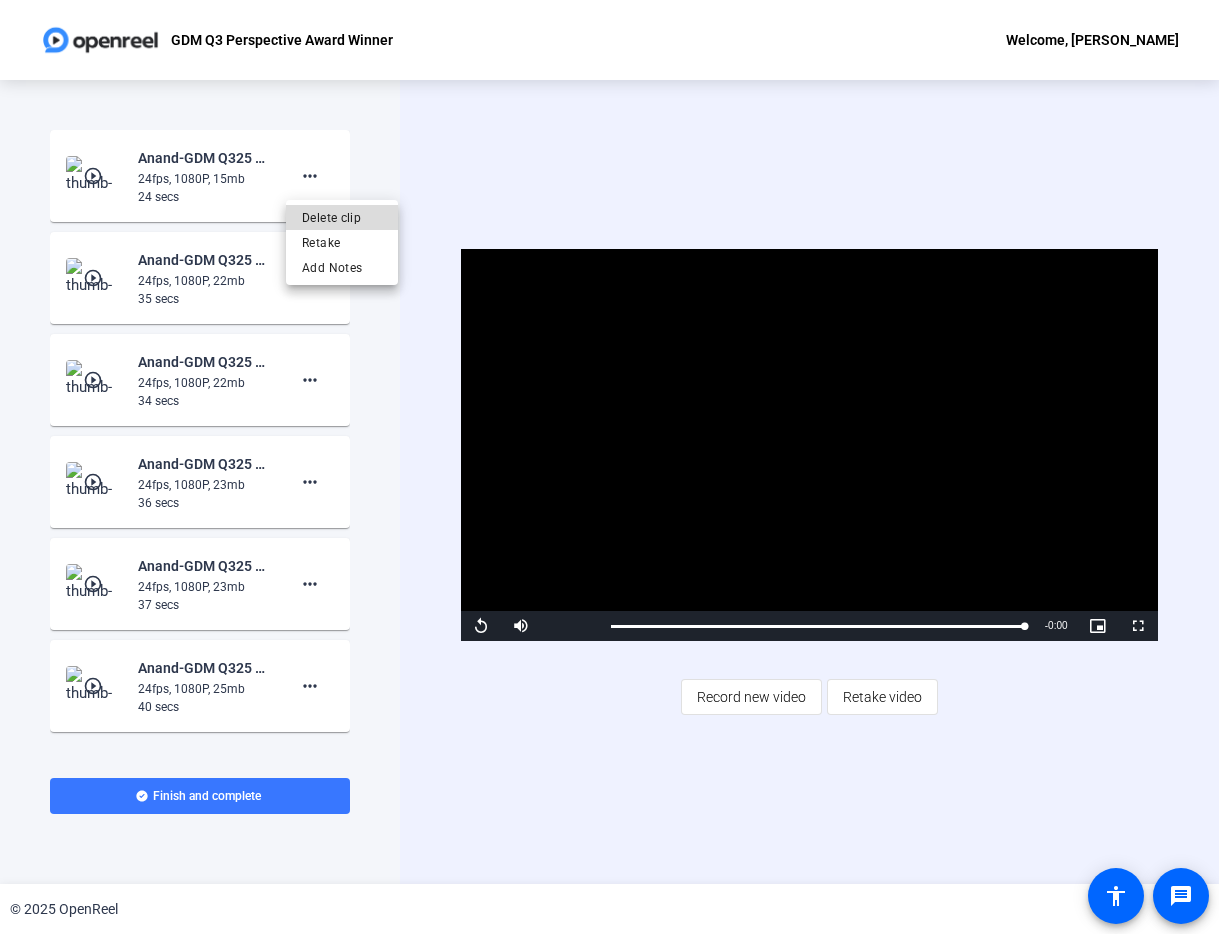 click on "Delete clip" at bounding box center [342, 218] 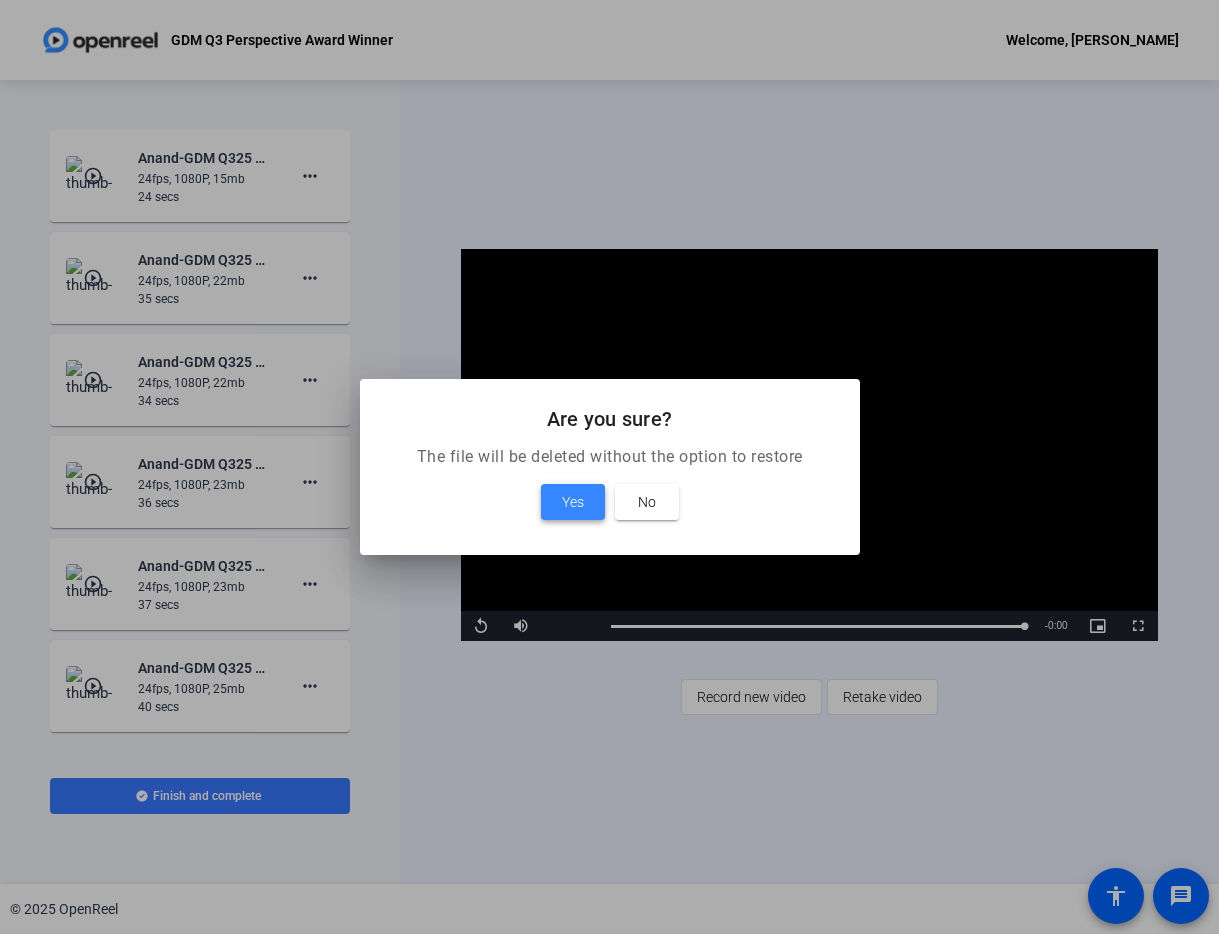 click at bounding box center [573, 502] 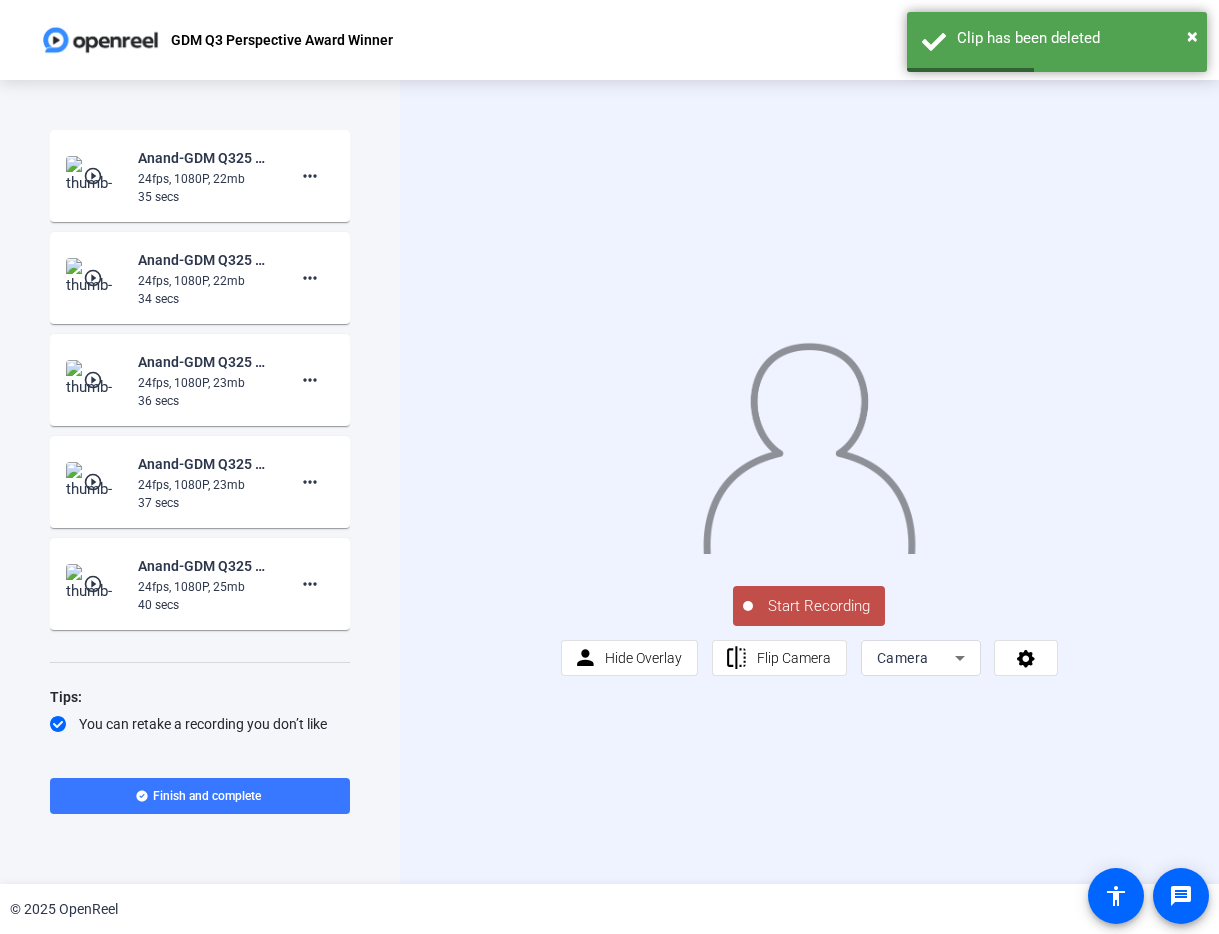 scroll, scrollTop: 43, scrollLeft: 0, axis: vertical 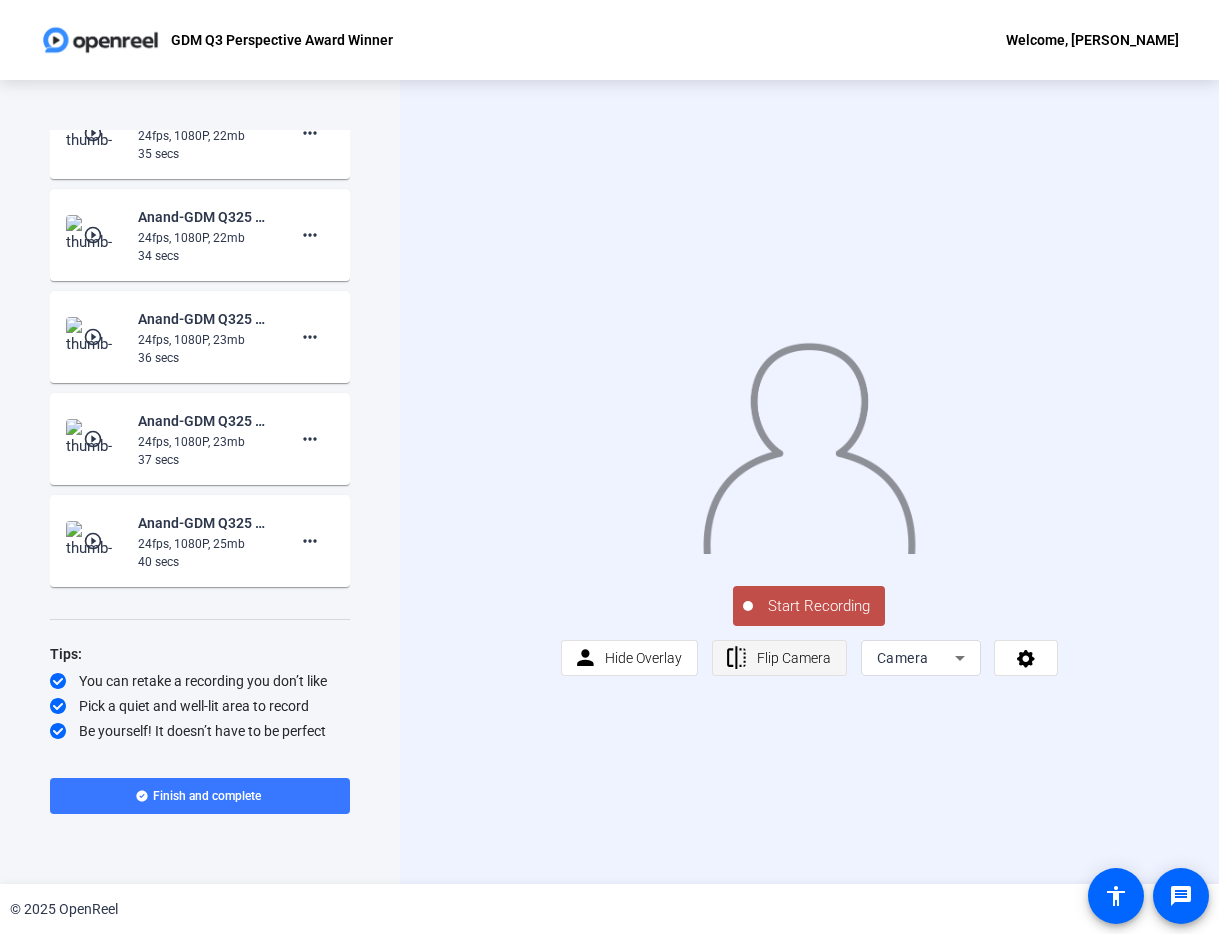 click on "Flip Camera" 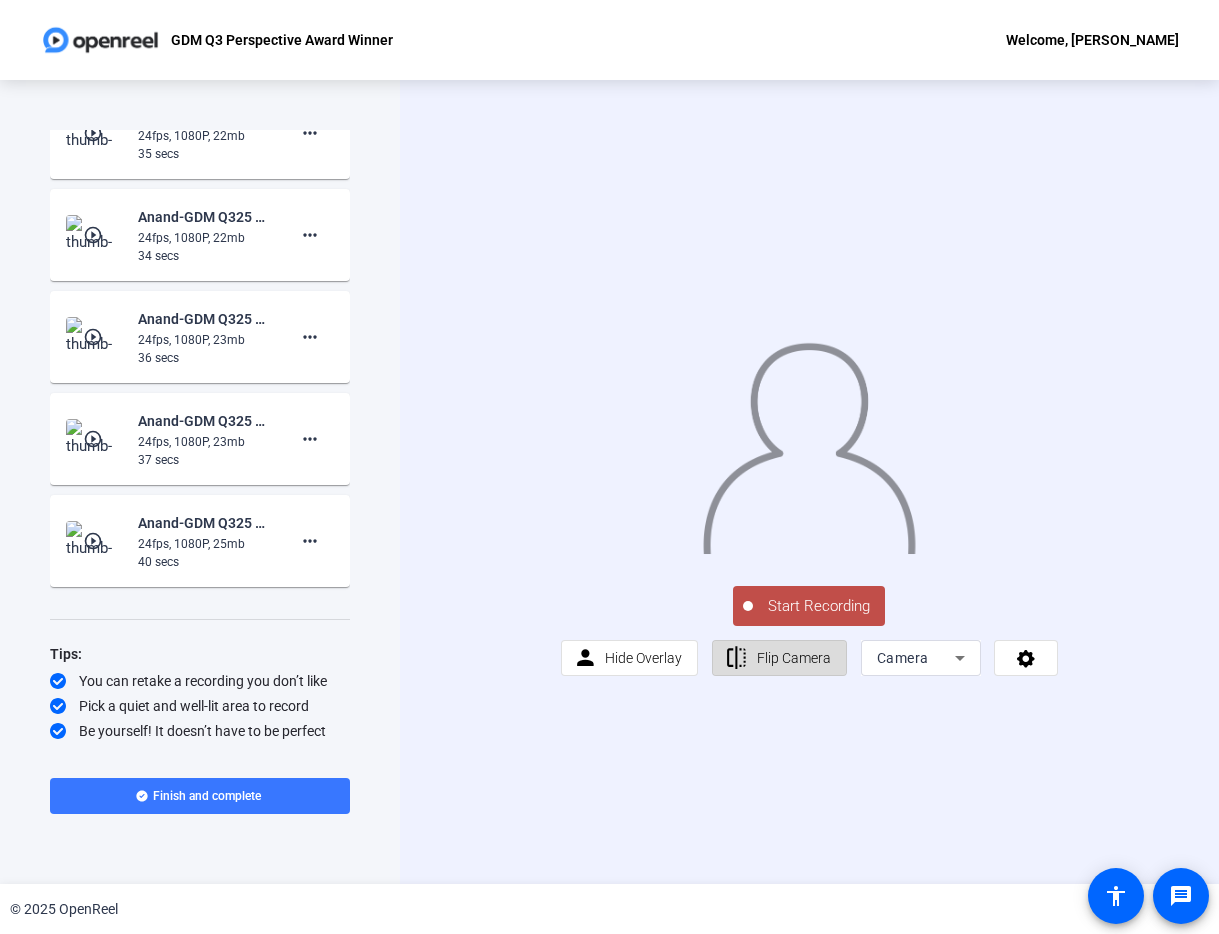 click on "Flip Camera" 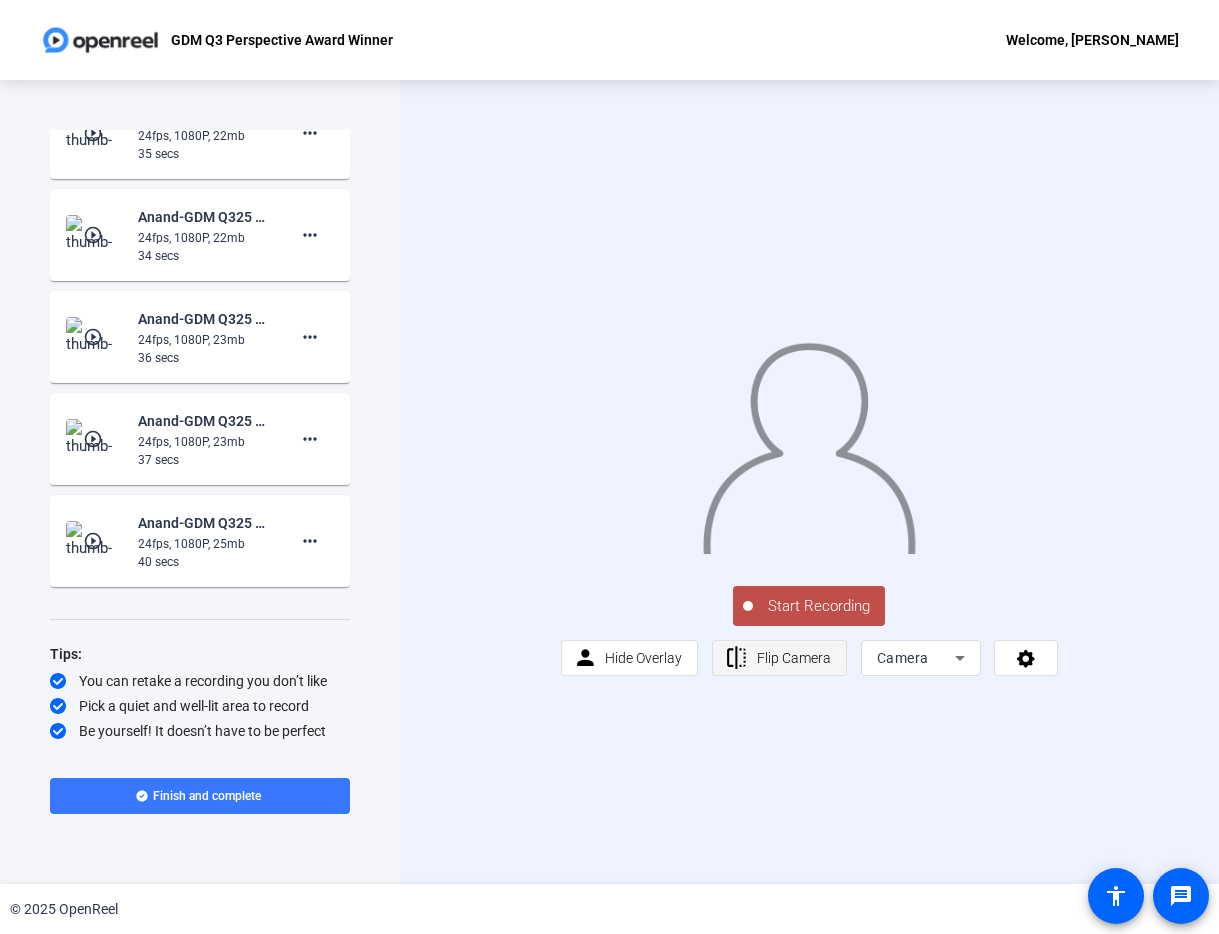 click on "Flip Camera" 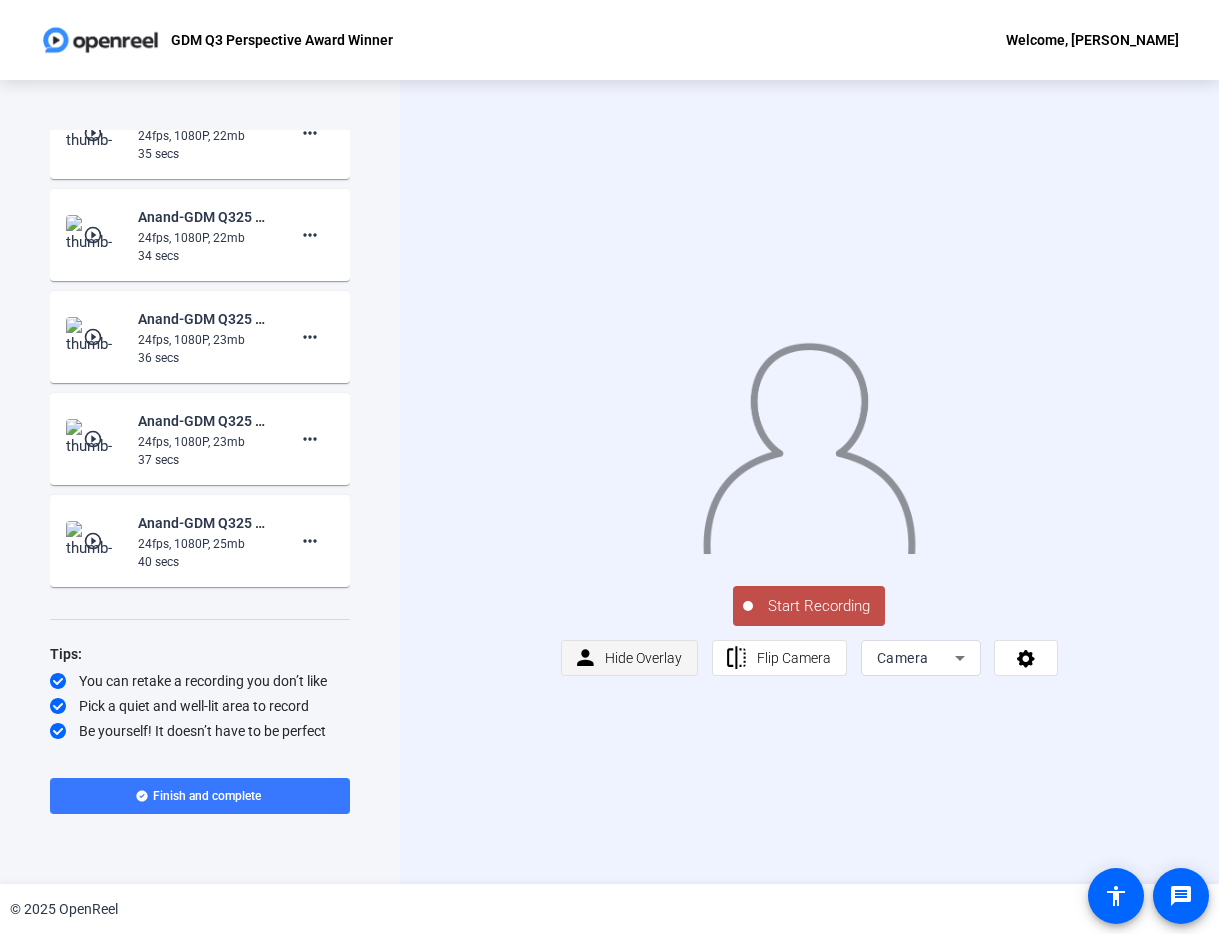 click on "Hide Overlay" 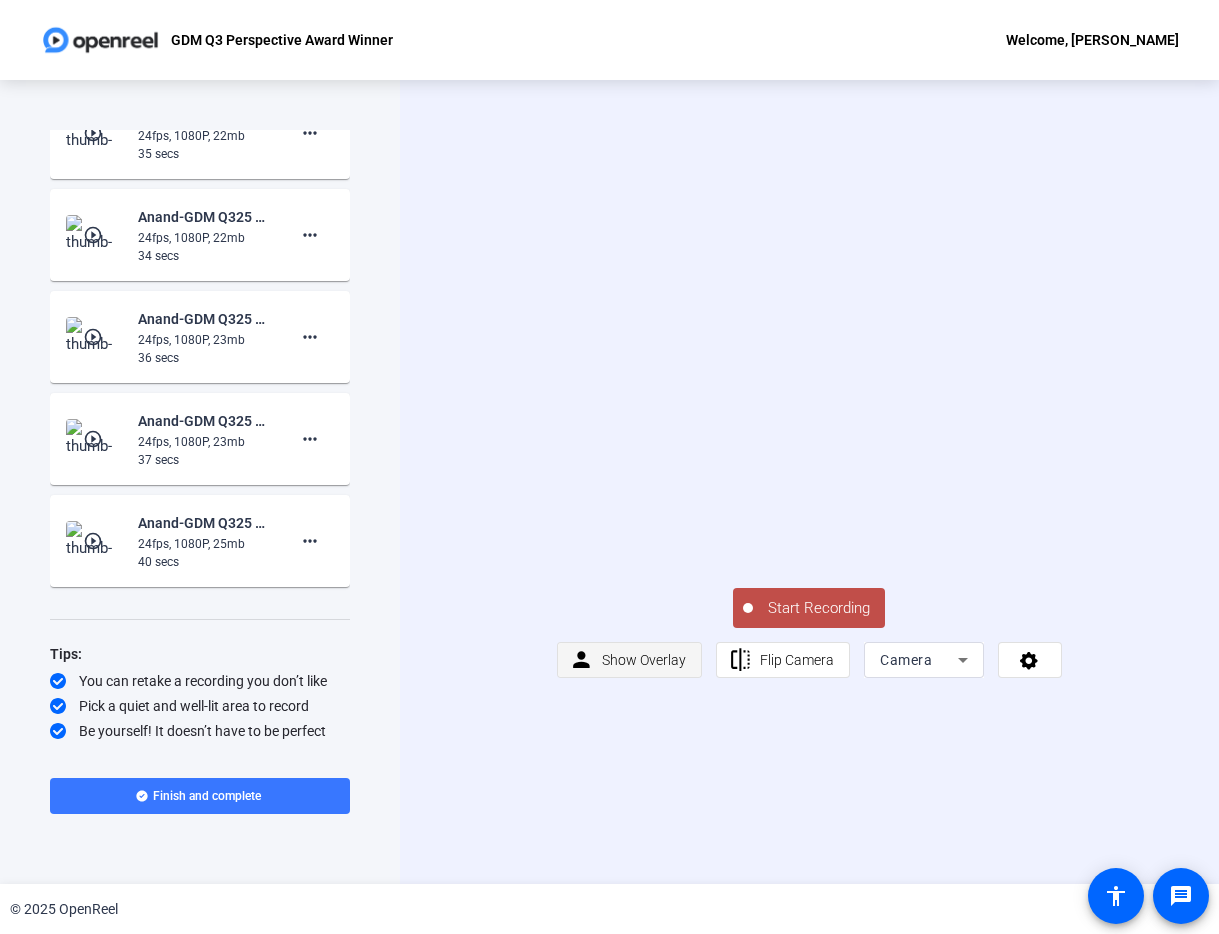 click on "Show Overlay" 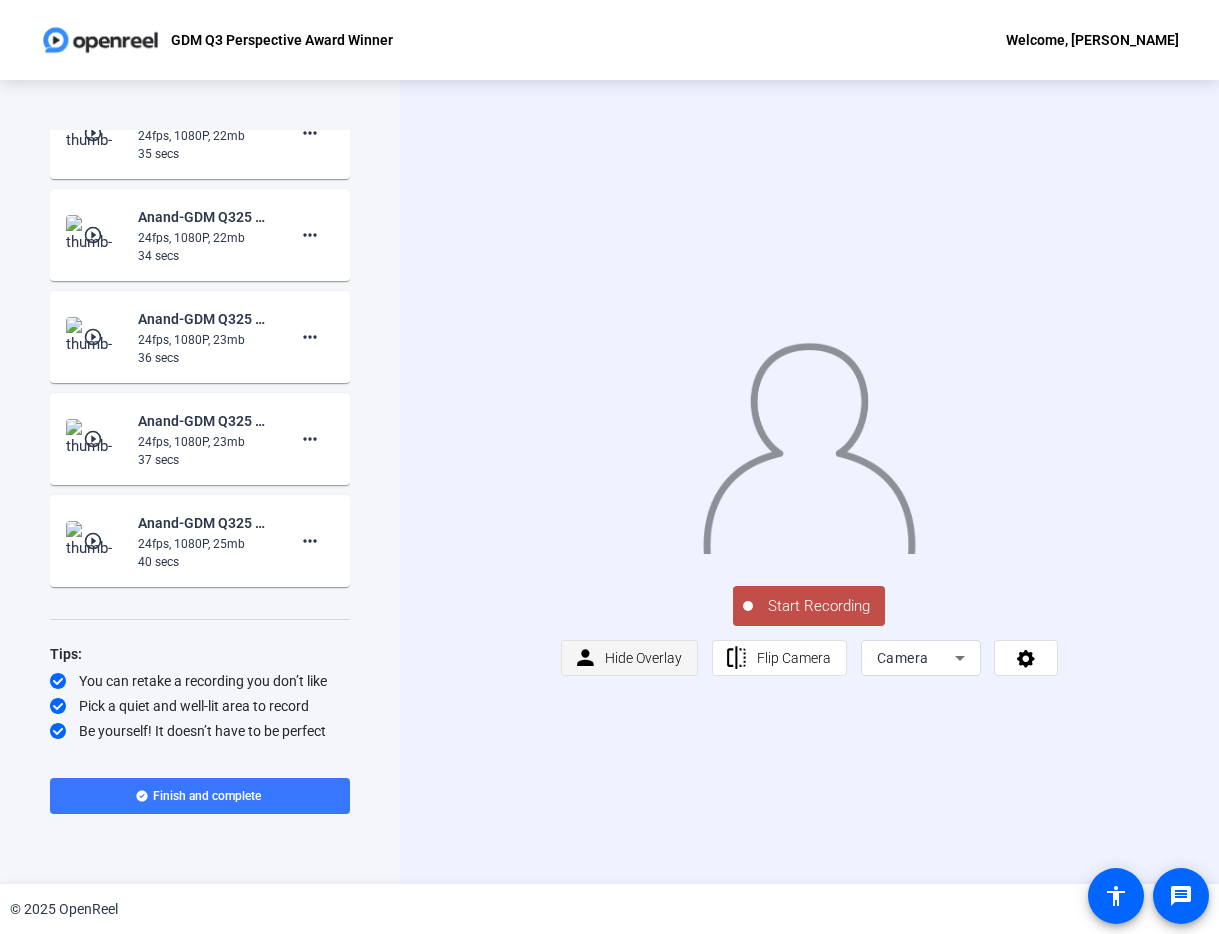 click on "Hide Overlay" 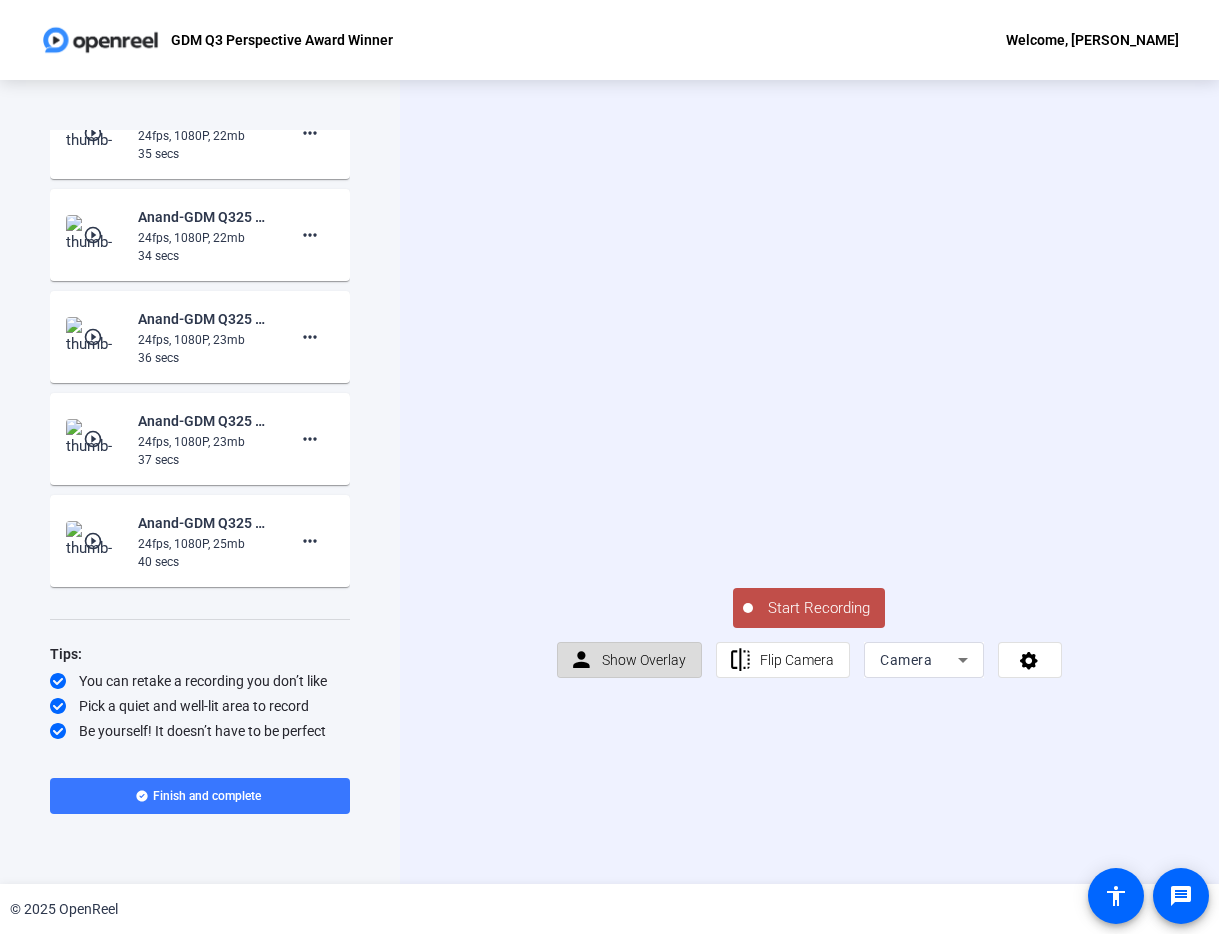 click on "Show Overlay" 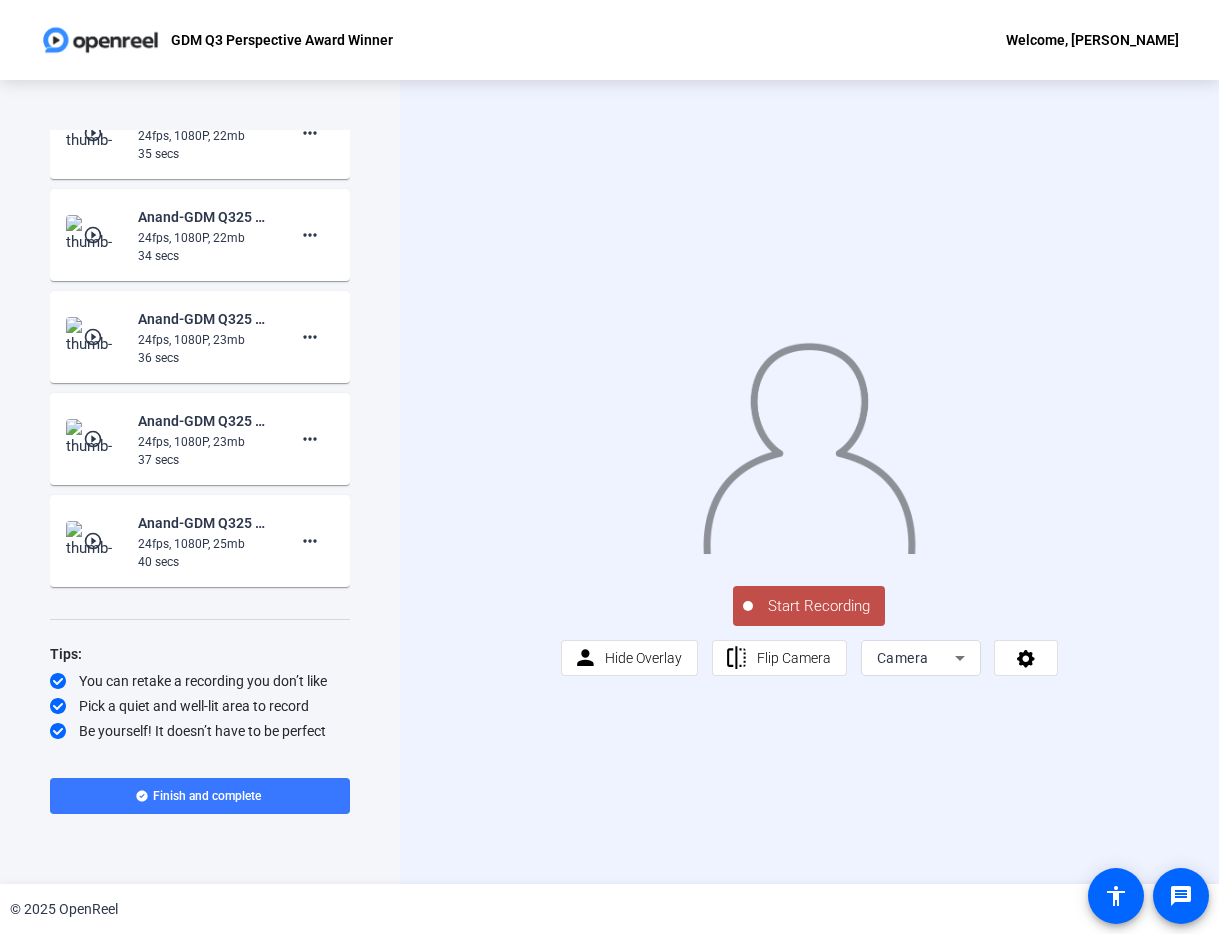 click on "Start Recording" 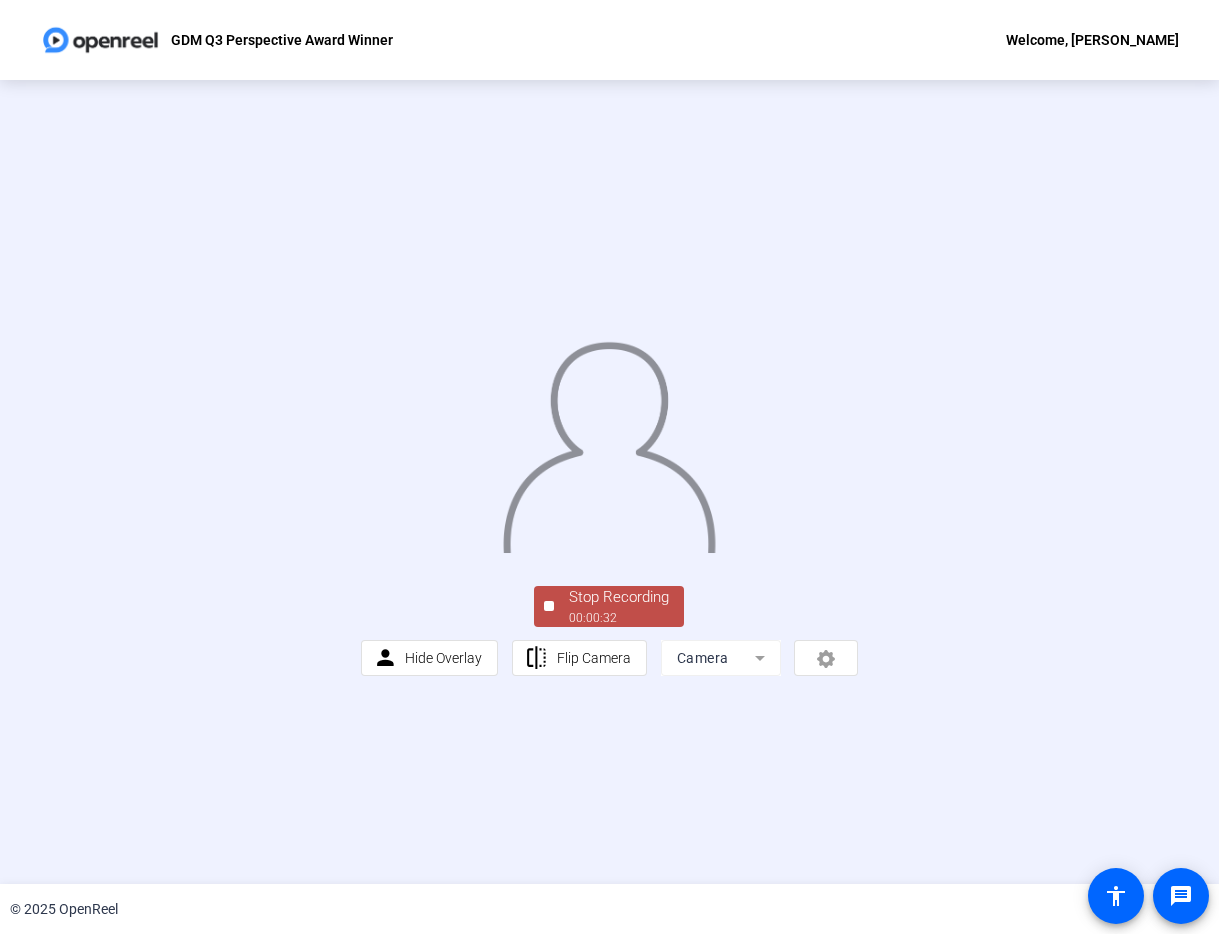 click on "00:00:32" 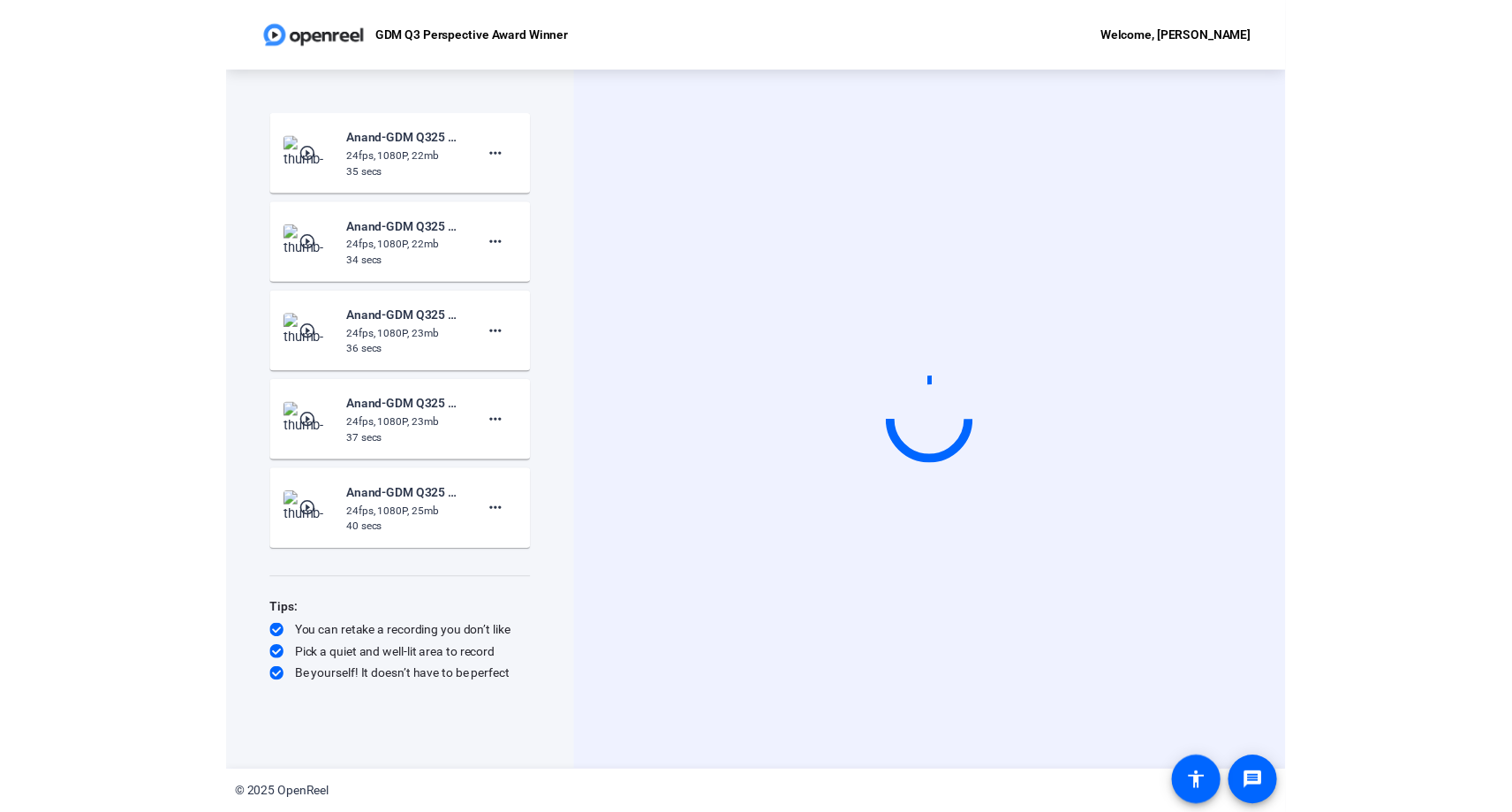 scroll, scrollTop: 0, scrollLeft: 0, axis: both 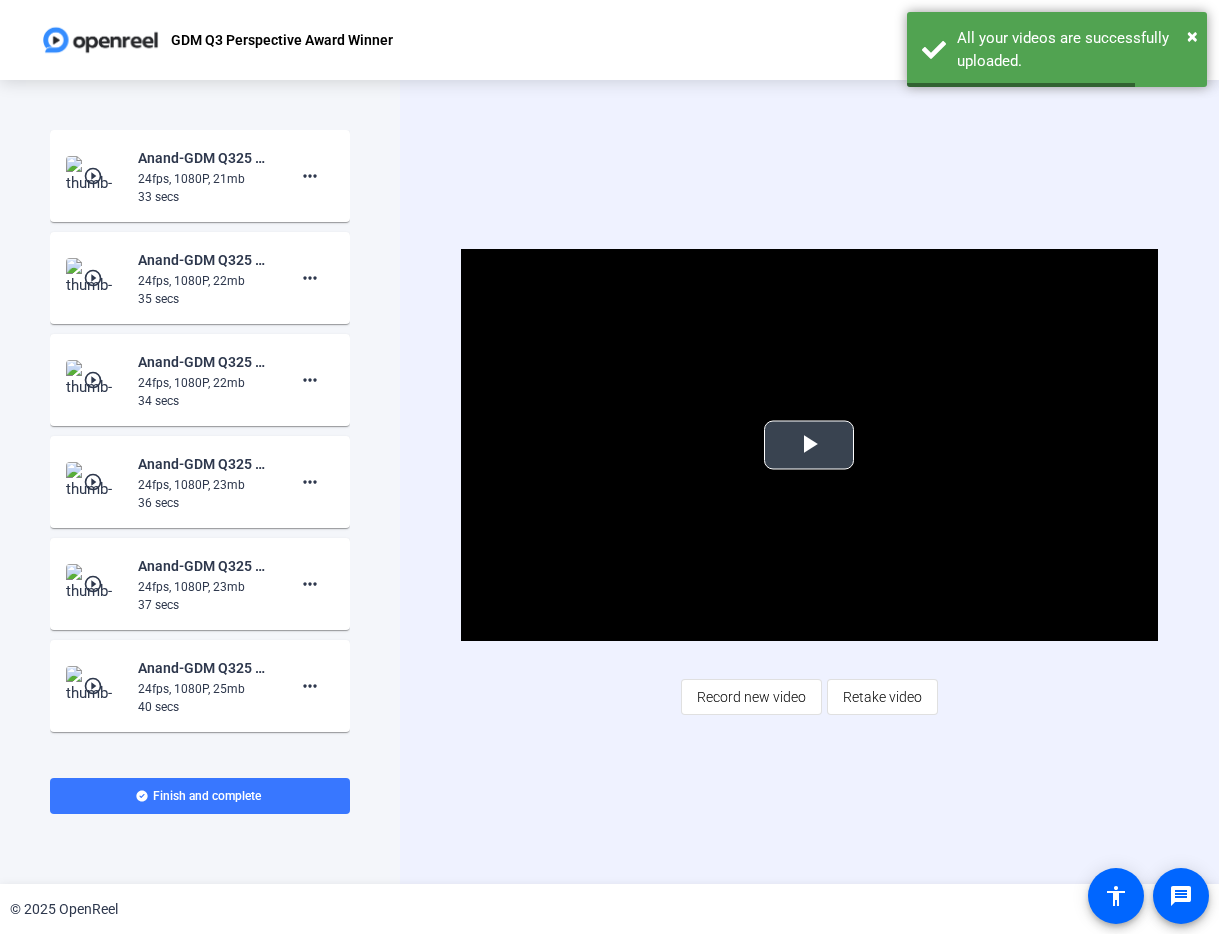 click at bounding box center (809, 445) 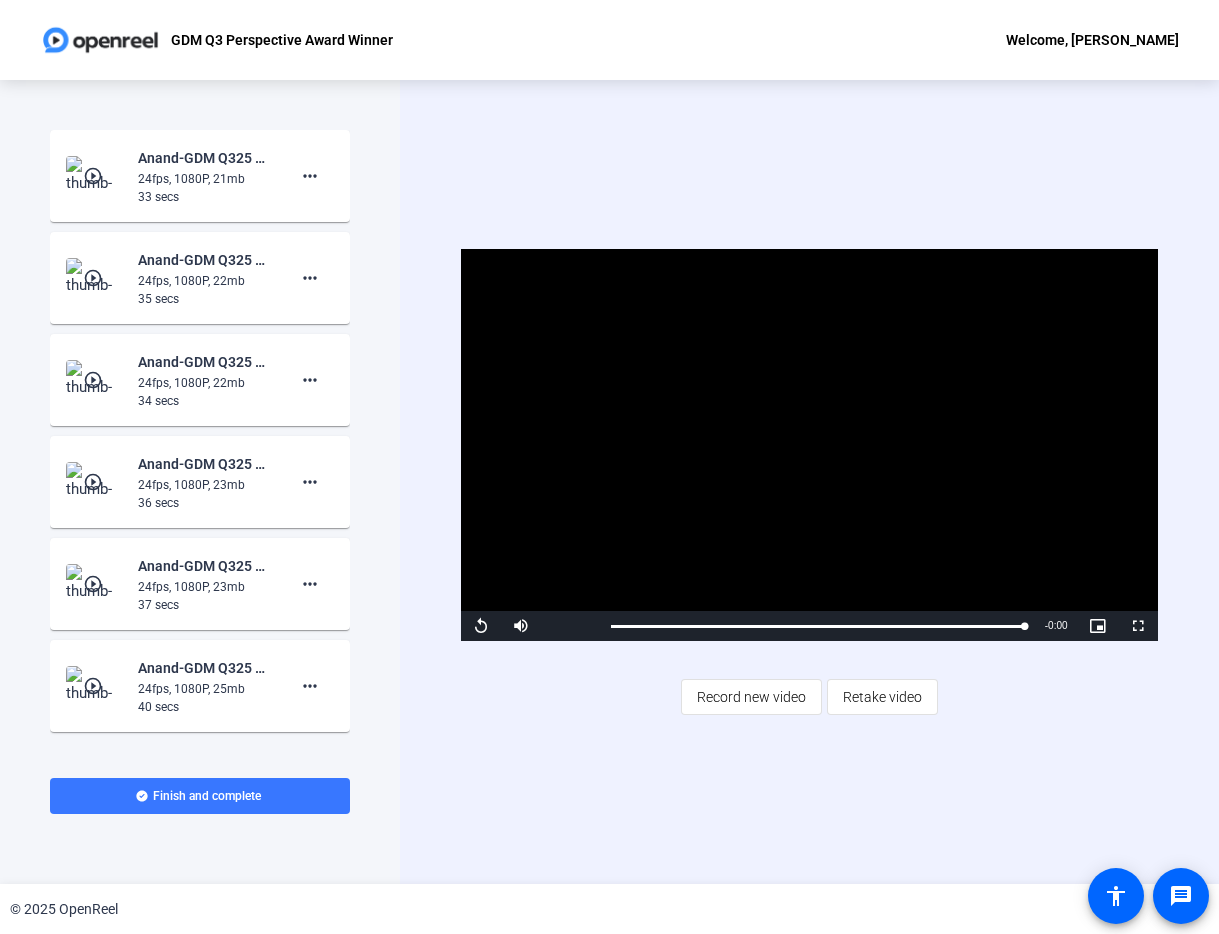click 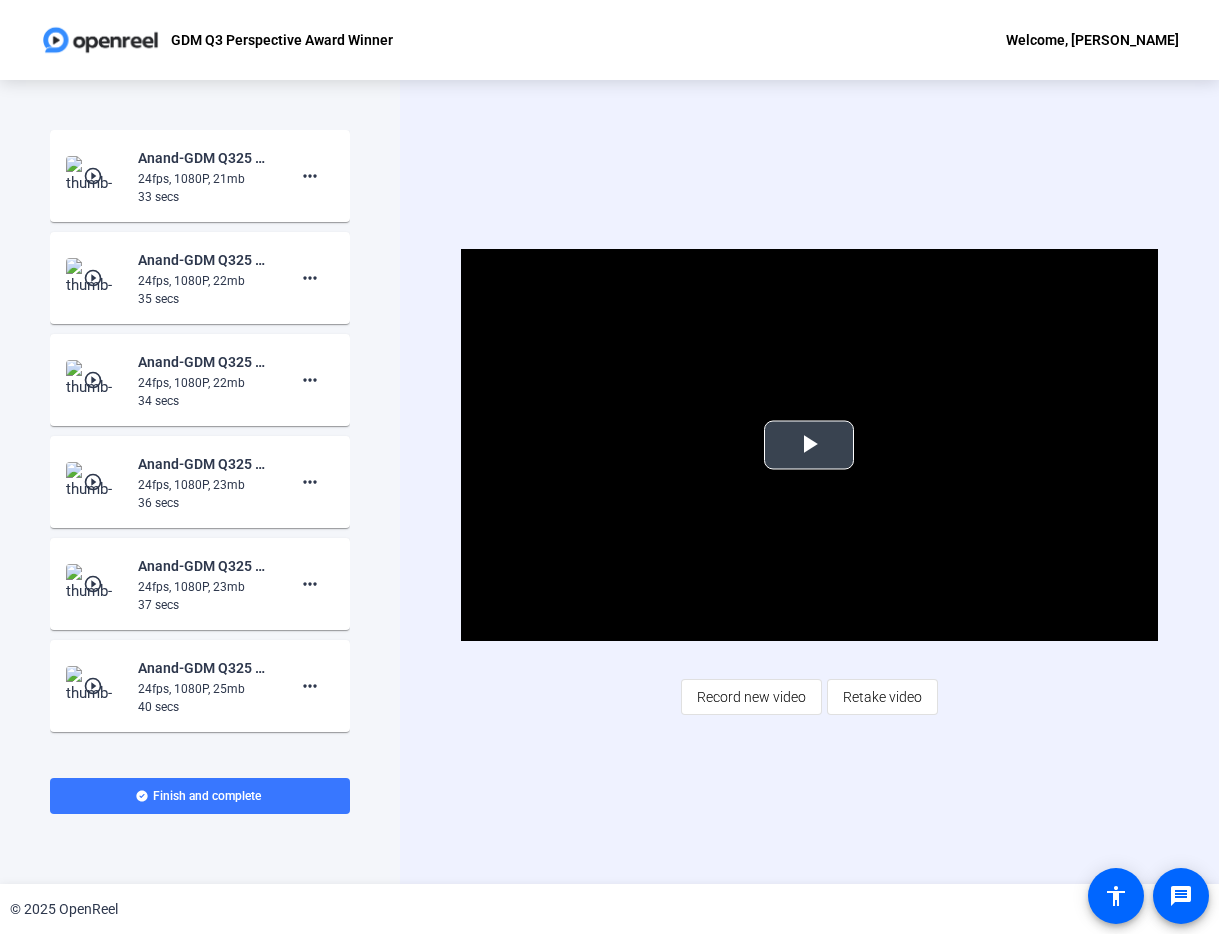 click at bounding box center (809, 445) 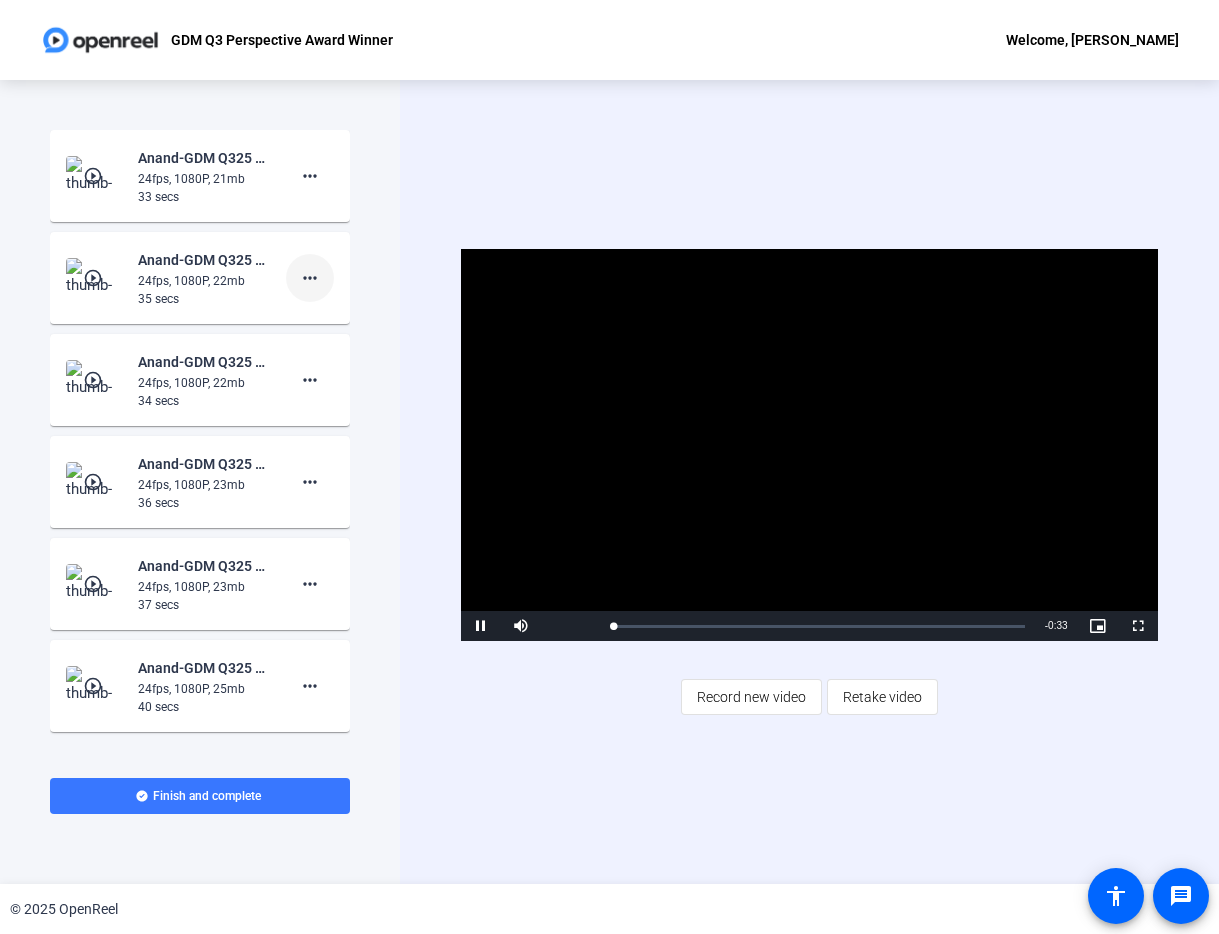 click on "more_horiz" 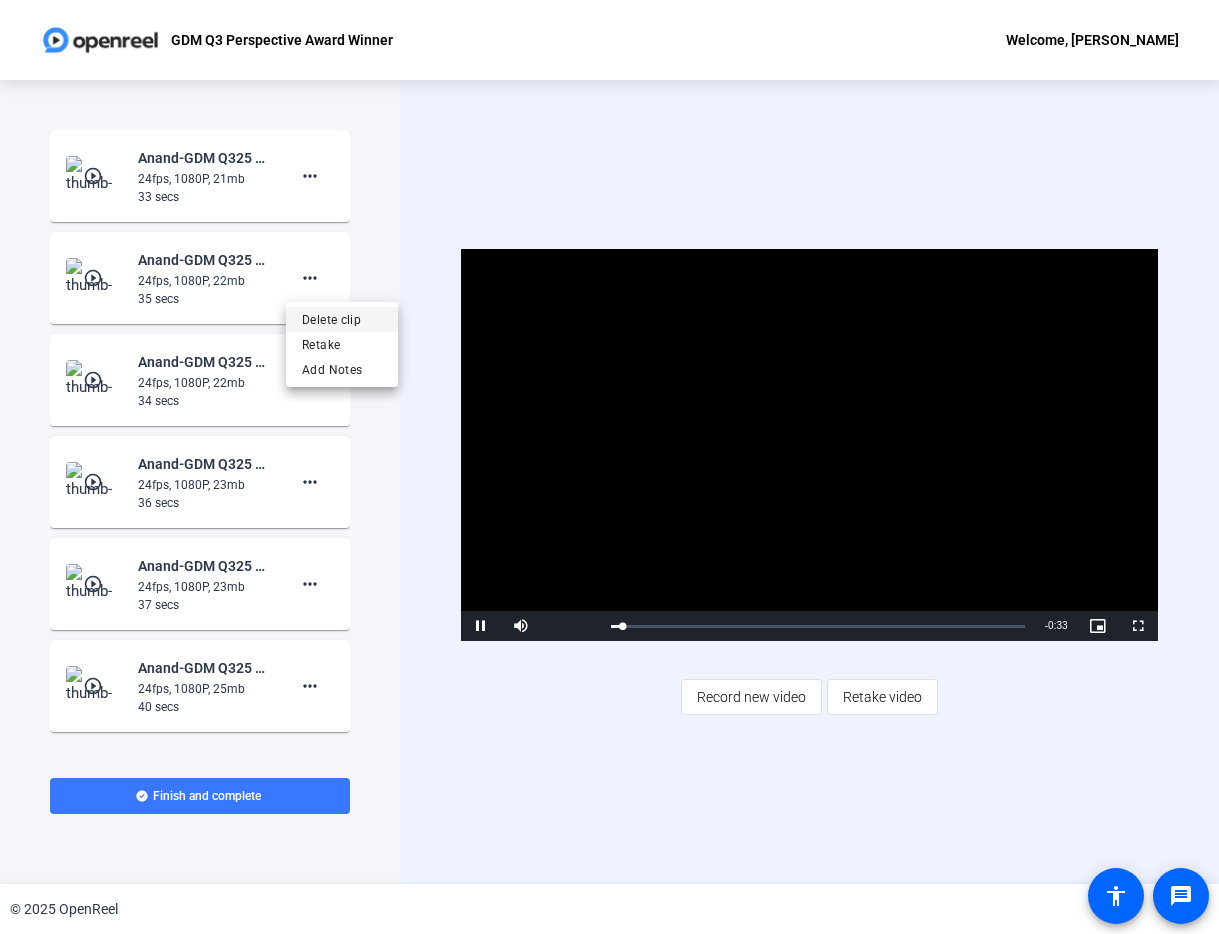 click on "Delete clip" at bounding box center [342, 320] 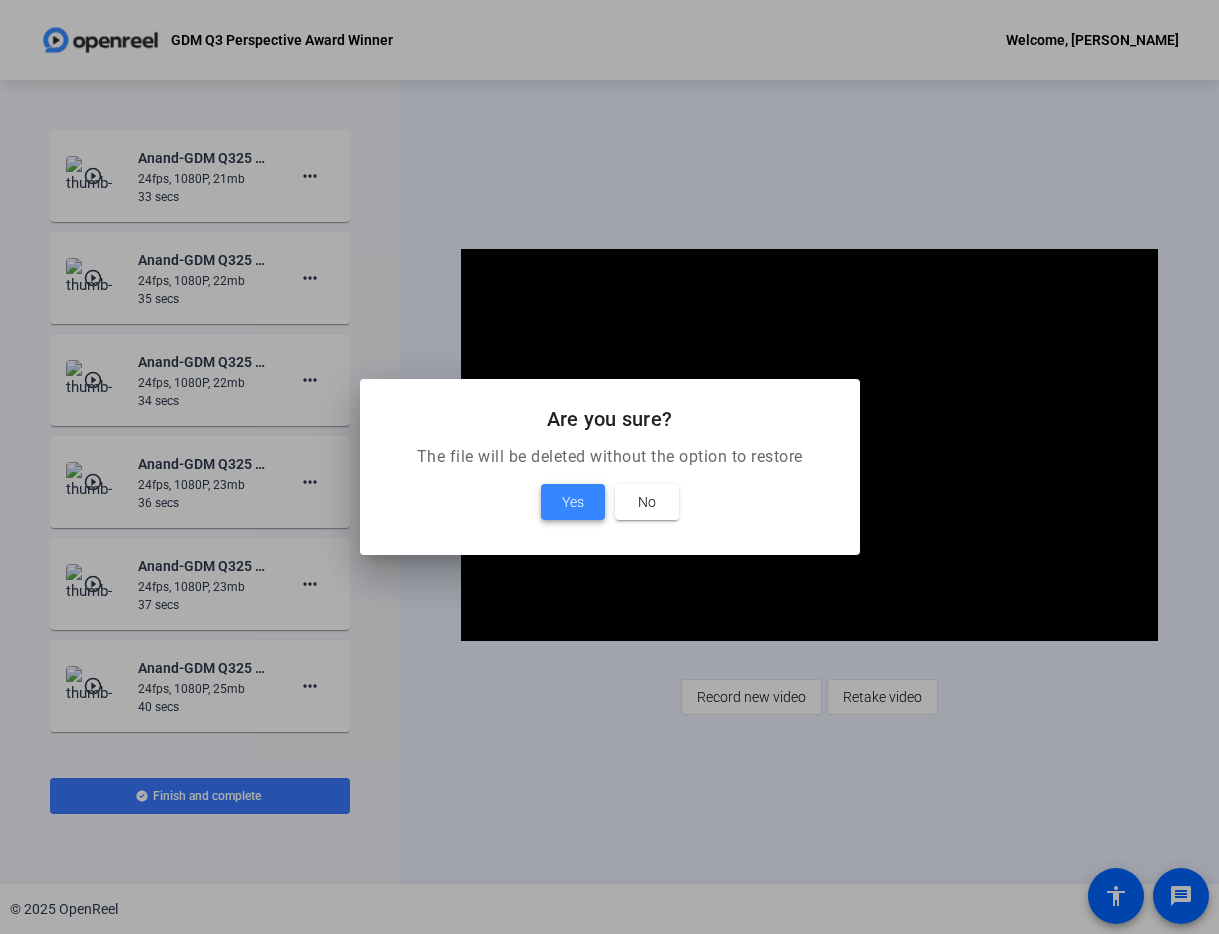 click at bounding box center [573, 502] 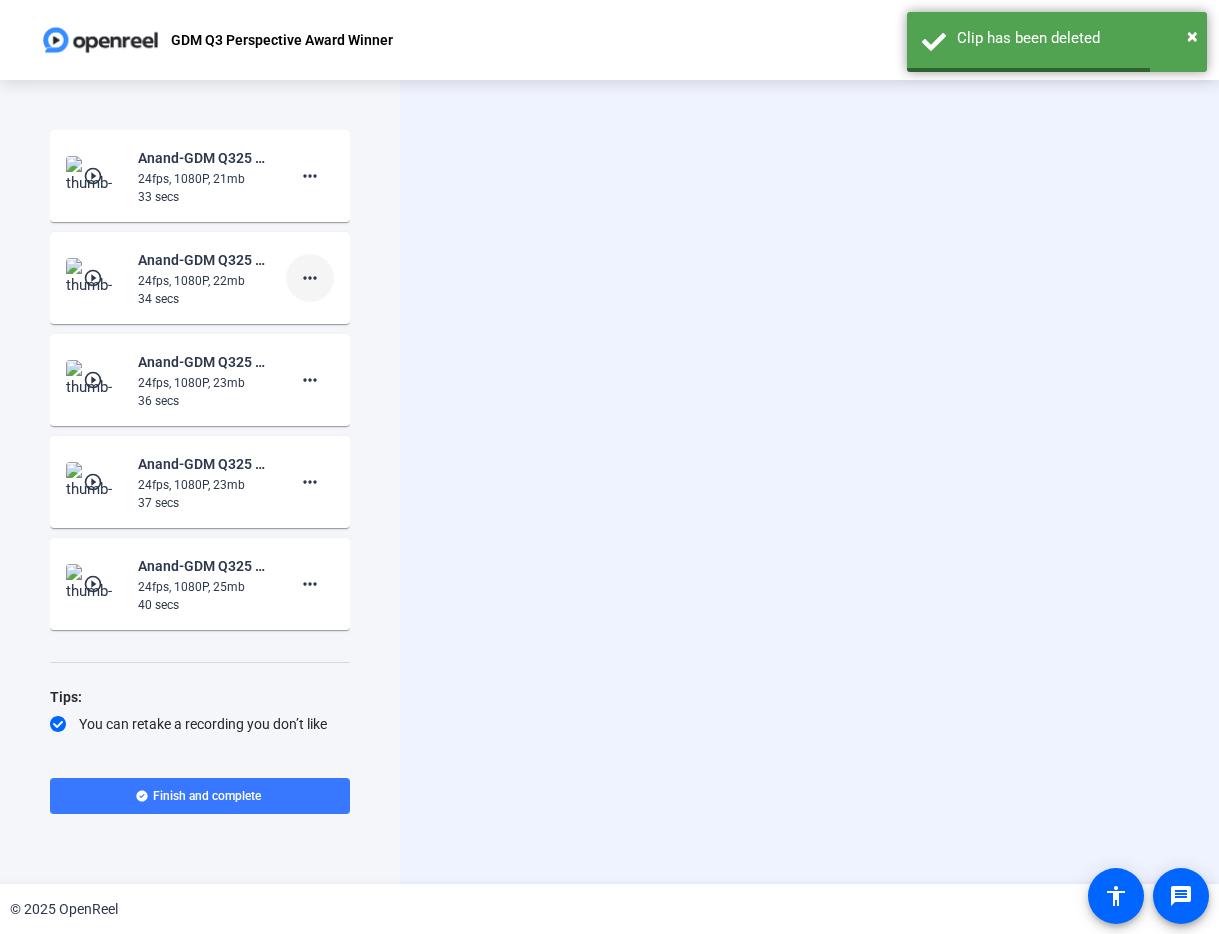 click on "more_horiz" 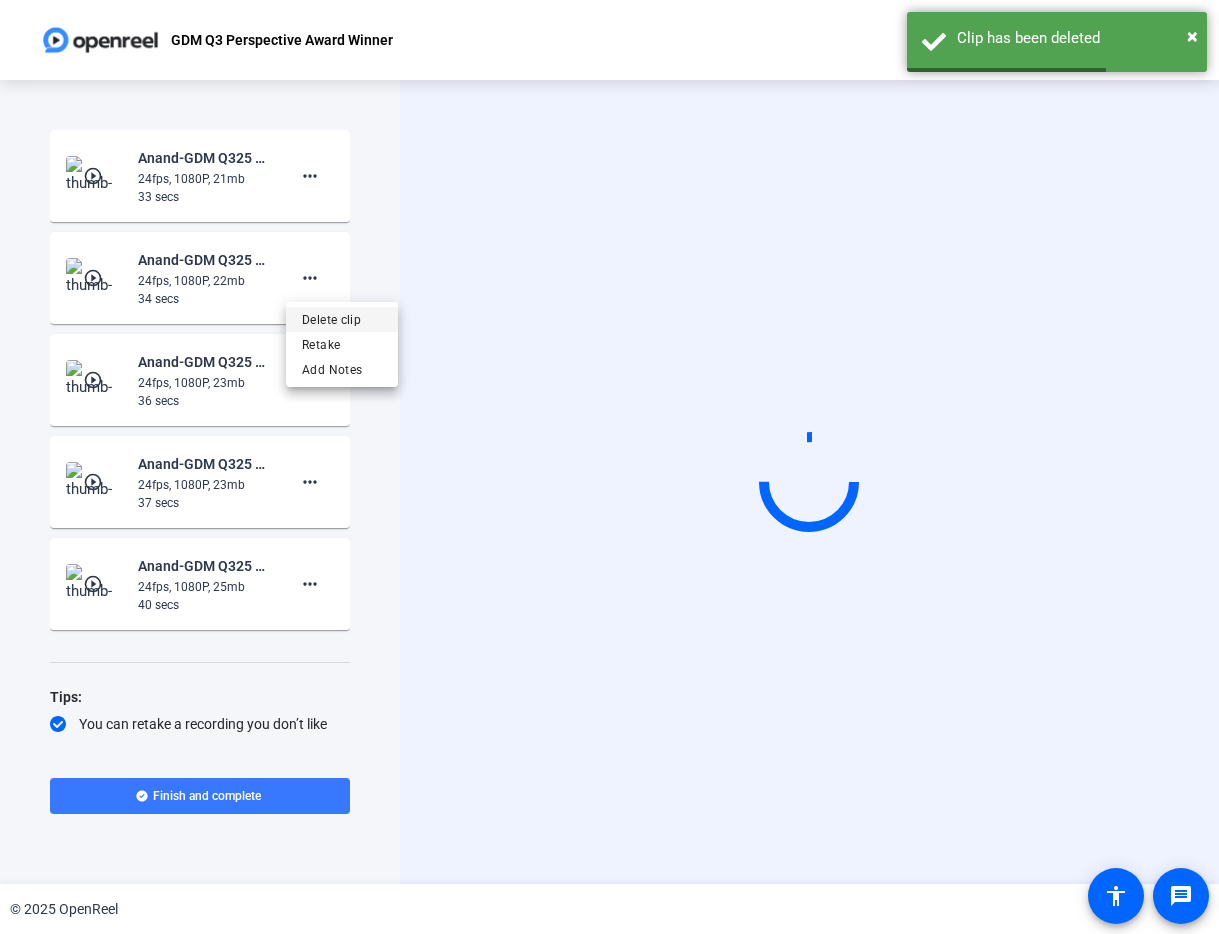 click on "Delete clip" at bounding box center (342, 320) 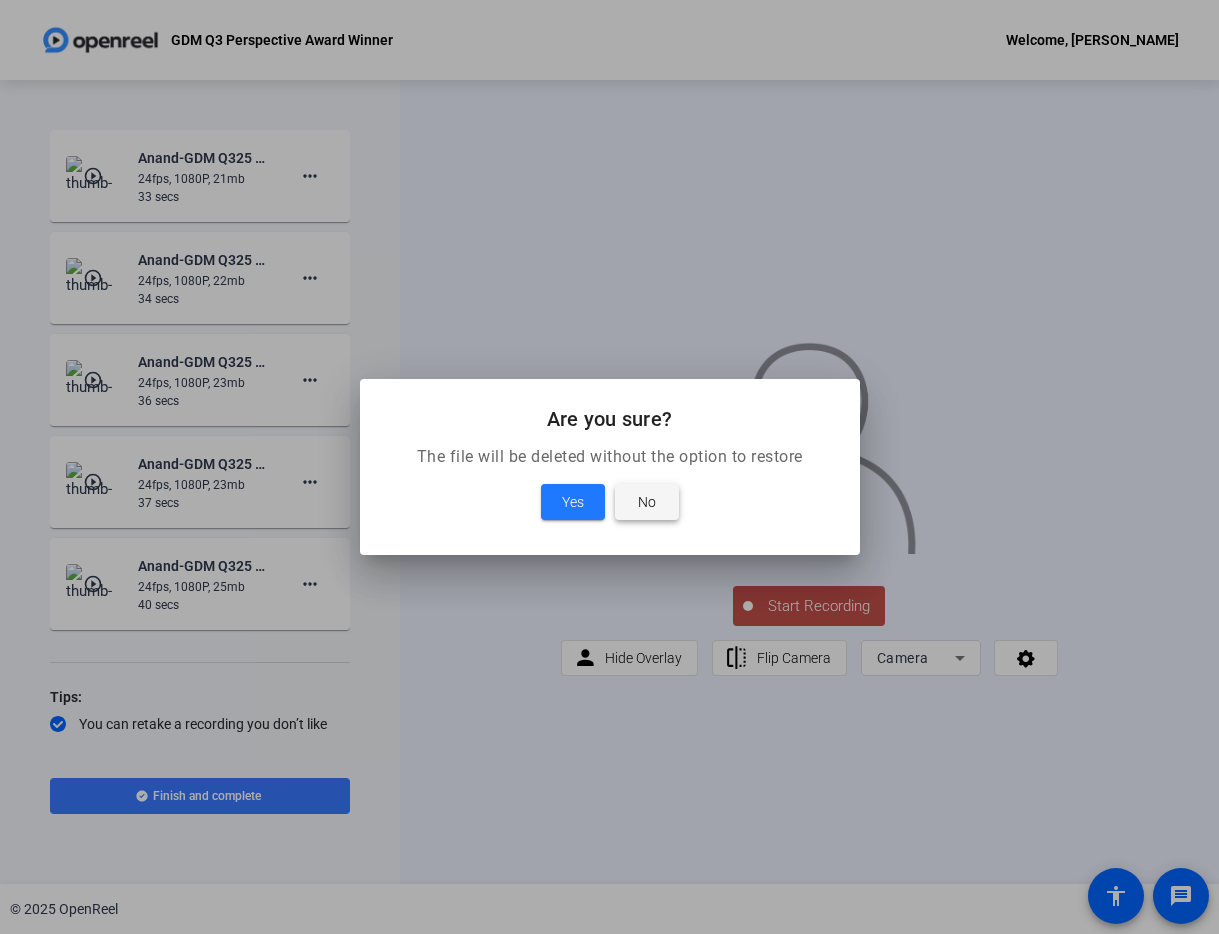 click on "No" at bounding box center (647, 502) 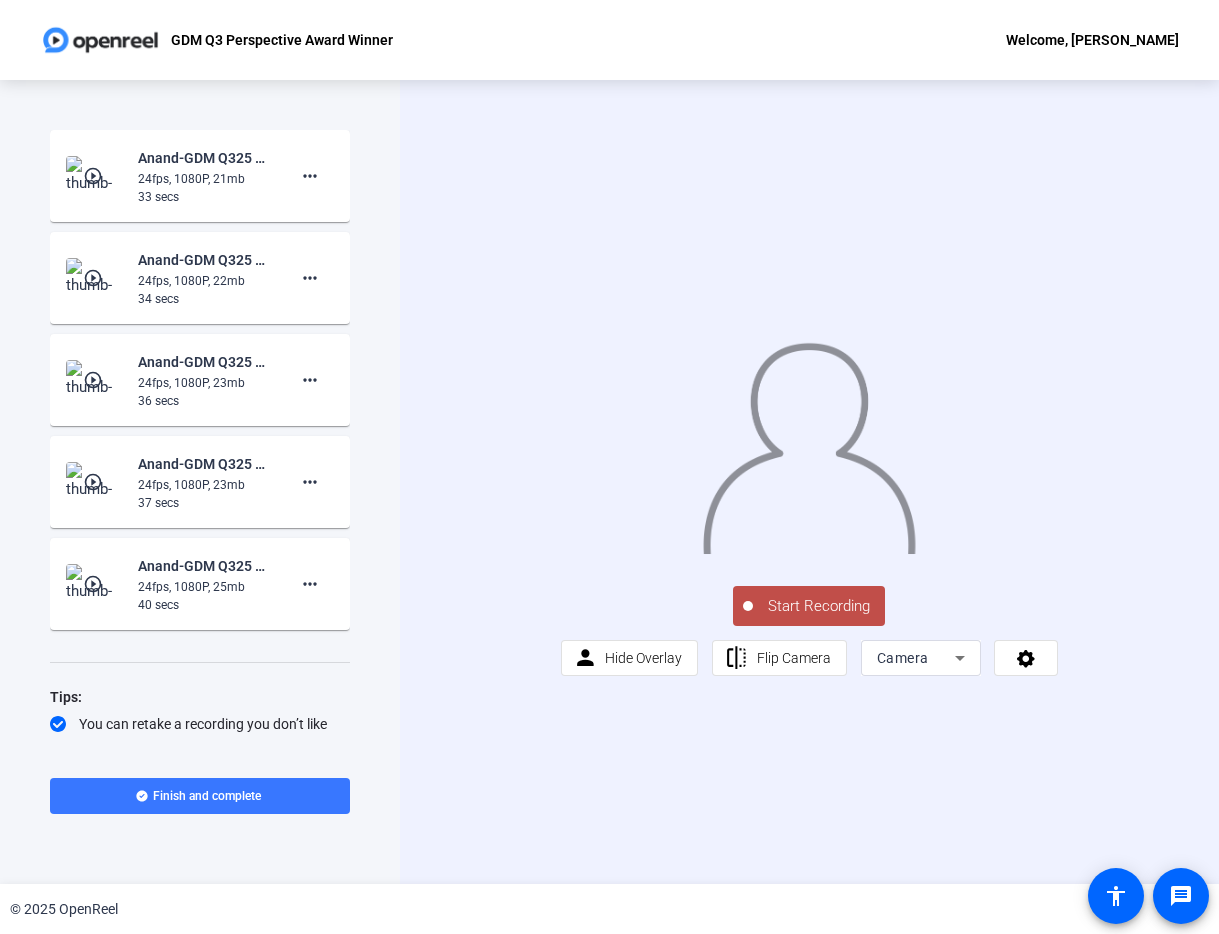 click 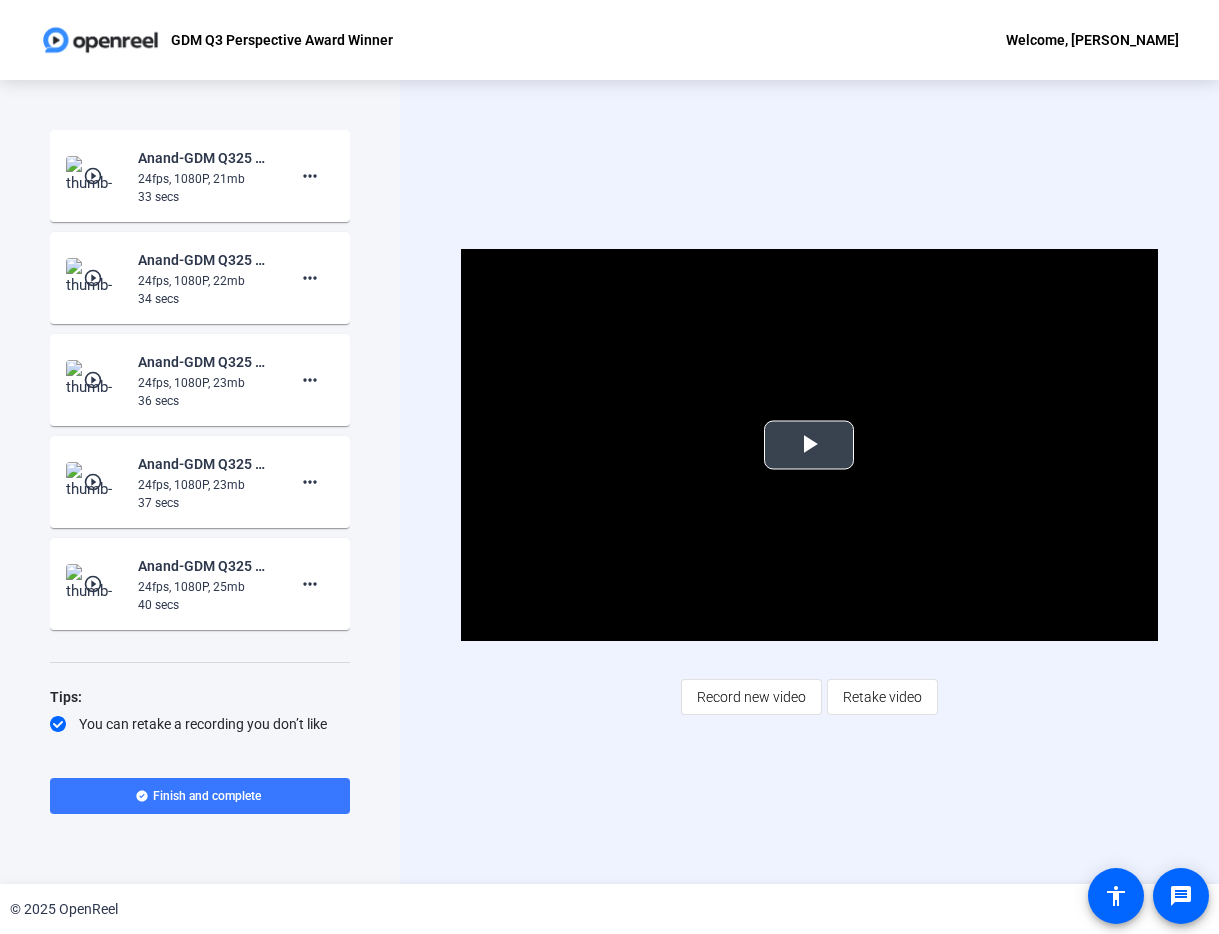 click at bounding box center [809, 445] 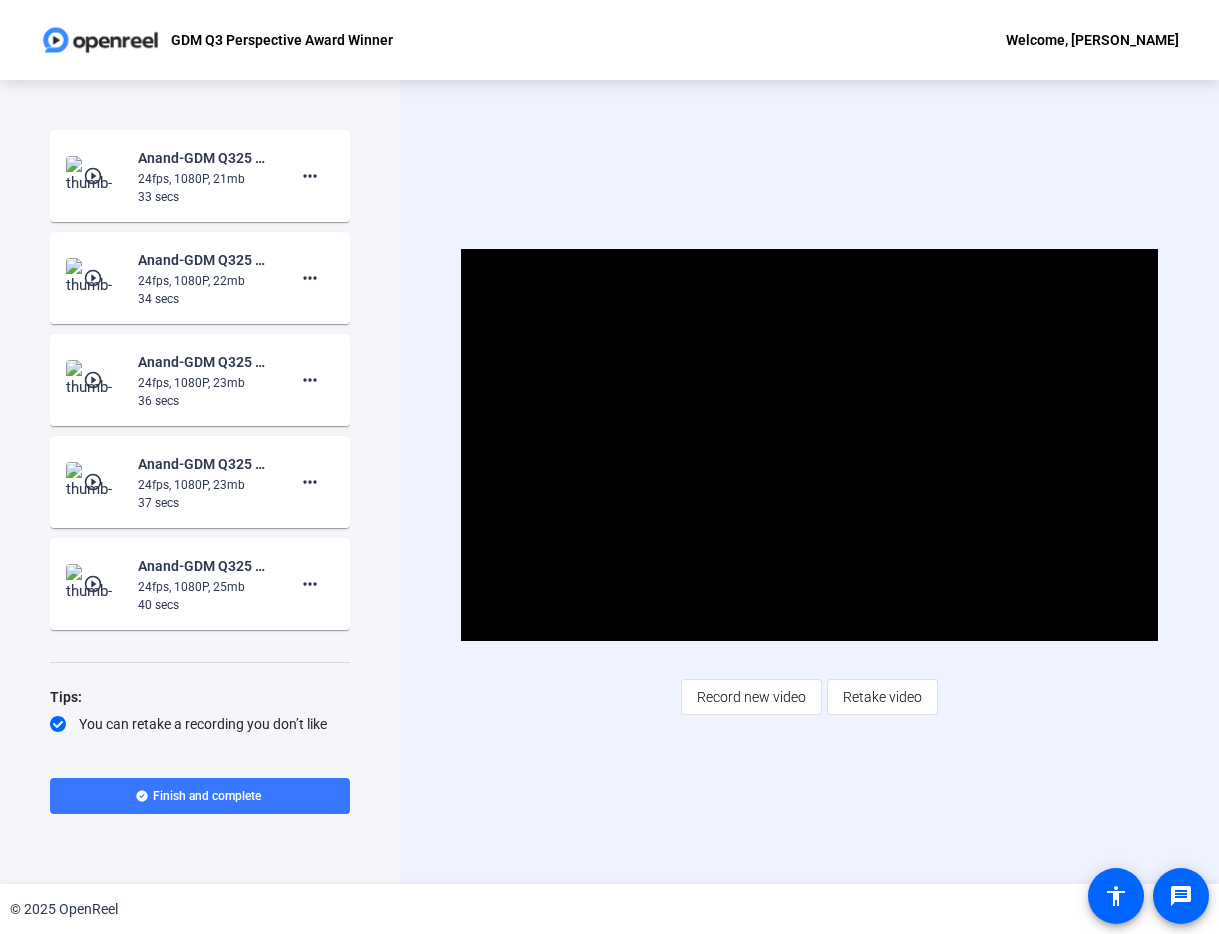 click on "Video Player is loading. Play Video Pause Mute Current Time  0:03 / Duration  0:33 Loaded :  100.00% 0:03 Stream Type  LIVE Seek to live, currently behind live LIVE Remaining Time  - 0:30   1x Playback Rate Chapters Chapters Descriptions descriptions off , selected Captions captions settings , opens captions settings dialog captions off , selected Audio Track Picture-in-Picture Fullscreen This is a modal window. Beginning of dialog window. Escape will cancel and close the window. Text Color White Black [PERSON_NAME] Blue Yellow Magenta Cyan Transparency Opaque Semi-Transparent Background Color Black White [PERSON_NAME] Blue Yellow Magenta Cyan Transparency Opaque Semi-Transparent Transparent Window Color Black White [PERSON_NAME] Blue Yellow Magenta Cyan Transparency Transparent Semi-Transparent Opaque Font Size 50% 75% 100% 125% 150% 175% 200% 300% 400% Text Edge Style None Raised Depressed Uniform Dropshadow Font Family Proportional Sans-Serif Monospace Sans-Serif Proportional Serif Monospace Serif Casual Script" 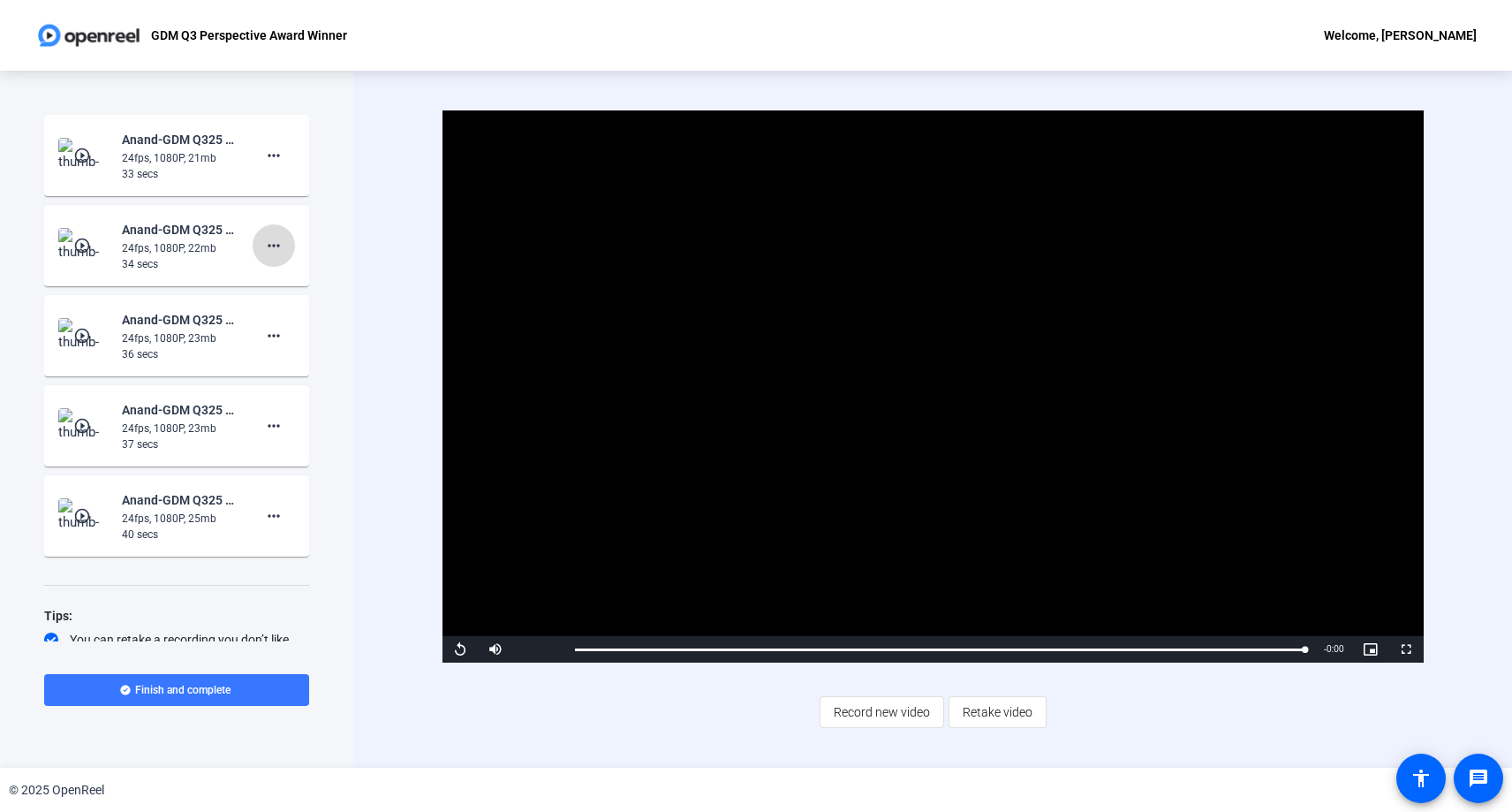 click on "more_horiz" 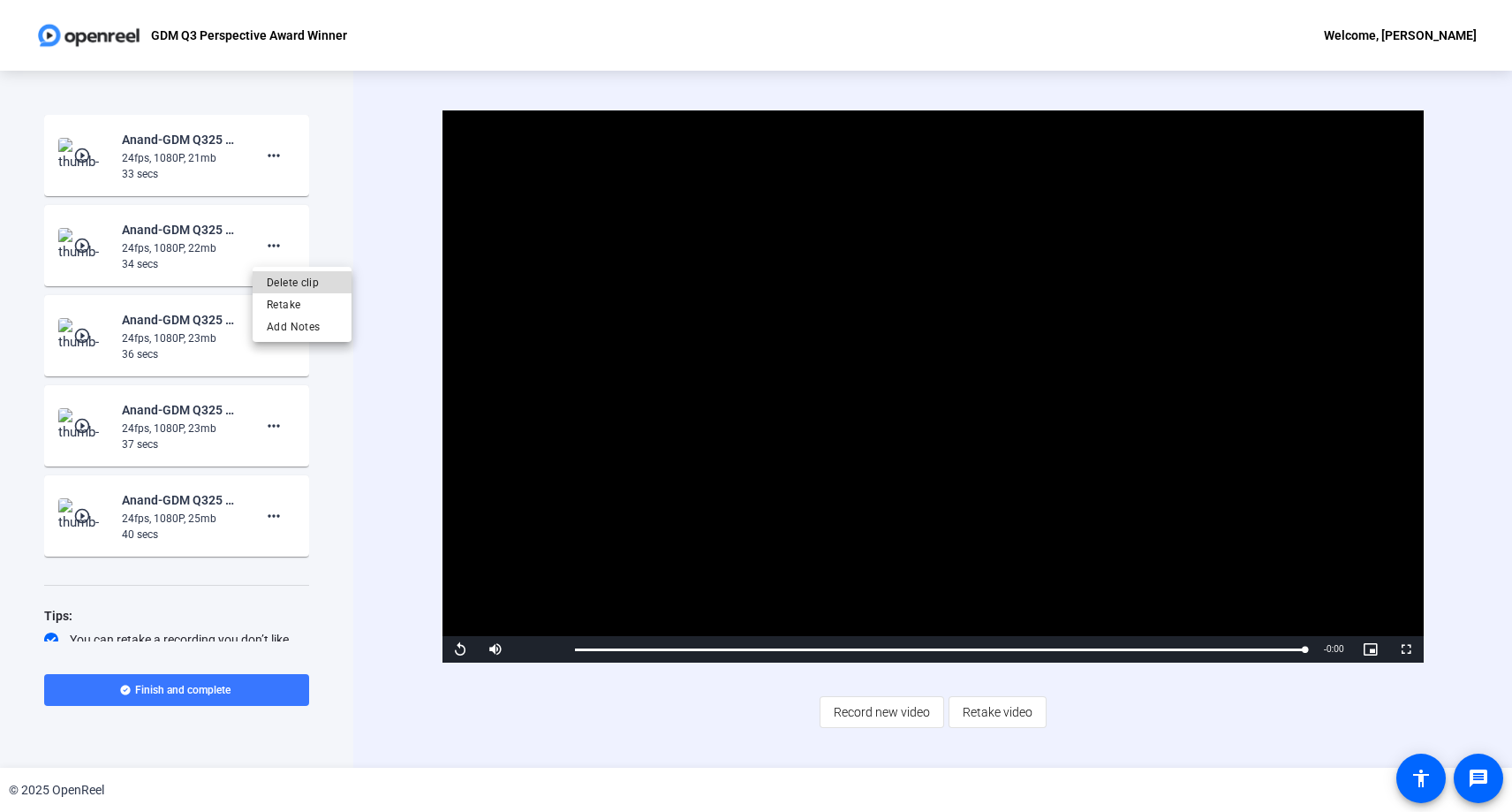 click on "Delete clip" at bounding box center (302, 283) 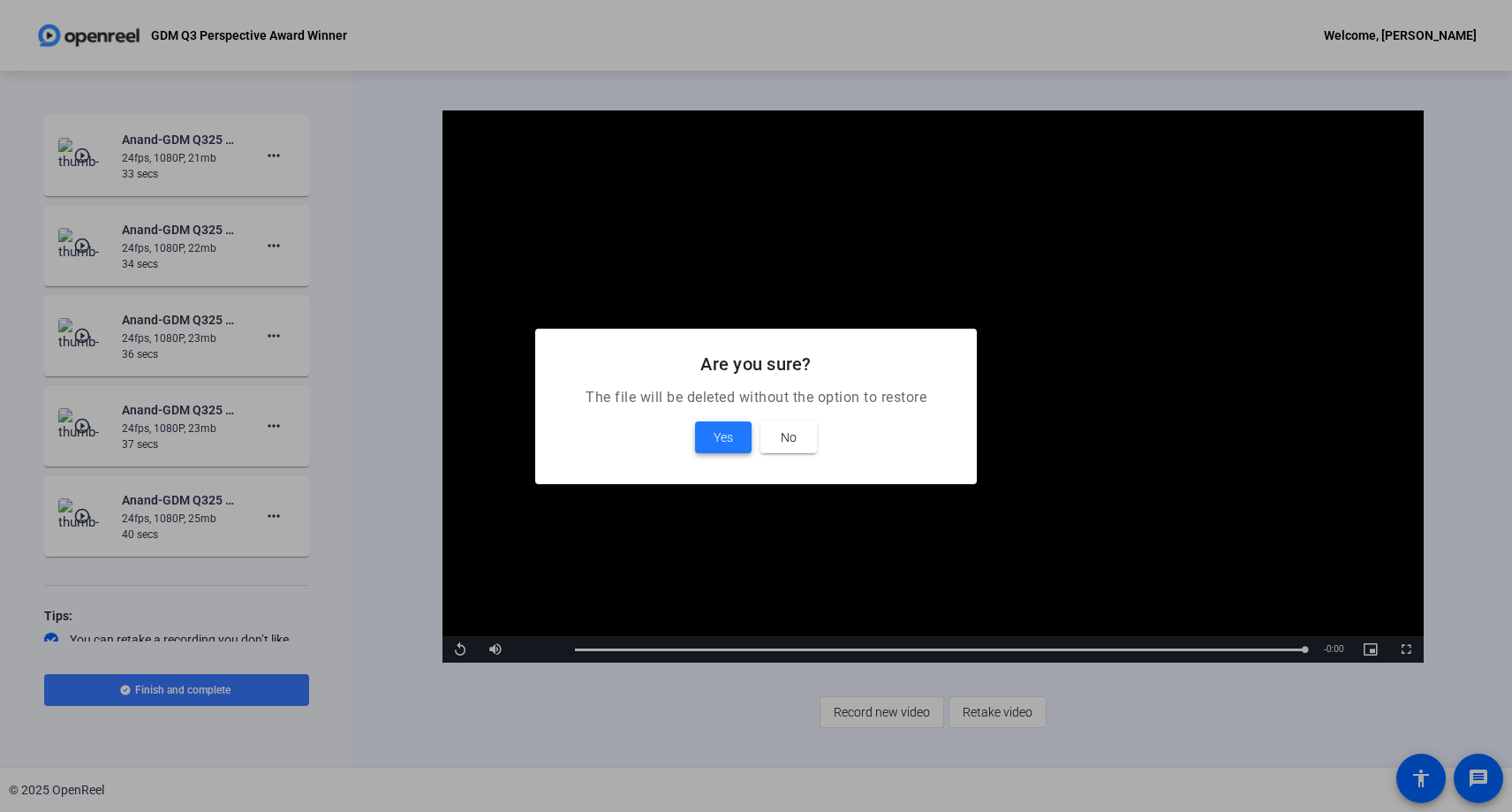 click at bounding box center [723, 437] 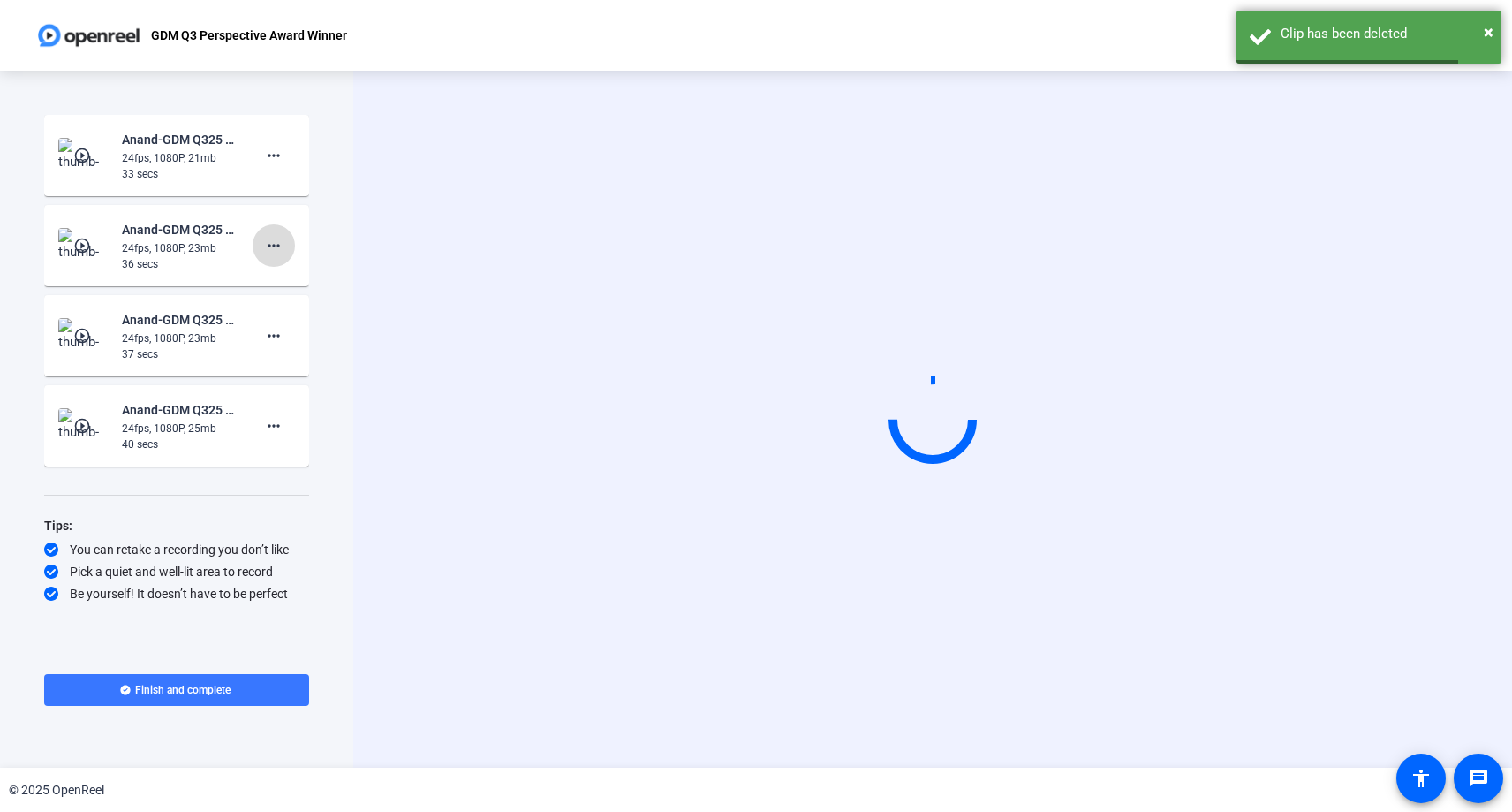 click on "more_horiz" 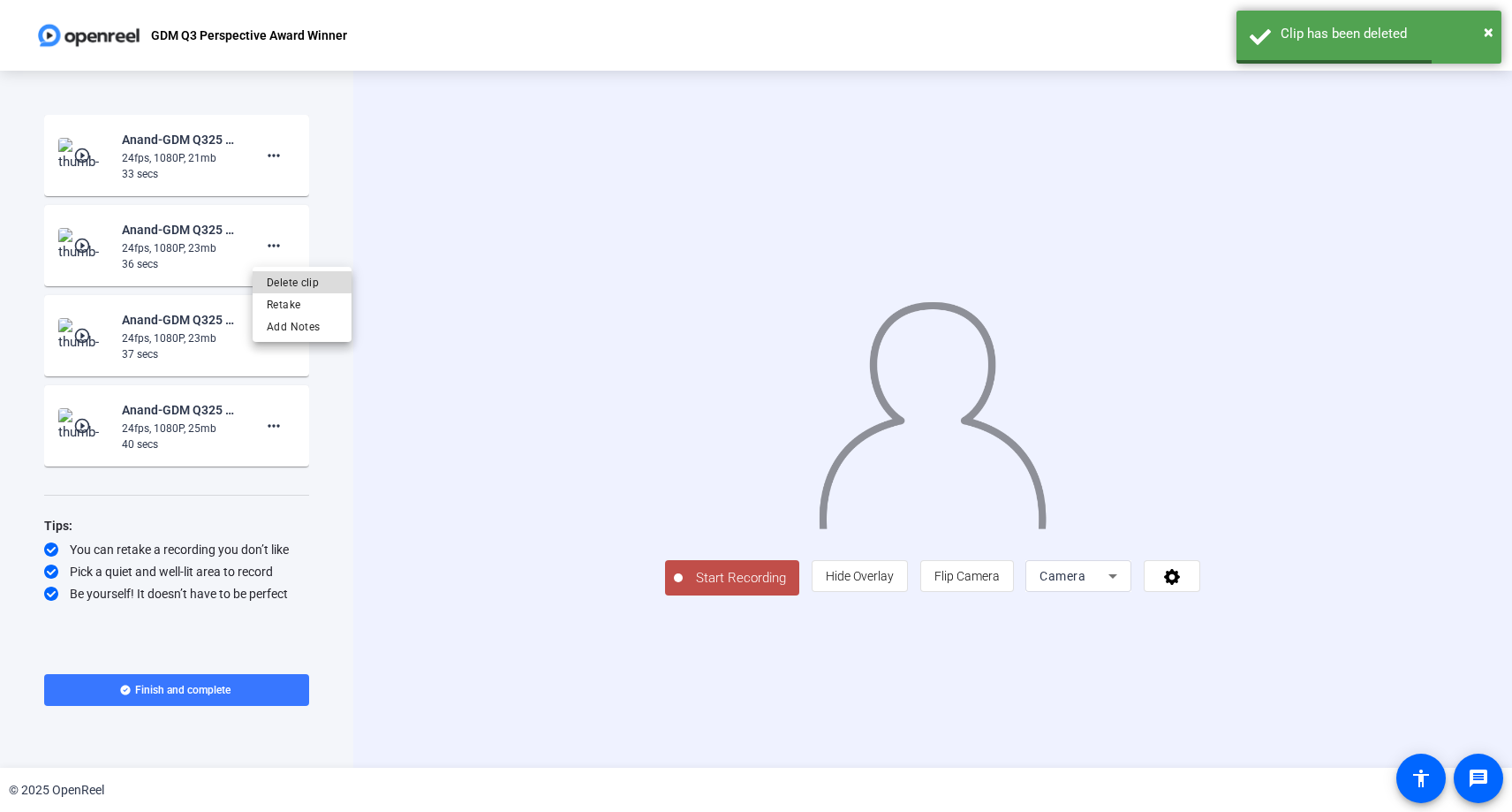 click on "Delete clip" at bounding box center [302, 283] 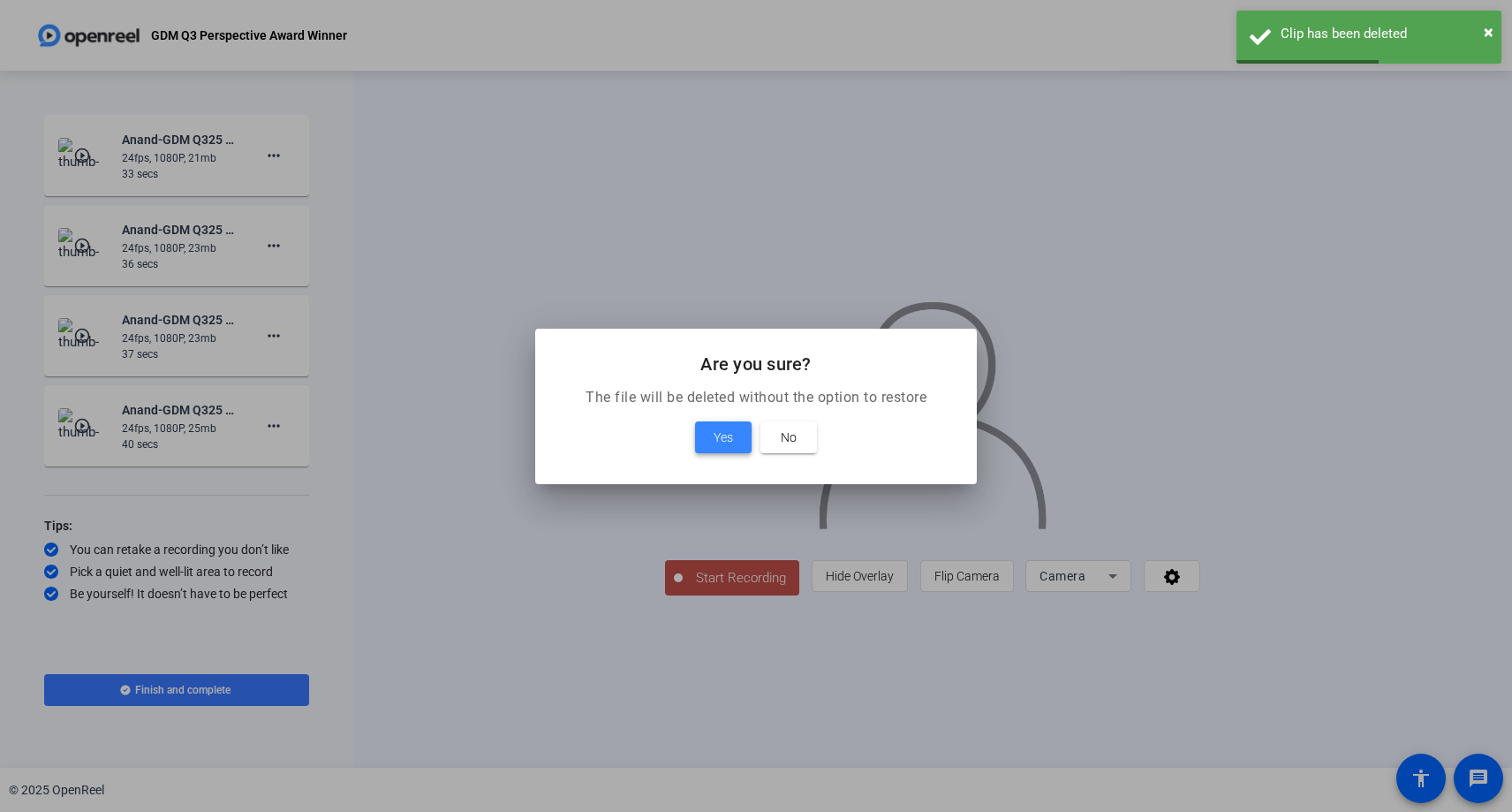 click on "Yes" at bounding box center (723, 437) 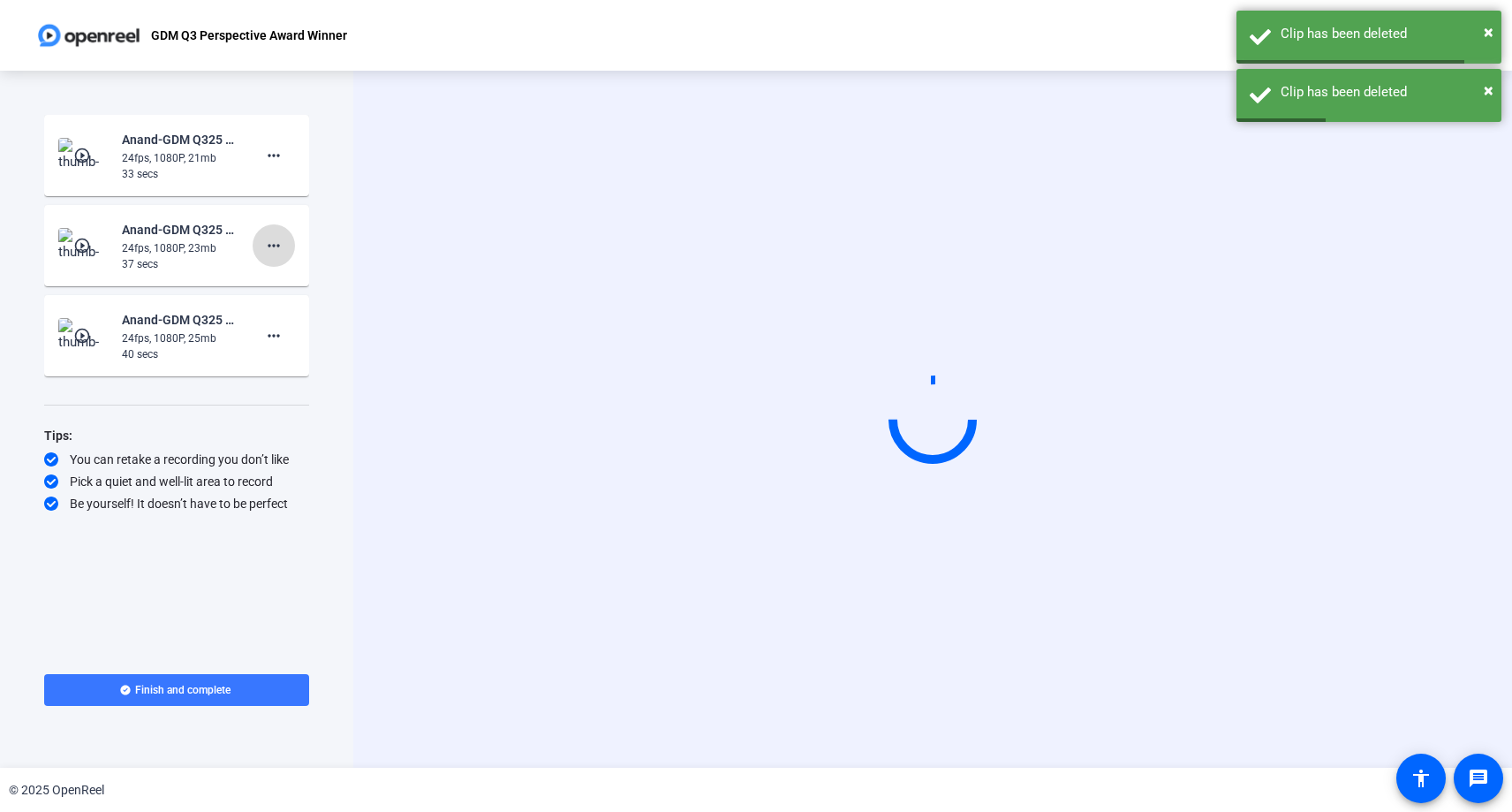 click 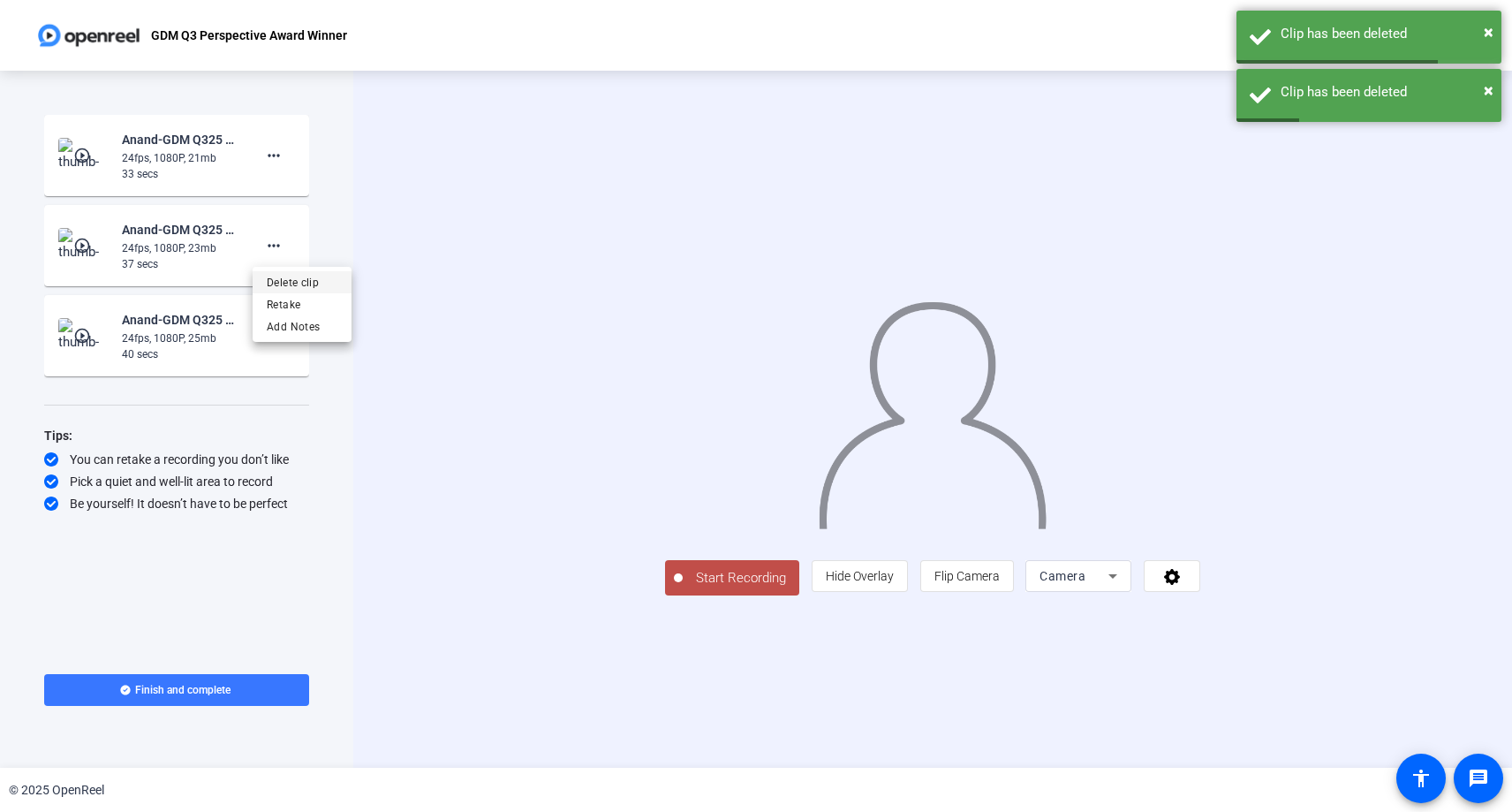 click on "Delete clip" at bounding box center [302, 283] 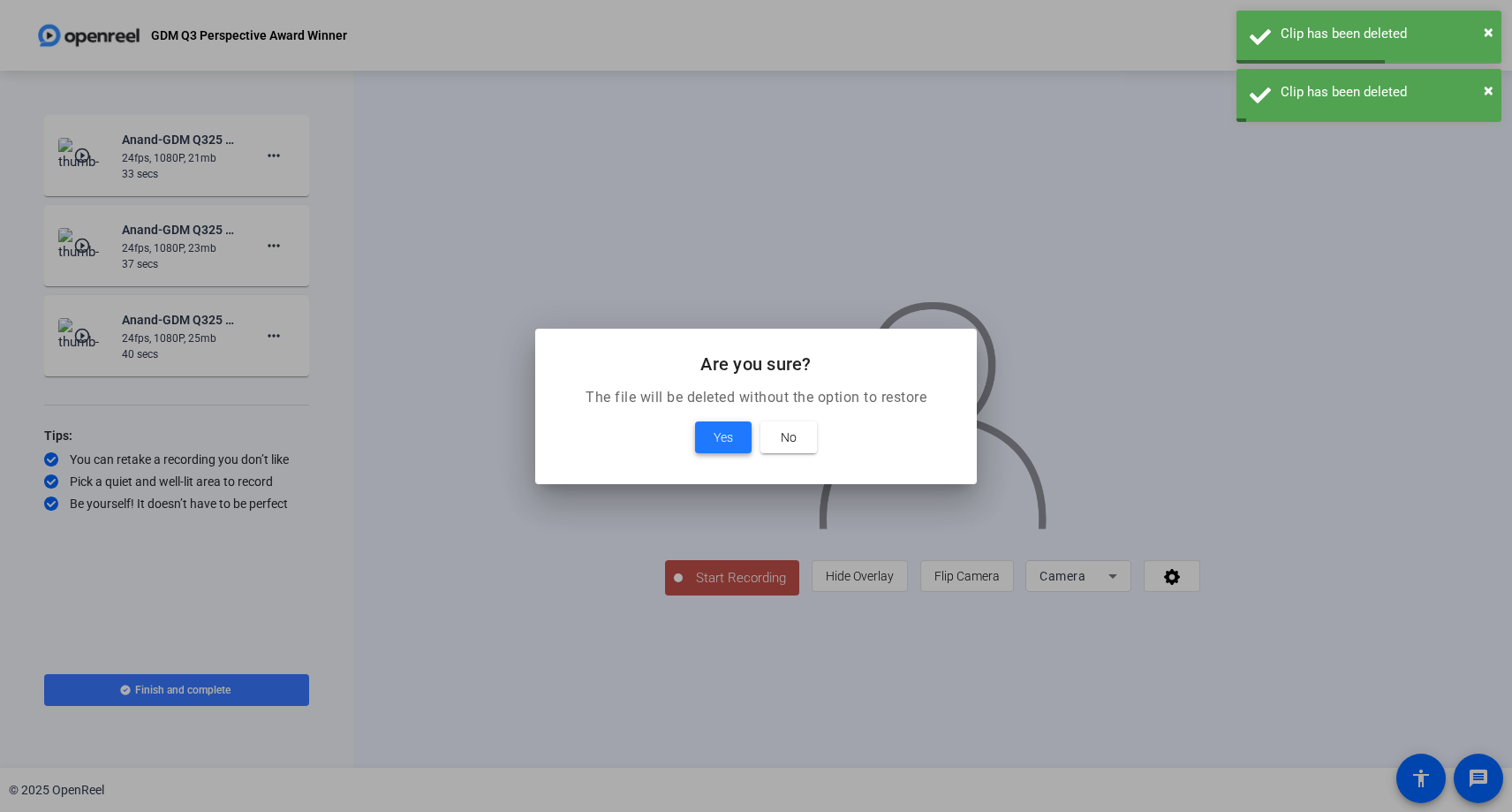 click at bounding box center (723, 437) 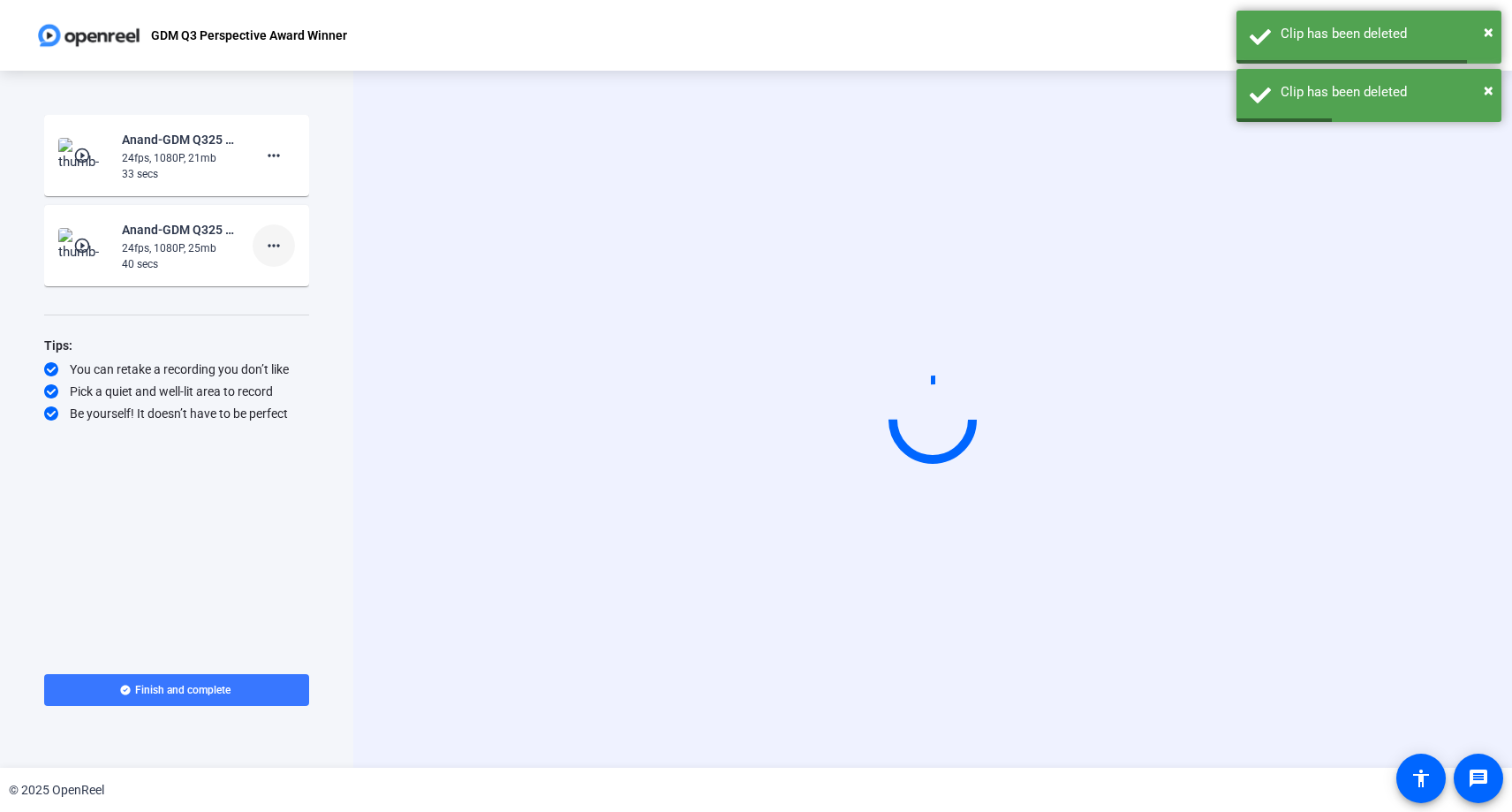 click on "more_horiz" 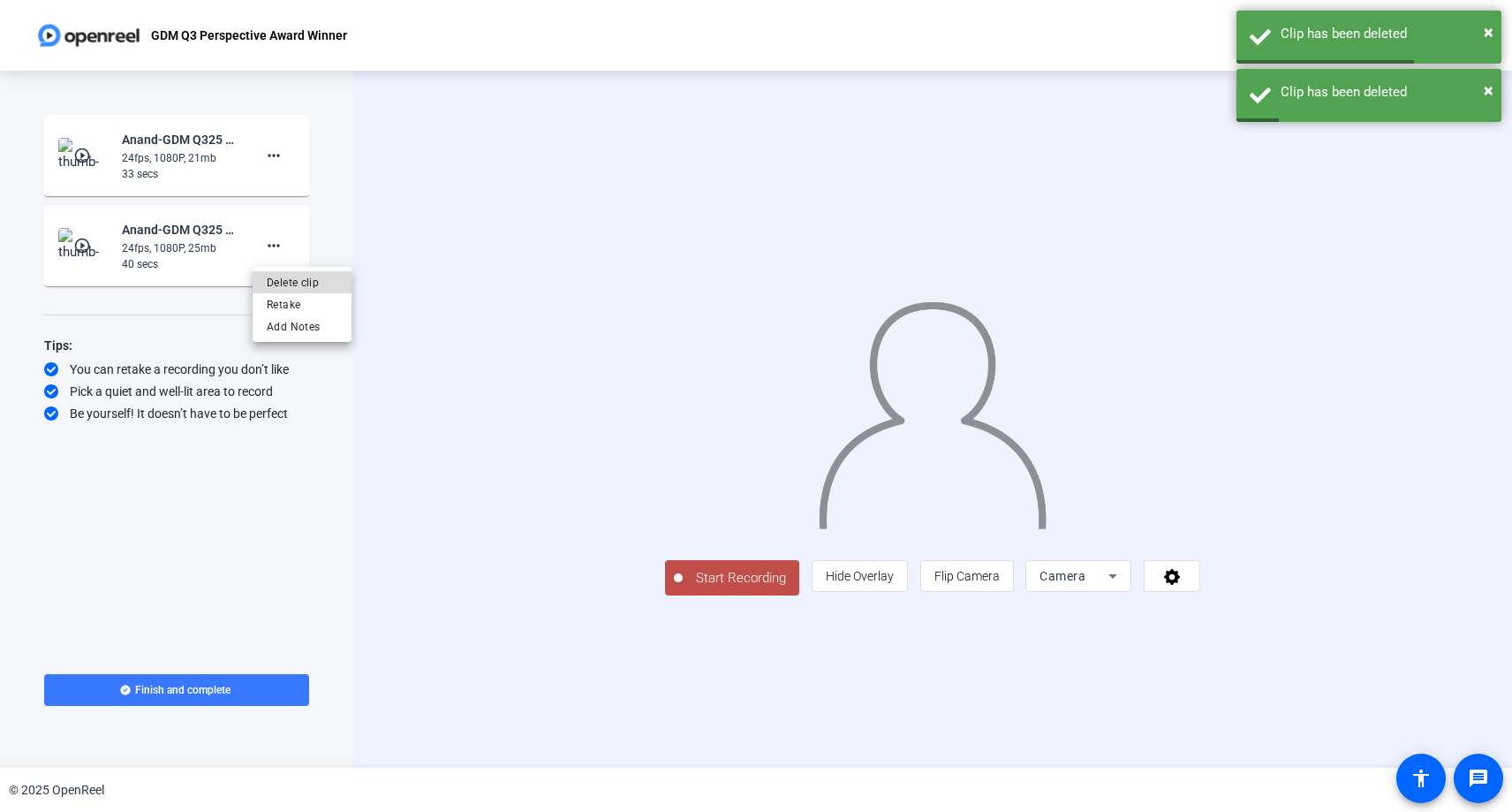 click on "Delete clip" at bounding box center (302, 283) 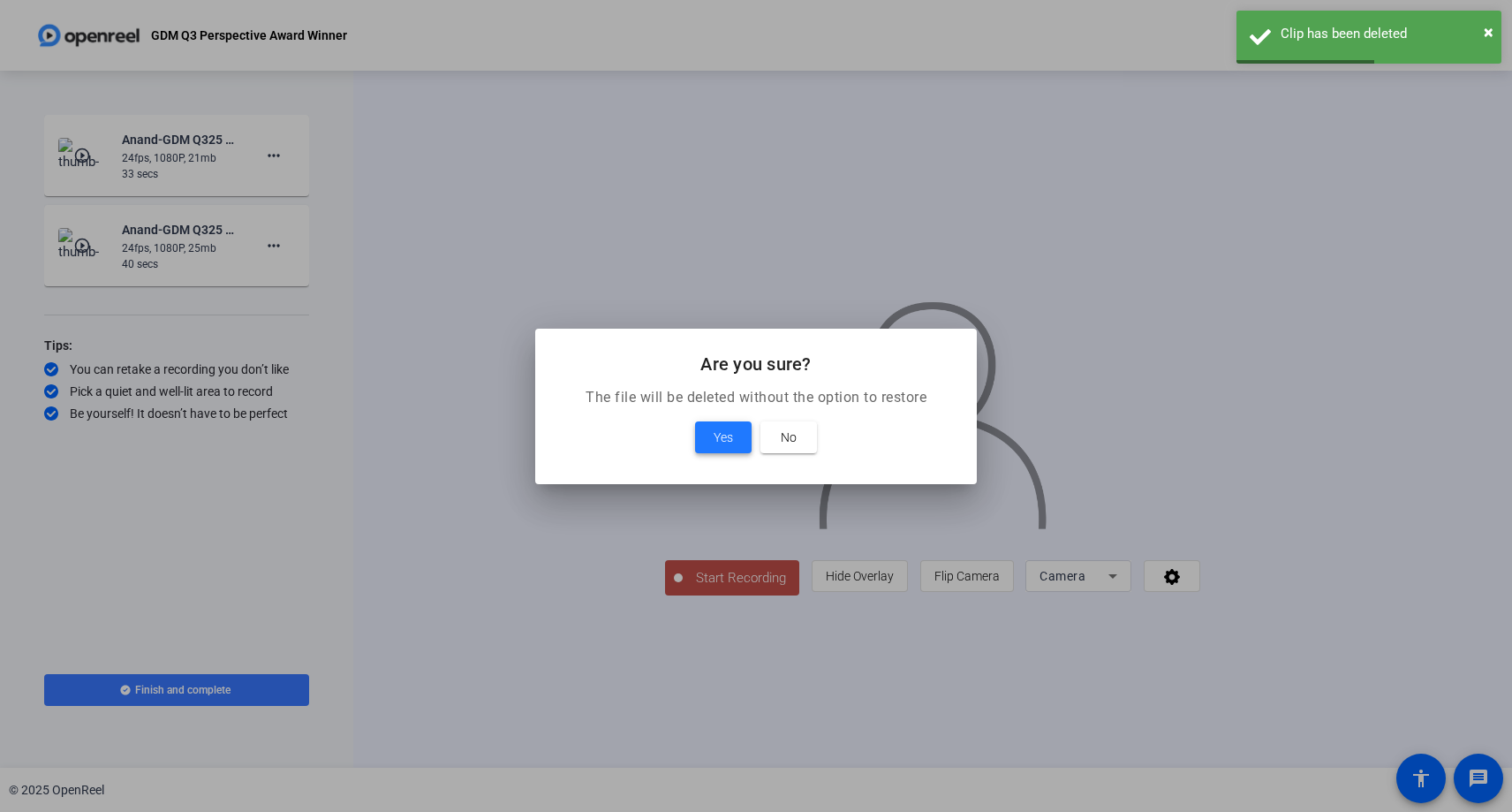 click on "Yes" at bounding box center [723, 437] 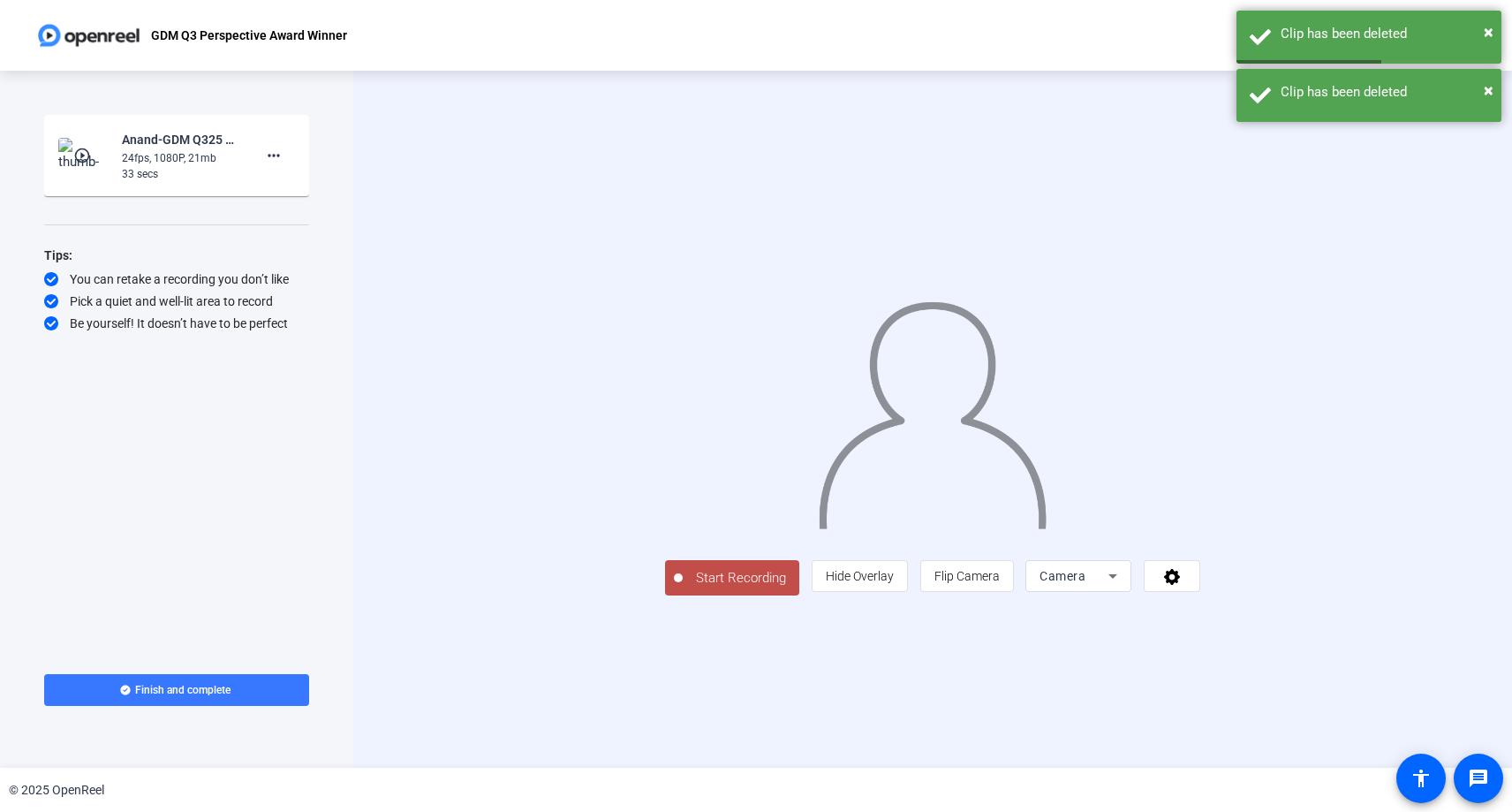 click 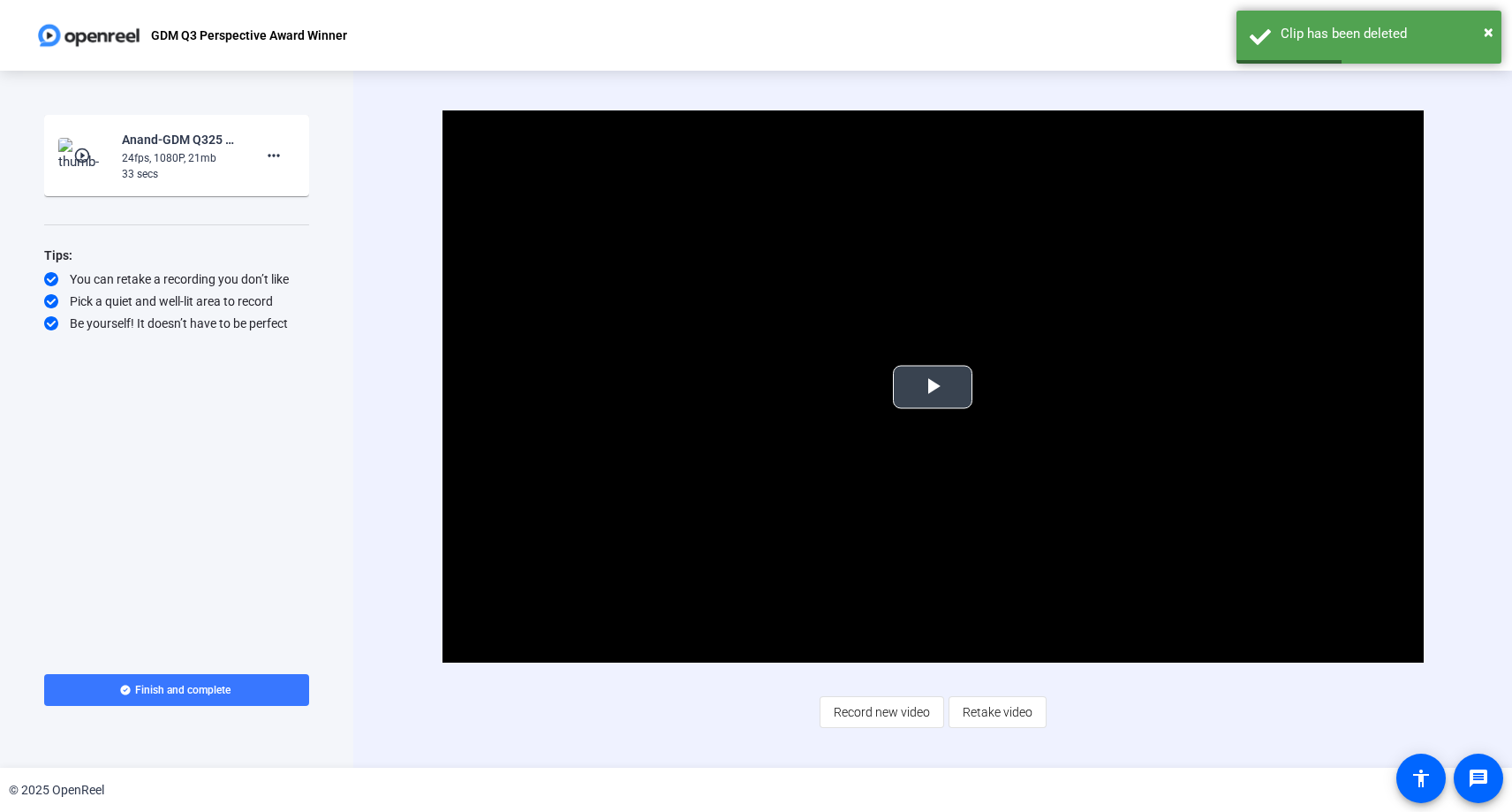 click at bounding box center (933, 387) 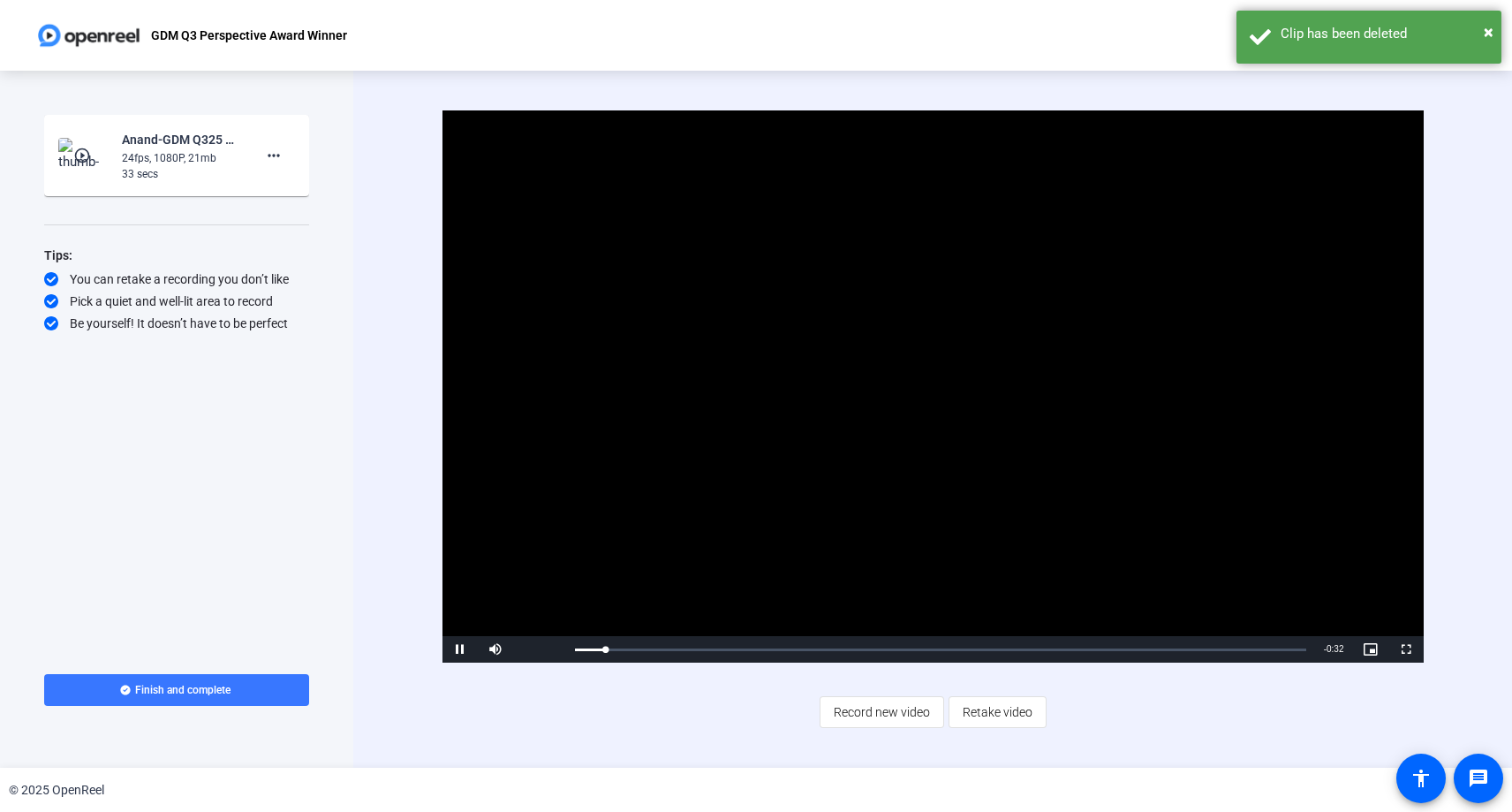 click on "Video Player is loading. Play Video Pause Mute Current Time  0:01 / Duration  0:33 Loaded :  0% 0:01 Stream Type  LIVE Seek to live, currently behind live LIVE Remaining Time  - 0:32   1x Playback Rate Chapters Chapters Descriptions descriptions off , selected Captions captions settings , opens captions settings dialog captions off , selected Audio Track Picture-in-Picture Fullscreen This is a modal window. Beginning of dialog window. Escape will cancel and close the window. Text Color White Black [PERSON_NAME] Blue Yellow Magenta Cyan Transparency Opaque Semi-Transparent Background Color Black White [PERSON_NAME] Blue Yellow Magenta Cyan Transparency Opaque Semi-Transparent Transparent Window Color Black White [PERSON_NAME] Blue Yellow Magenta Cyan Transparency Transparent Semi-Transparent Opaque Font Size 50% 75% 100% 125% 150% 175% 200% 300% 400% Text Edge Style None Raised Depressed Uniform Dropshadow Font Family Proportional Sans-Serif Monospace Sans-Serif Proportional Serif Monospace Serif Casual Script Reset" 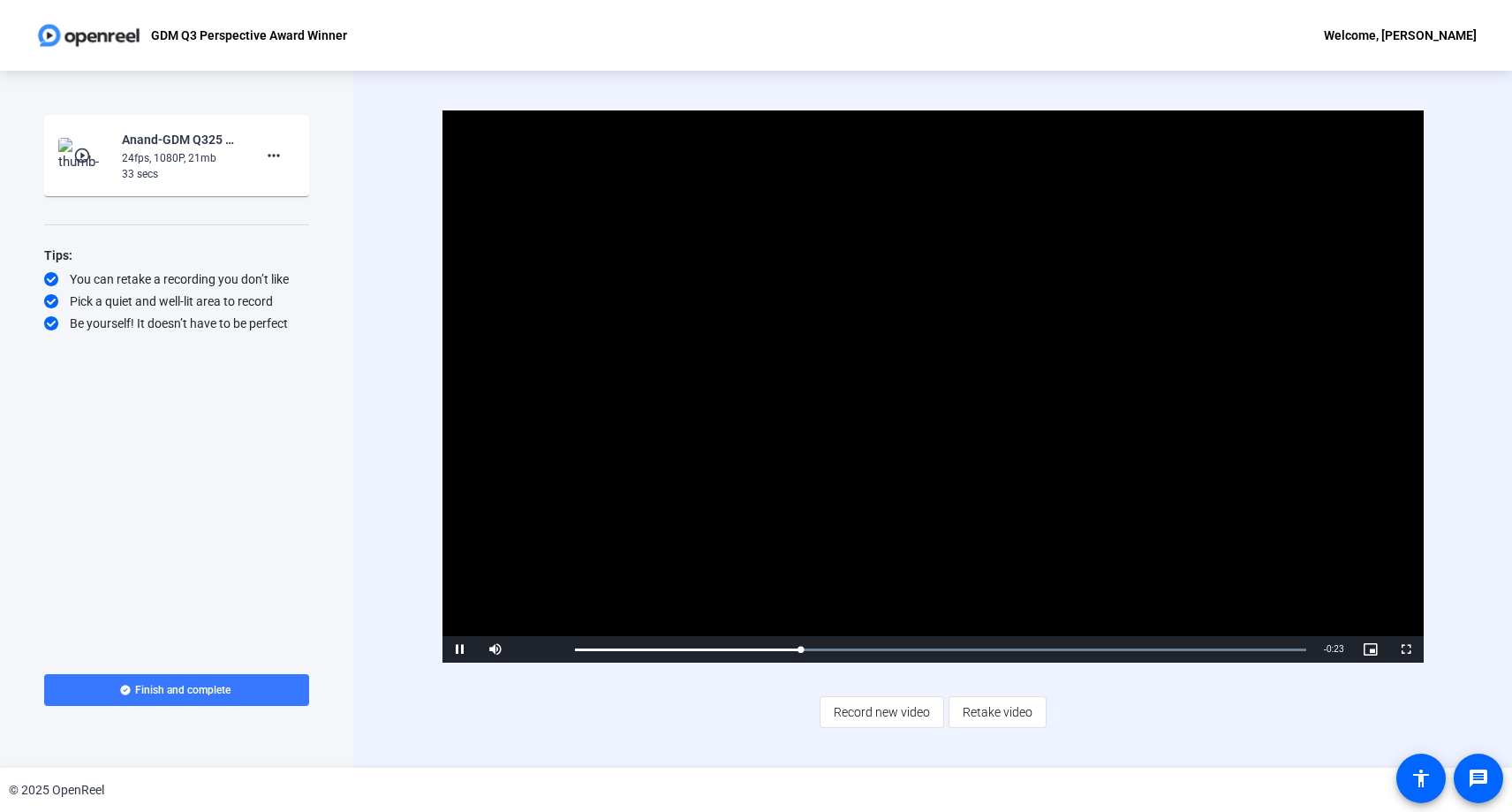 click on "Welcome, [PERSON_NAME]" 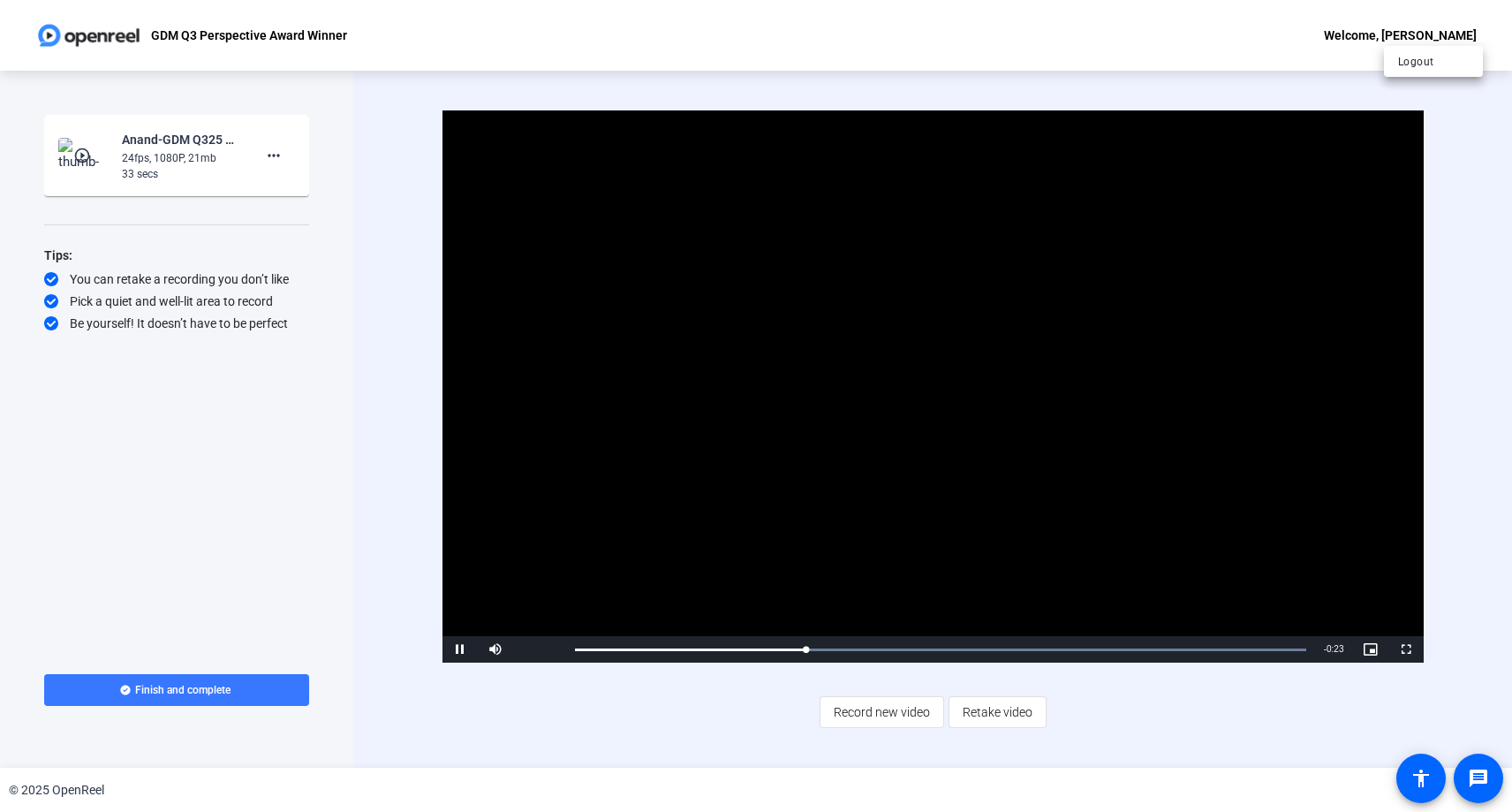 click at bounding box center [756, 406] 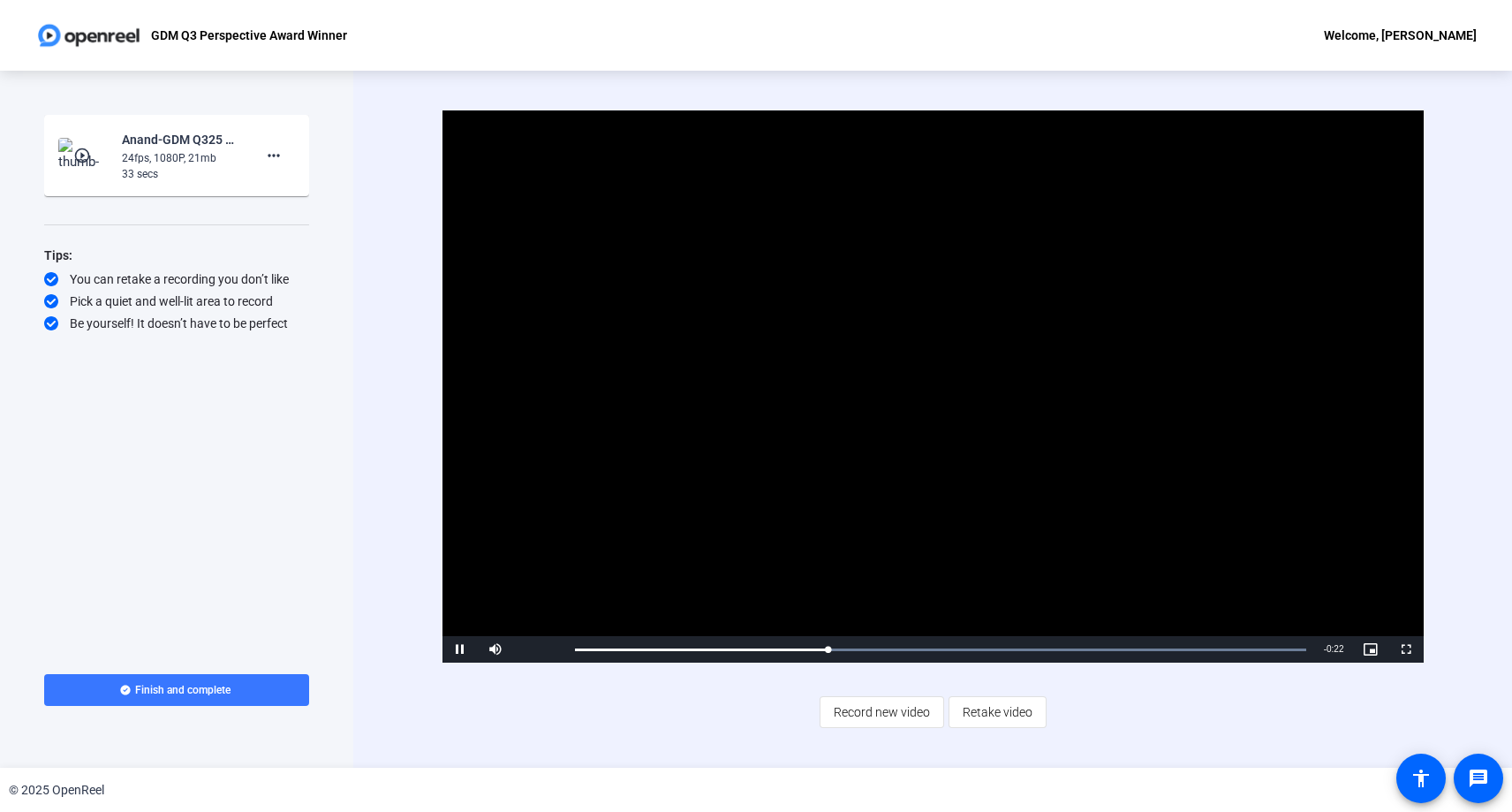 click on "GDM Q3 Perspective Award Winner Welcome, [PERSON_NAME]" 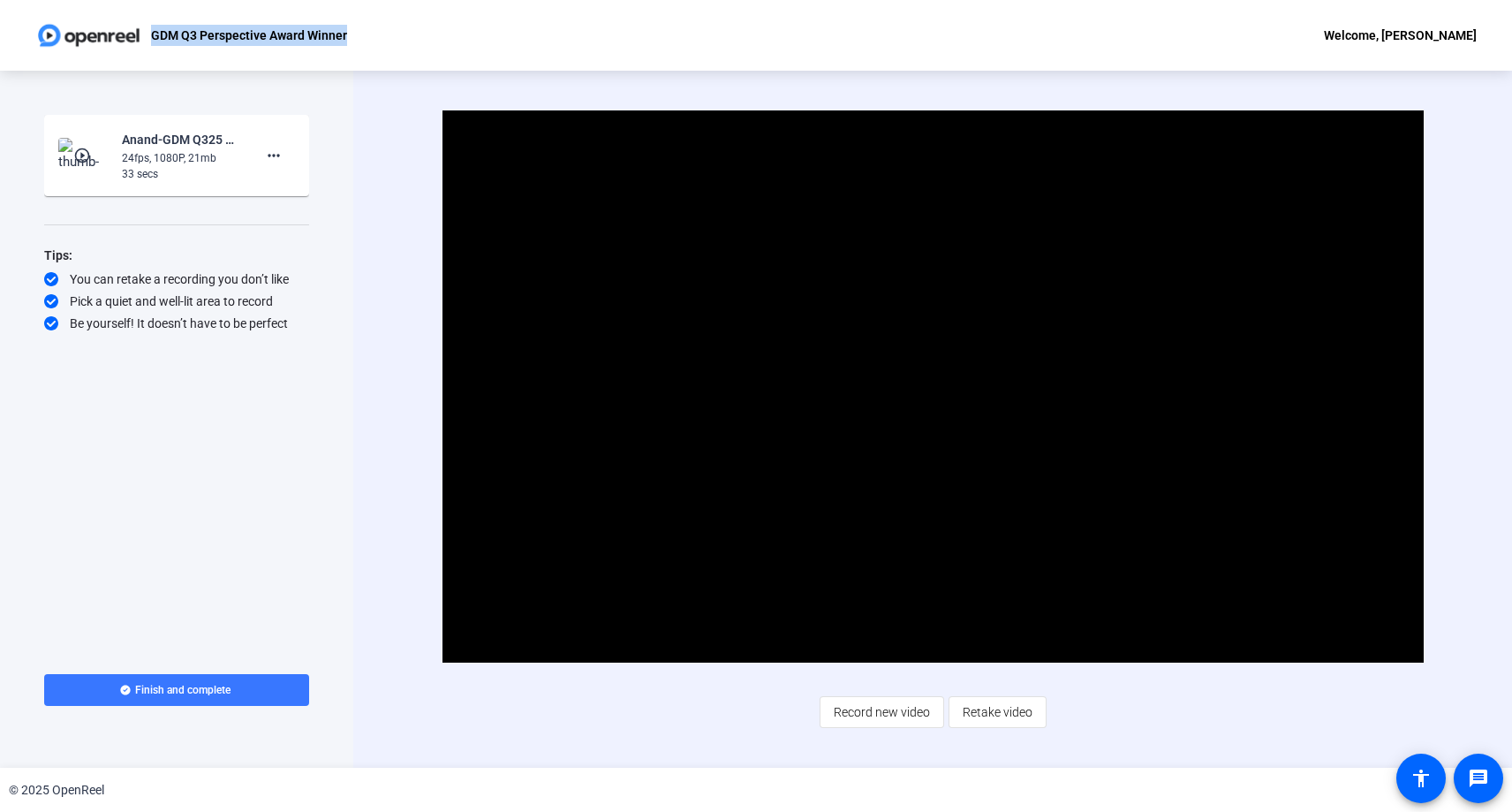 drag, startPoint x: 155, startPoint y: 35, endPoint x: 367, endPoint y: 34, distance: 212.00236 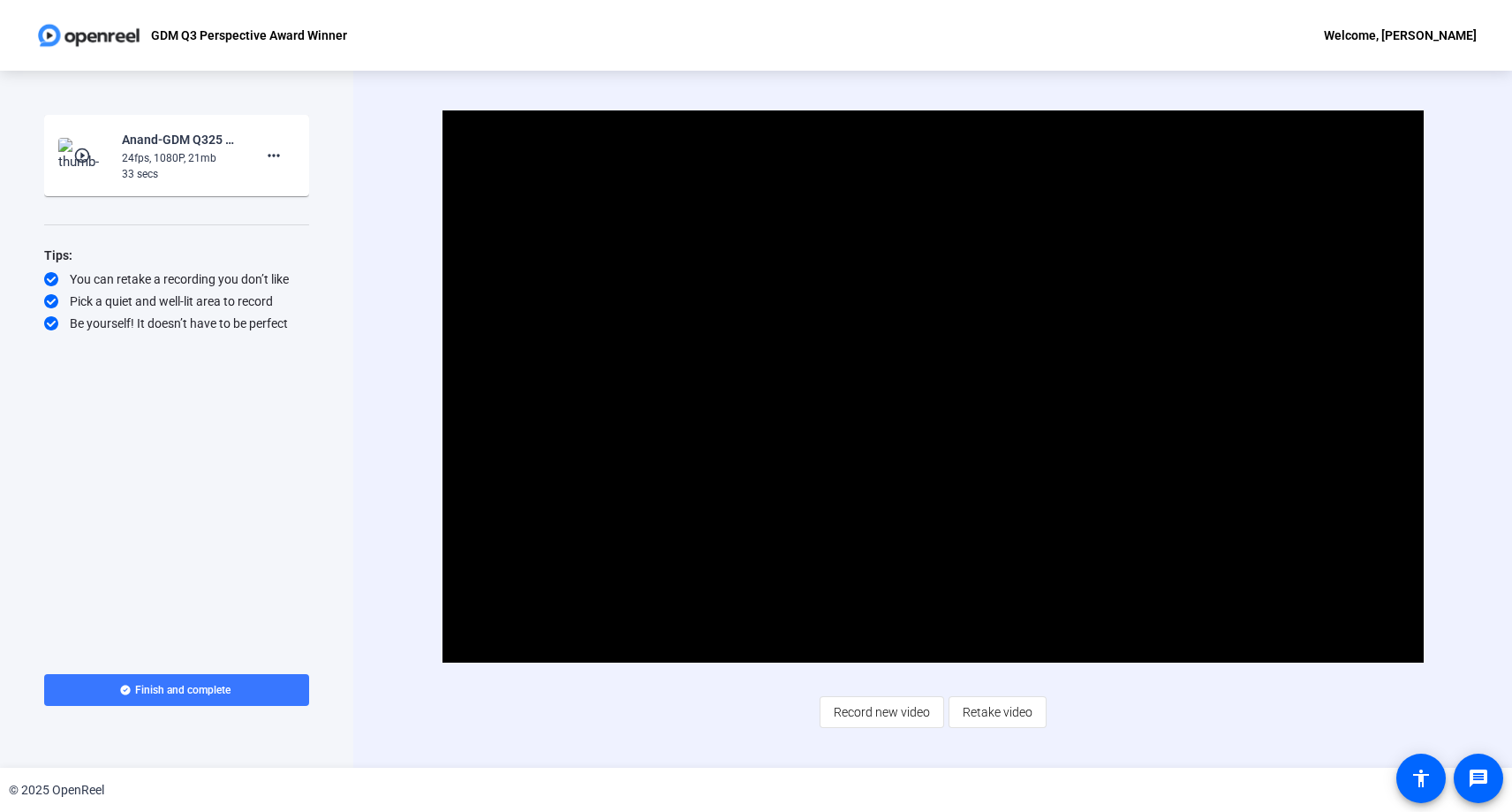 click on "GDM Q3 Perspective Award Winner Welcome, [PERSON_NAME]" 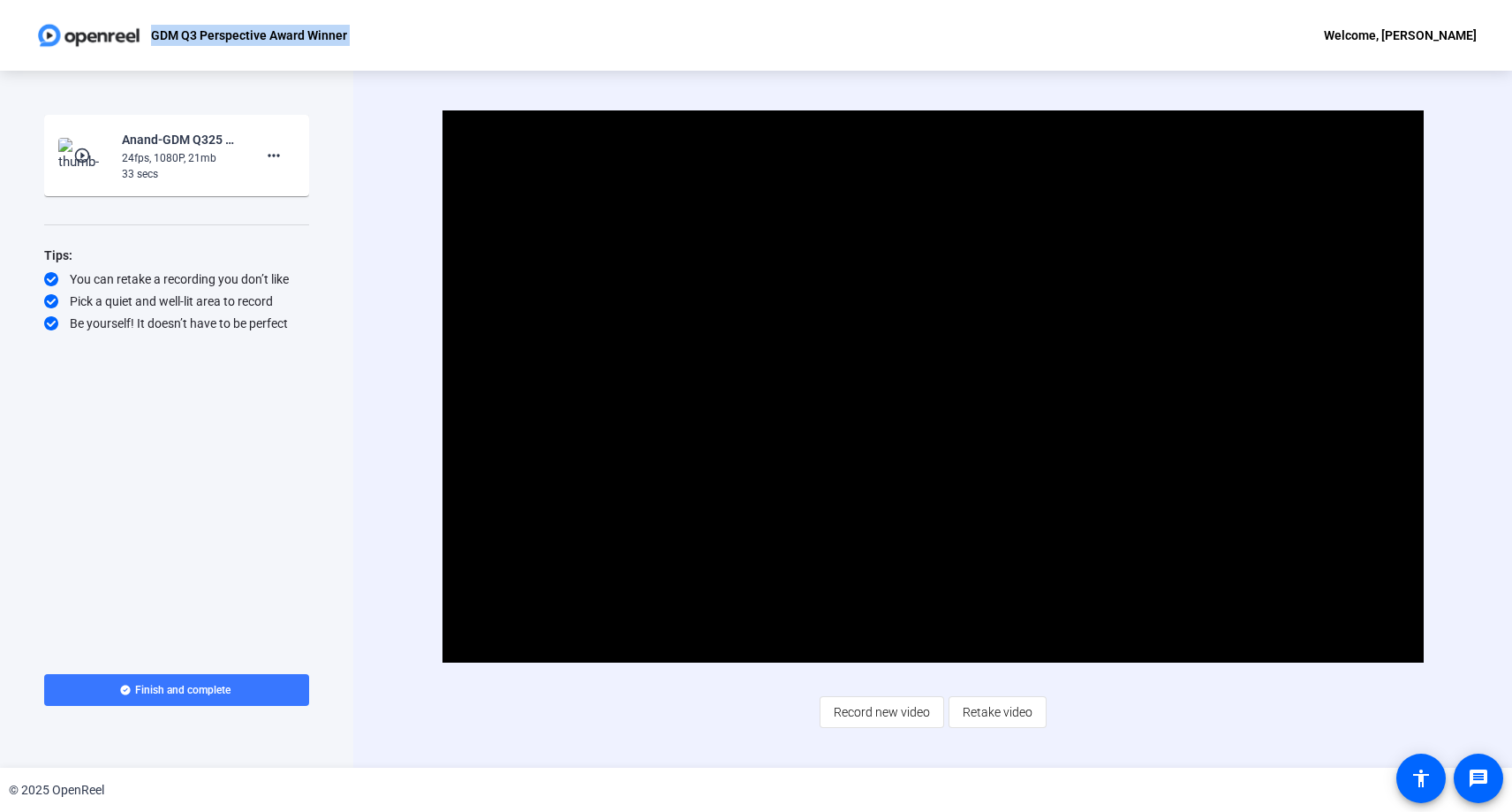 click on "GDM Q3 Perspective Award Winner Welcome, [PERSON_NAME]" 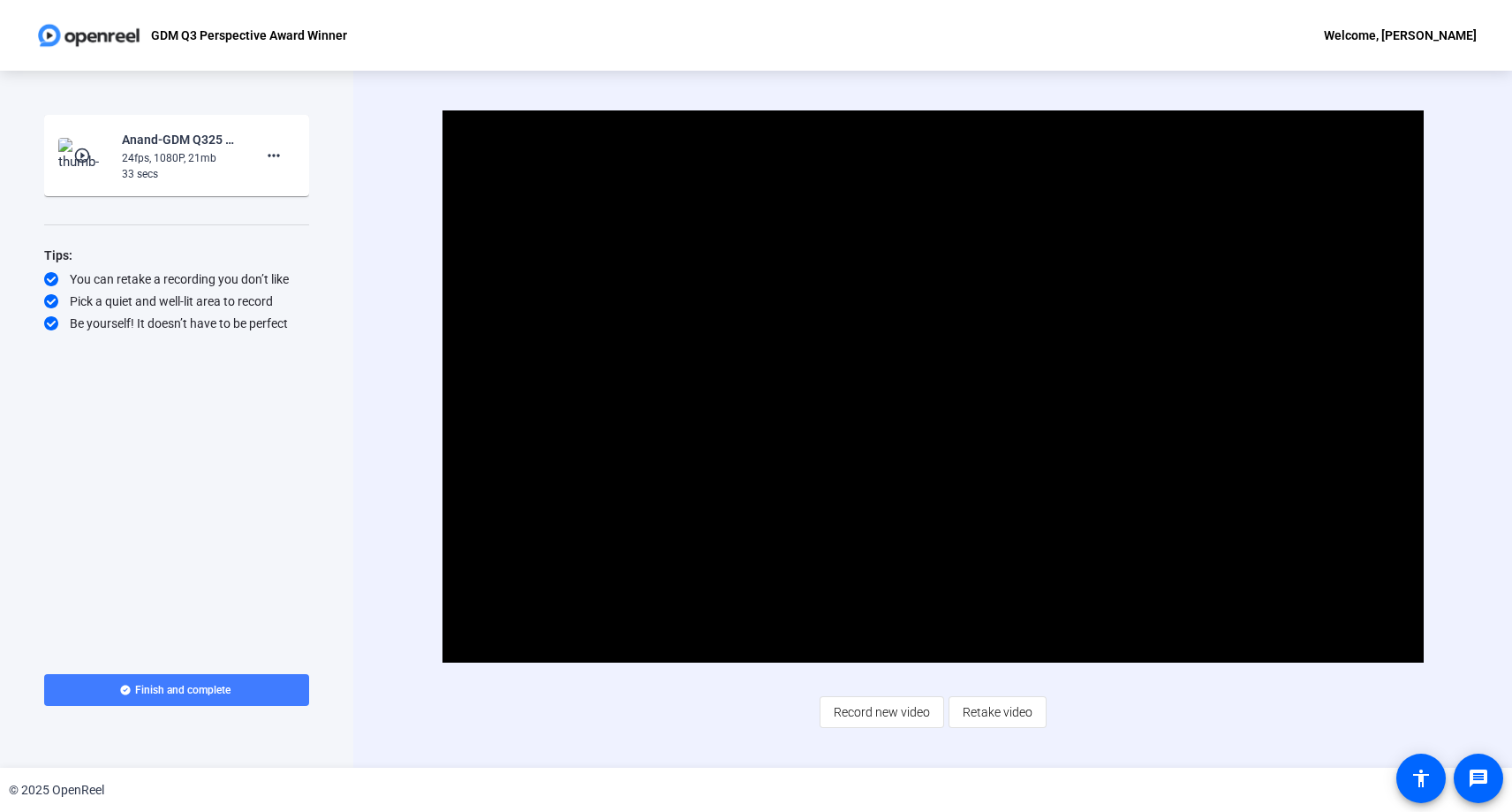 click 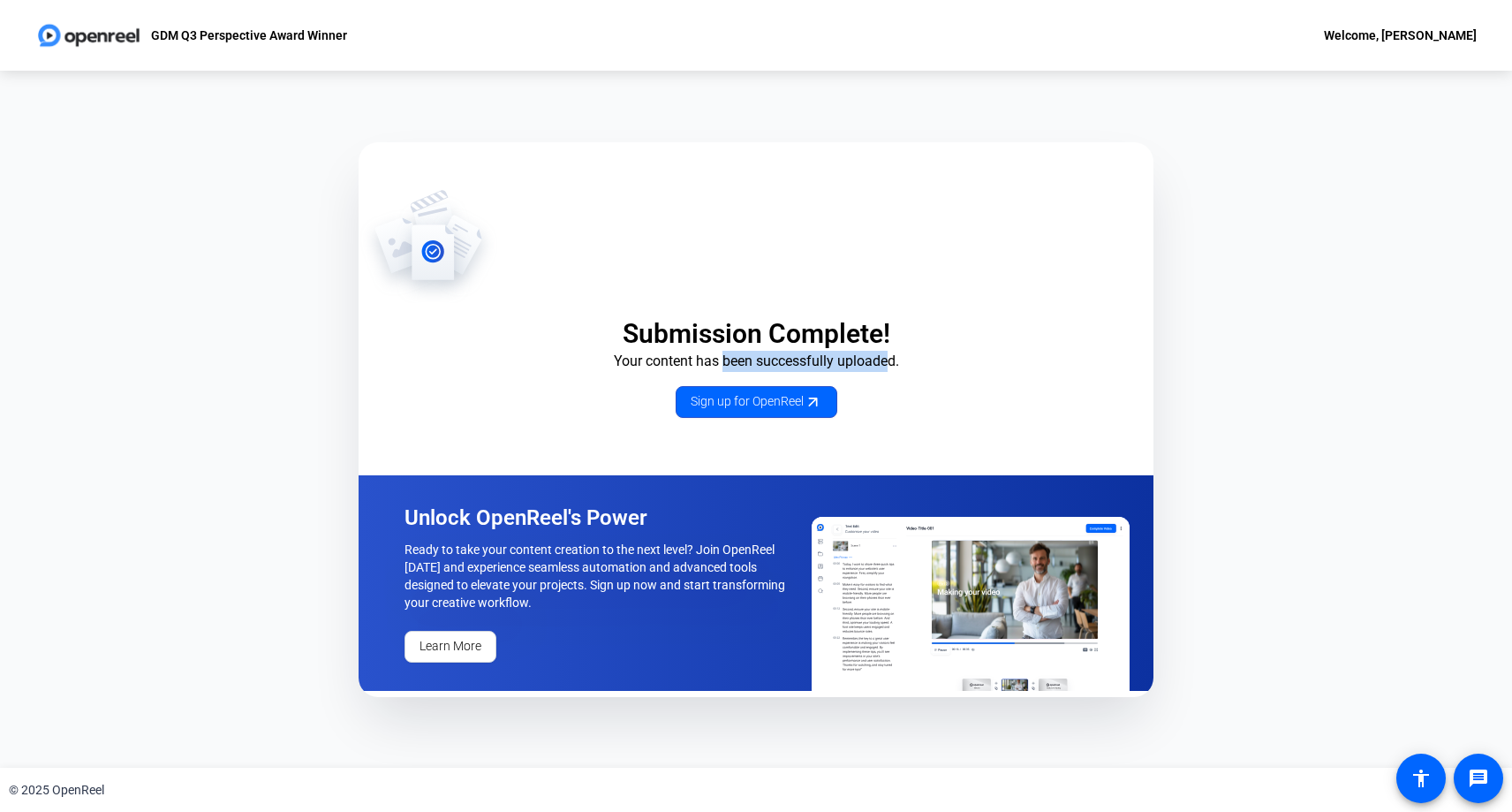 drag, startPoint x: 722, startPoint y: 361, endPoint x: 885, endPoint y: 360, distance: 163.0031 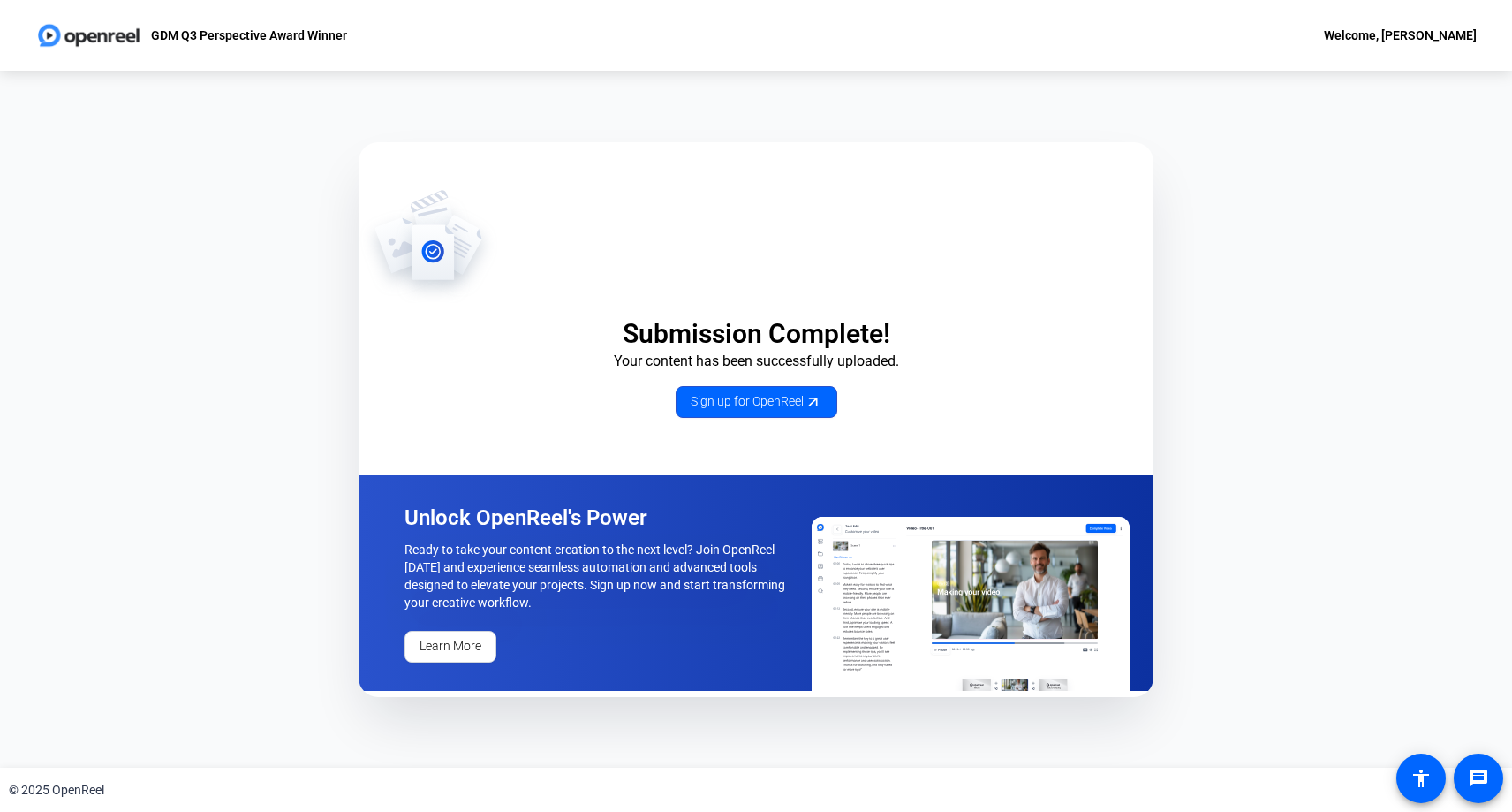 click on "Your content has been successfully uploaded." 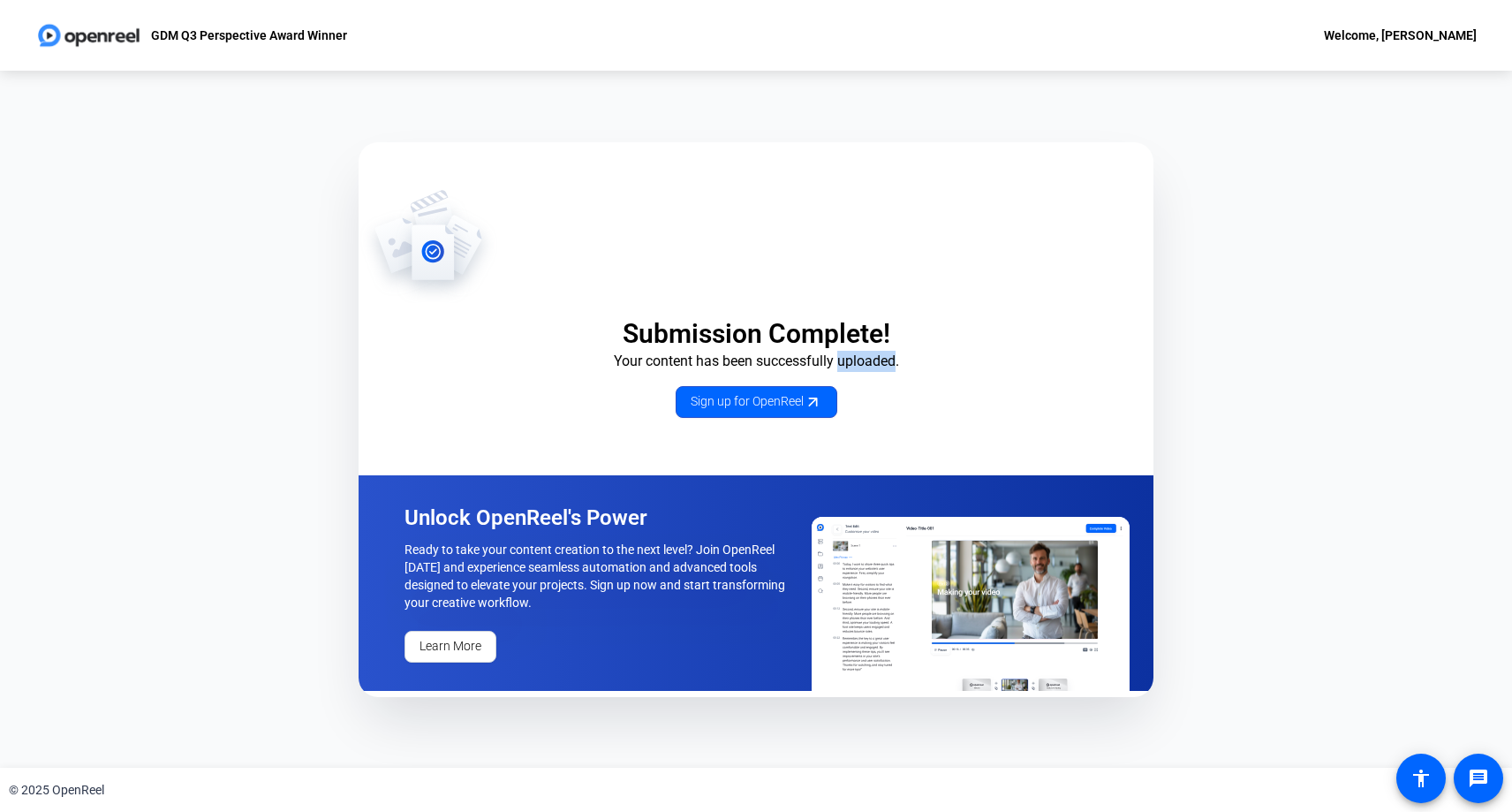 click on "Your content has been successfully uploaded." 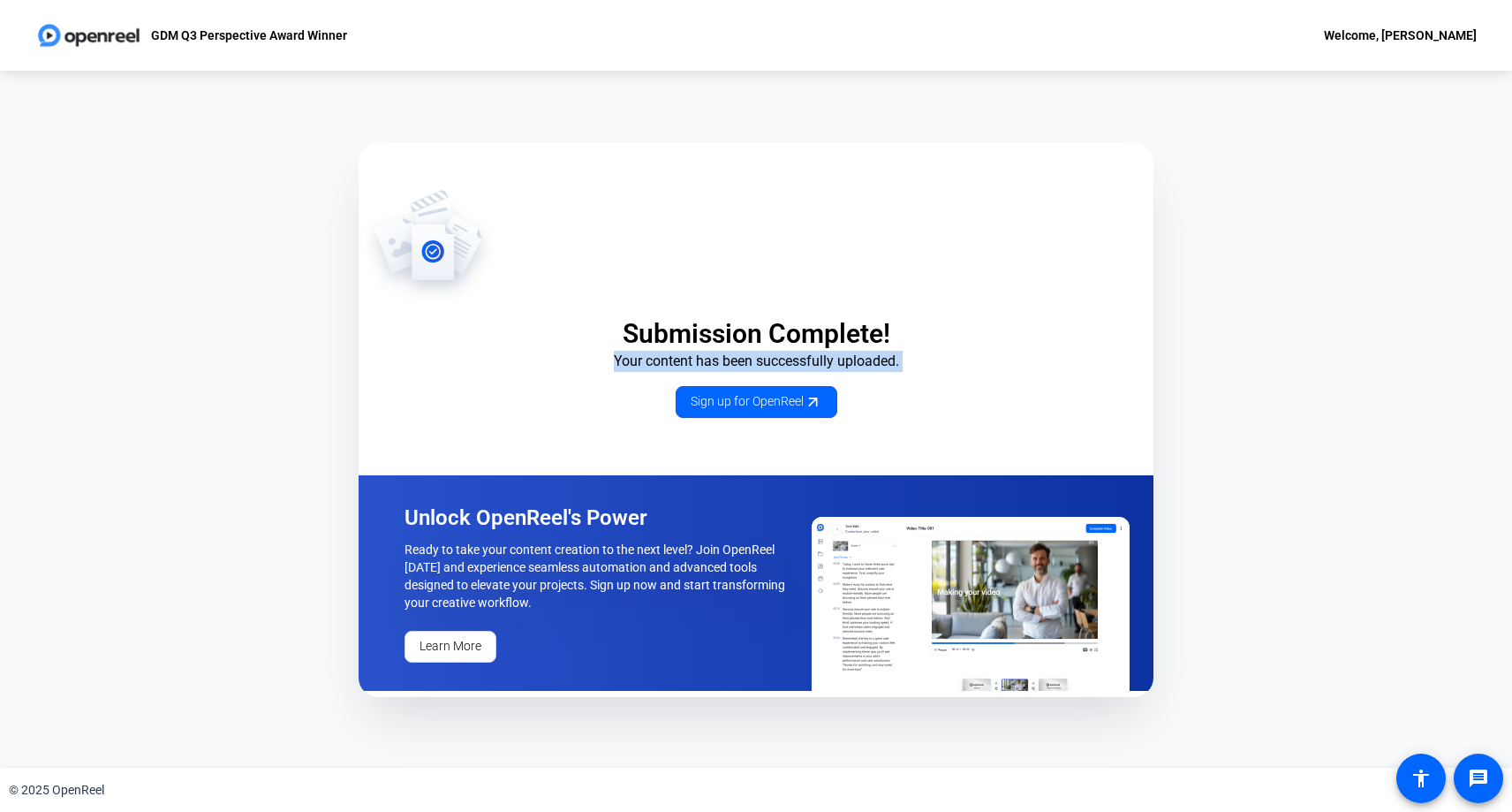 click on "Your content has been successfully uploaded." 